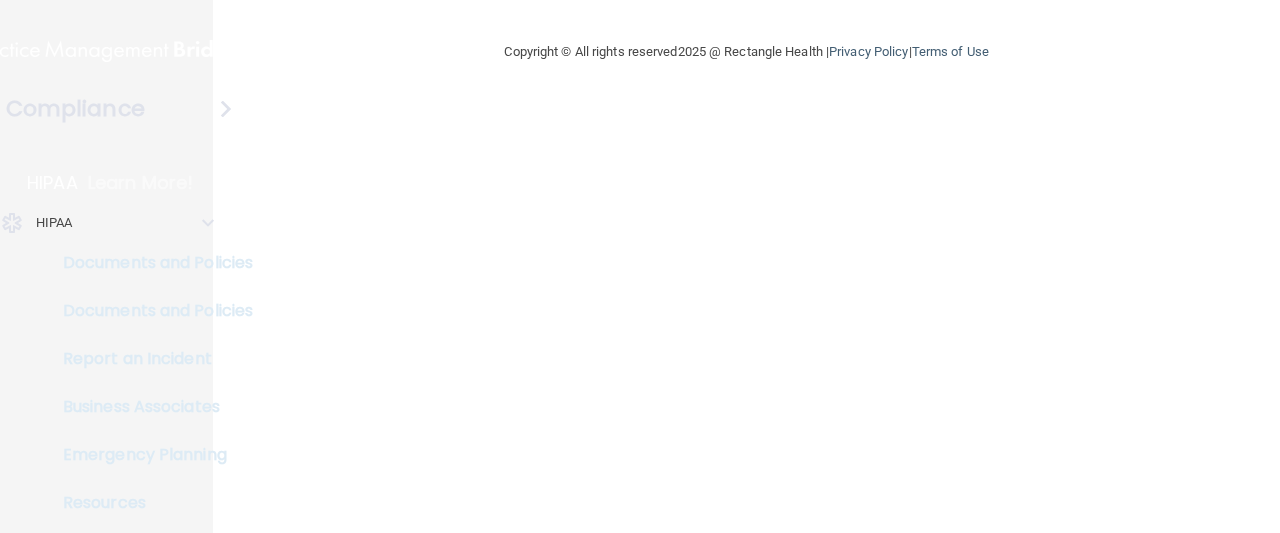 scroll, scrollTop: 0, scrollLeft: 0, axis: both 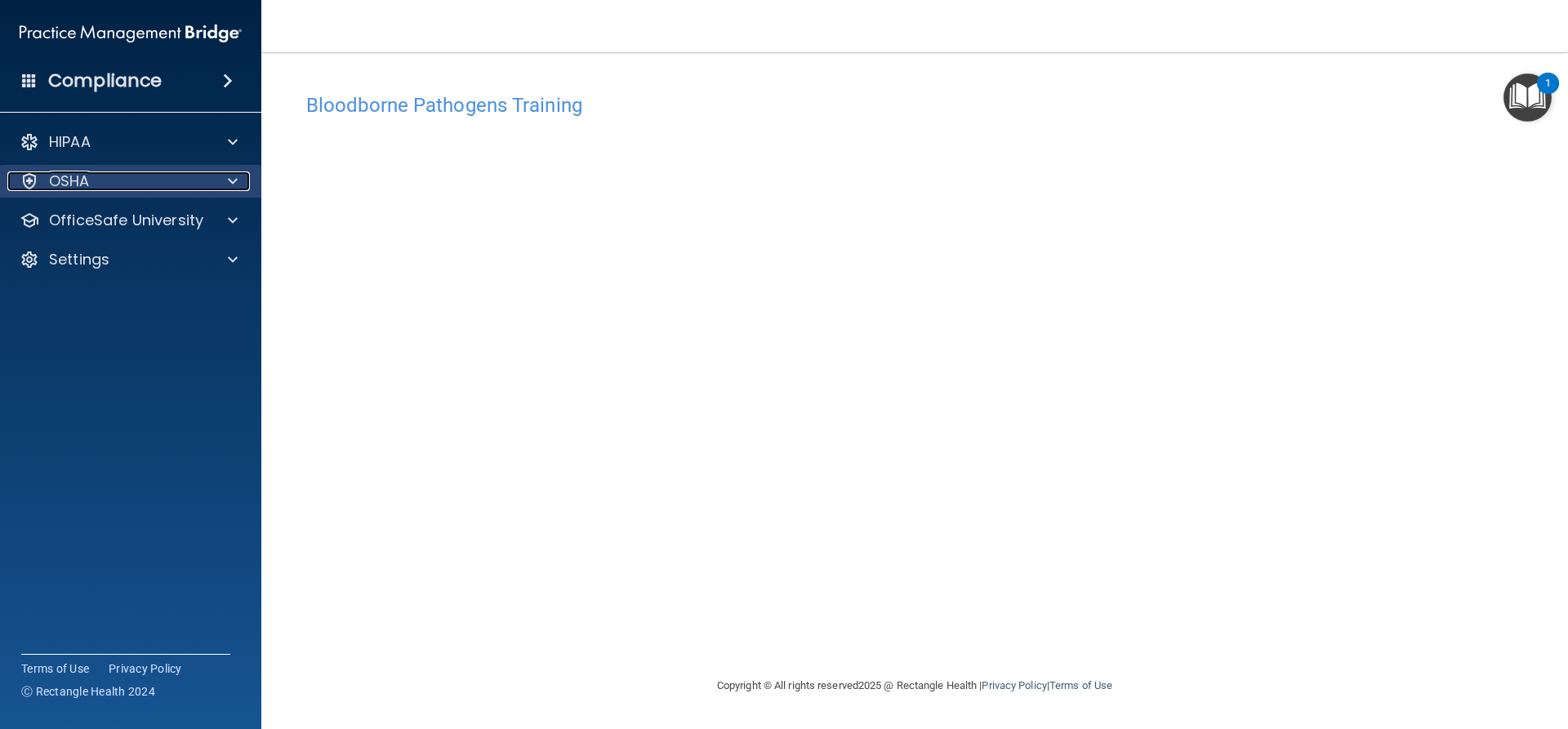 click on "OSHA" at bounding box center [109, 181] 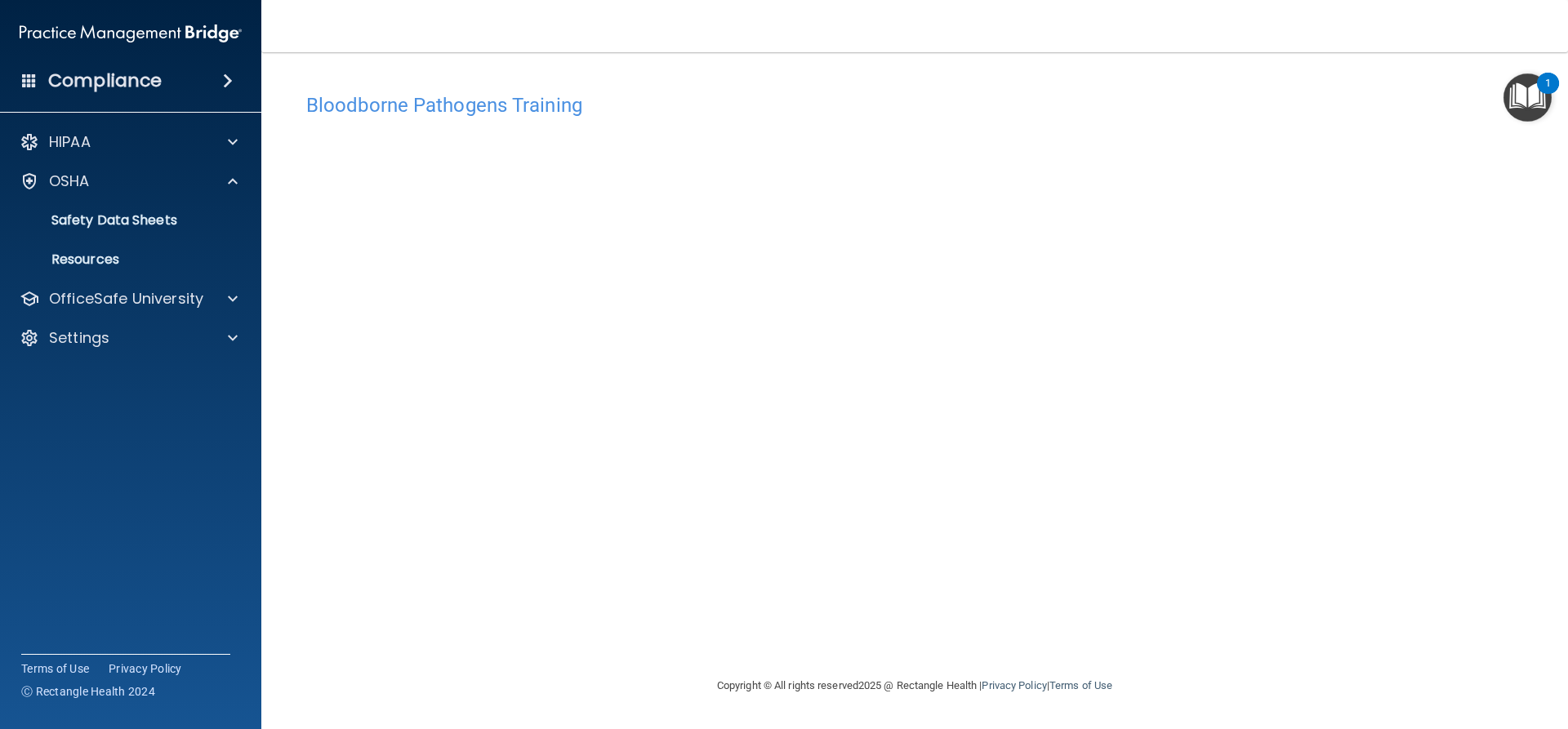 click on "1" at bounding box center (1548, 94) 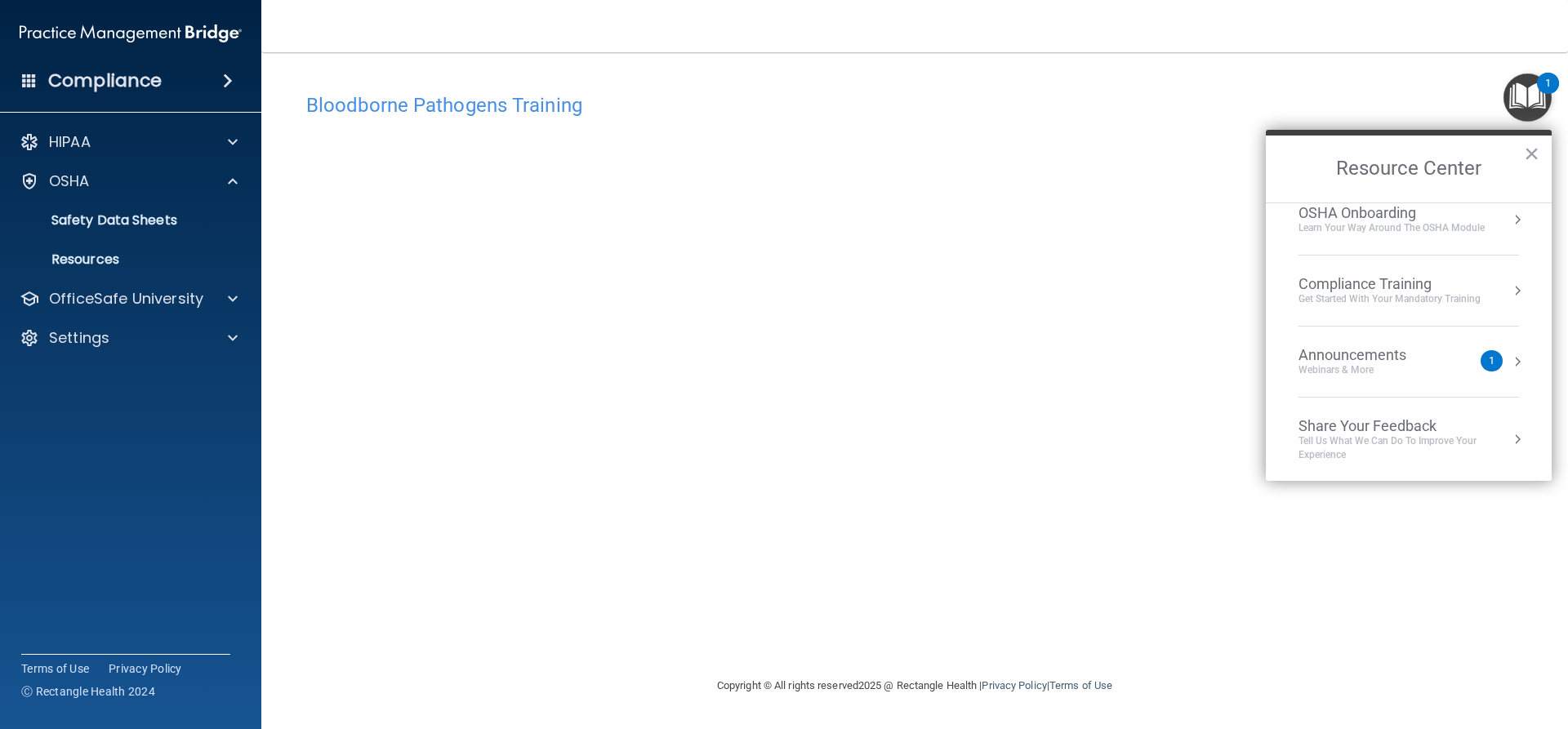 scroll, scrollTop: 91, scrollLeft: 0, axis: vertical 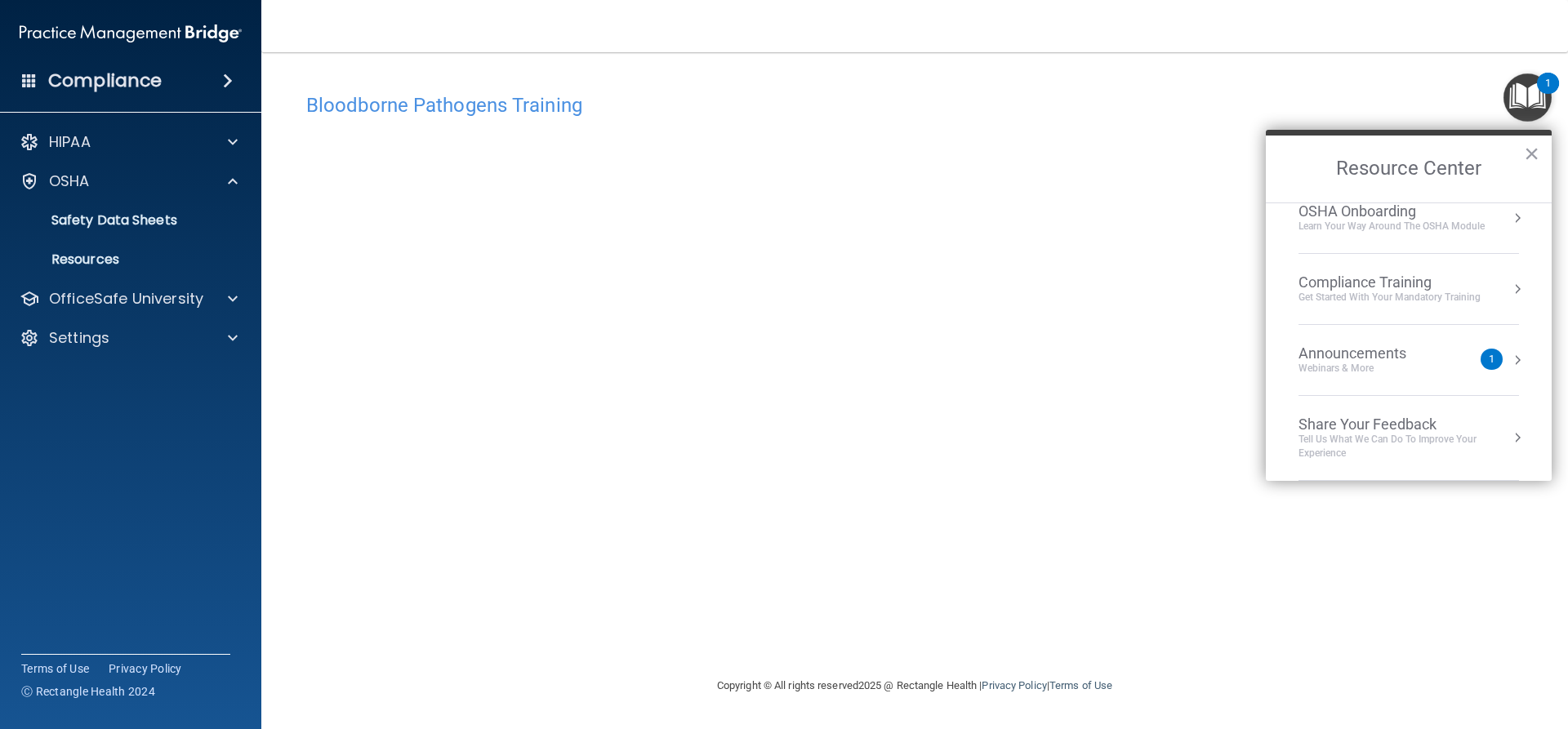 click on "Get Started with your mandatory training" at bounding box center (1389, 297) 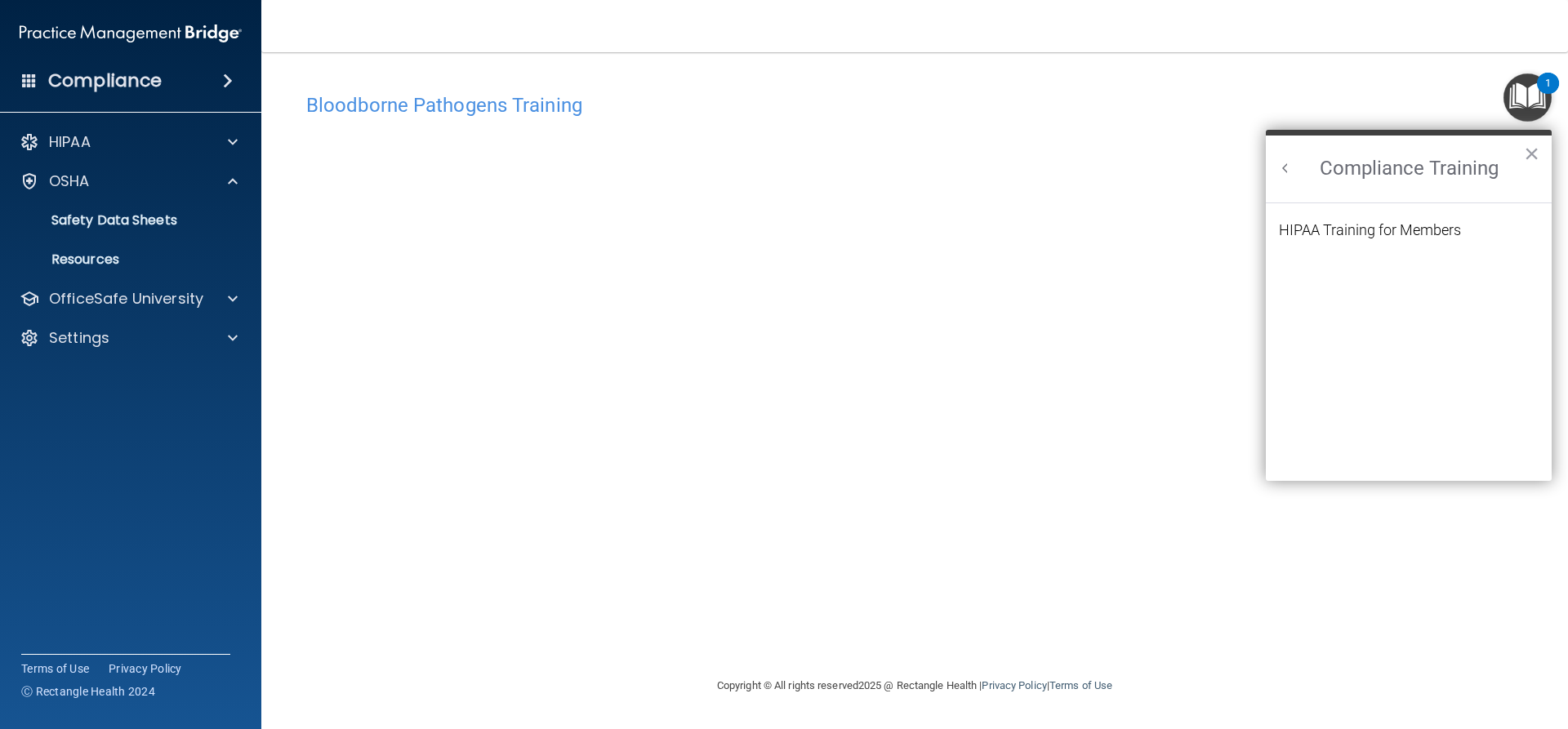 scroll, scrollTop: 0, scrollLeft: 0, axis: both 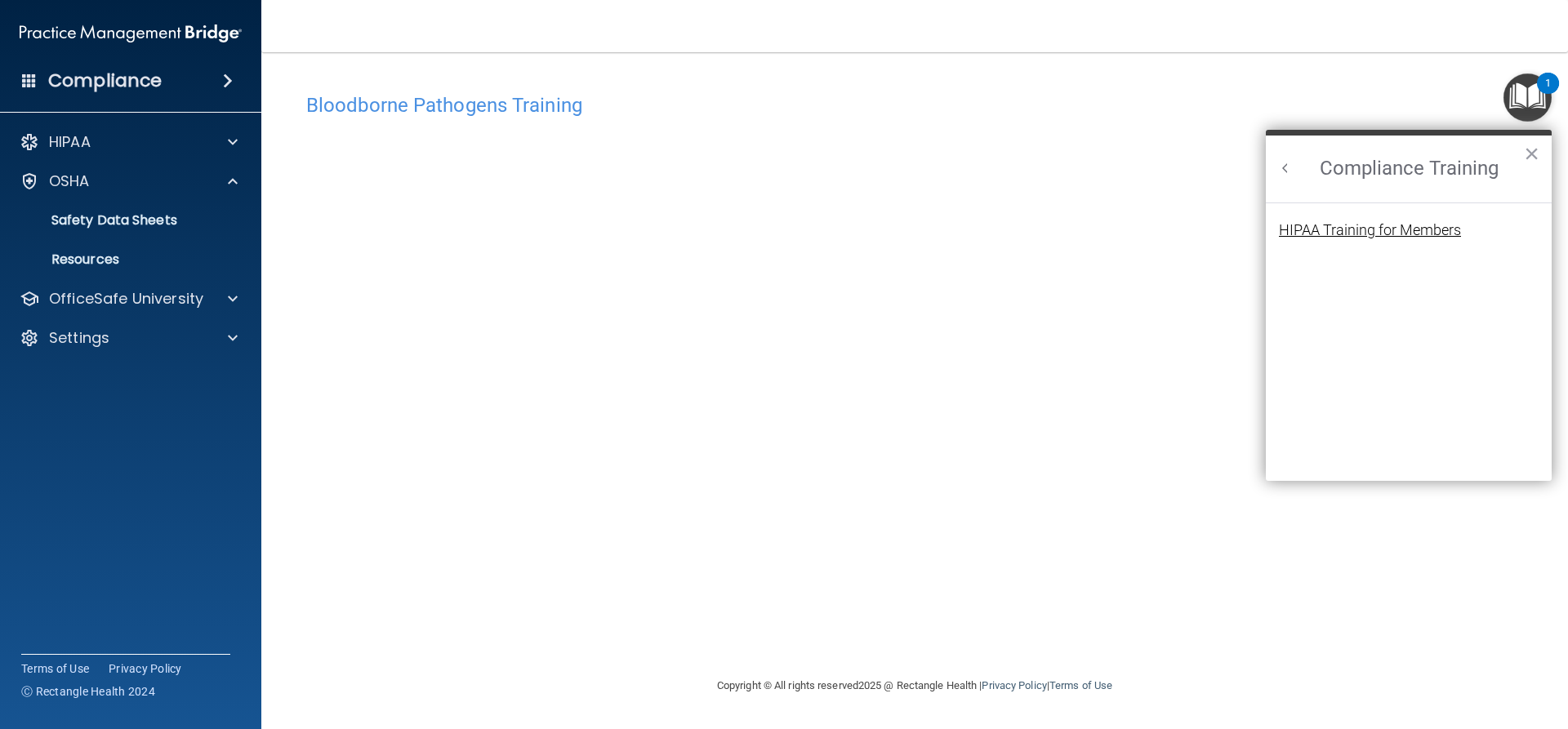 click on "HIPAA Training for Members" at bounding box center [1370, 230] 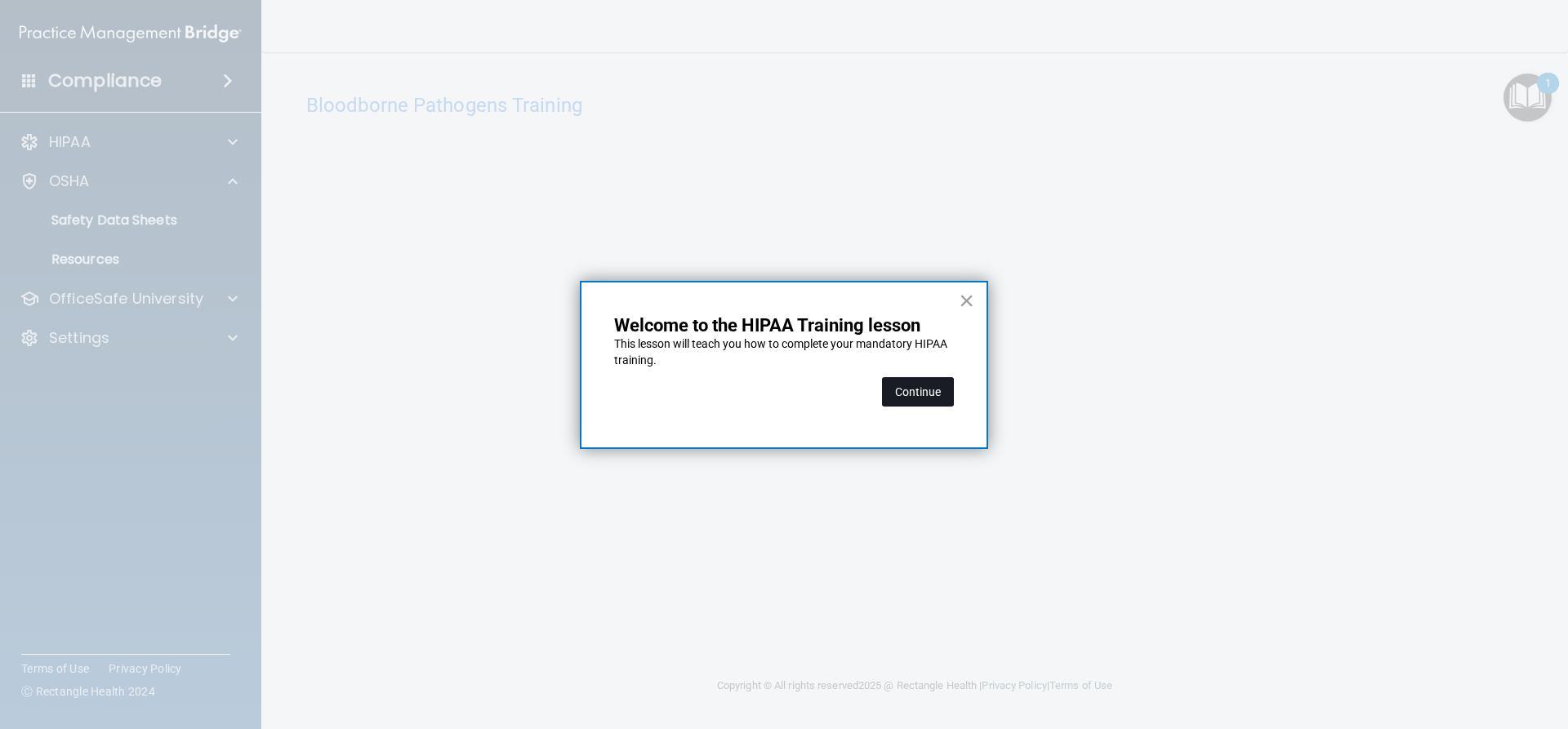 click on "Continue" at bounding box center (918, 392) 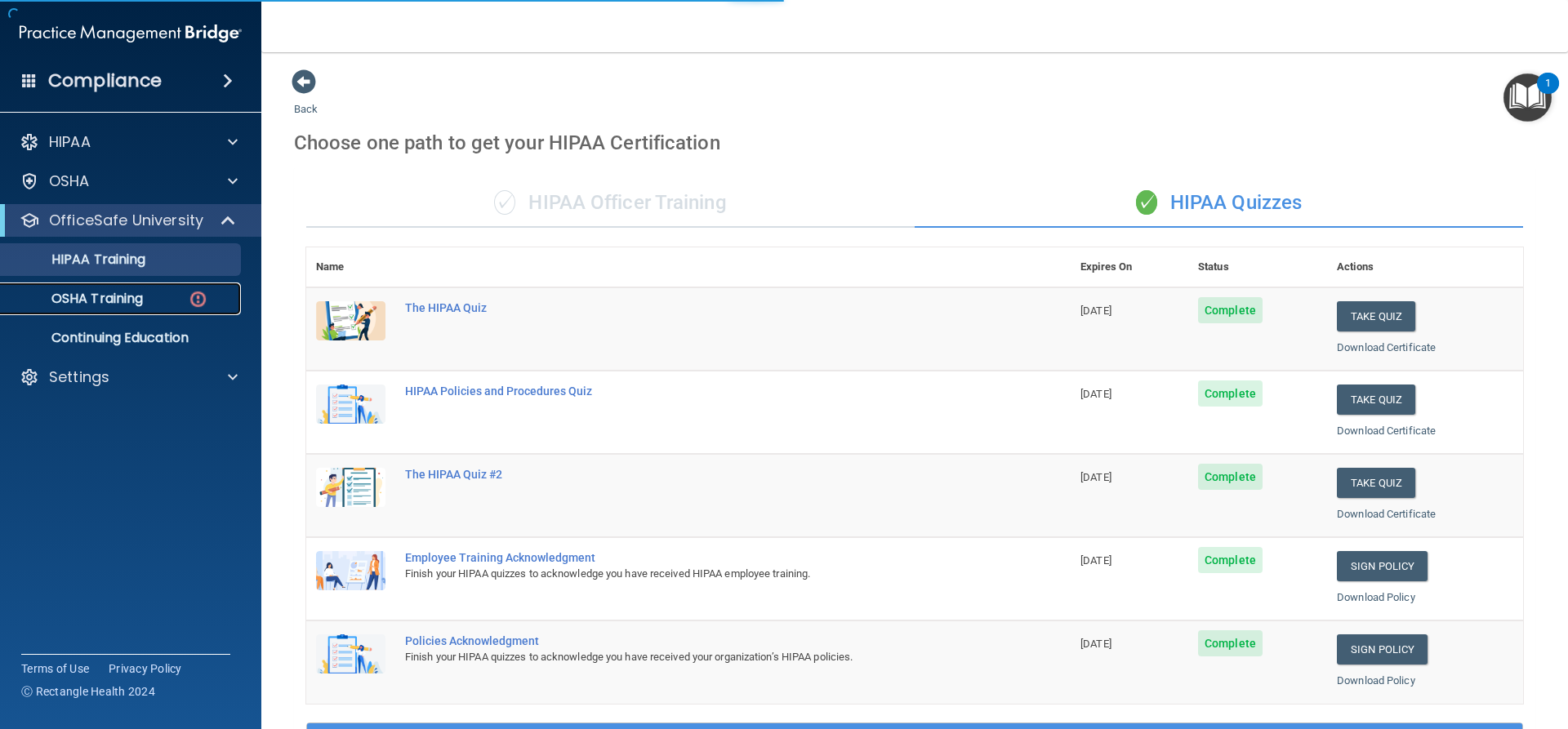 click on "OSHA Training" at bounding box center [77, 299] 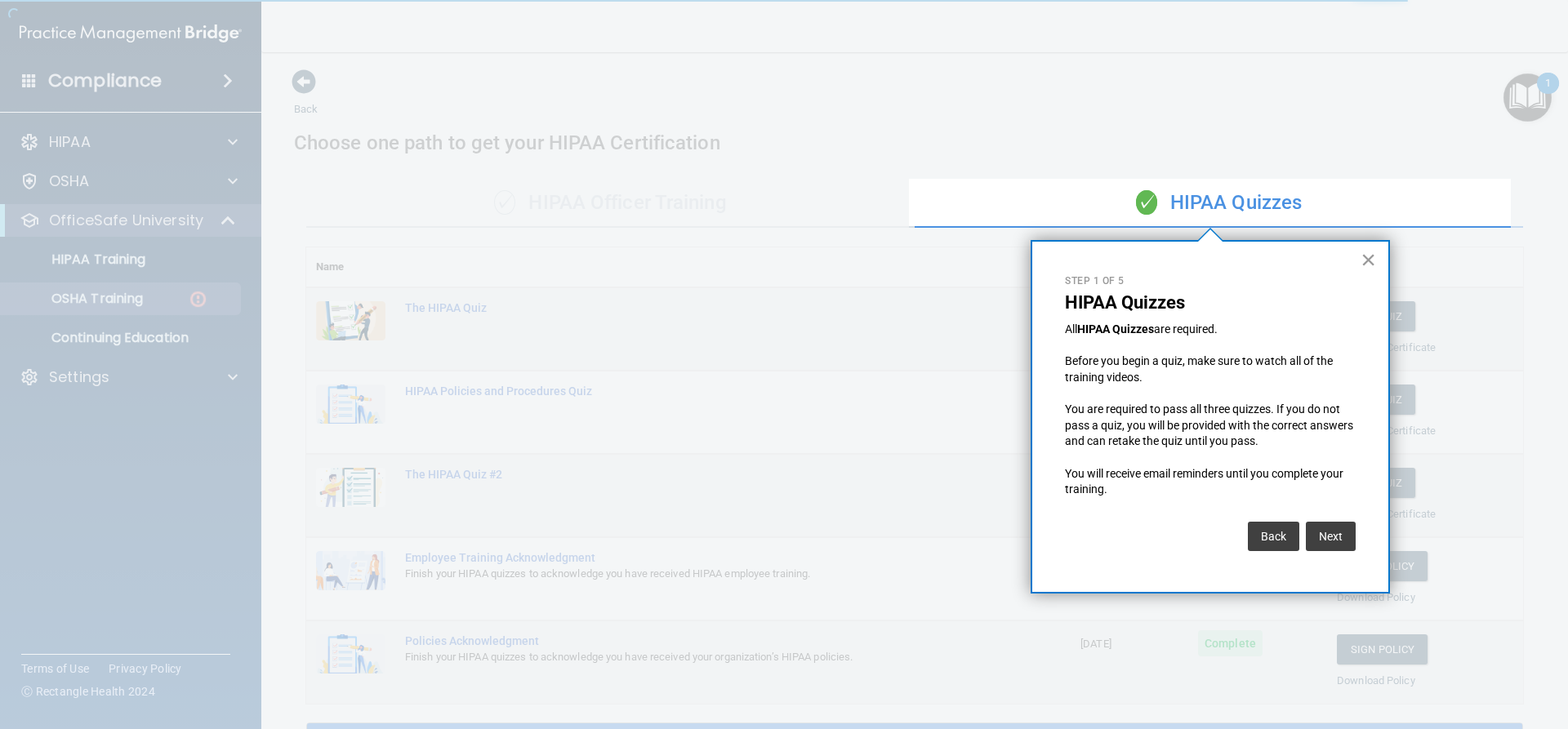 click on "×" at bounding box center (1368, 260) 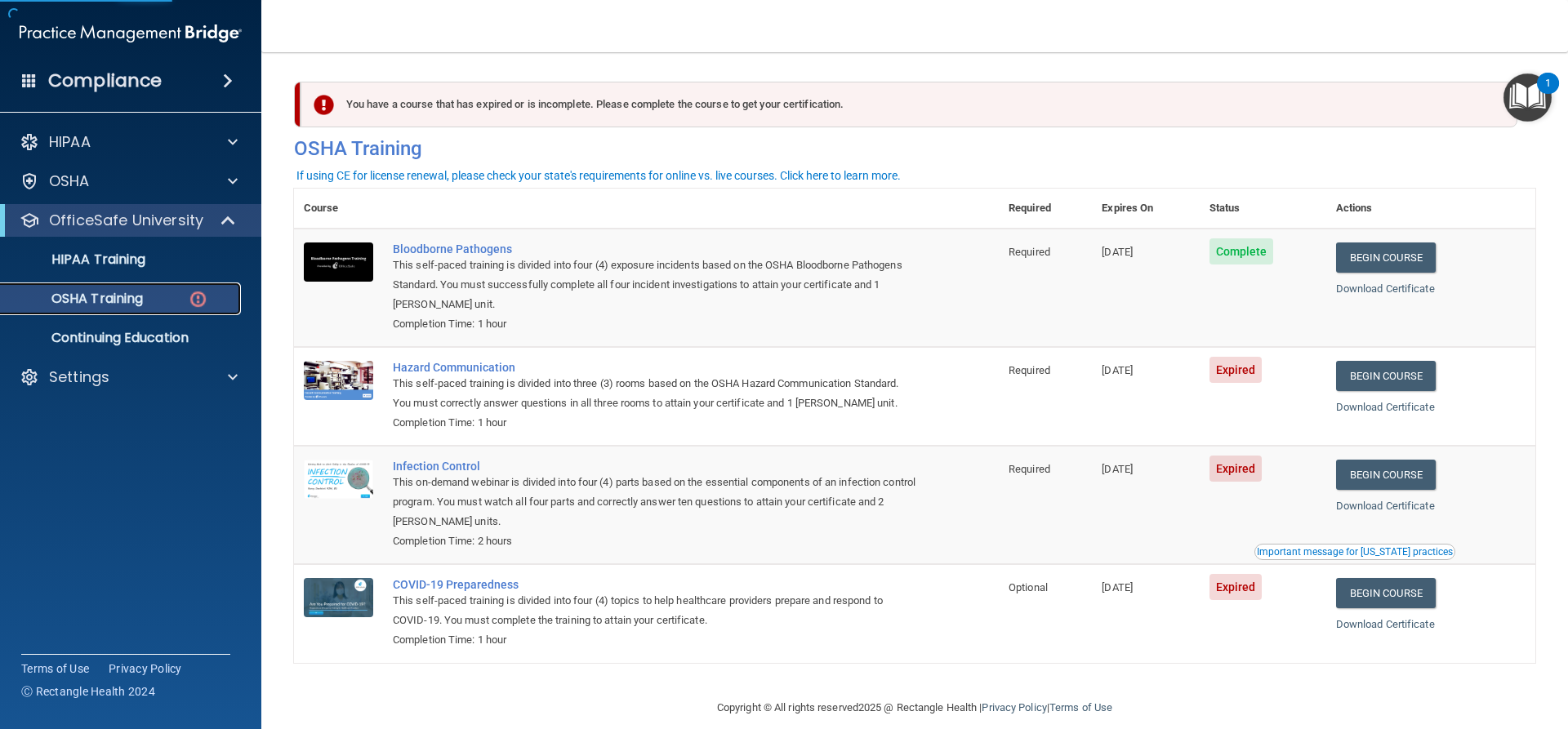 click on "OSHA Training" at bounding box center [77, 299] 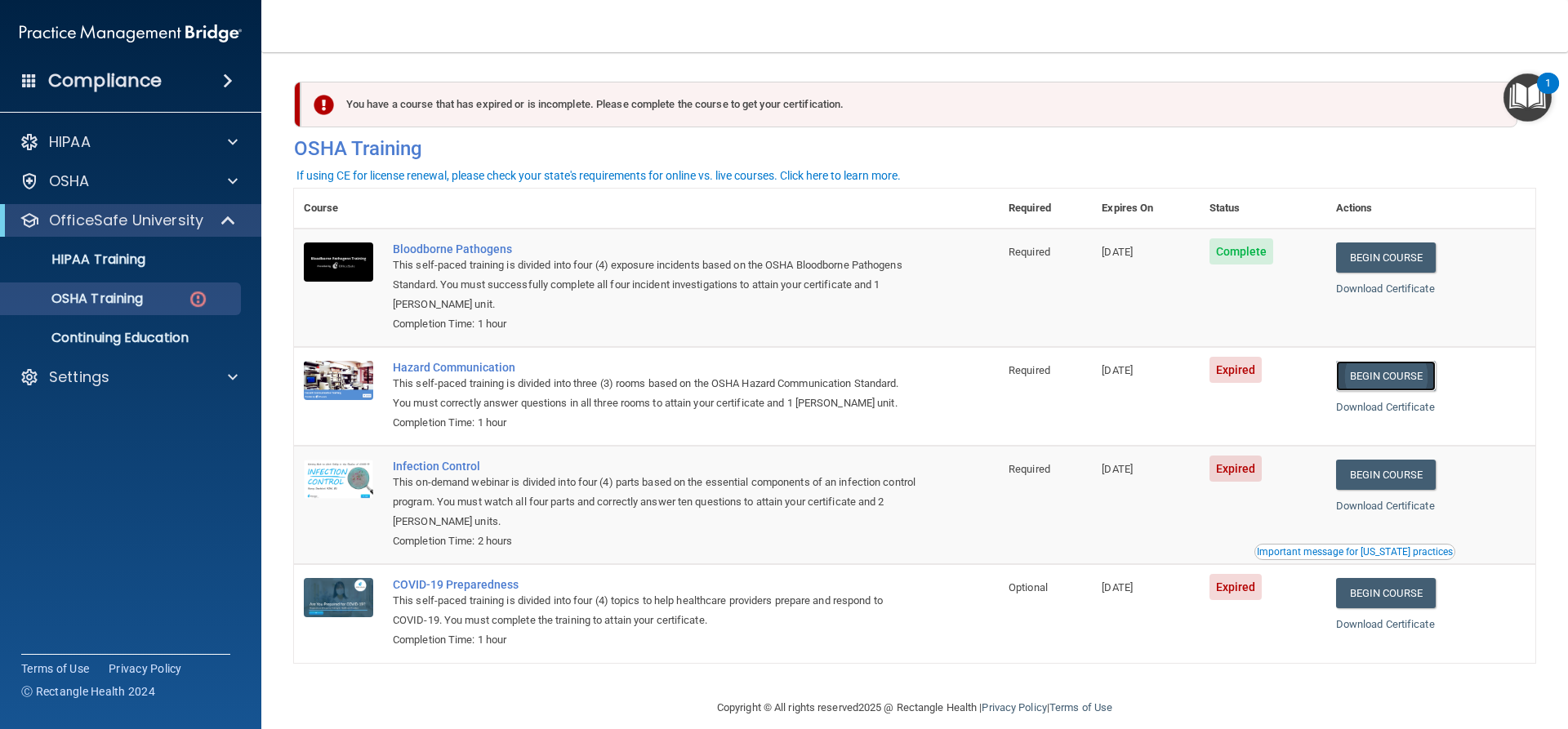 click on "Begin Course" at bounding box center (1386, 376) 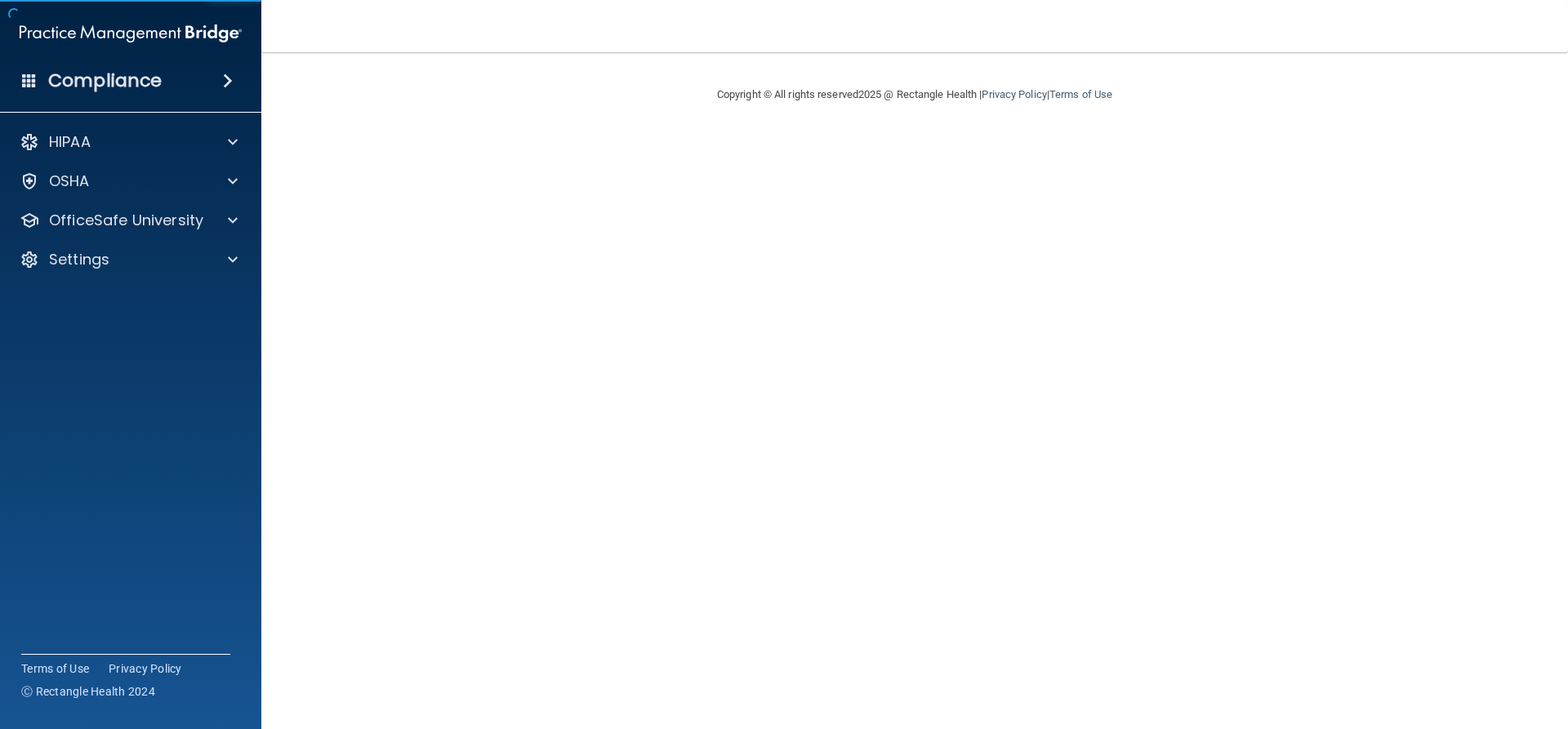 scroll, scrollTop: 0, scrollLeft: 0, axis: both 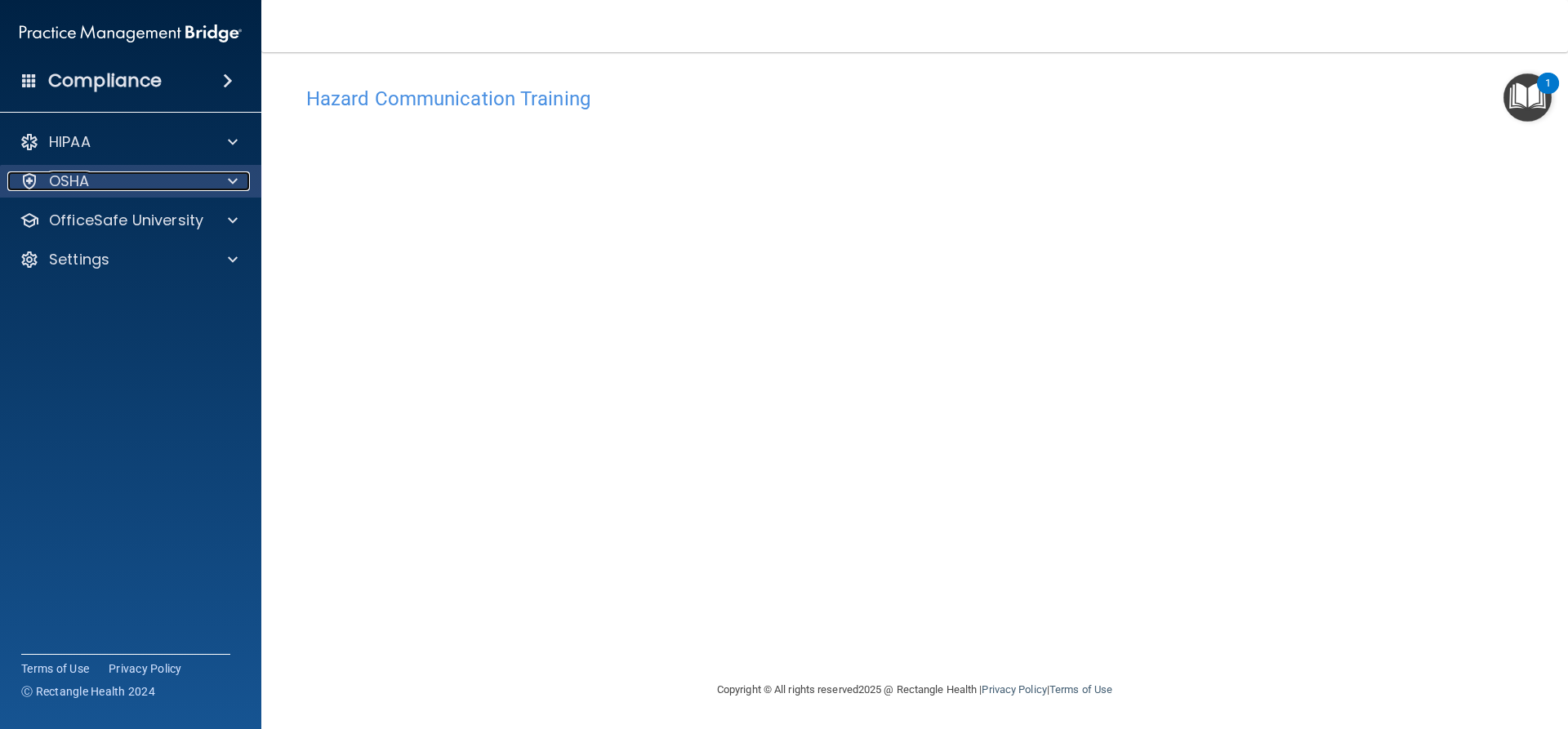 click at bounding box center (230, 181) 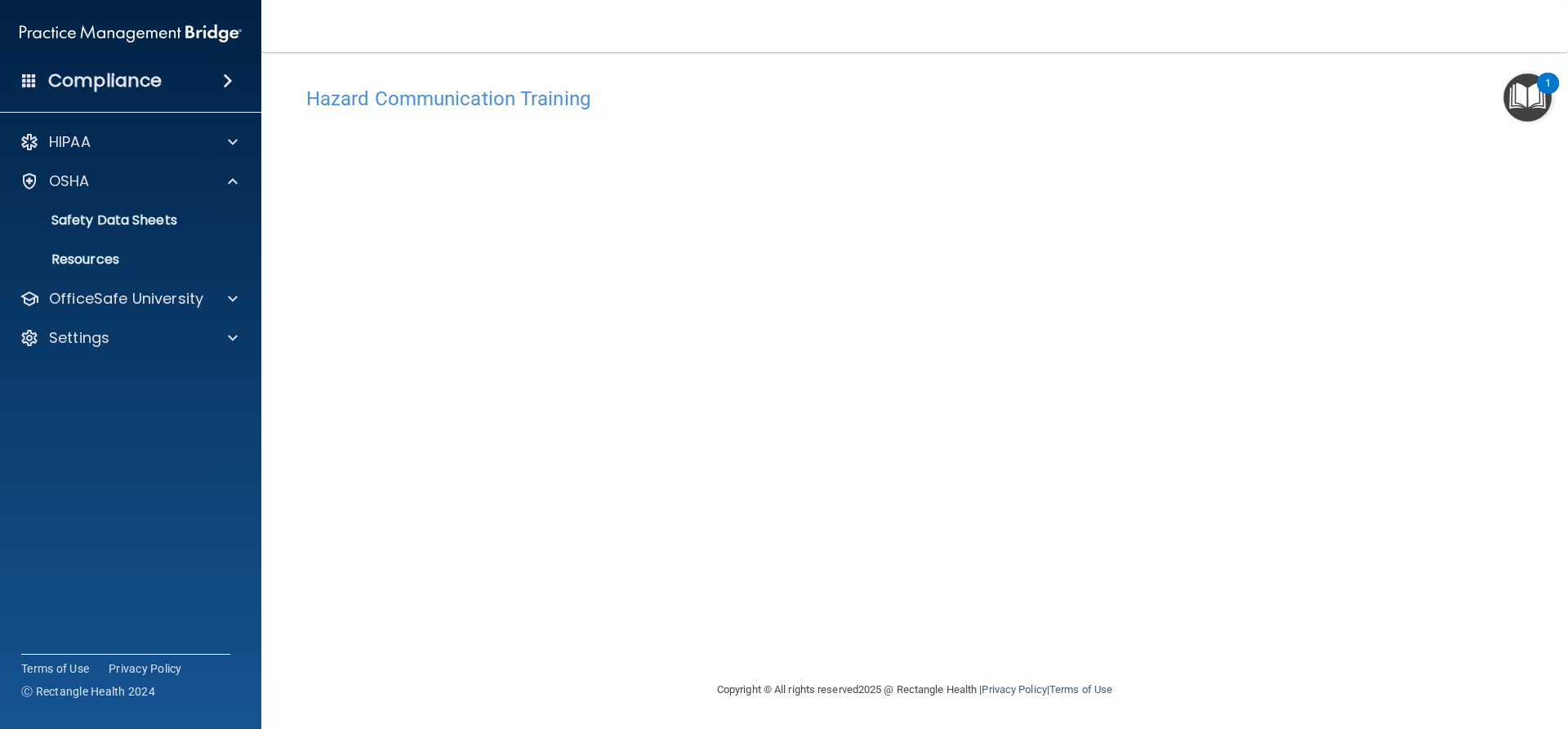 click at bounding box center [1527, 97] 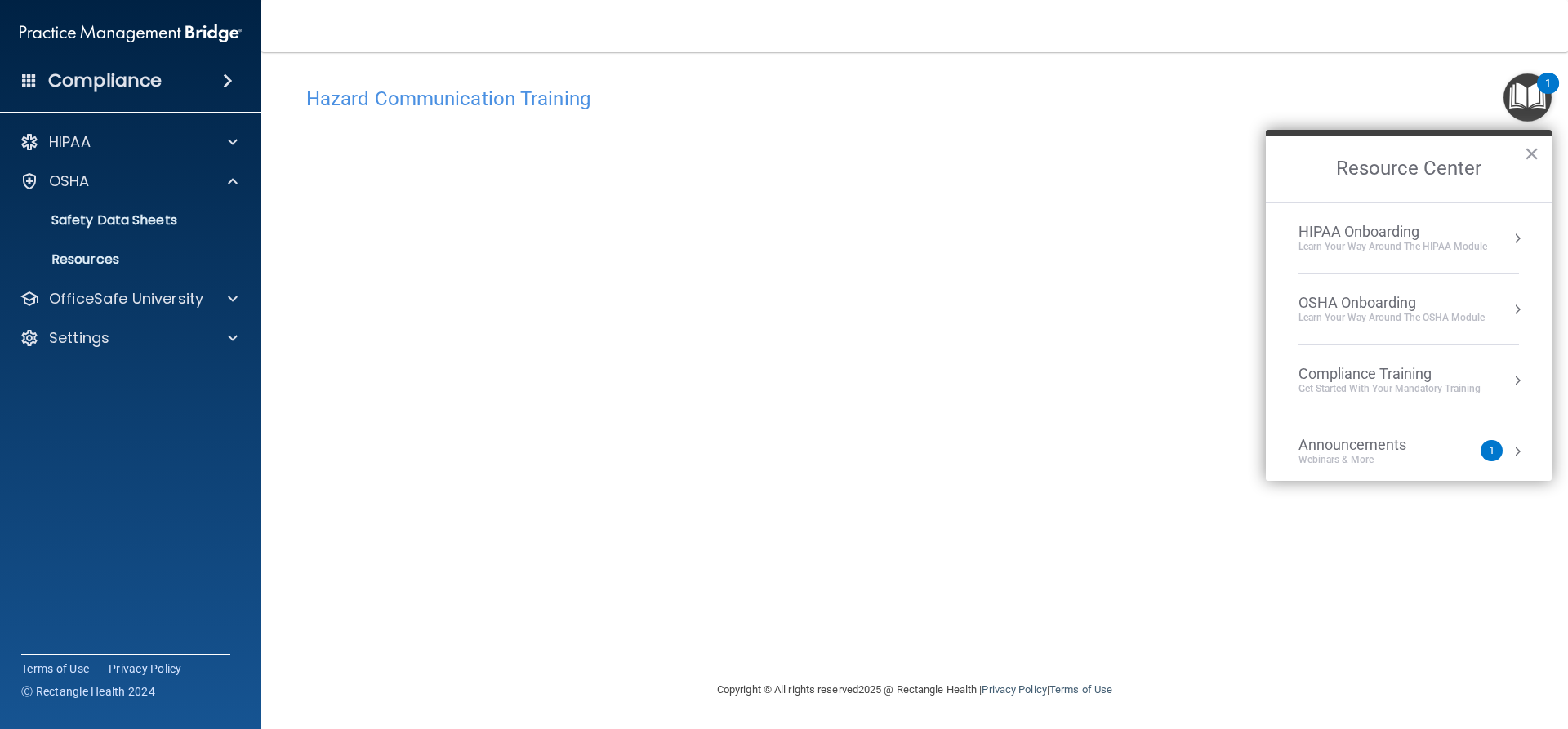 click on "Compliance Training" at bounding box center [1389, 374] 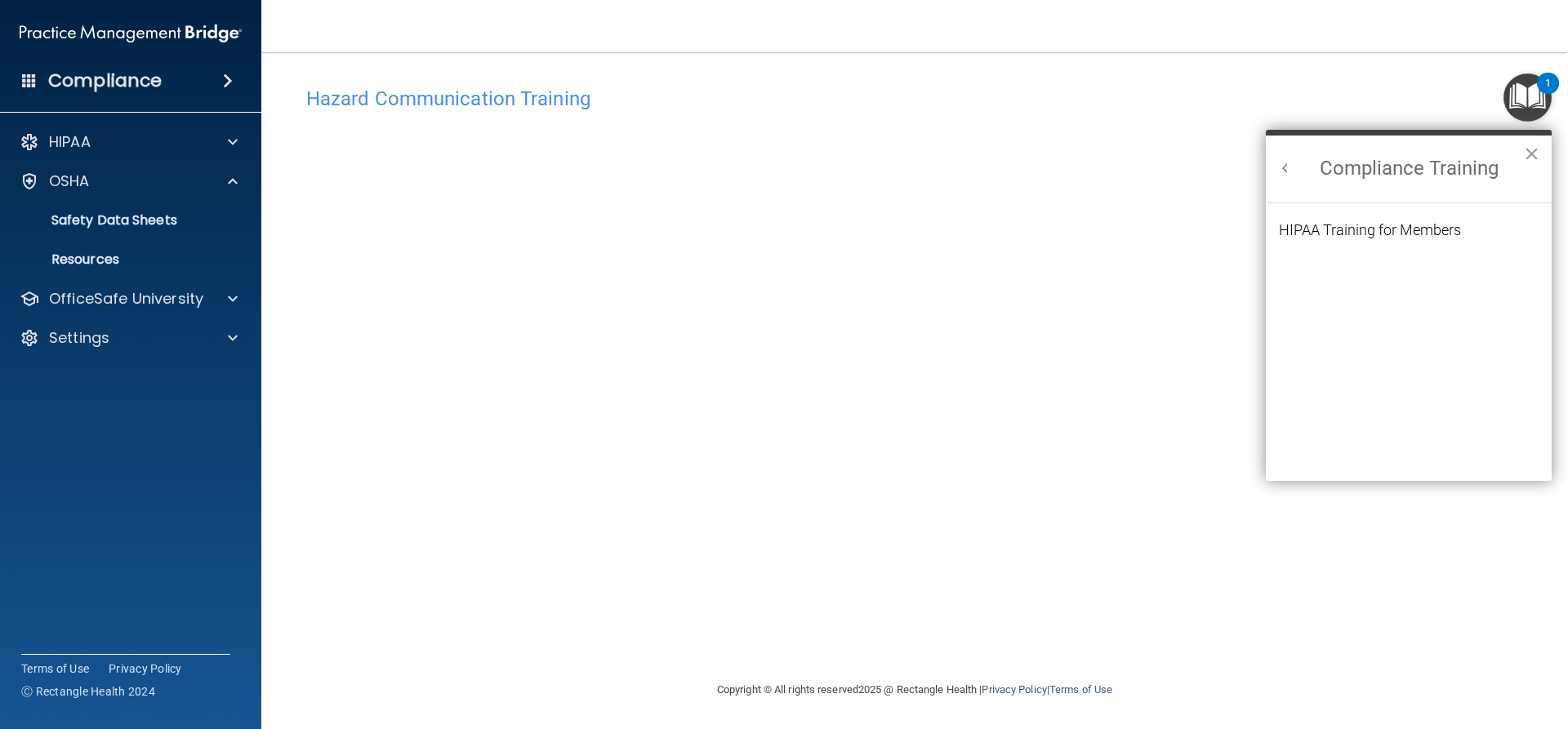 scroll, scrollTop: 0, scrollLeft: 0, axis: both 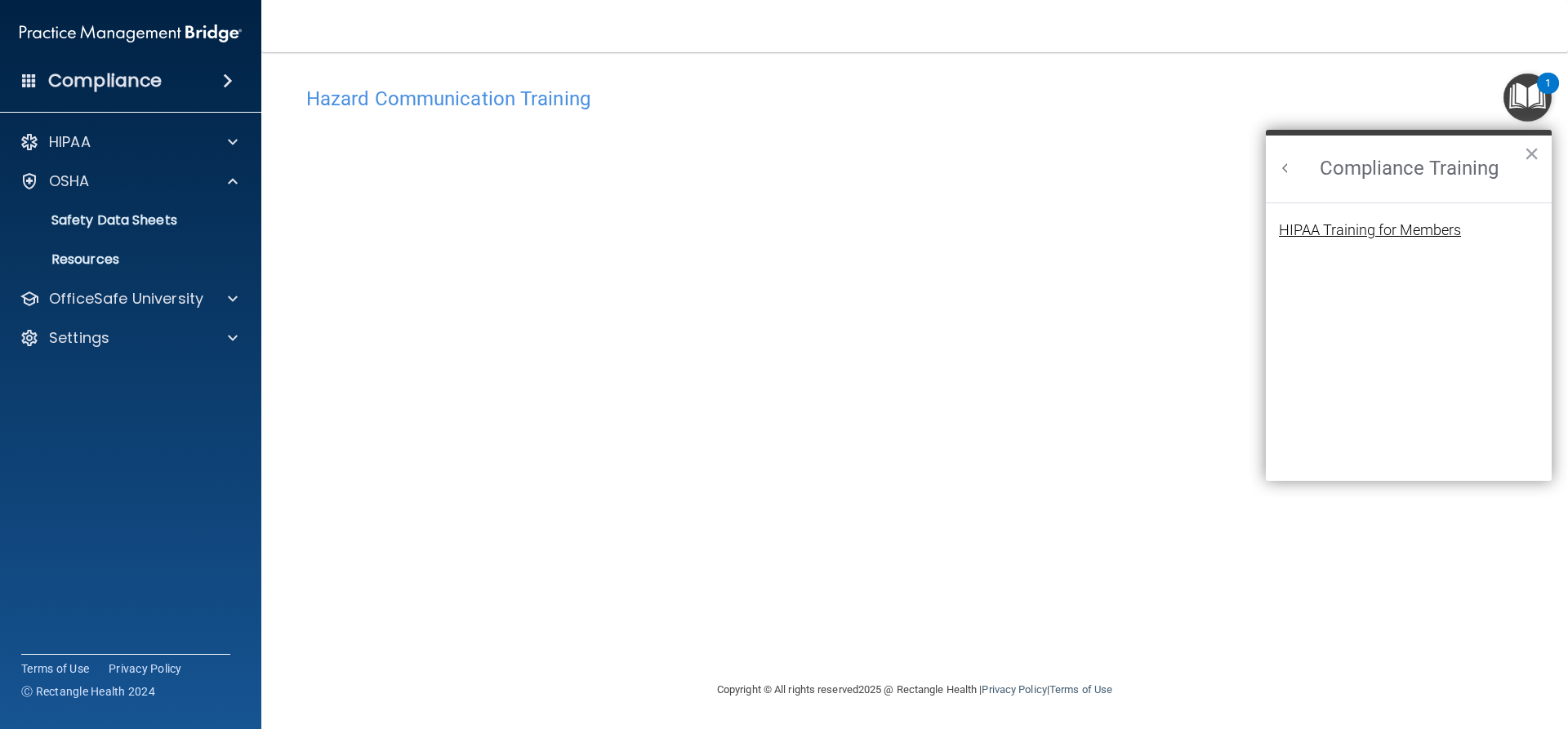 click on "HIPAA Training for Members" at bounding box center [1370, 230] 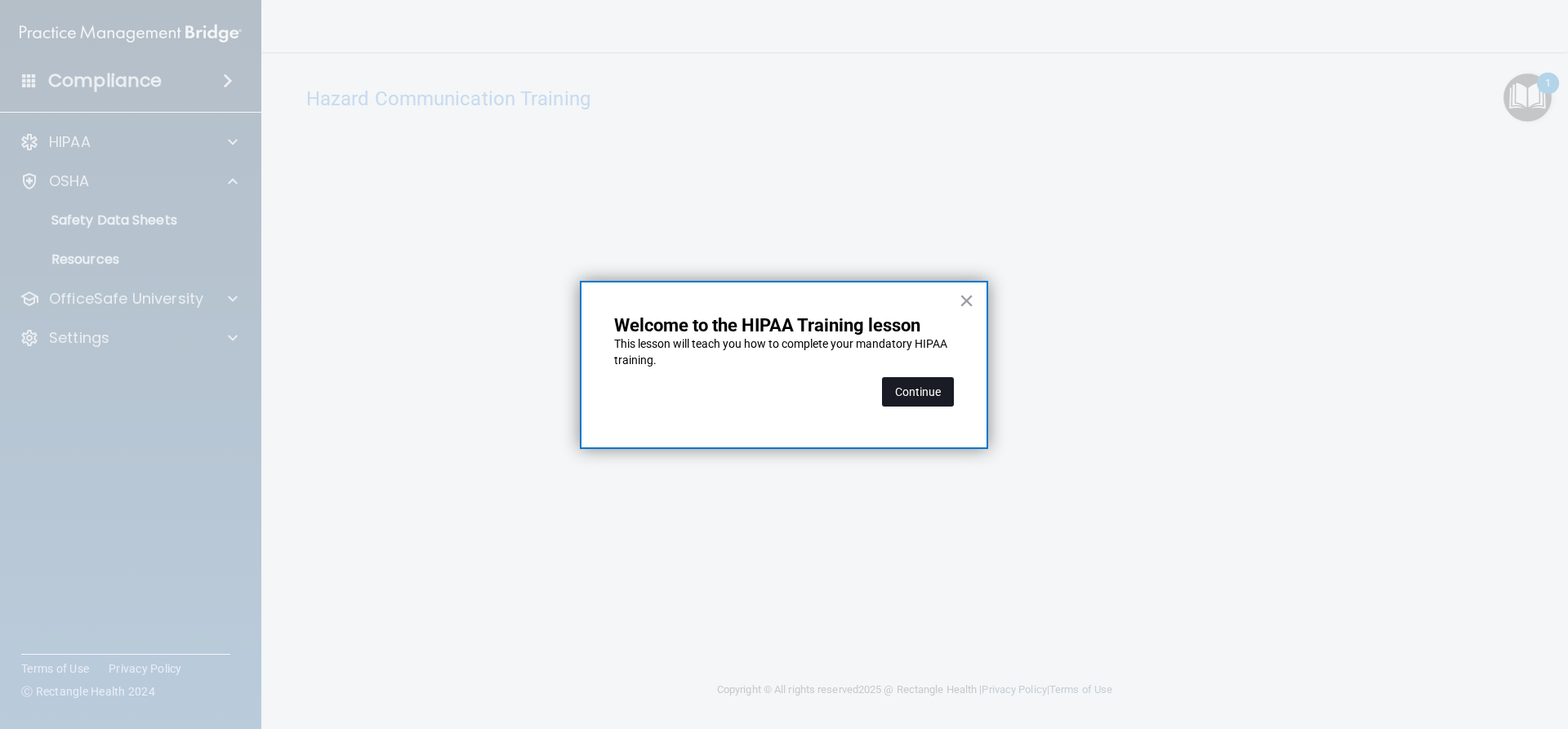 click on "Continue" at bounding box center [918, 392] 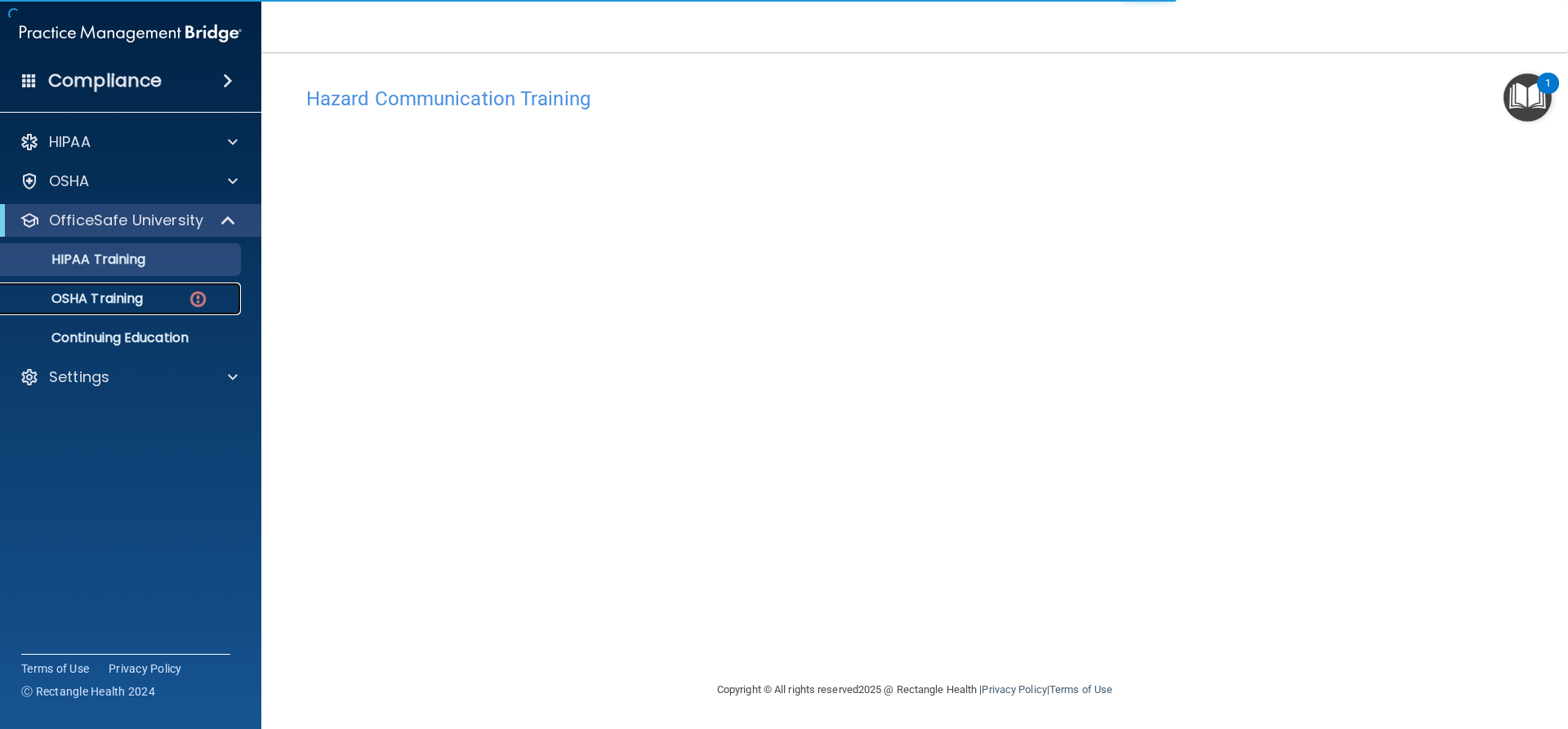 click on "OSHA Training" at bounding box center [77, 299] 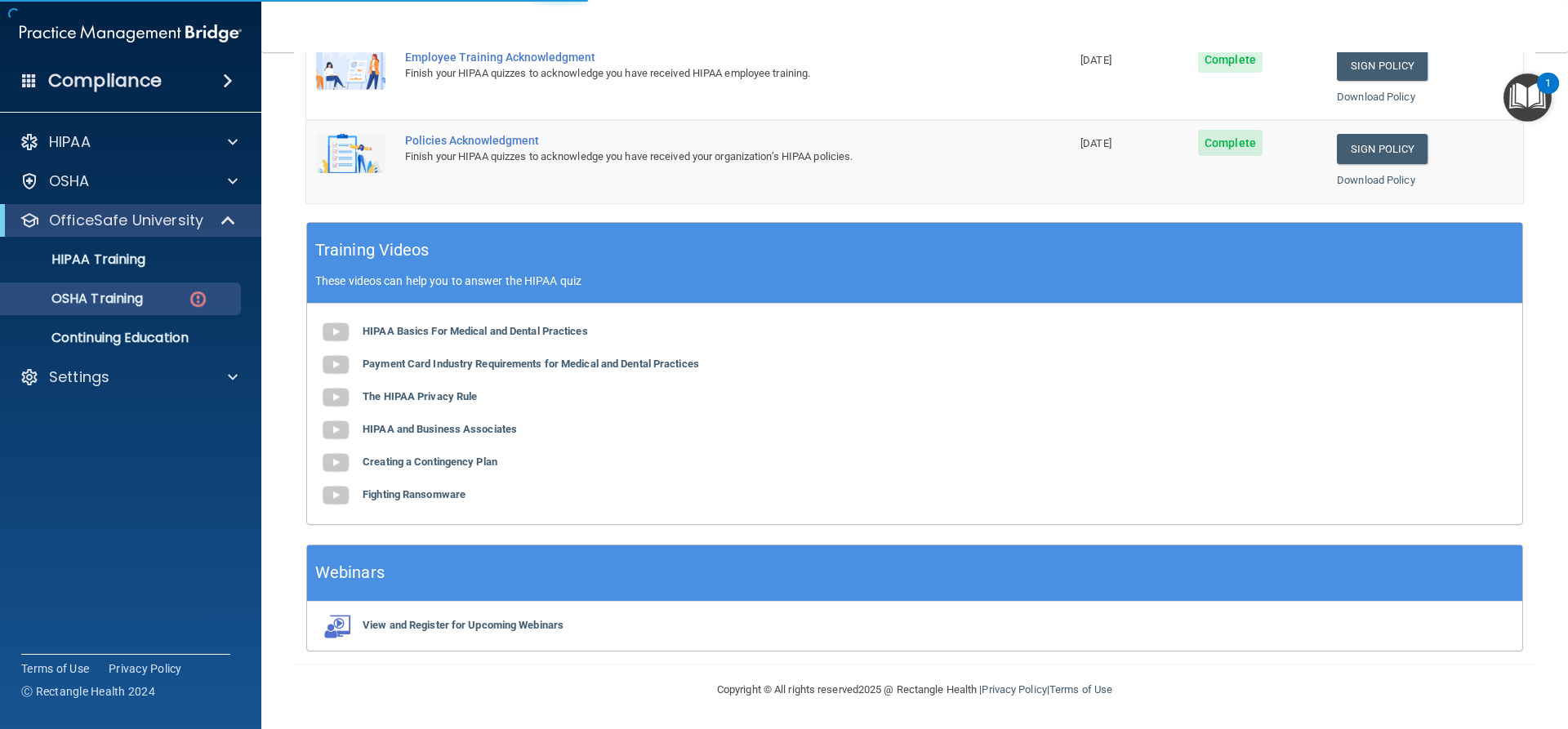 scroll, scrollTop: 127, scrollLeft: 0, axis: vertical 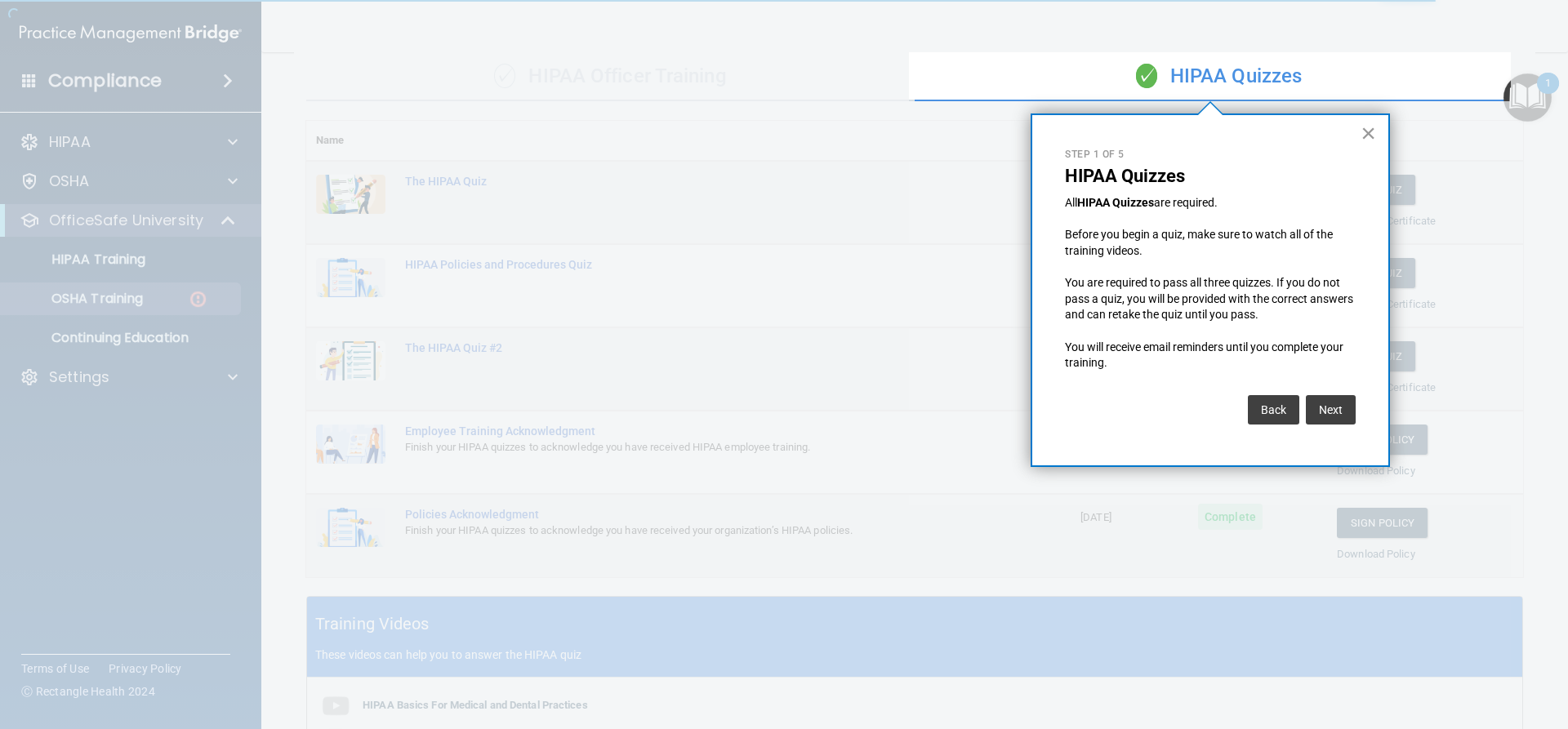 click on "×" at bounding box center [1368, 133] 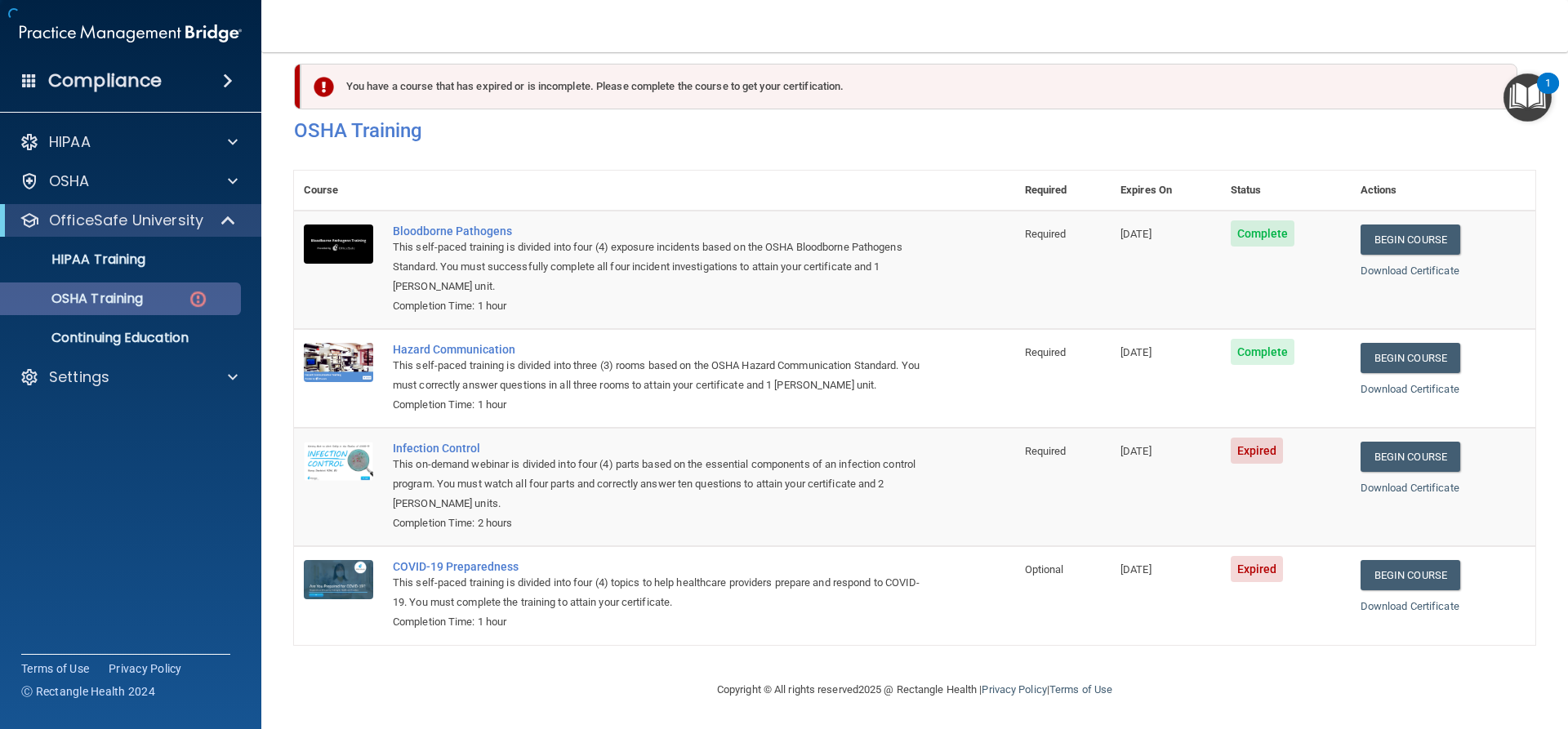 scroll, scrollTop: 22, scrollLeft: 0, axis: vertical 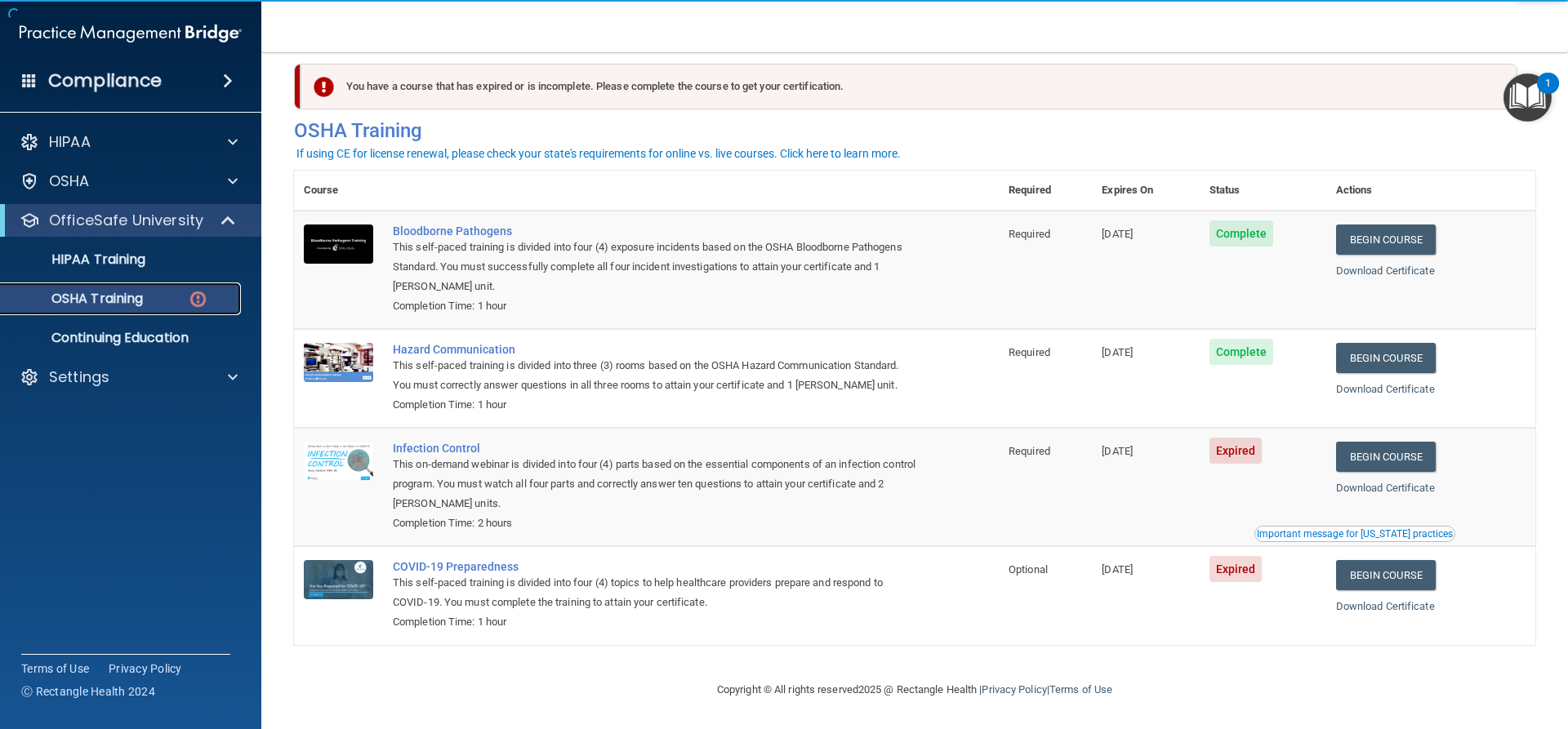 click on "OSHA Training" at bounding box center [77, 299] 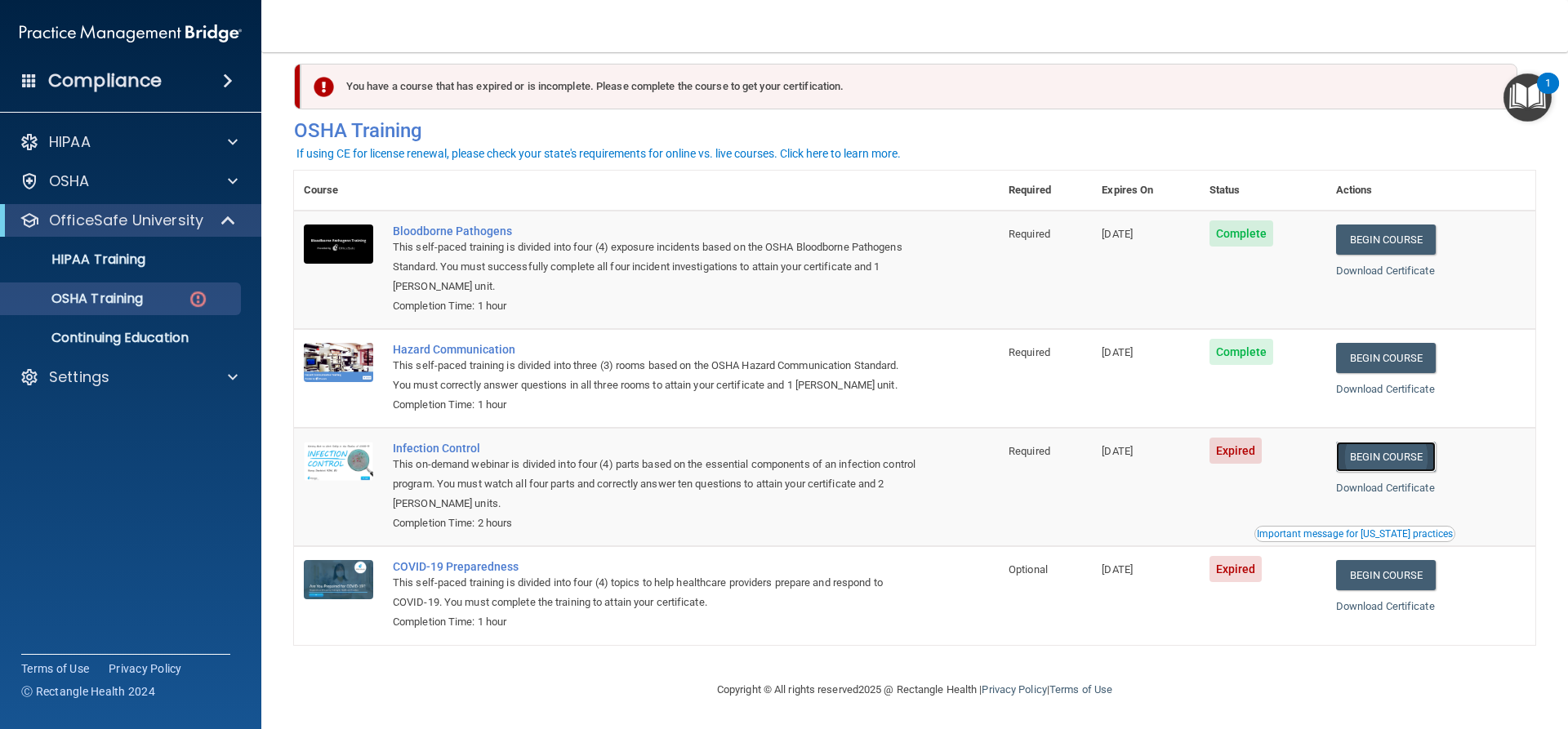 click on "Begin Course" at bounding box center (1386, 456) 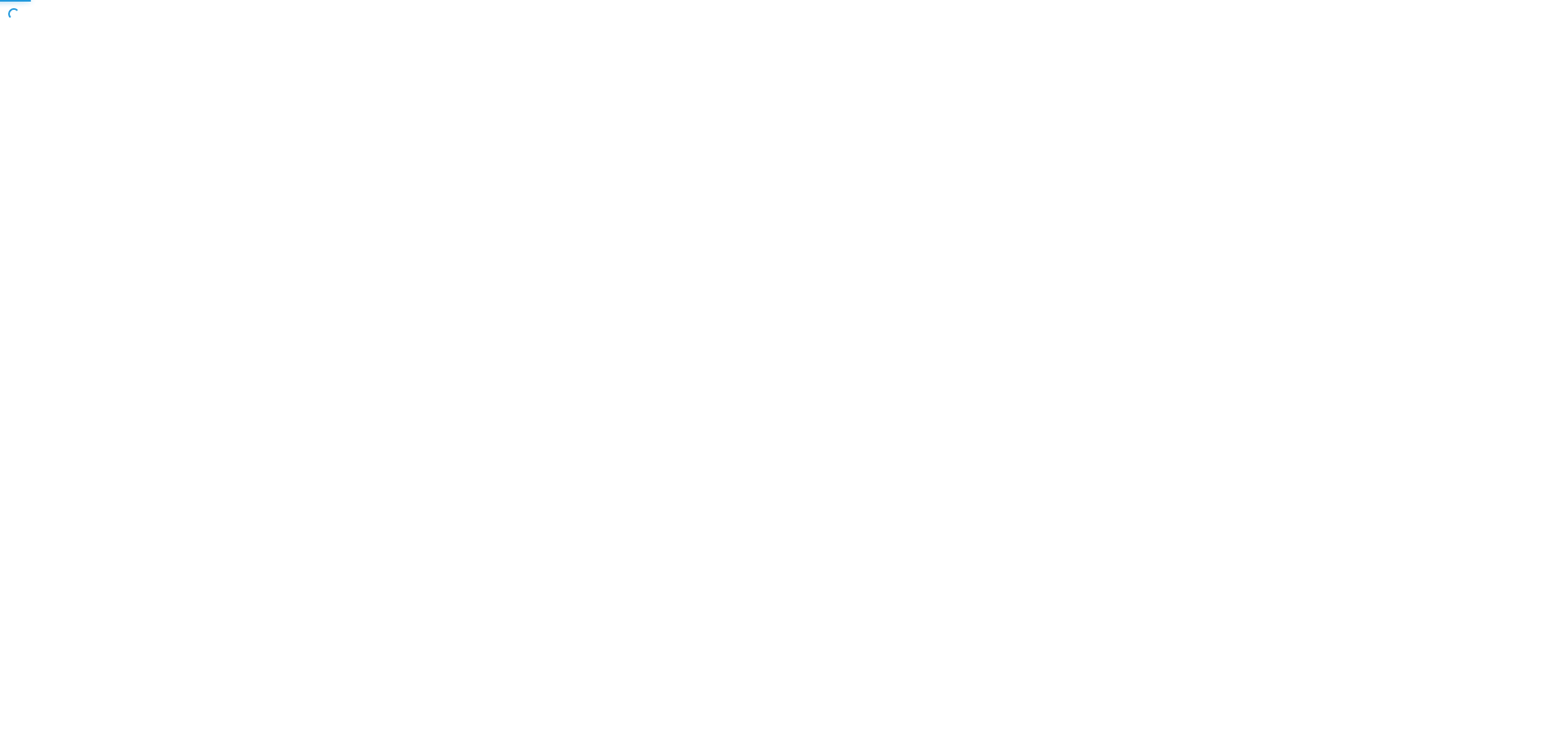 scroll, scrollTop: 0, scrollLeft: 0, axis: both 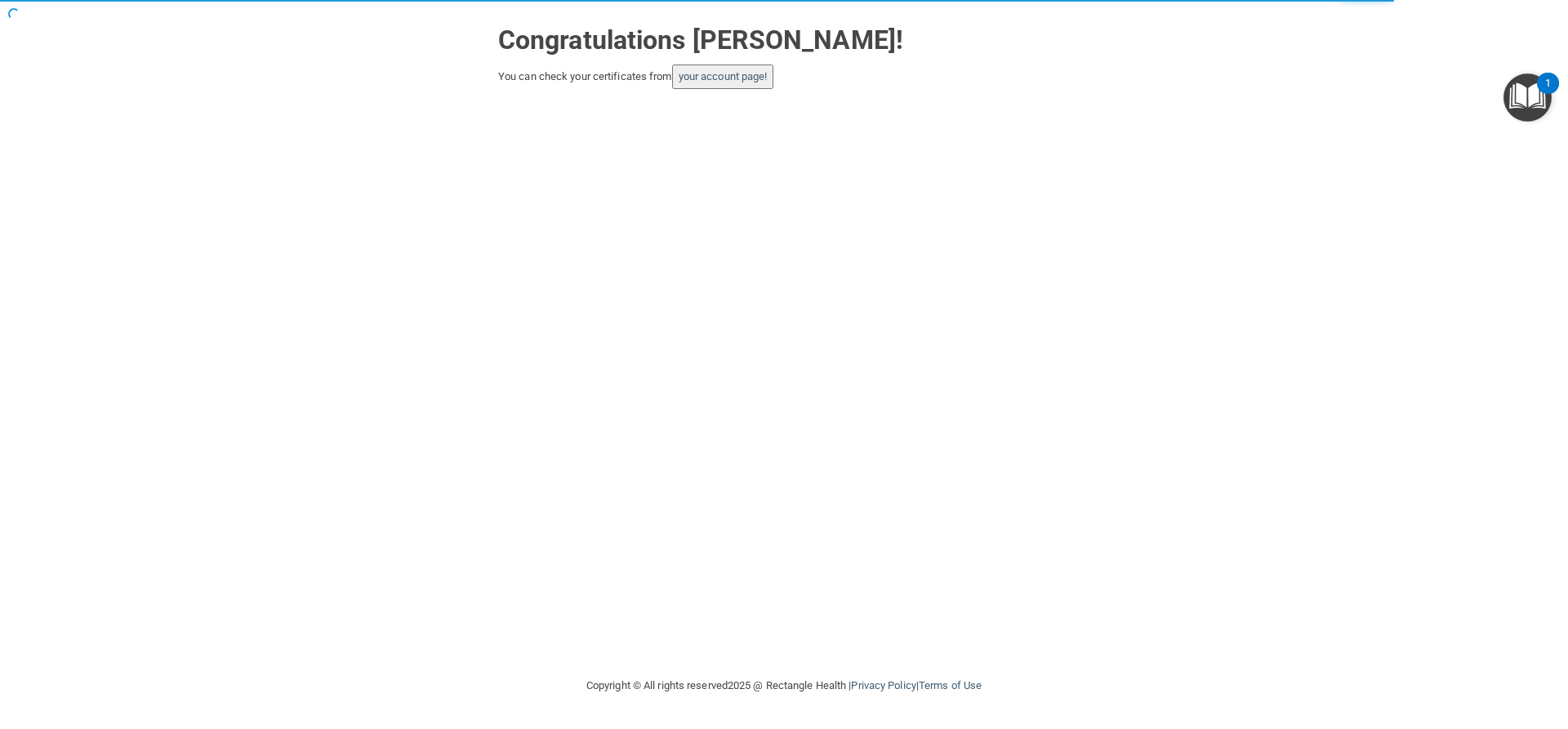 click at bounding box center [1527, 97] 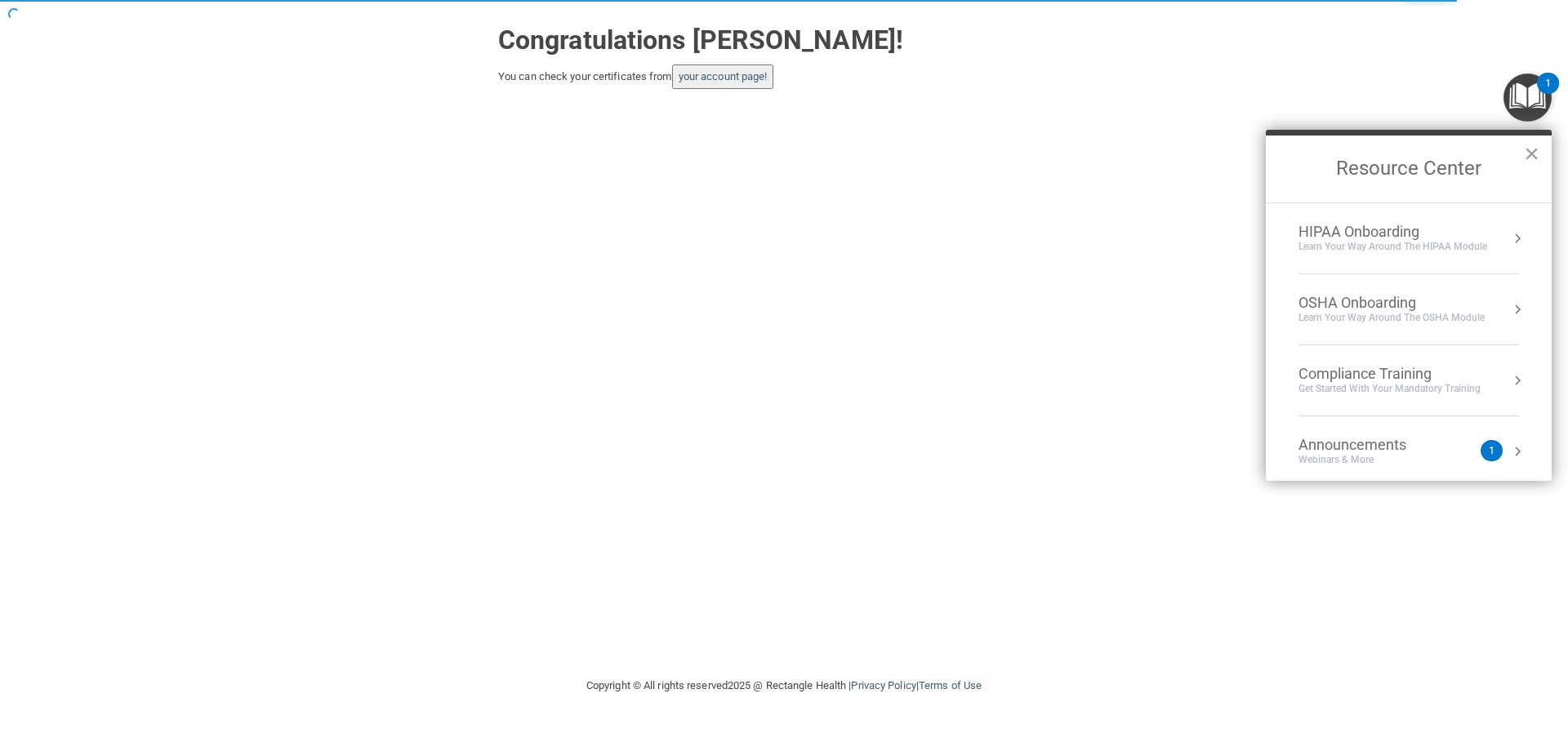 click on "Get Started with your mandatory training" at bounding box center [1389, 389] 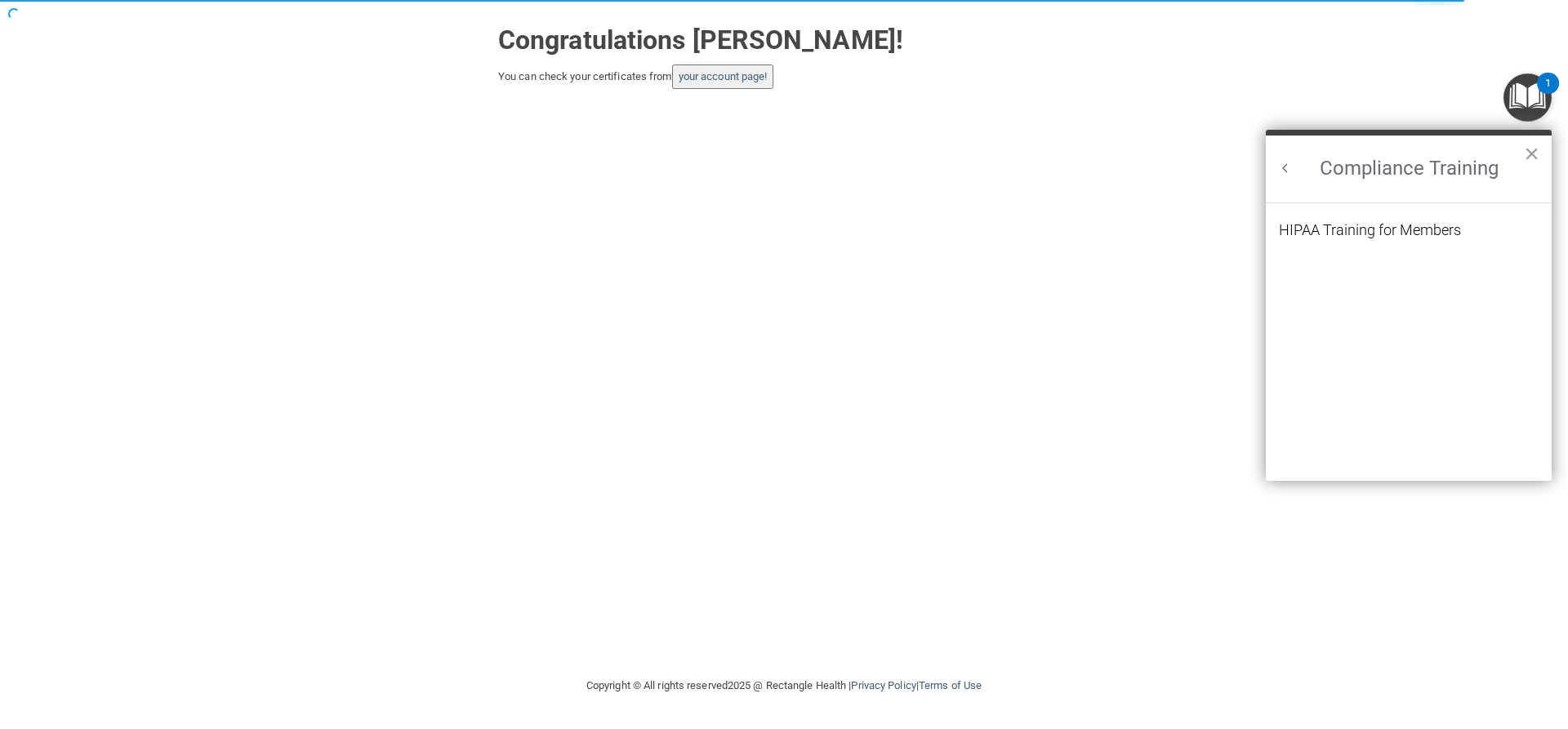 scroll, scrollTop: 0, scrollLeft: 0, axis: both 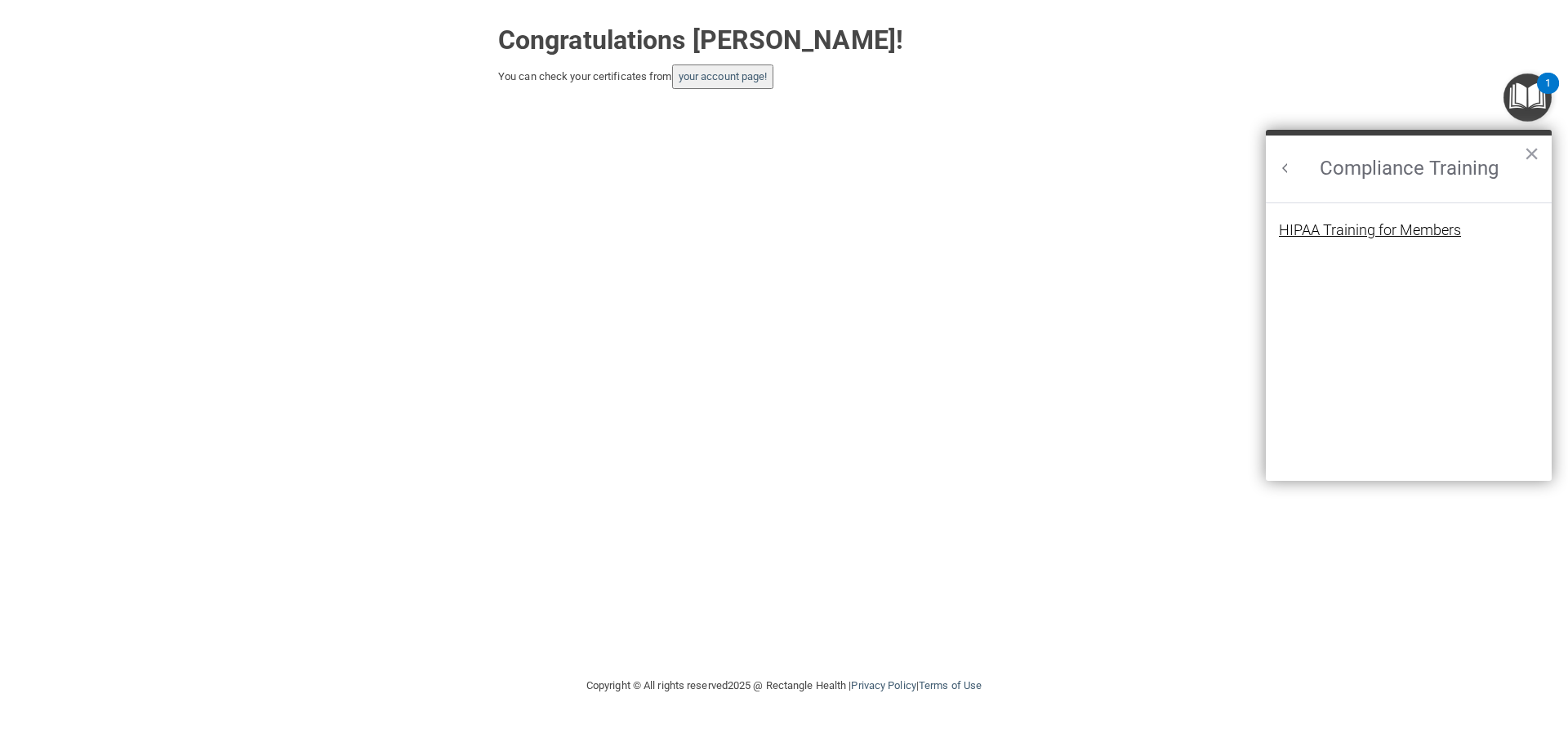 click on "HIPAA Training for Members" at bounding box center (1370, 230) 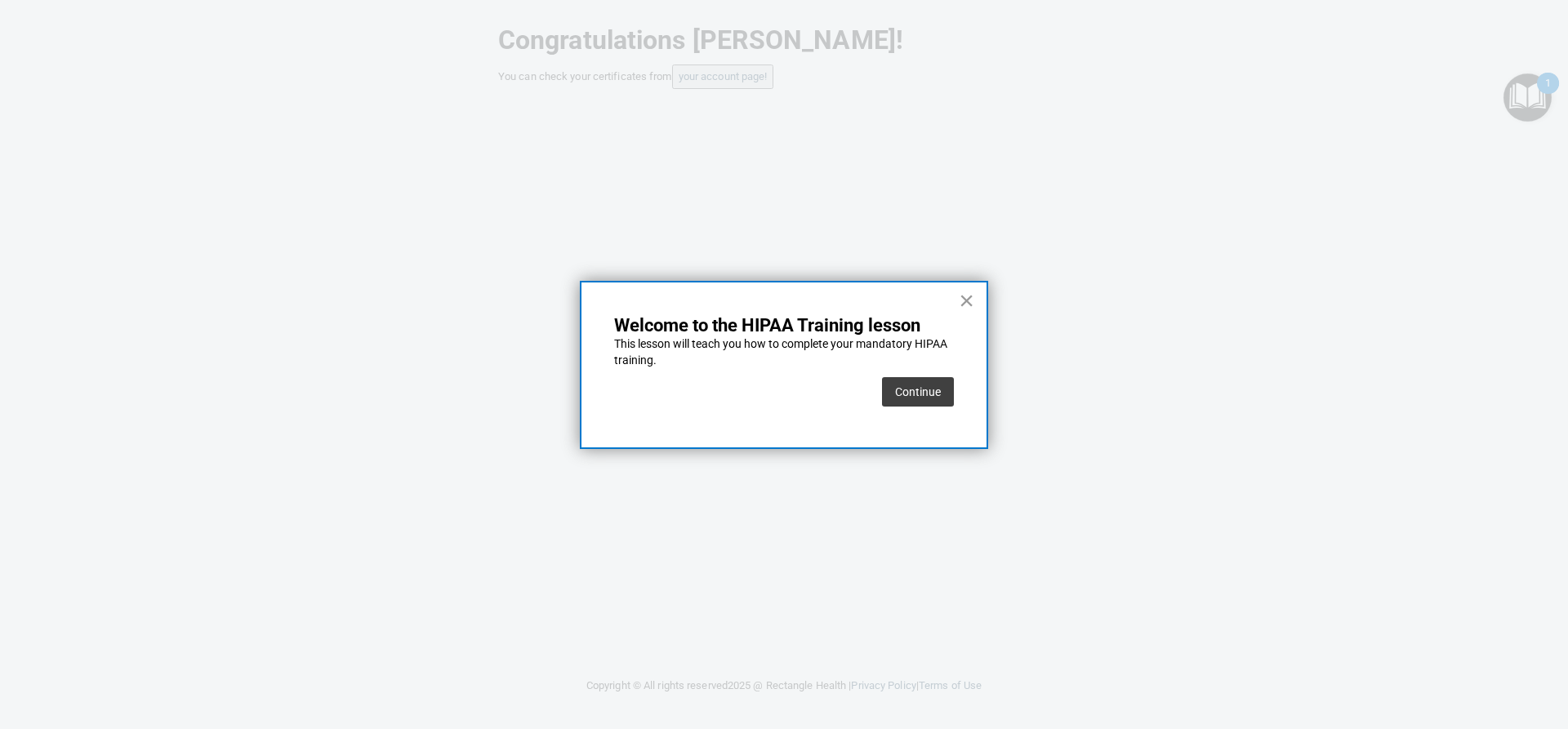 click on "×" at bounding box center [966, 300] 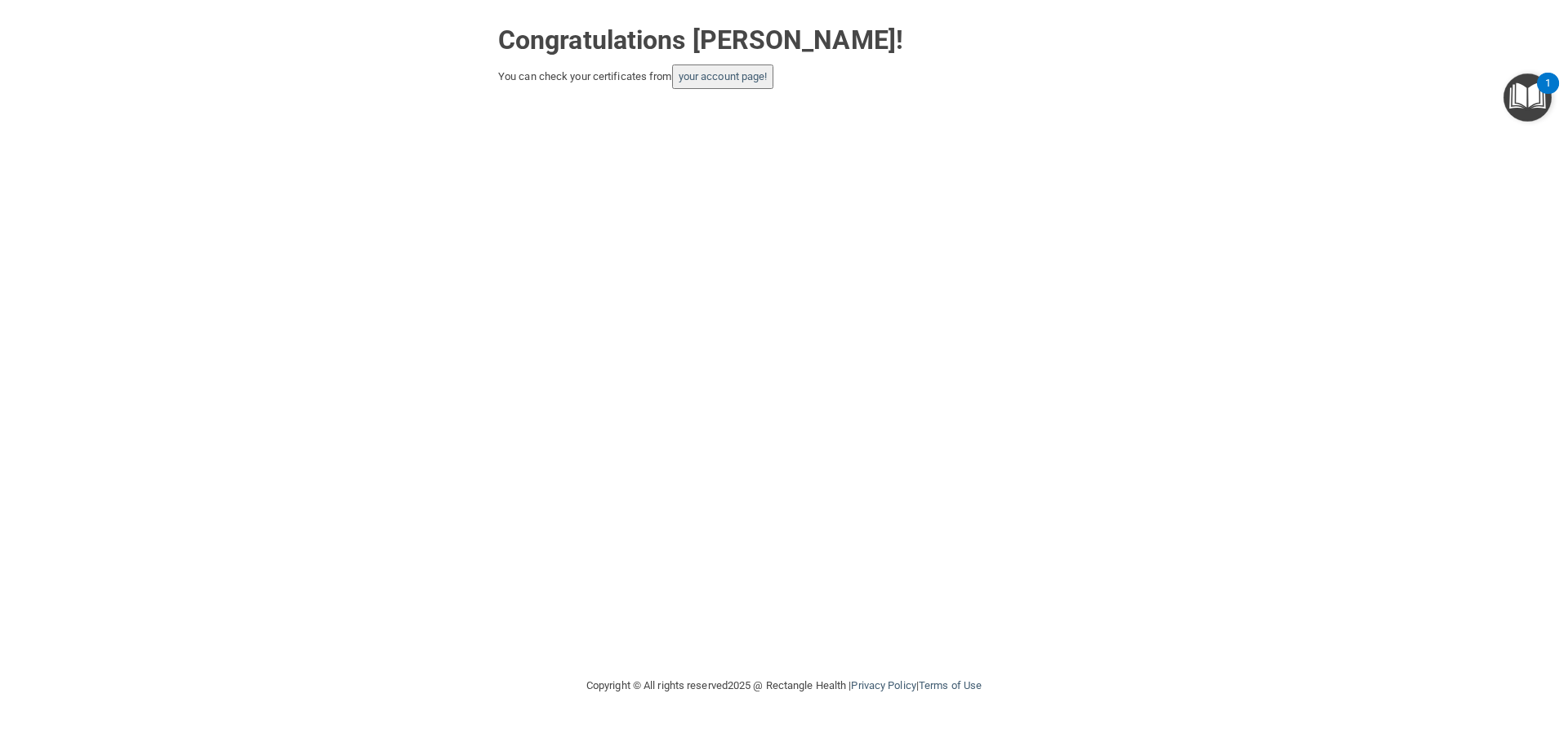 click at bounding box center [1527, 97] 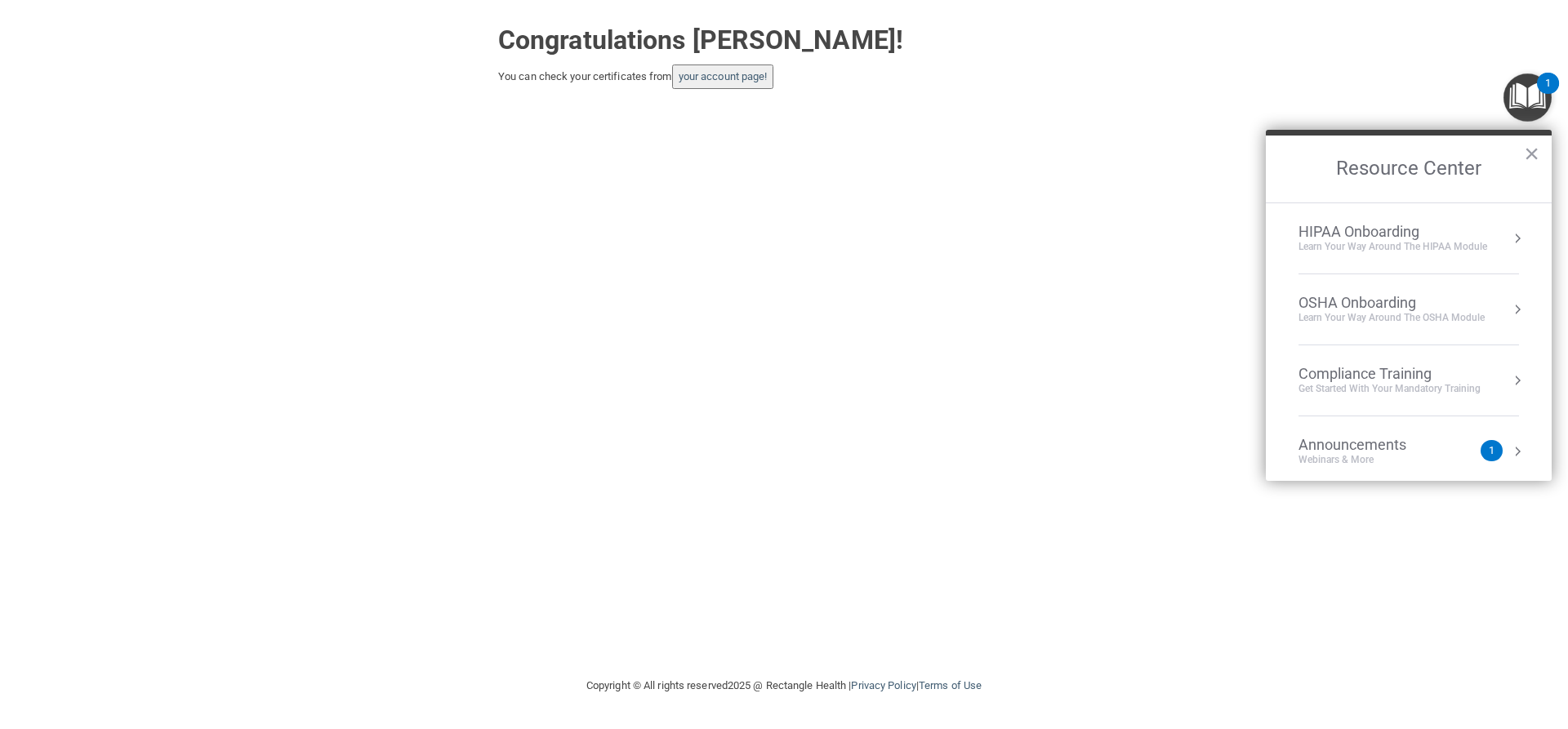 click on "Get Started with your mandatory training" at bounding box center (1389, 389) 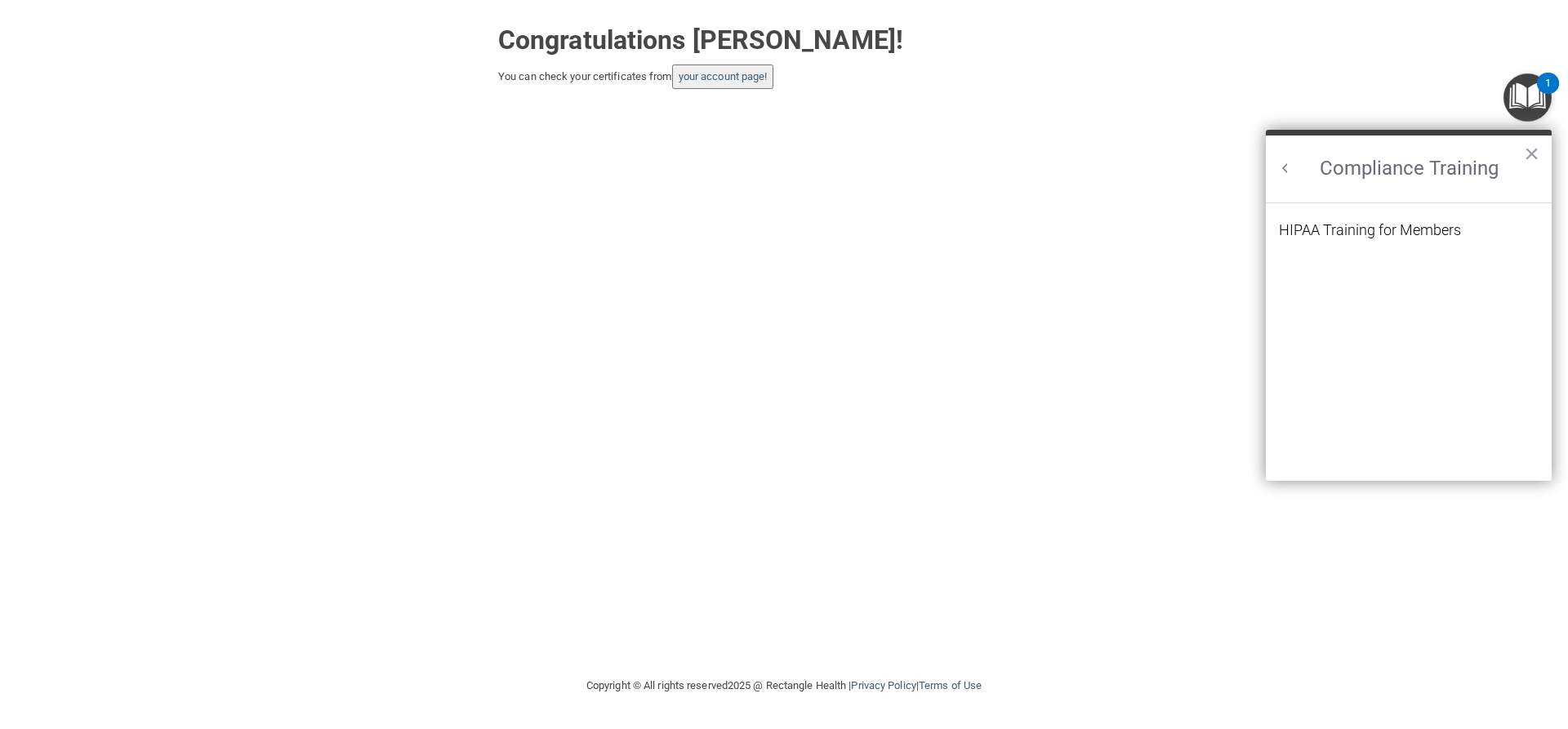 scroll, scrollTop: 0, scrollLeft: 0, axis: both 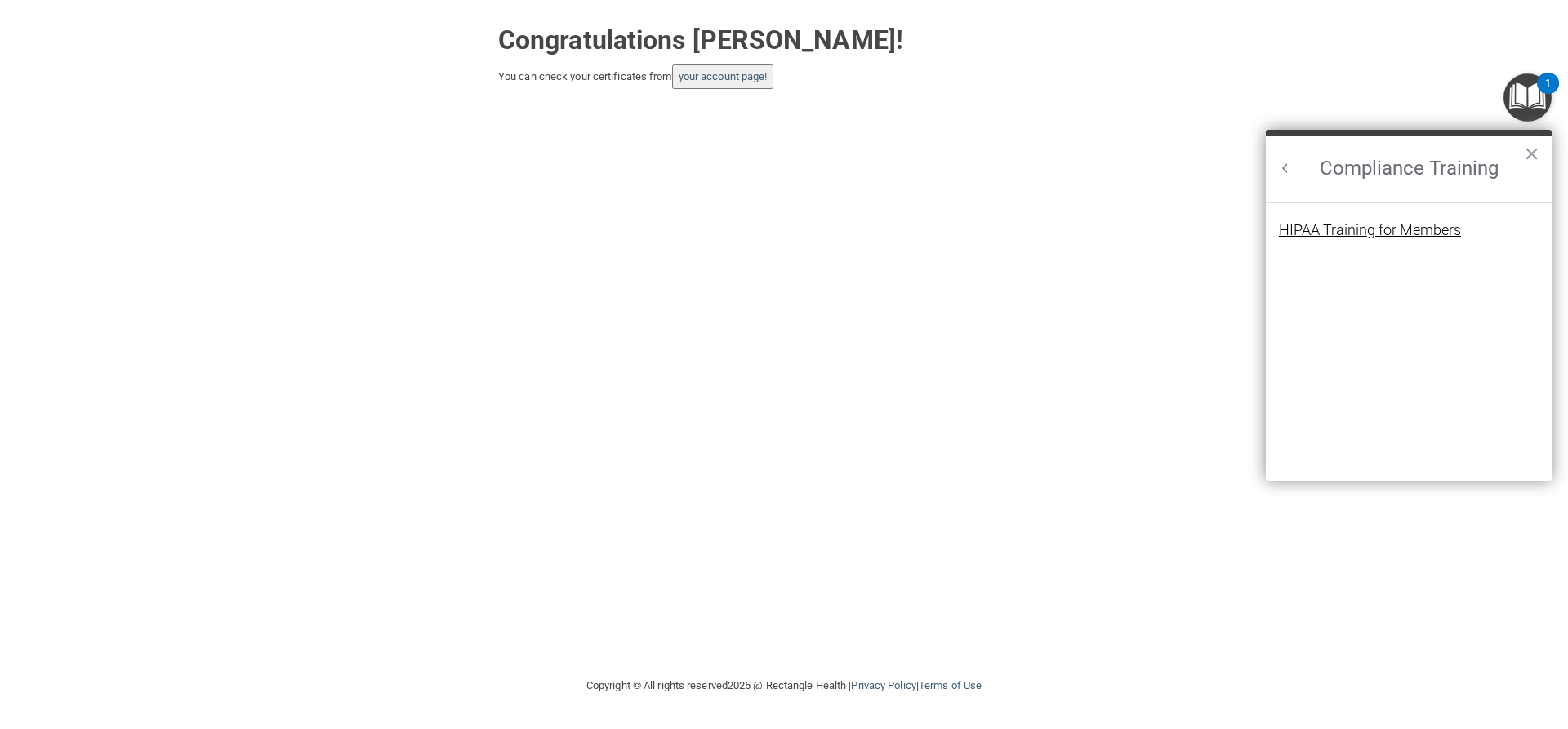 click on "HIPAA Training for Members" at bounding box center [1370, 230] 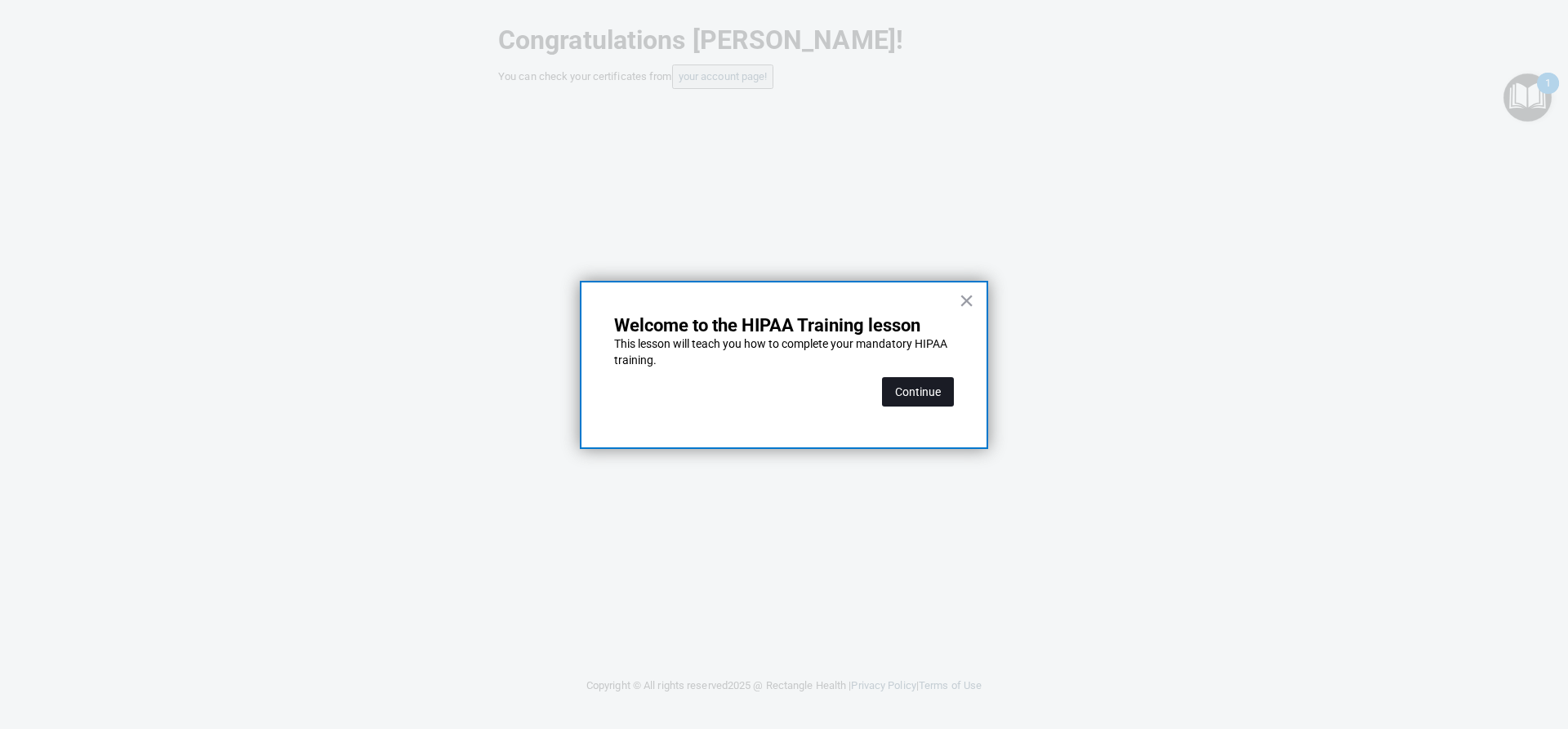 click on "Continue" at bounding box center (918, 392) 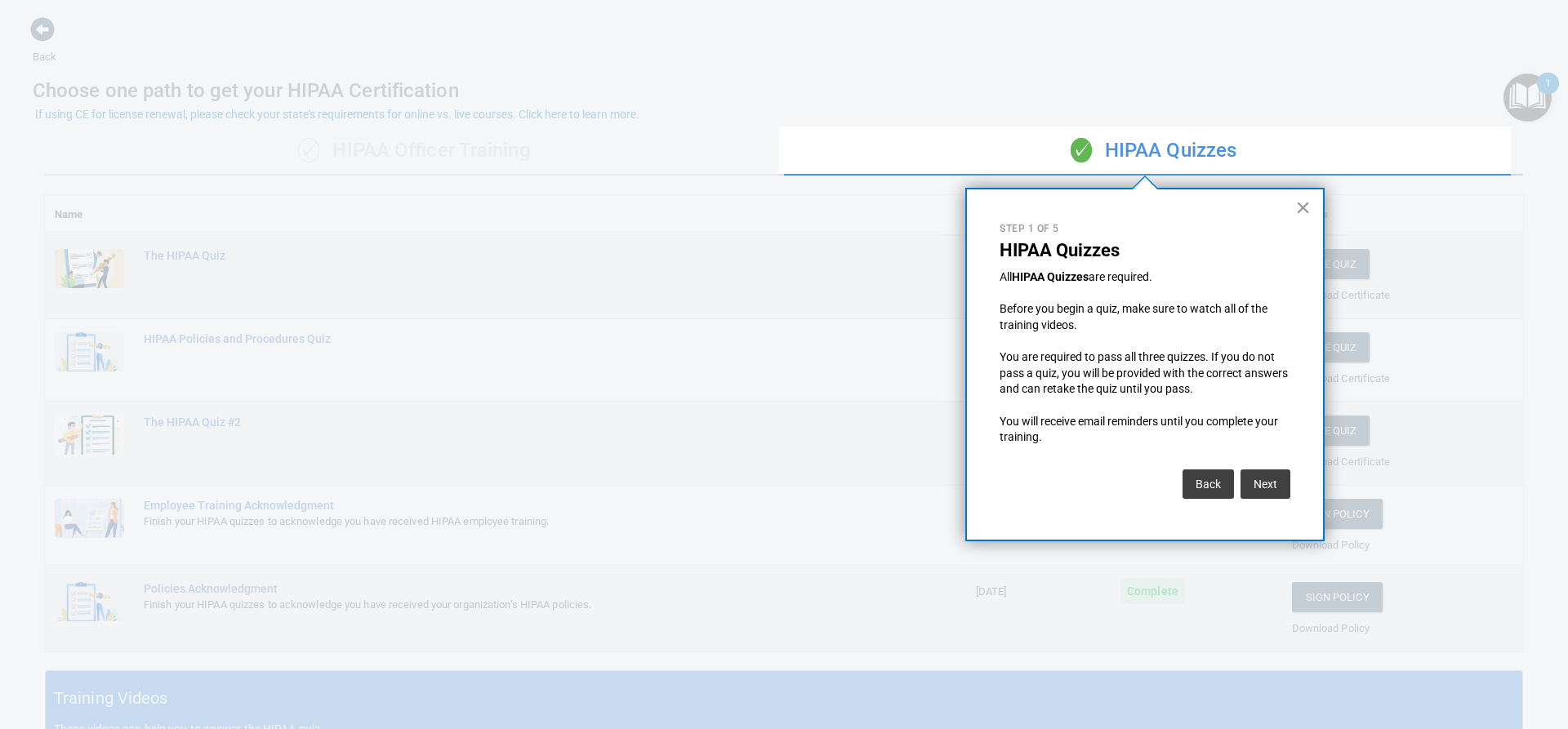click on "×" at bounding box center (1303, 207) 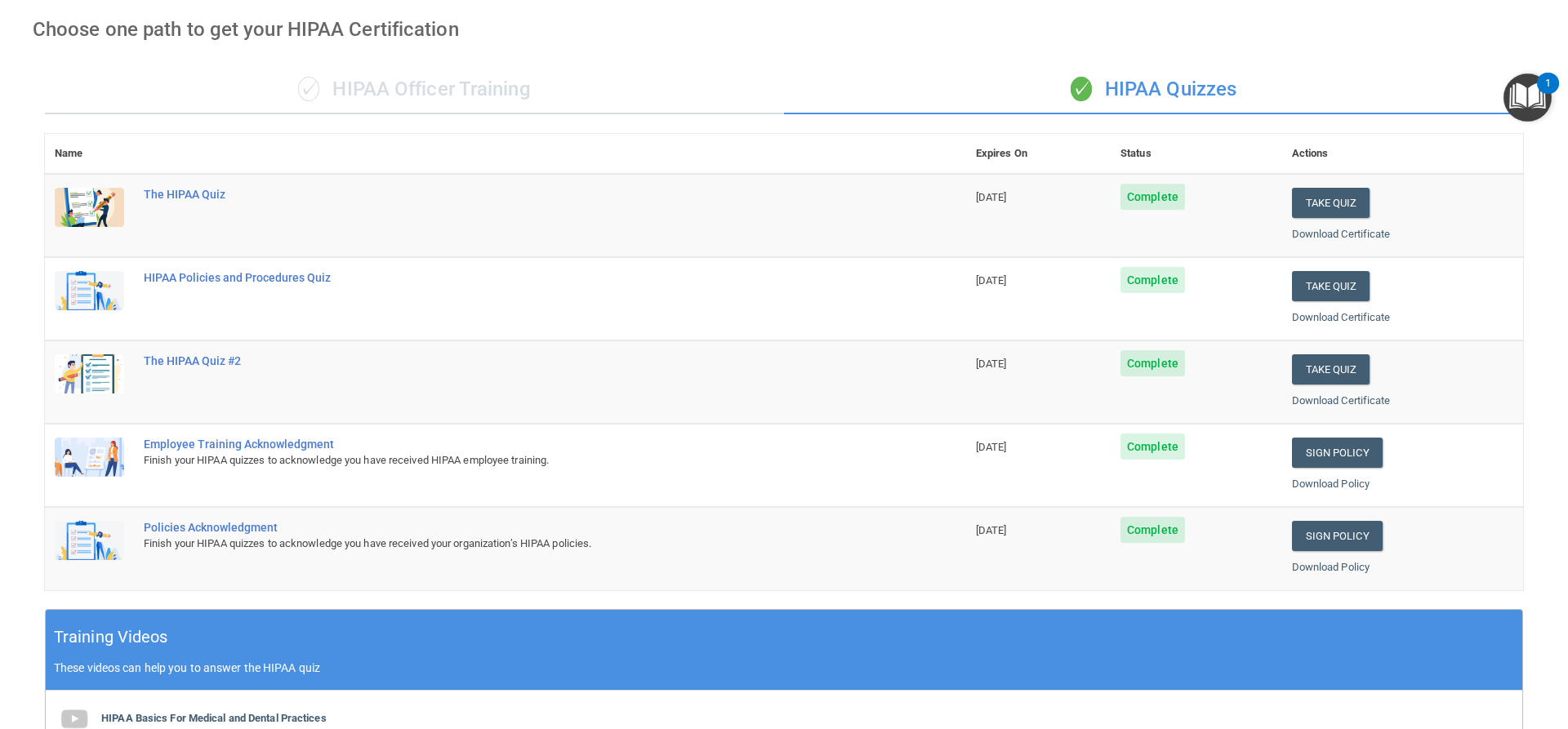scroll, scrollTop: 0, scrollLeft: 0, axis: both 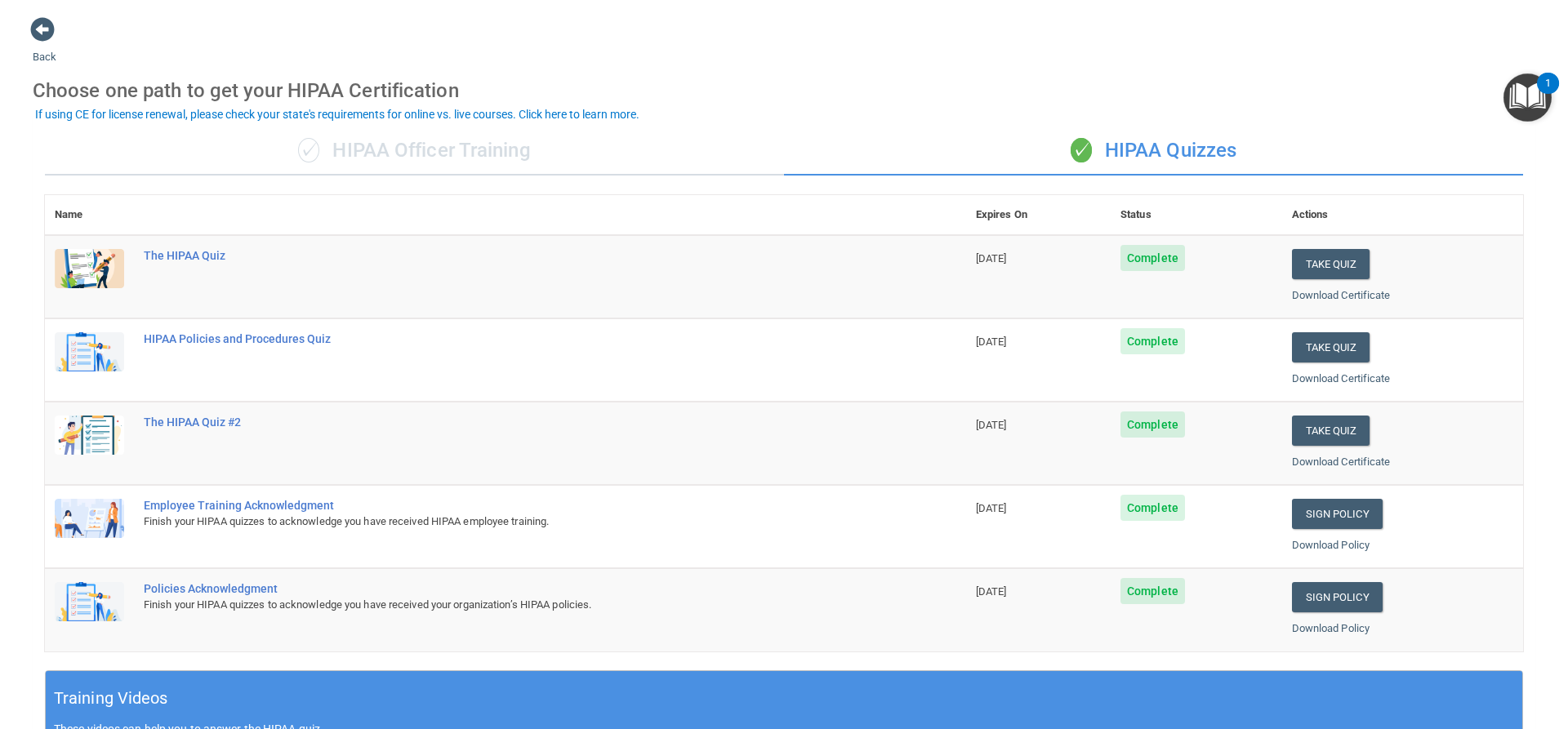 click on "✓   HIPAA Officer Training" at bounding box center (414, 151) 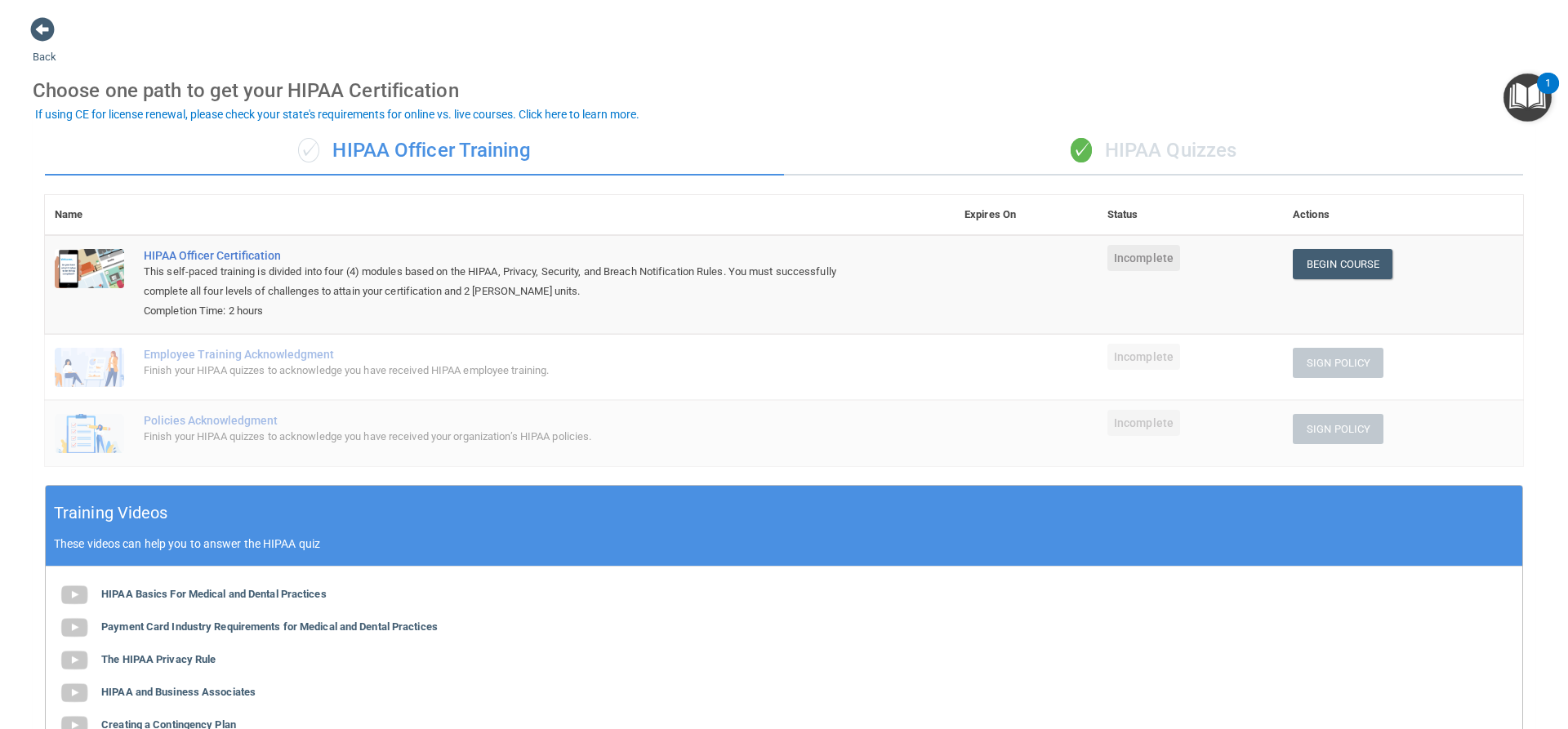 click on "✓" at bounding box center (1081, 150) 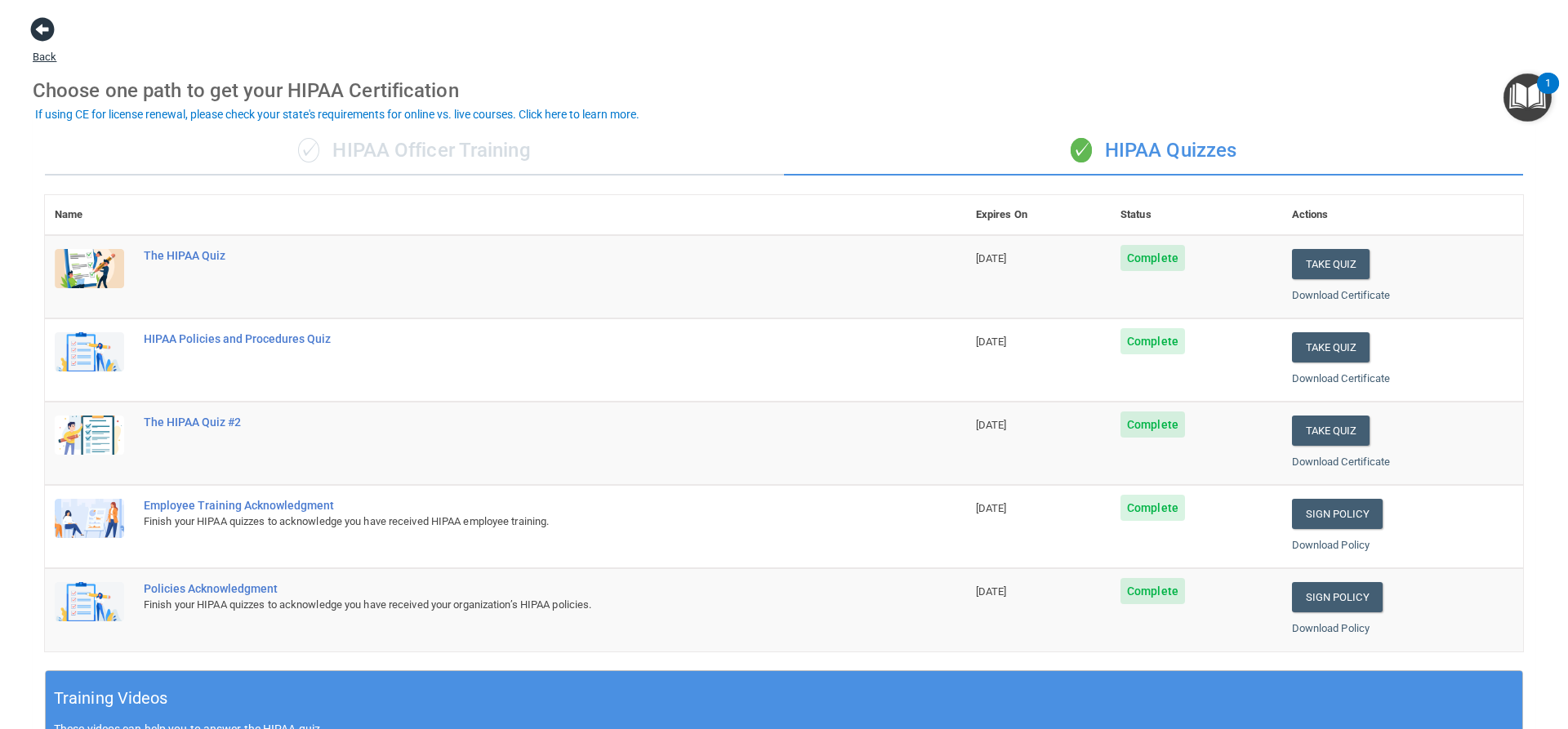 click at bounding box center [42, 29] 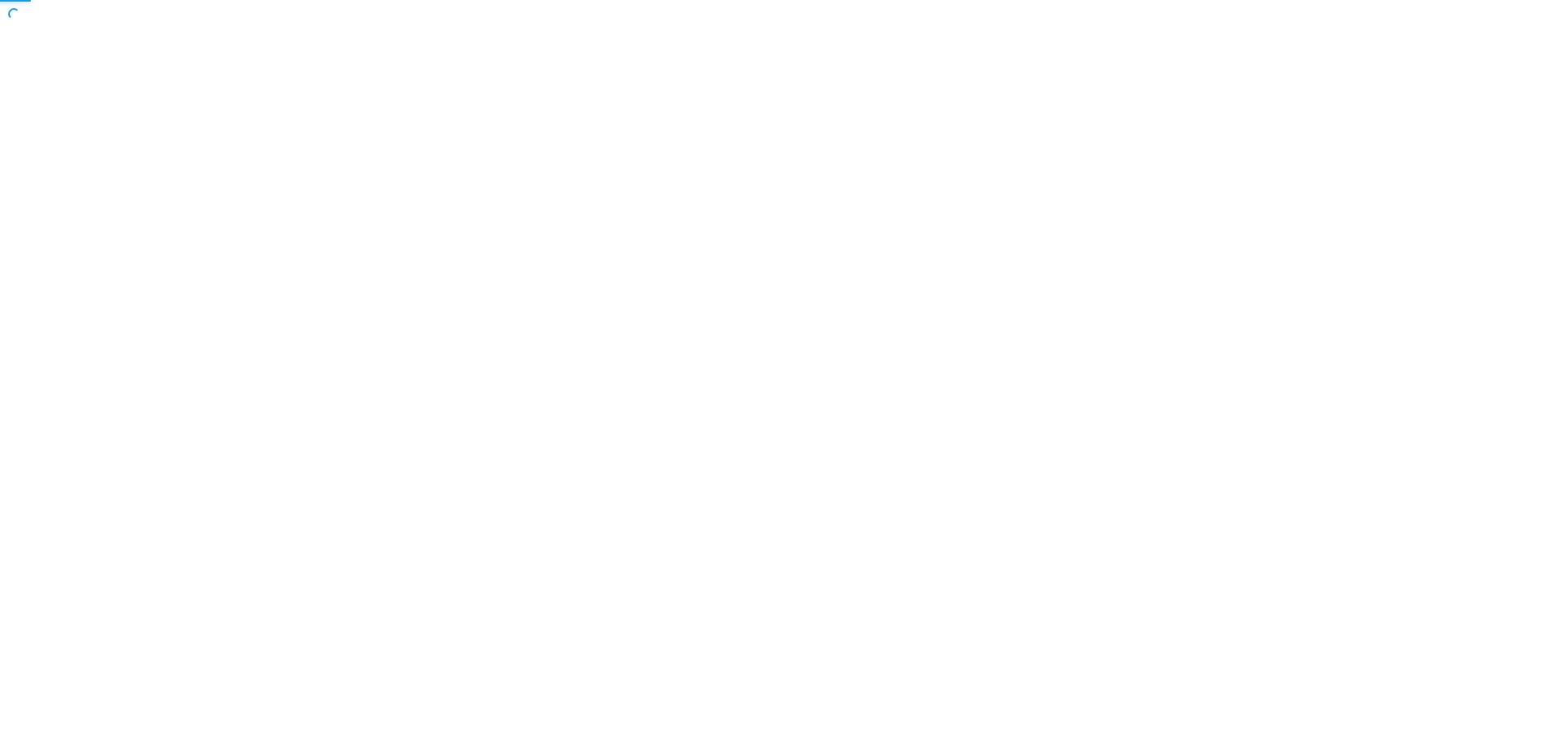 scroll, scrollTop: 0, scrollLeft: 0, axis: both 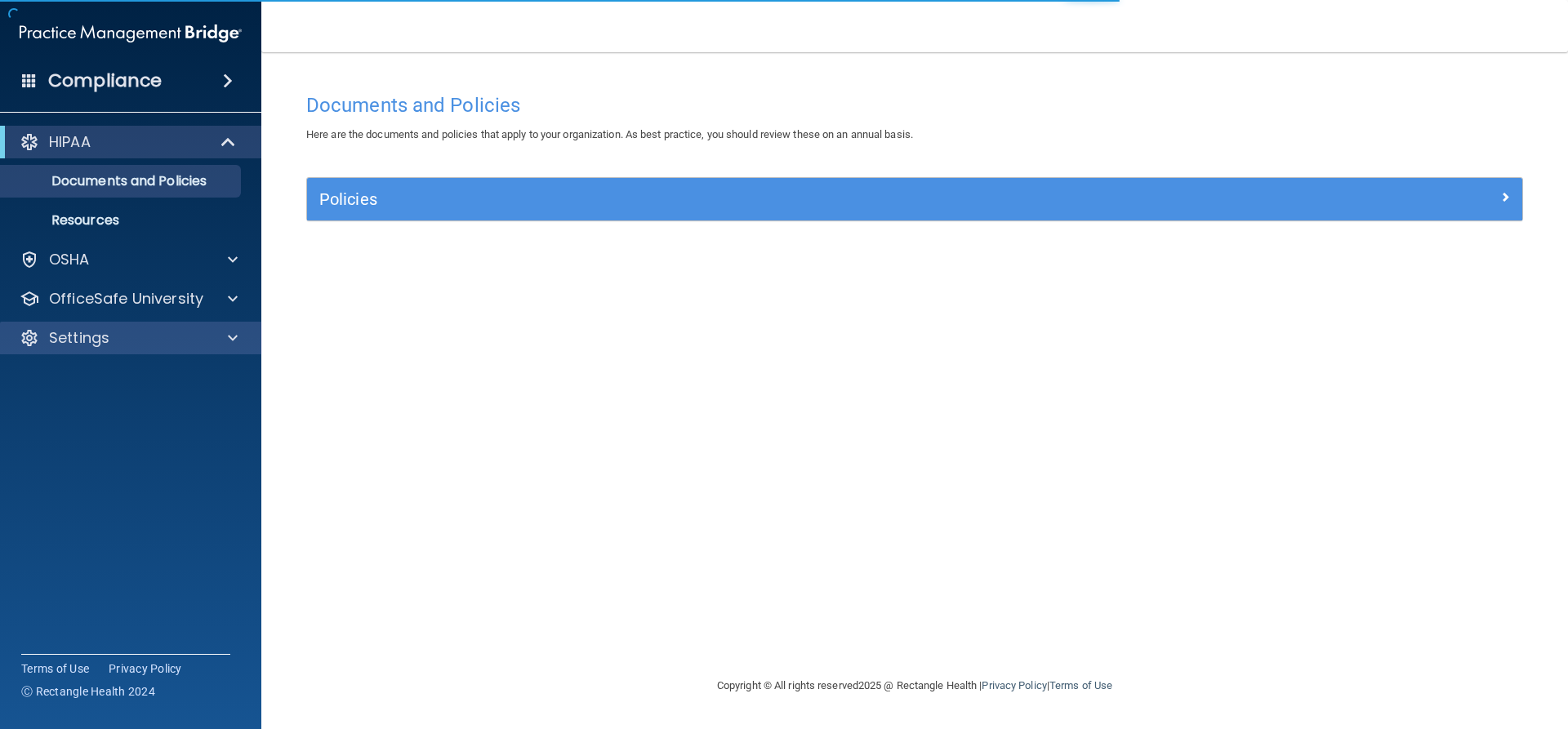 click on "Settings" at bounding box center [131, 338] 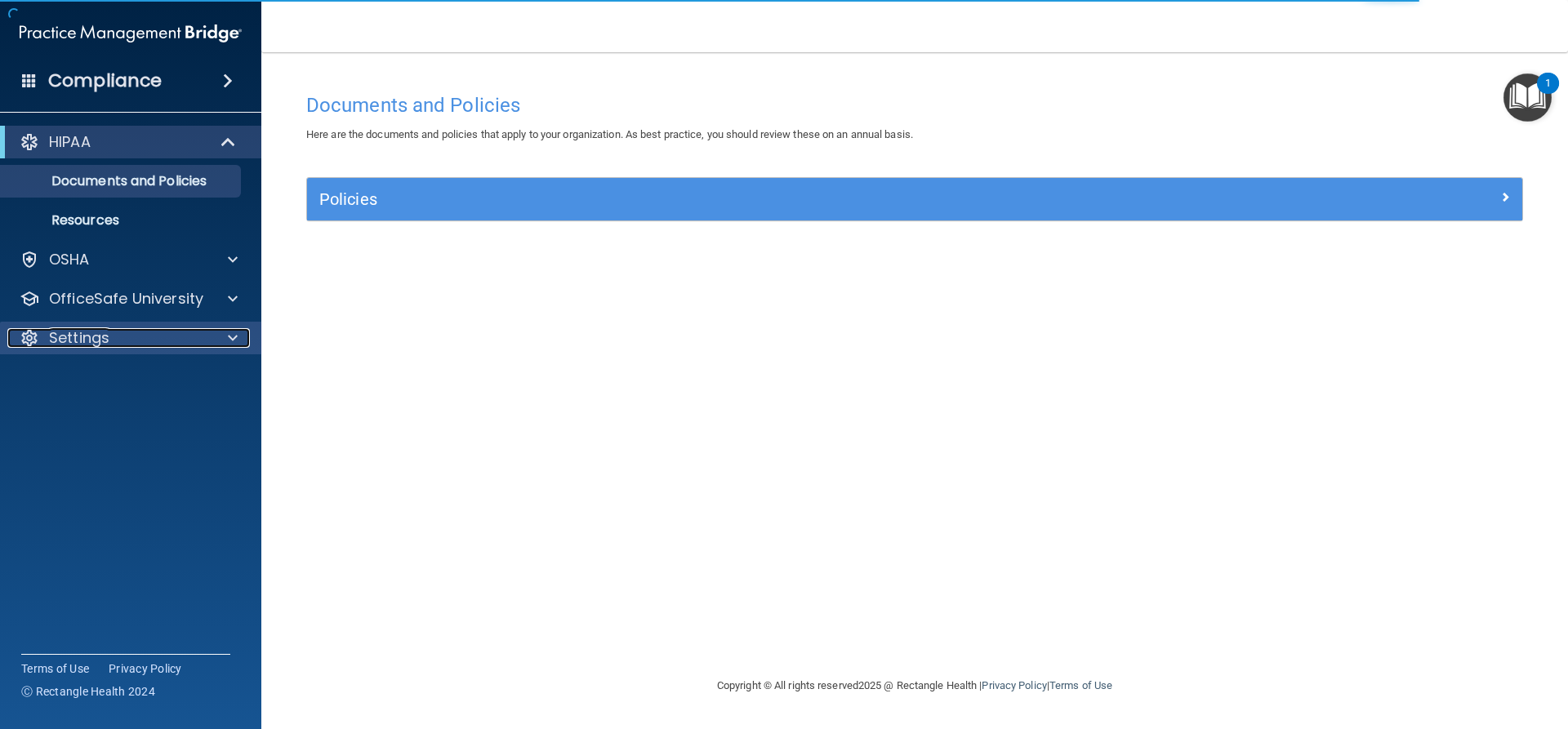 click at bounding box center (233, 338) 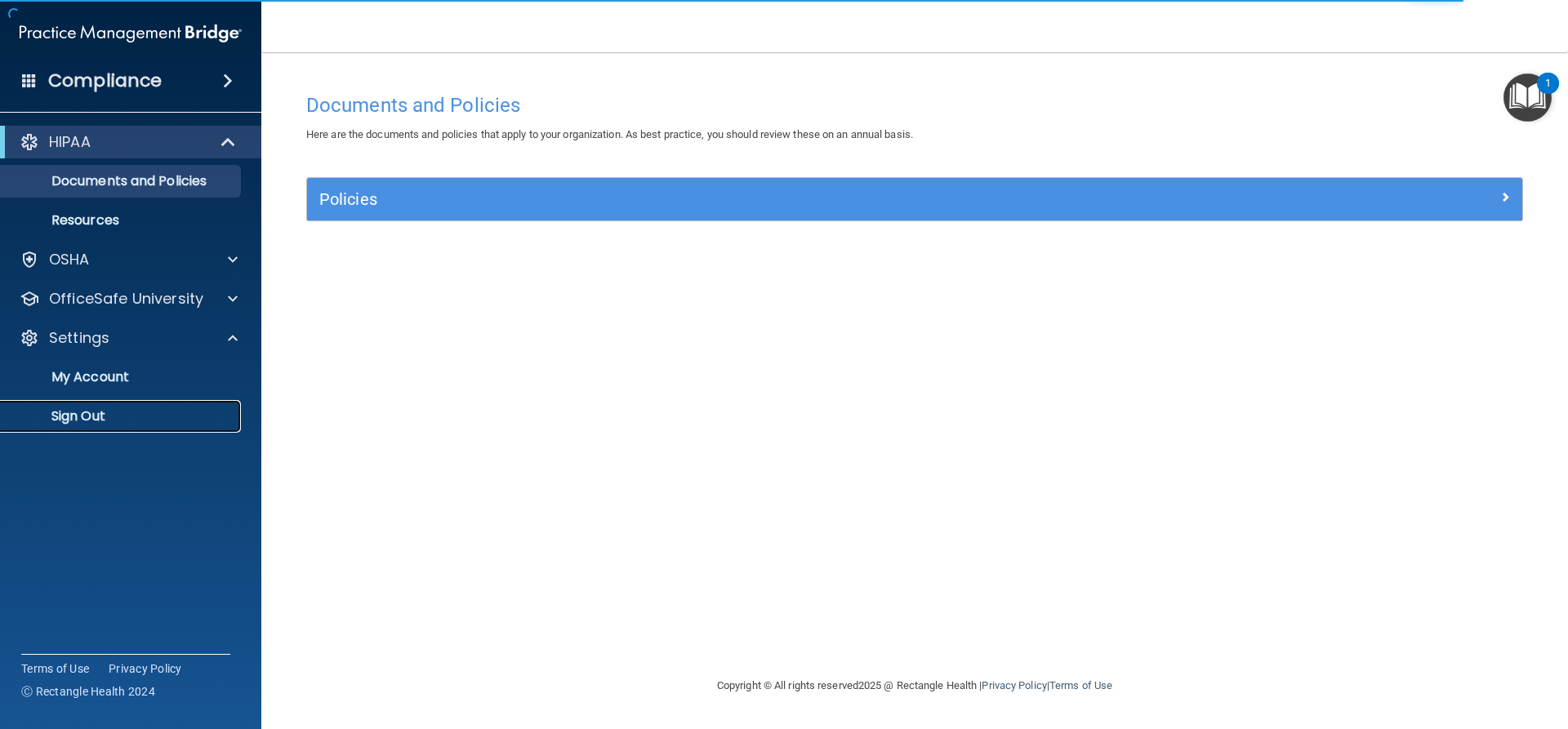 click on "Sign Out" at bounding box center [122, 416] 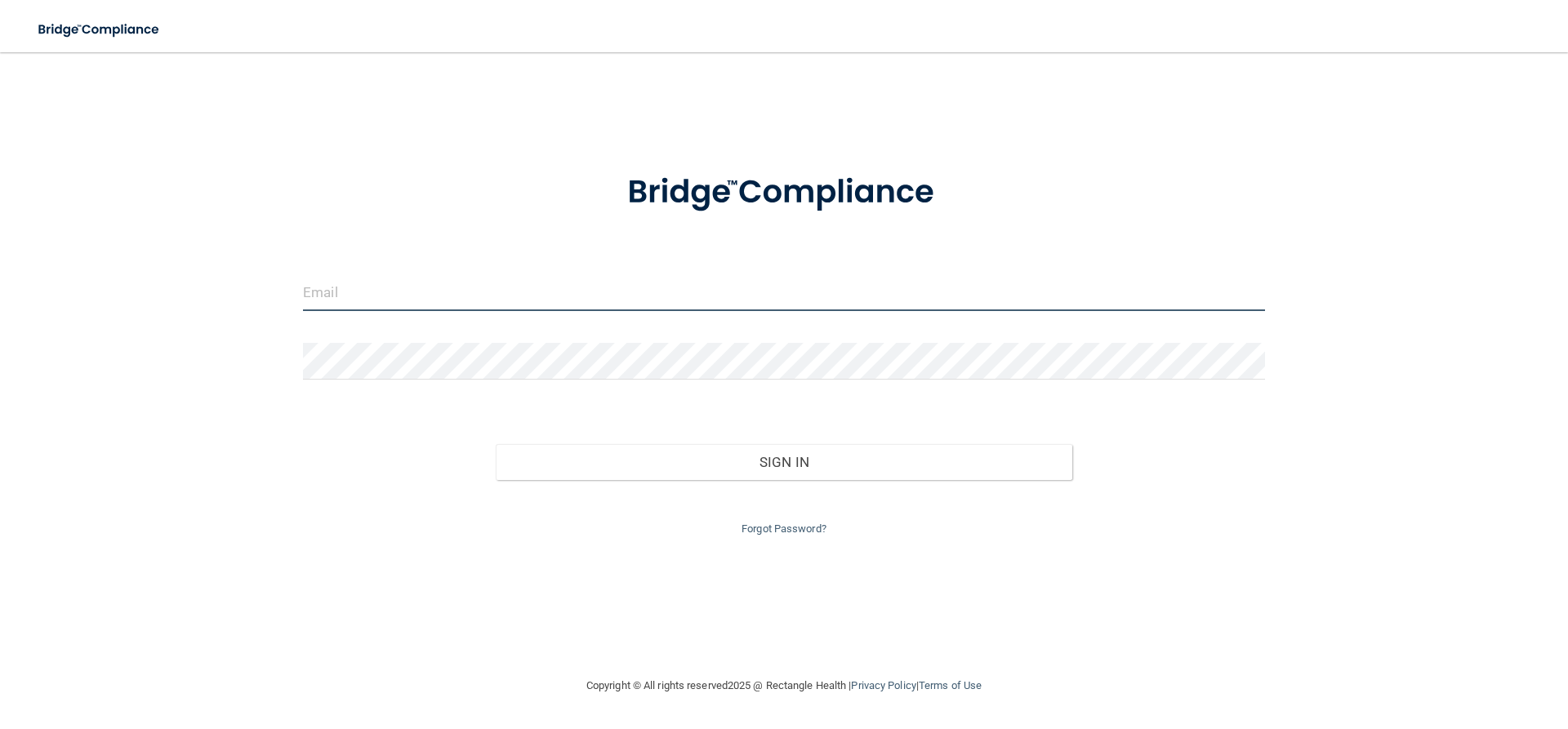 click at bounding box center (784, 292) 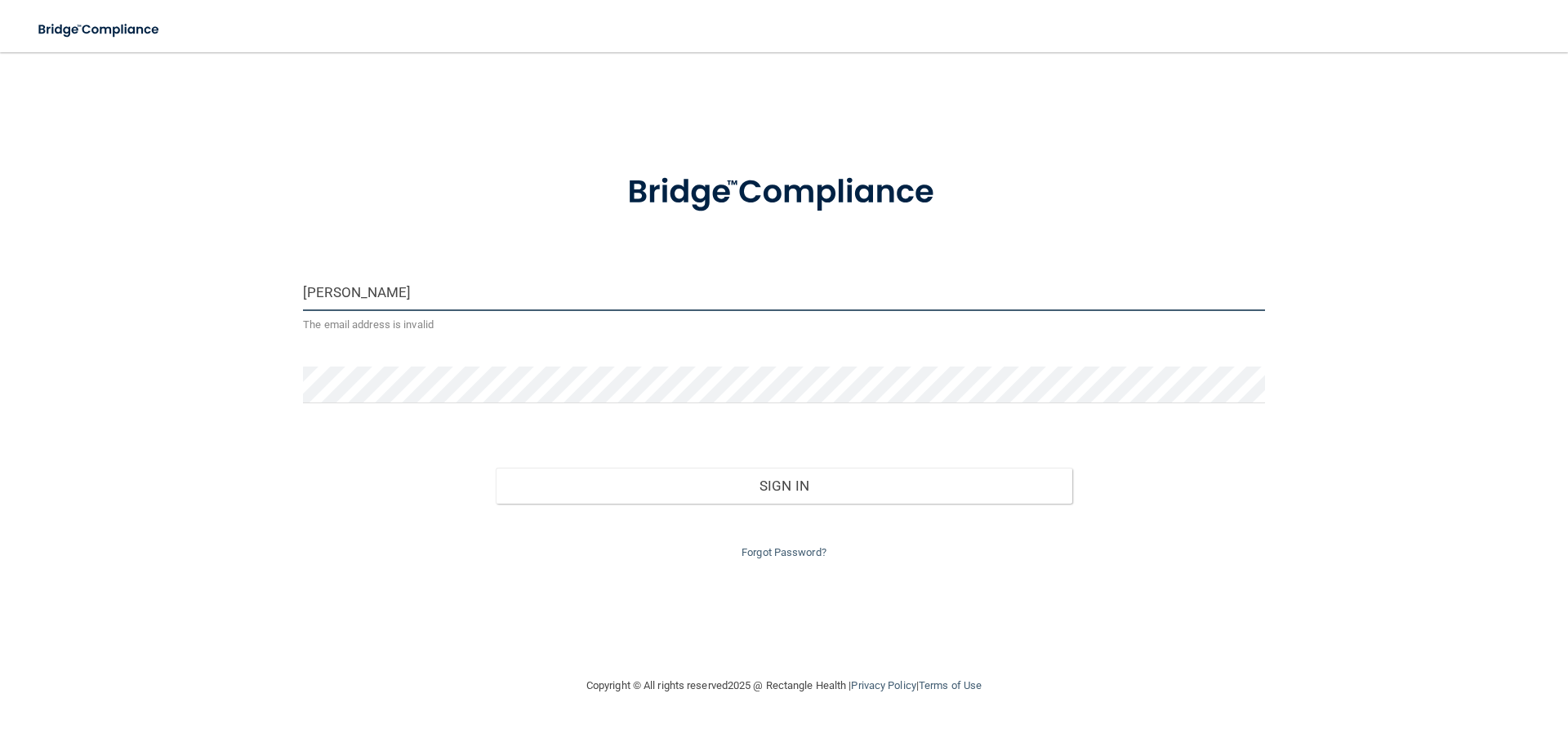 type on "[PERSON_NAME][EMAIL_ADDRESS][PERSON_NAME][DOMAIN_NAME]" 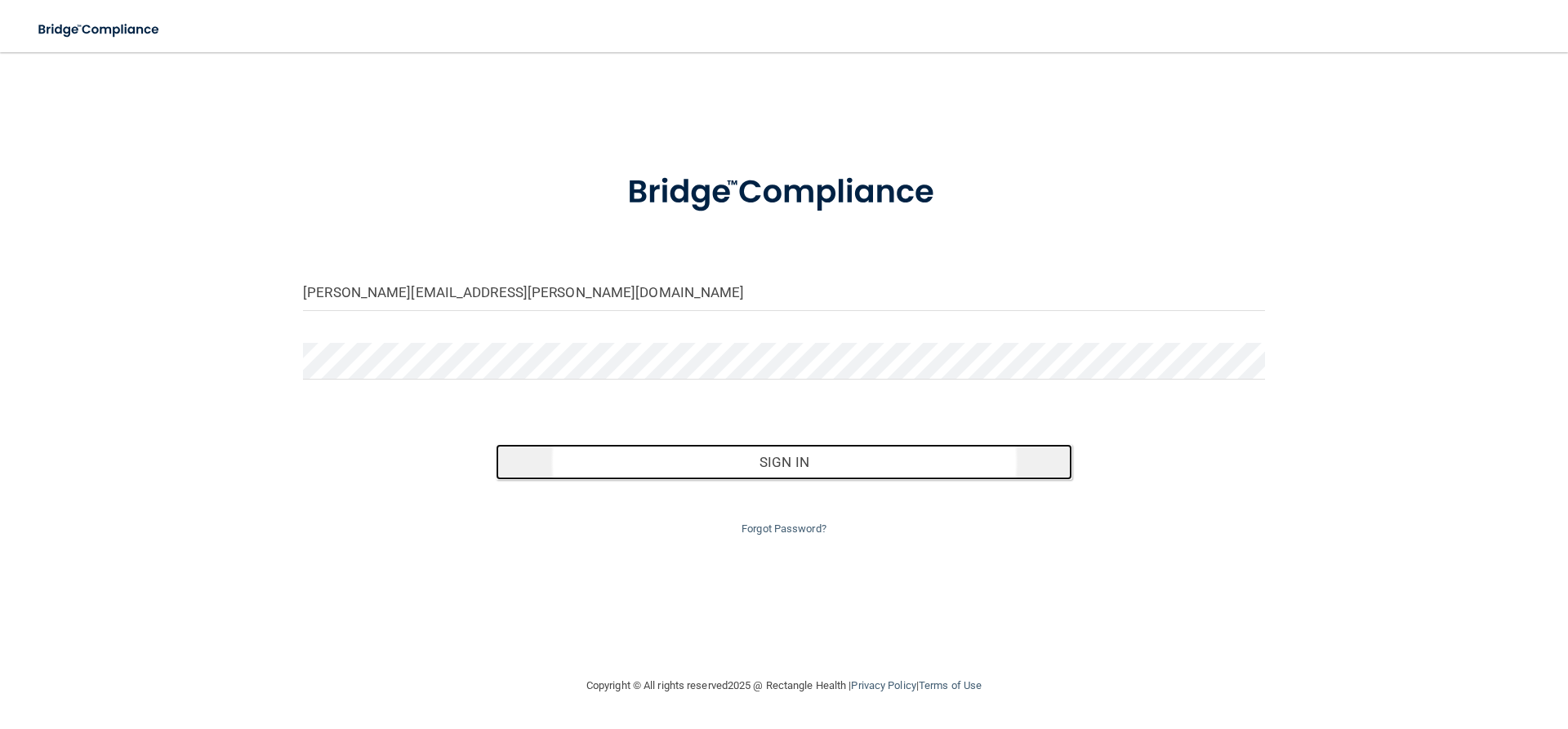 click on "Sign In" at bounding box center [784, 462] 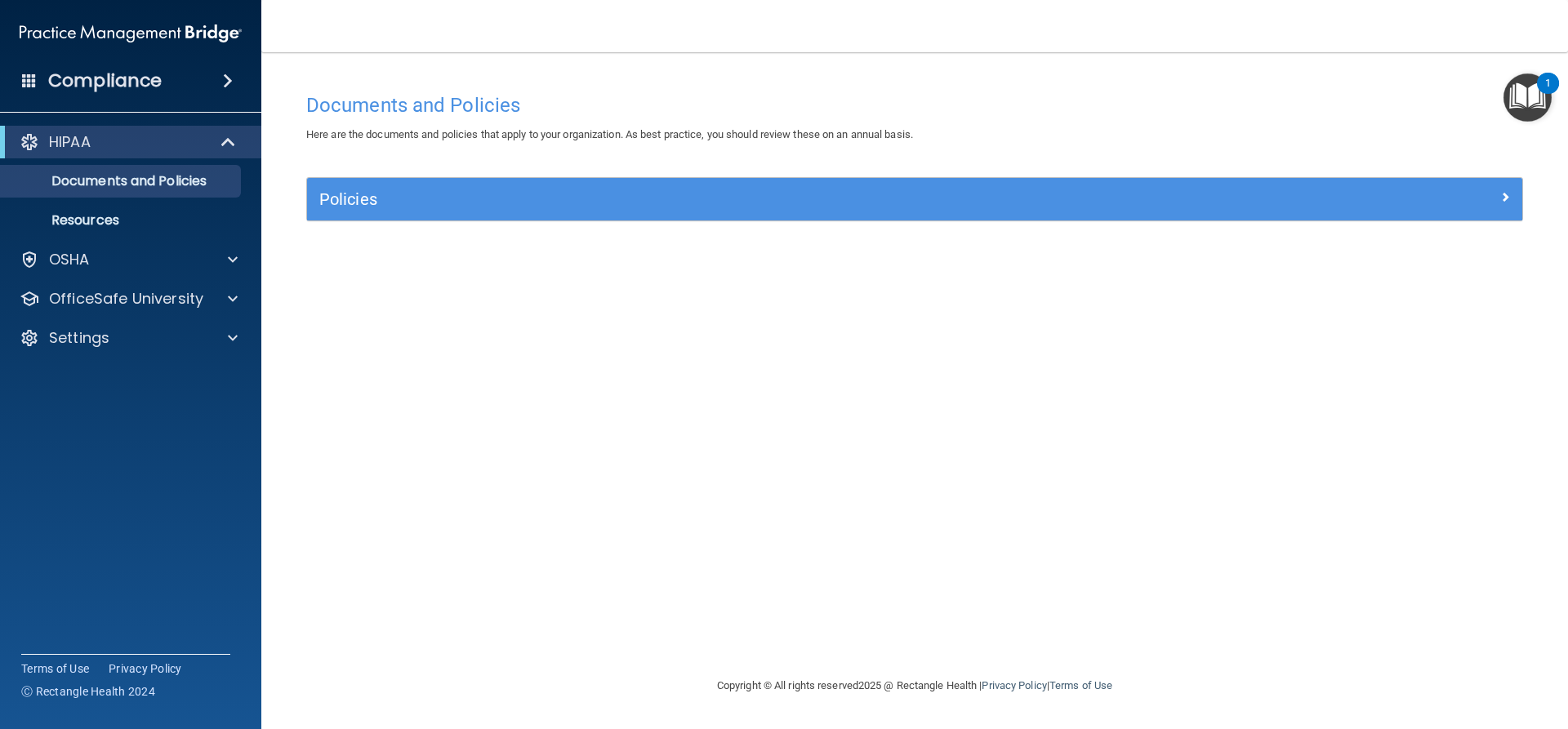 click at bounding box center (1527, 97) 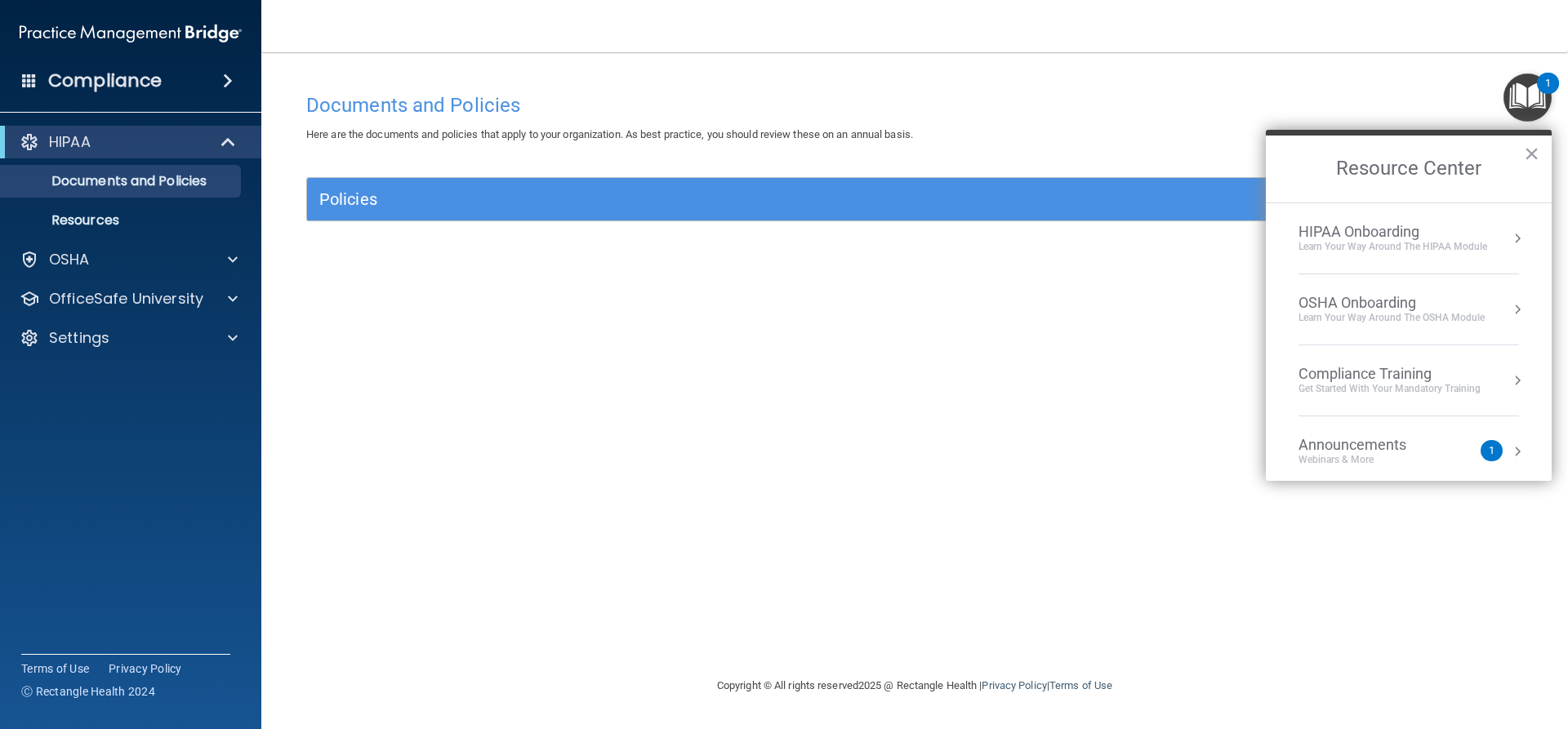 click on "Compliance Training" at bounding box center [1389, 374] 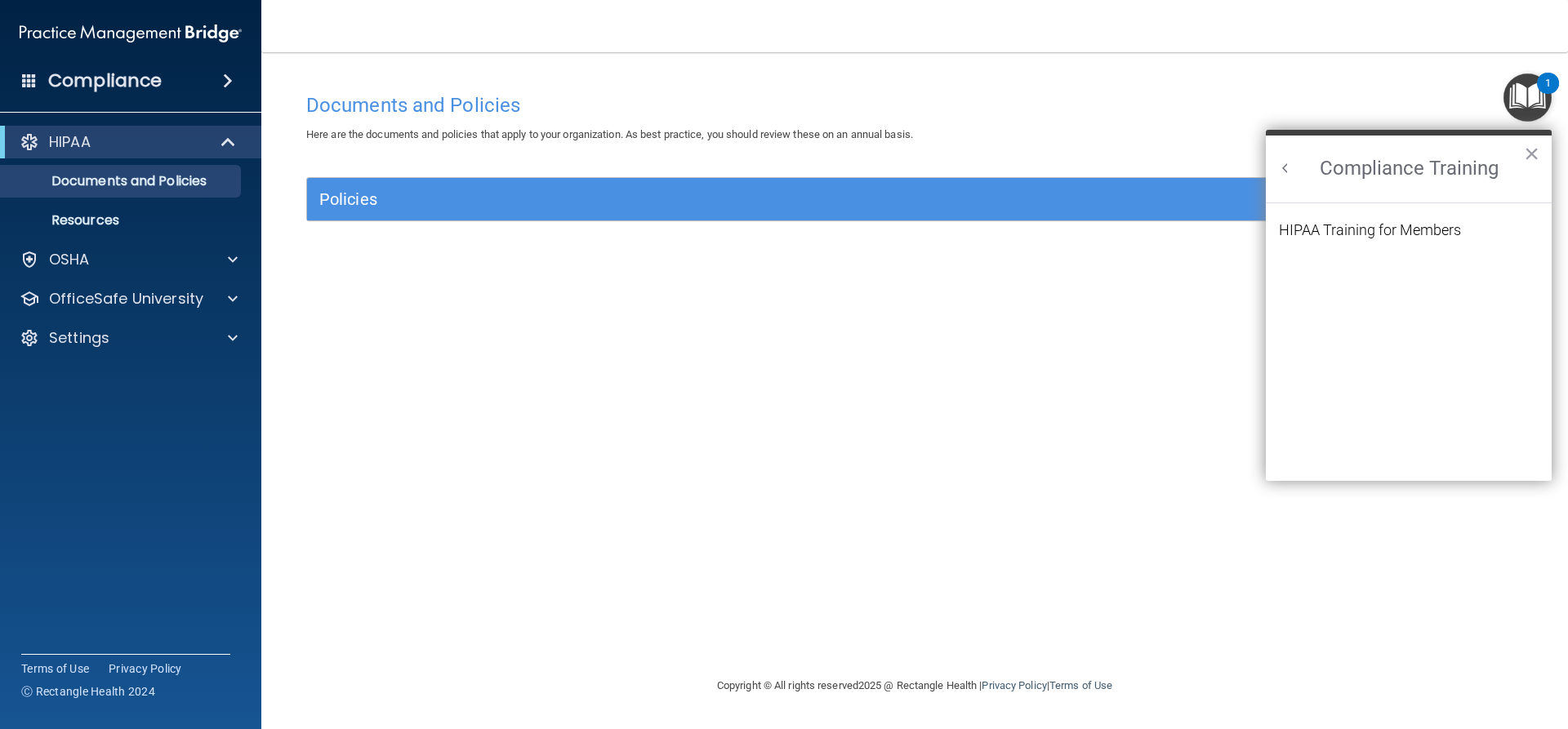 scroll, scrollTop: 0, scrollLeft: 0, axis: both 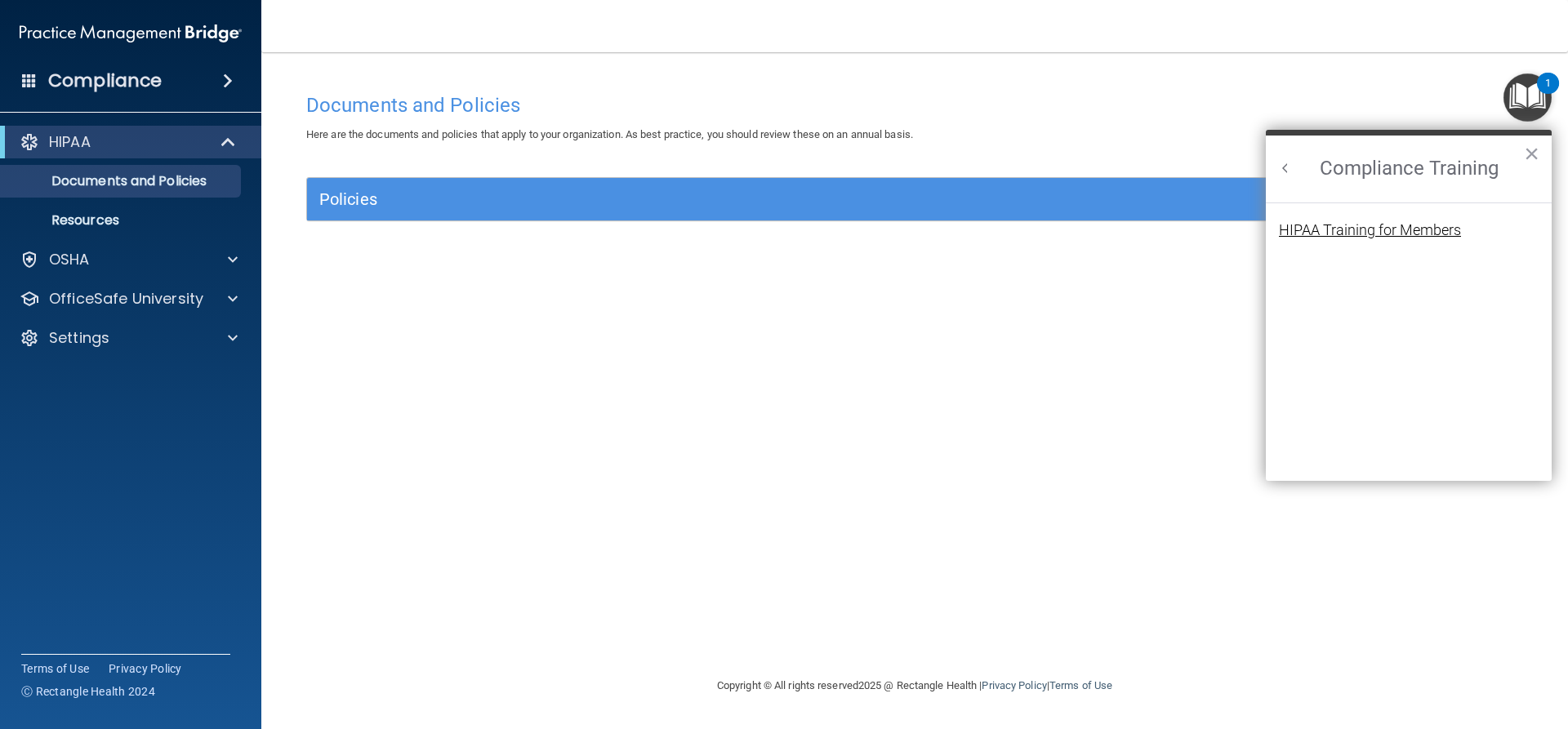 click on "HIPAA Training for Members" at bounding box center [1370, 230] 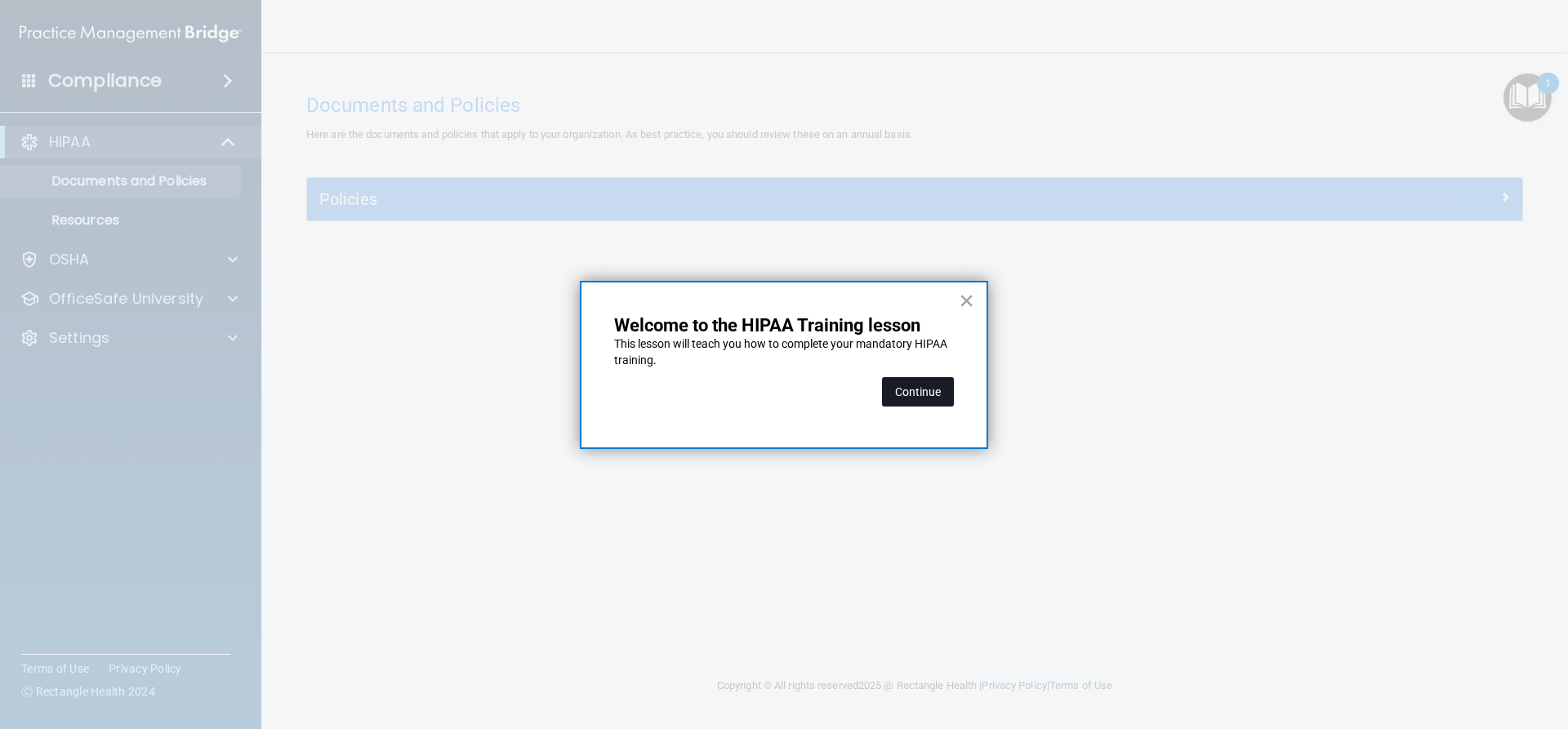 click on "Continue" at bounding box center [918, 392] 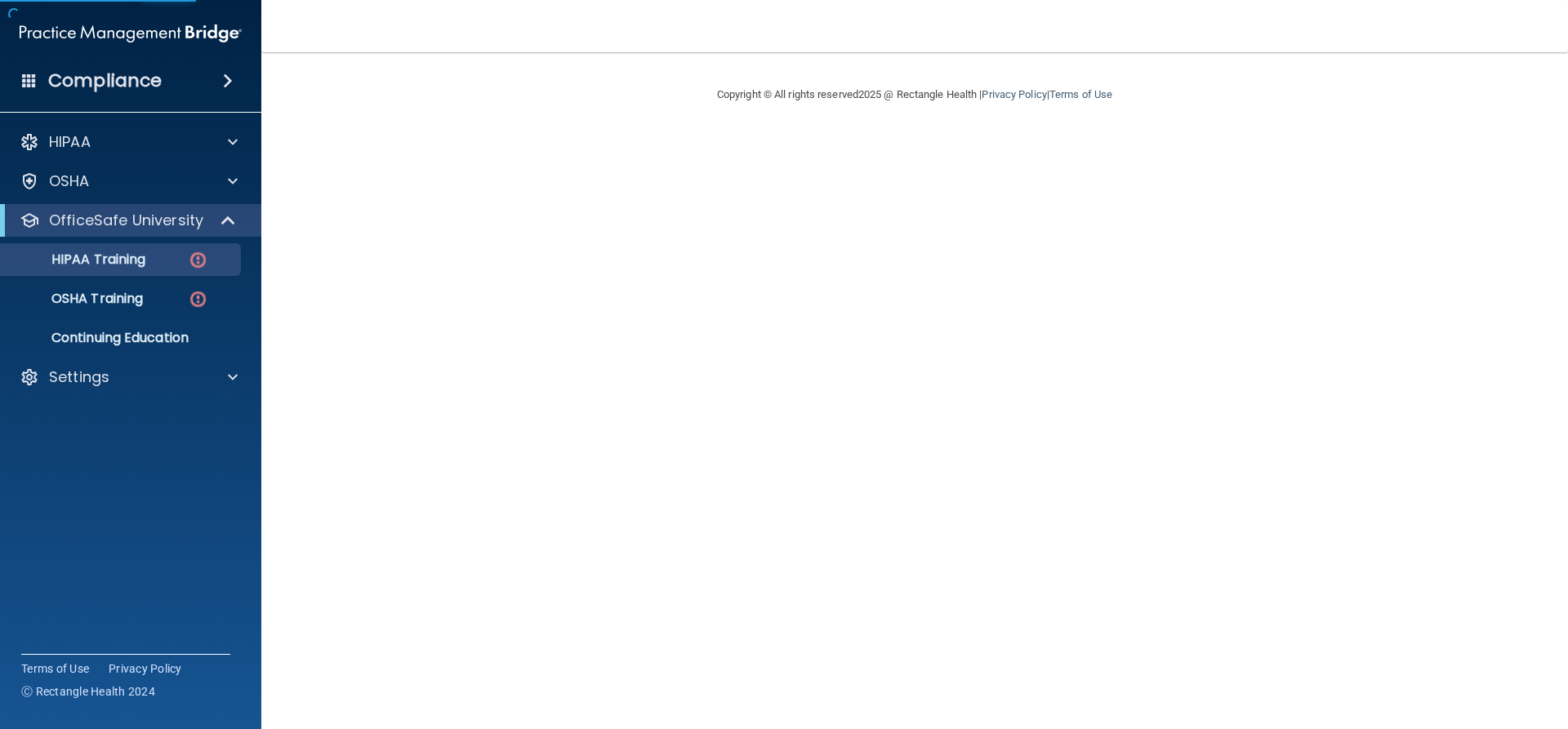 scroll, scrollTop: 0, scrollLeft: 0, axis: both 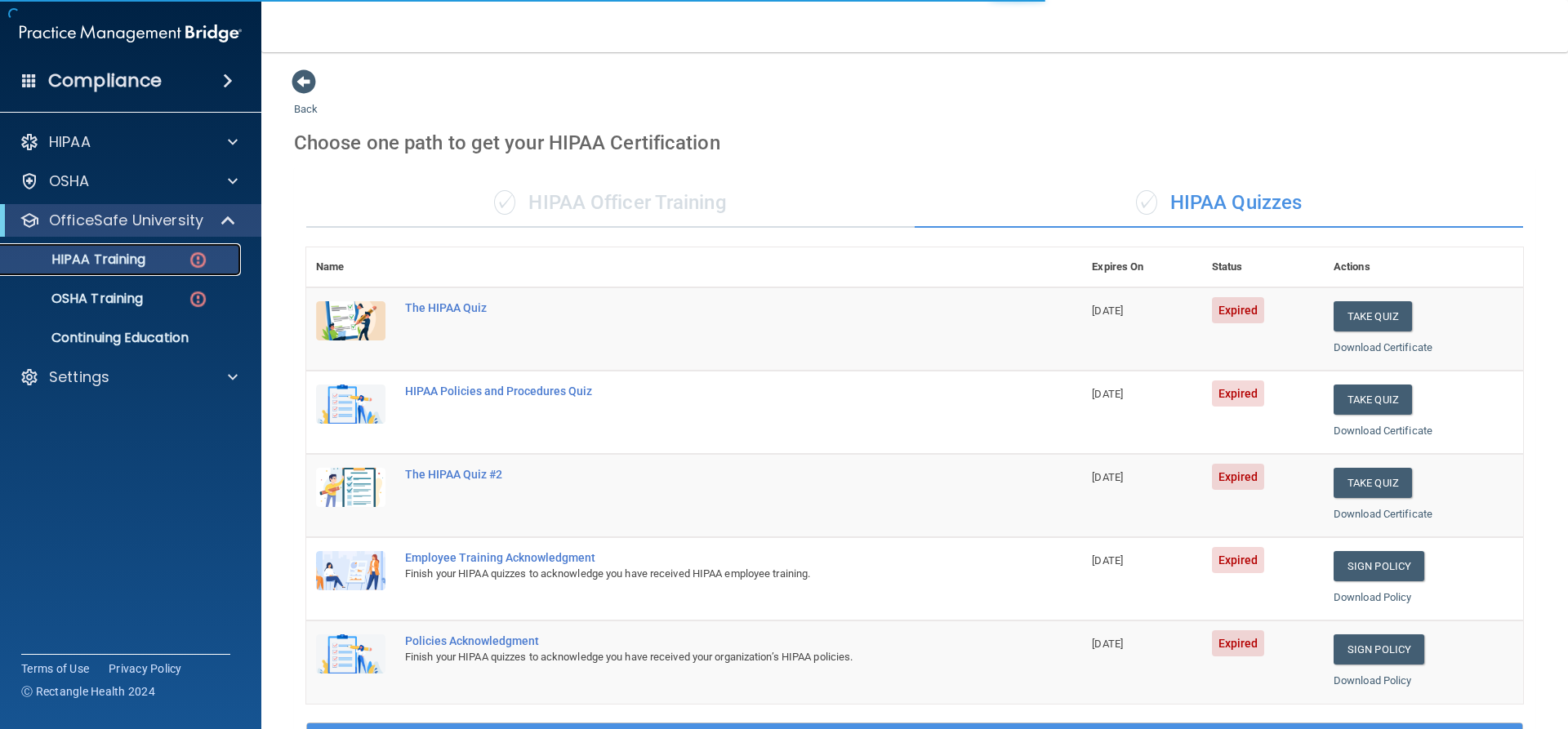 click on "HIPAA Training" at bounding box center (112, 260) 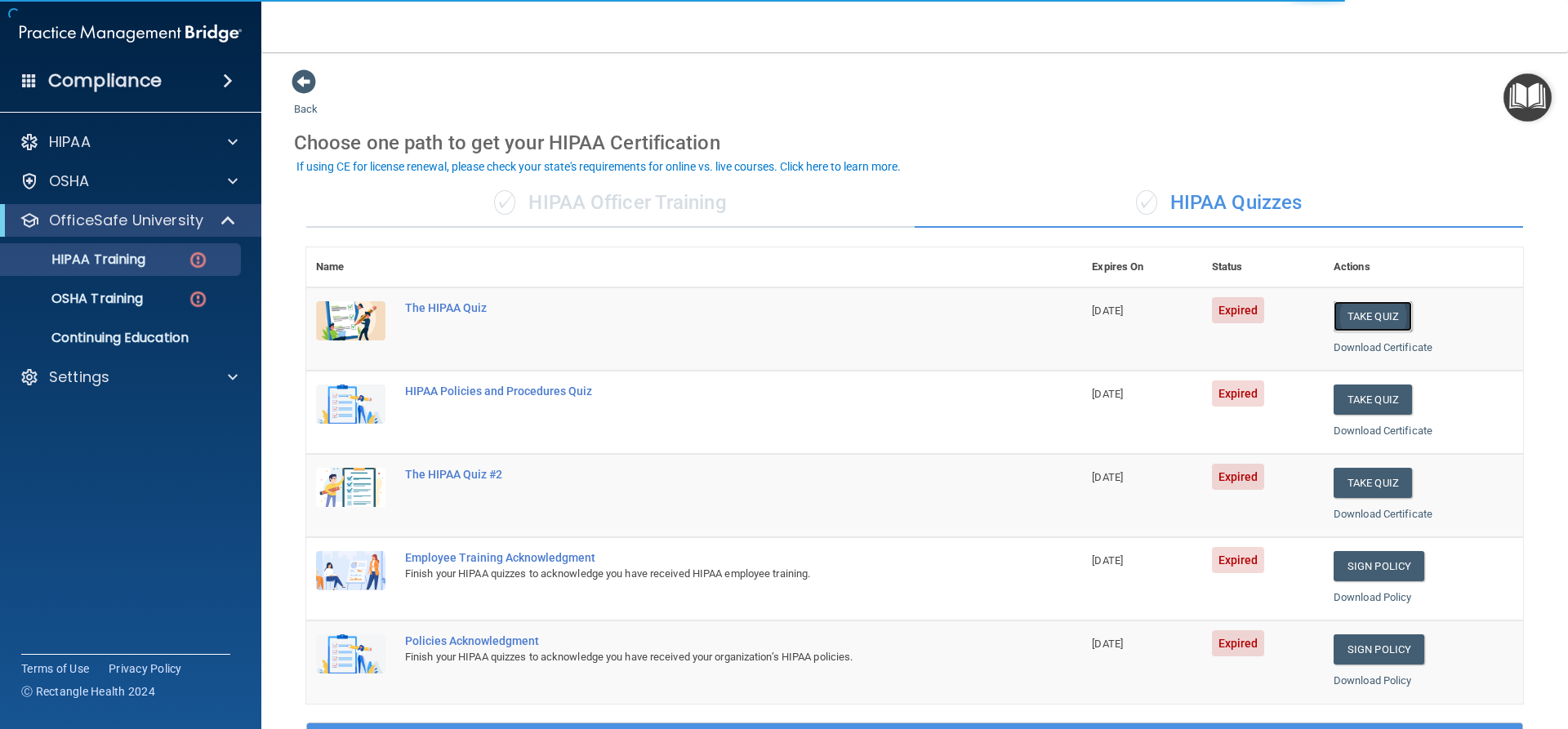 click on "Take Quiz" at bounding box center (1373, 316) 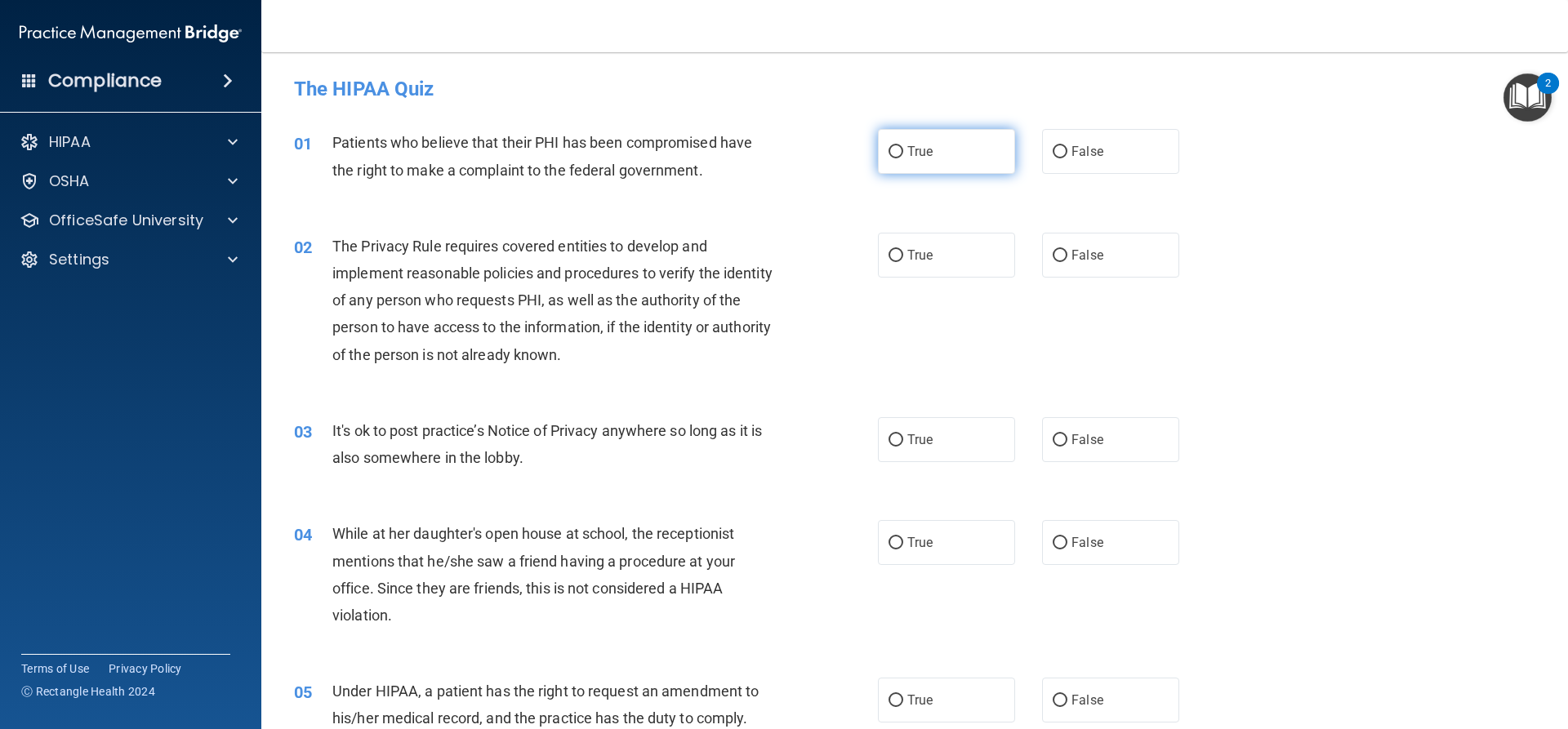 click on "True" at bounding box center [947, 151] 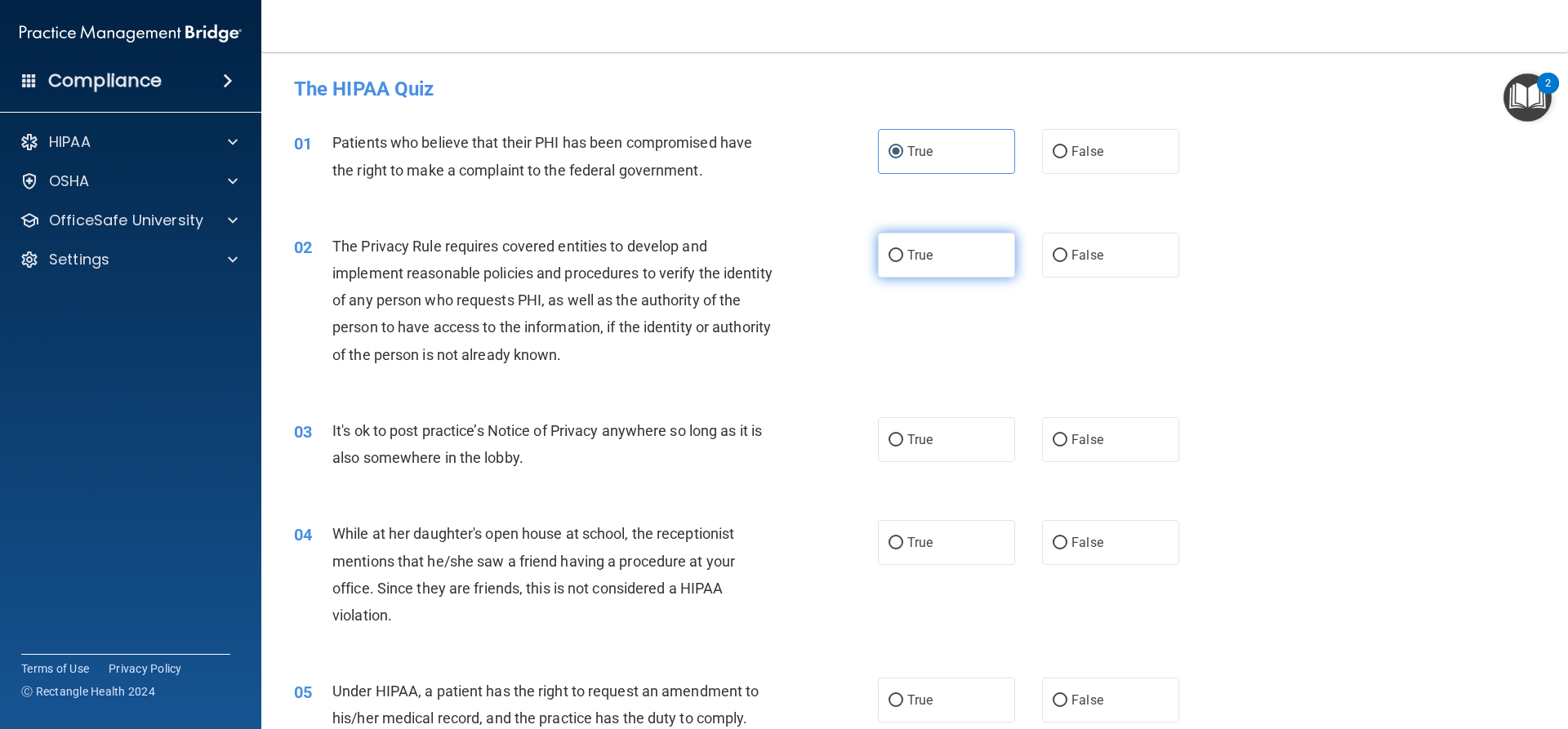 click on "True" at bounding box center [920, 255] 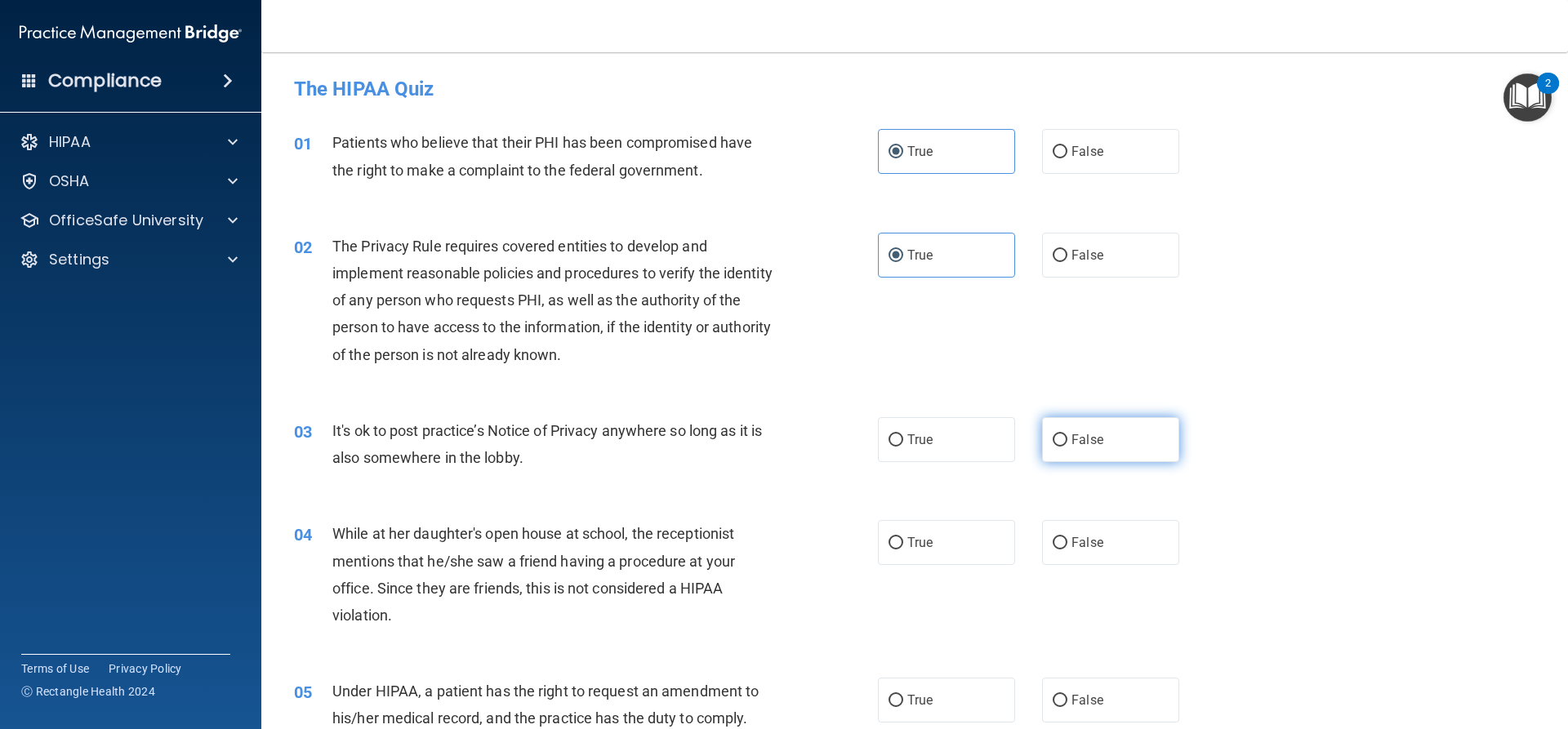 click on "False" at bounding box center [1111, 439] 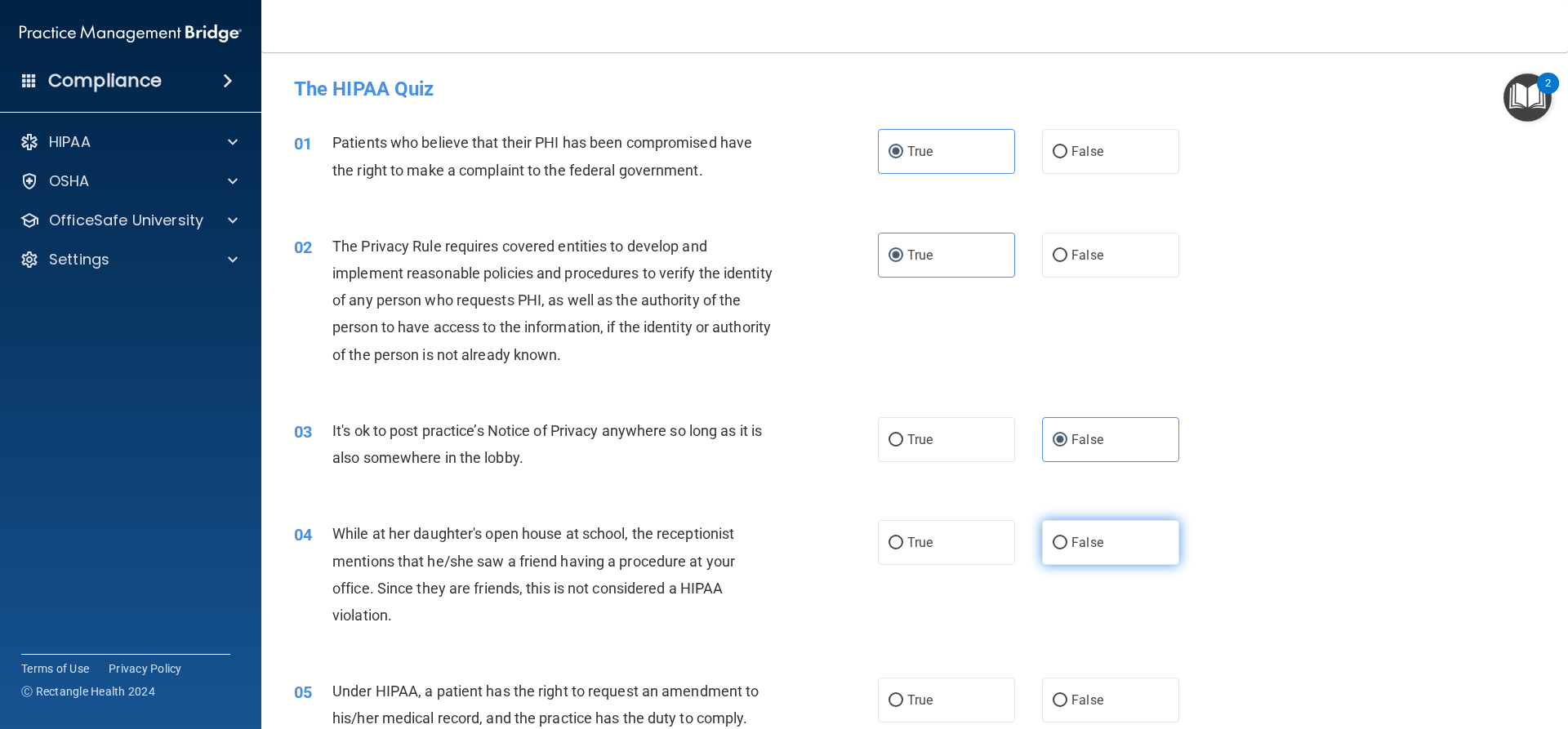 click on "False" at bounding box center (1087, 542) 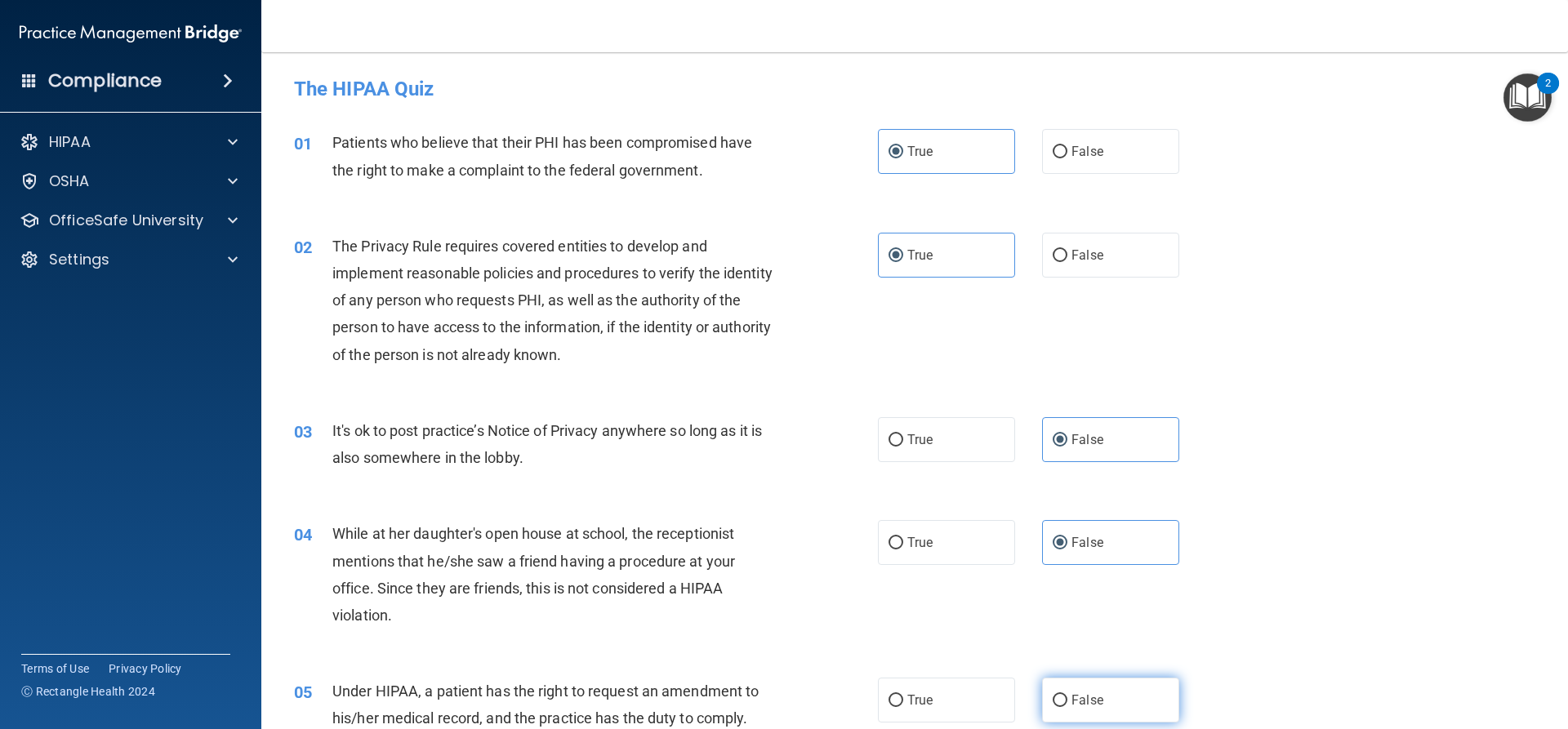 click on "False" at bounding box center [1111, 700] 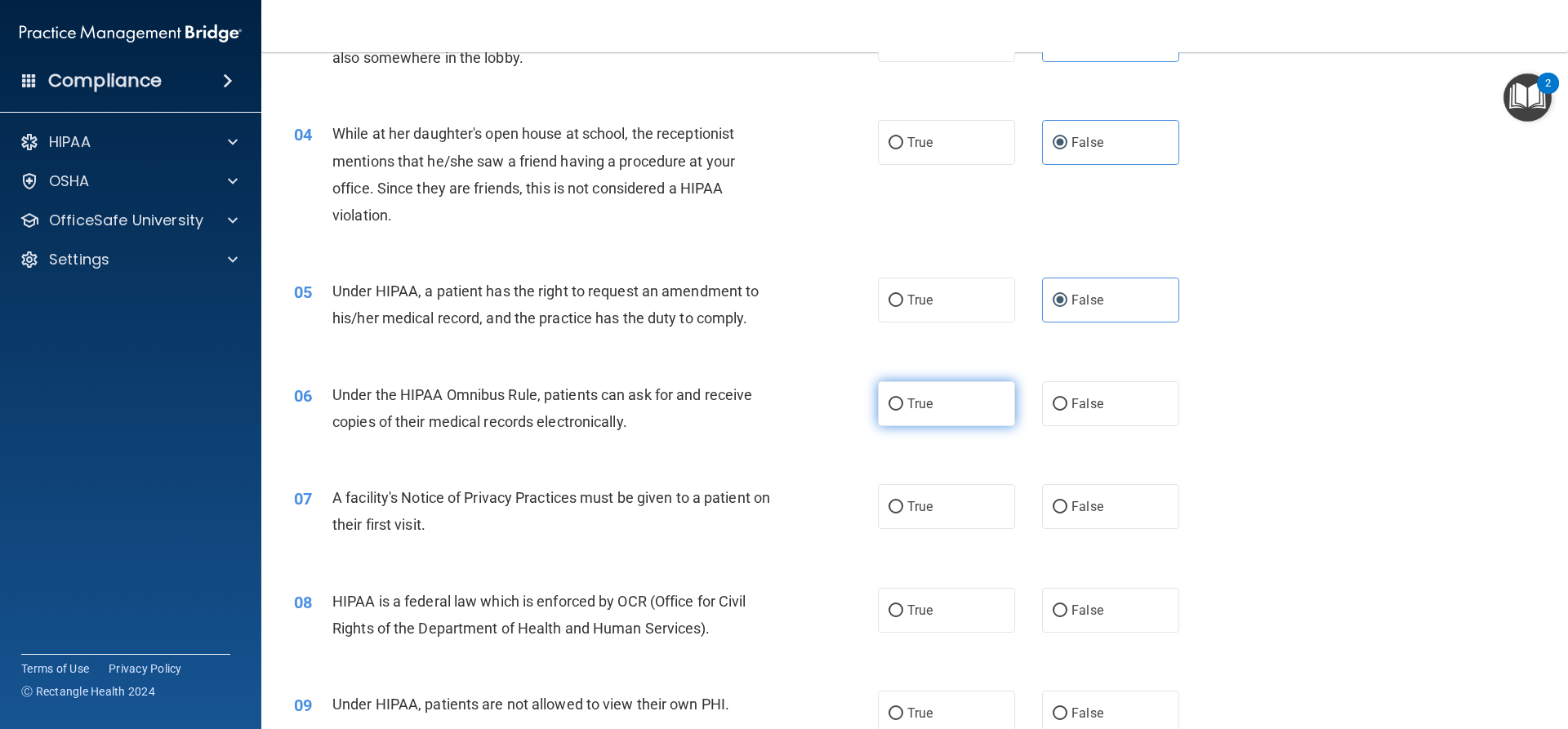 scroll, scrollTop: 408, scrollLeft: 0, axis: vertical 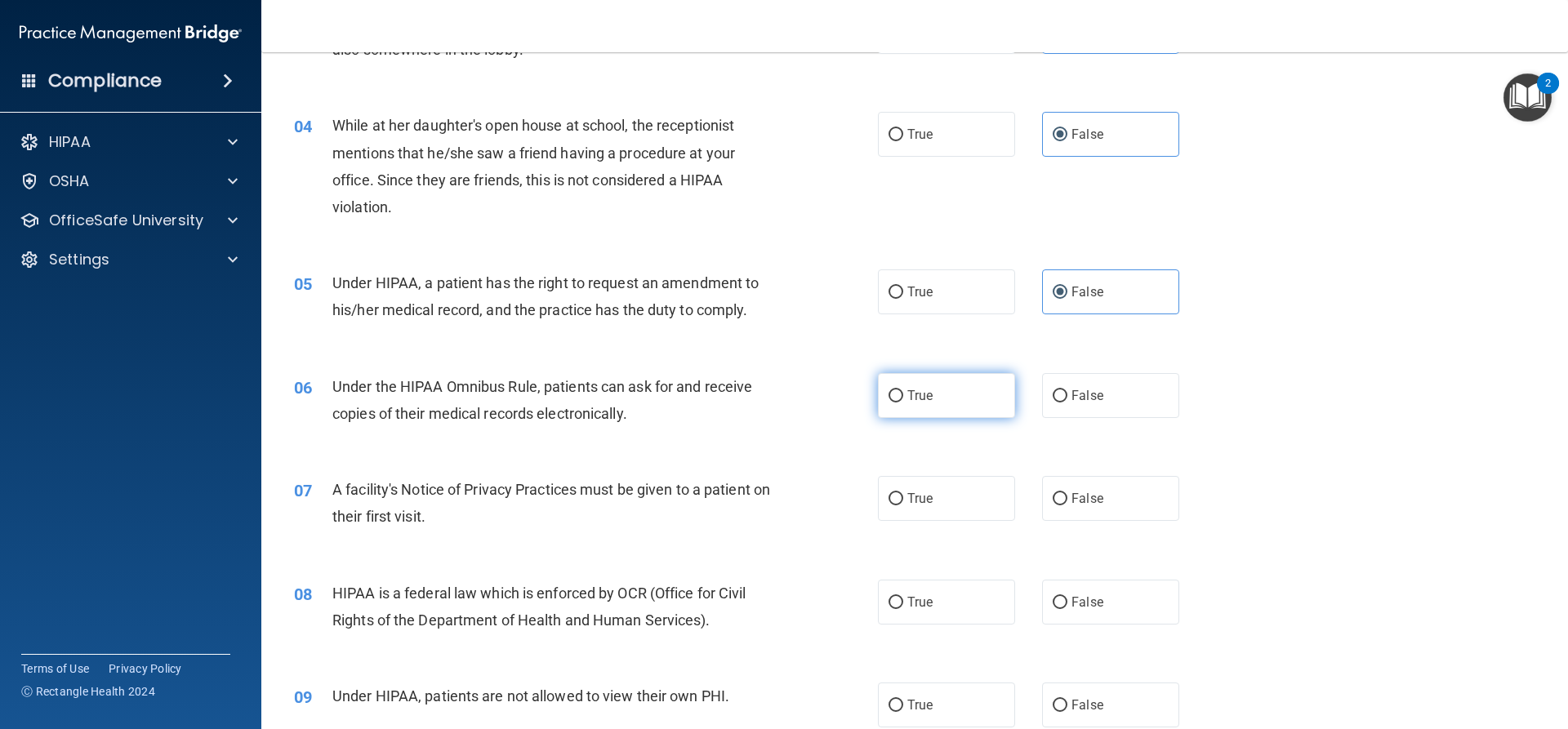 click on "True" at bounding box center [947, 395] 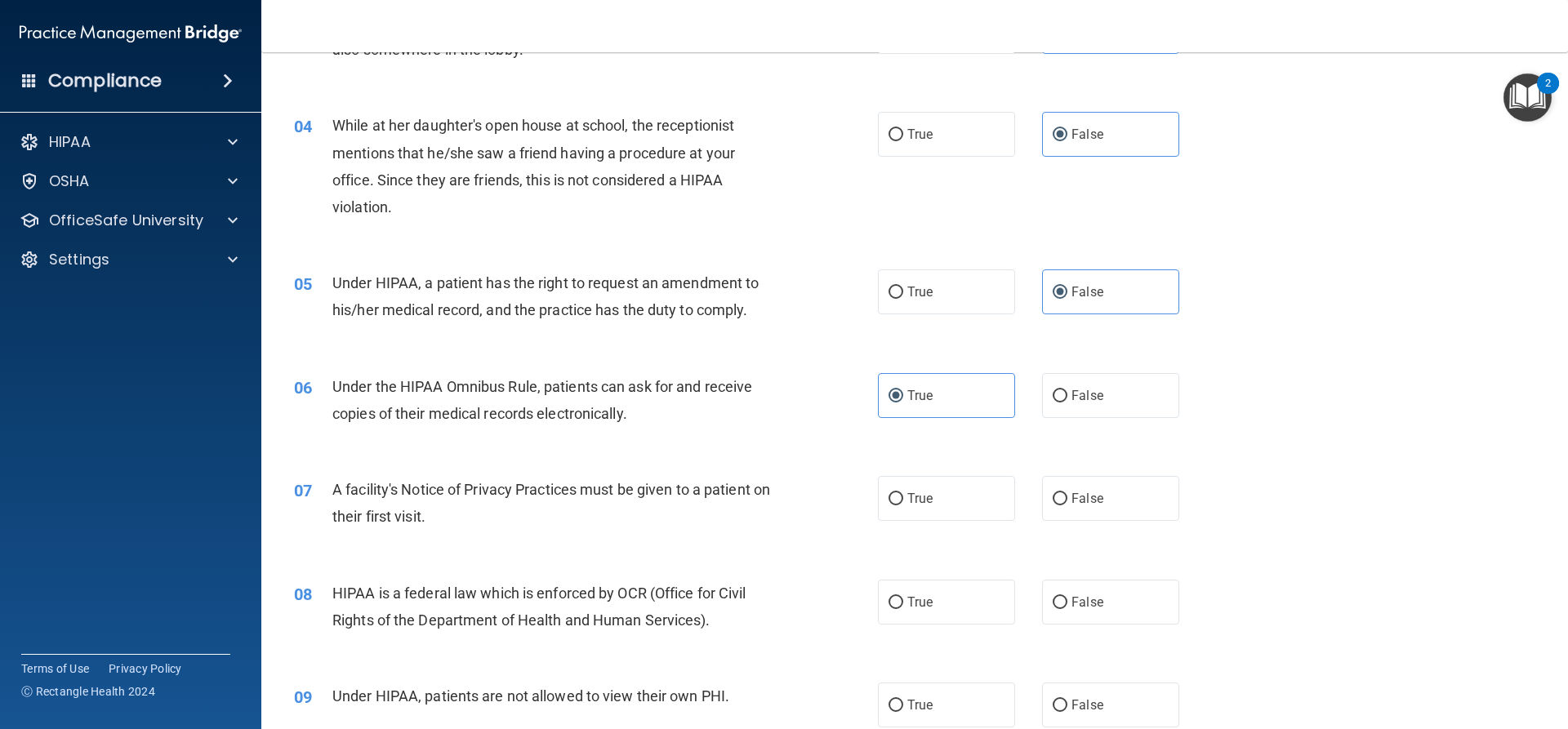 drag, startPoint x: 917, startPoint y: 486, endPoint x: 938, endPoint y: 576, distance: 92.41753 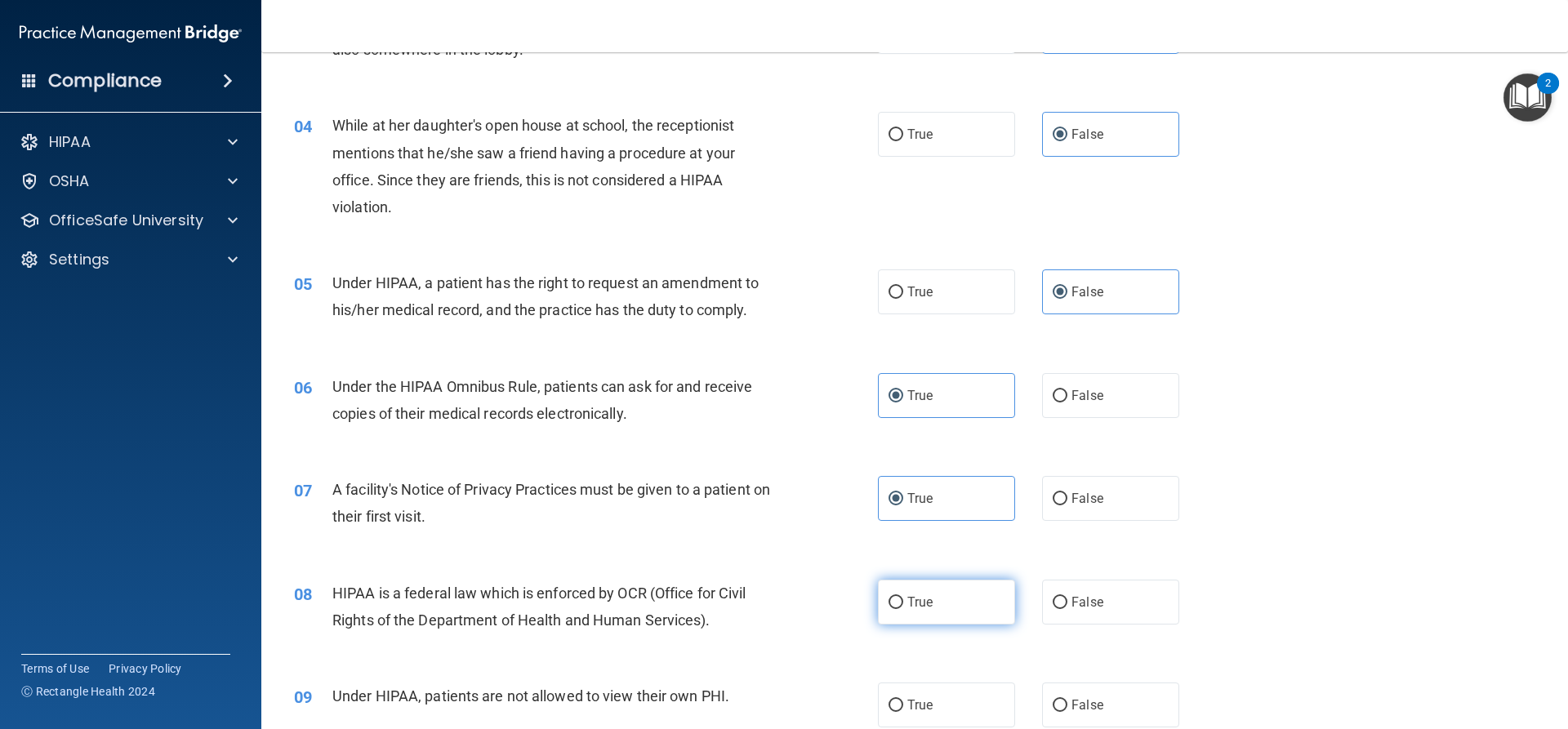 click on "True" at bounding box center [947, 602] 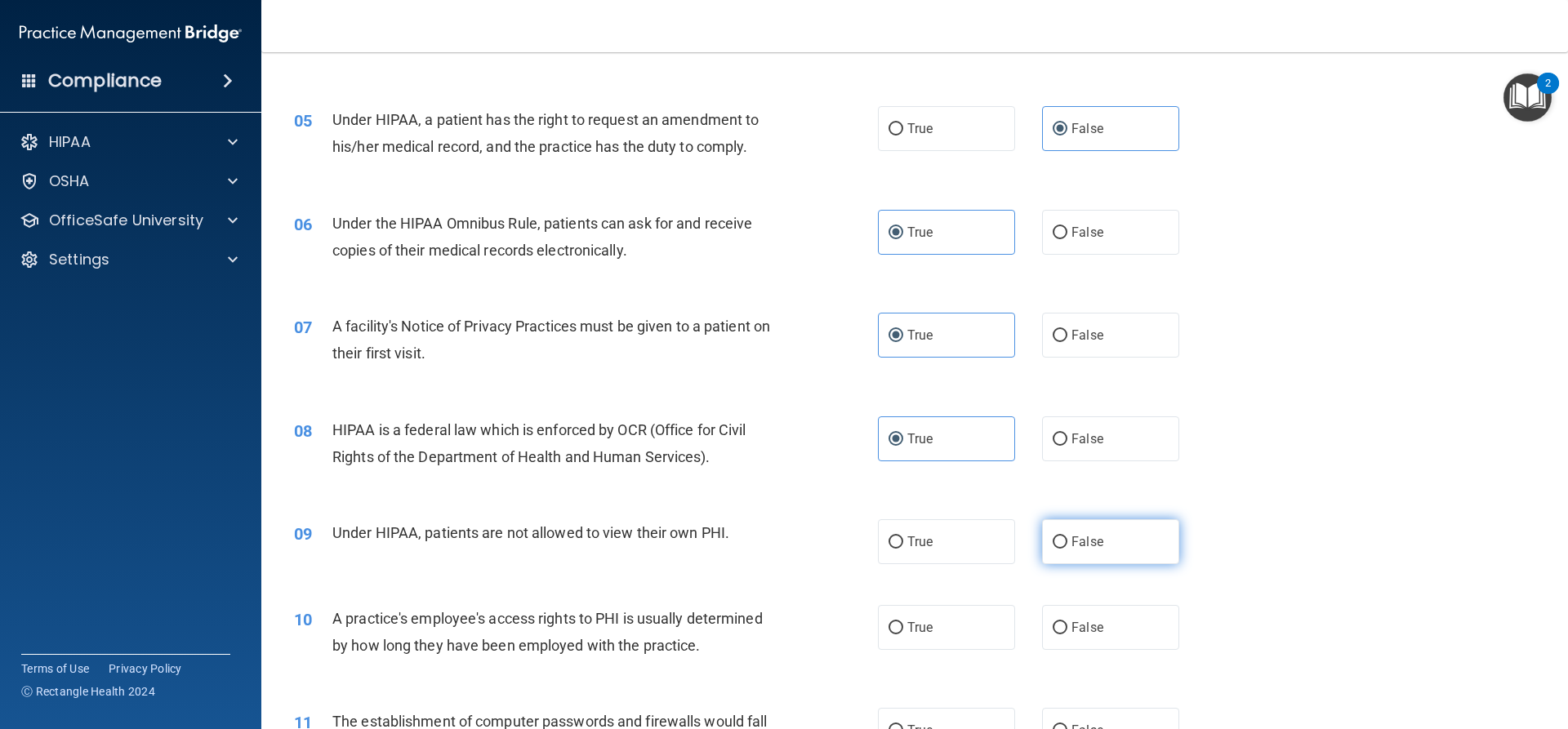 scroll, scrollTop: 735, scrollLeft: 0, axis: vertical 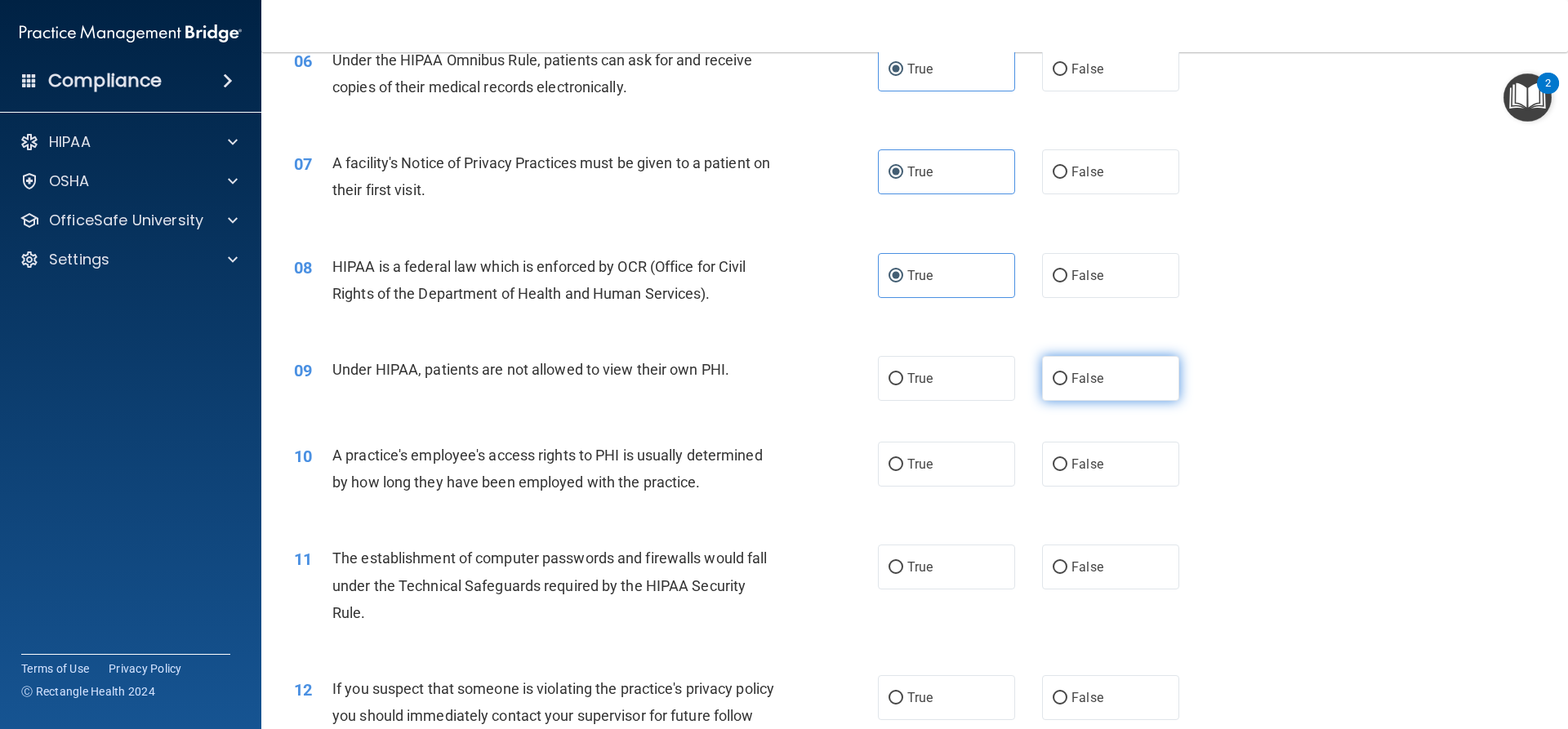click on "False" at bounding box center [1111, 378] 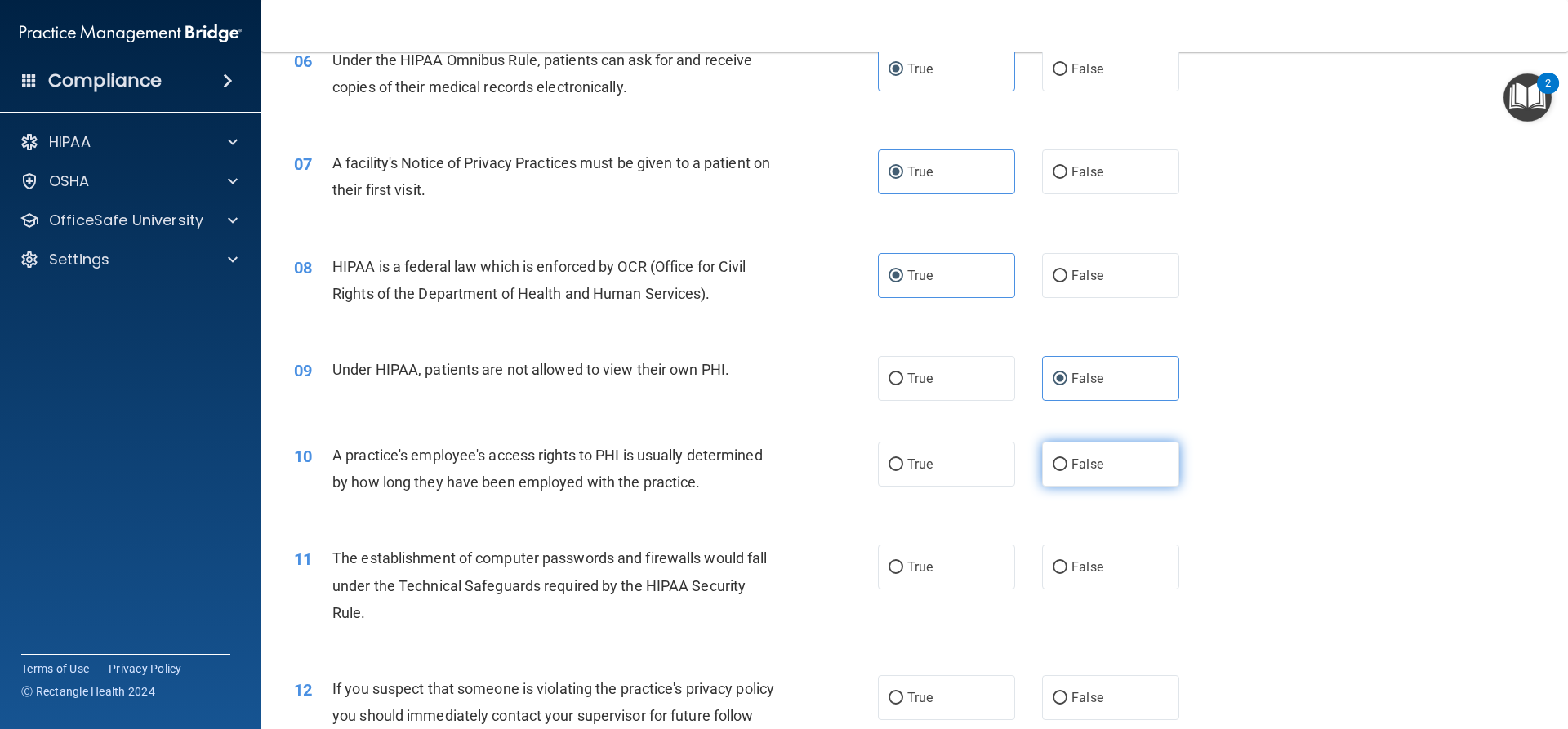 click on "False" at bounding box center [1111, 464] 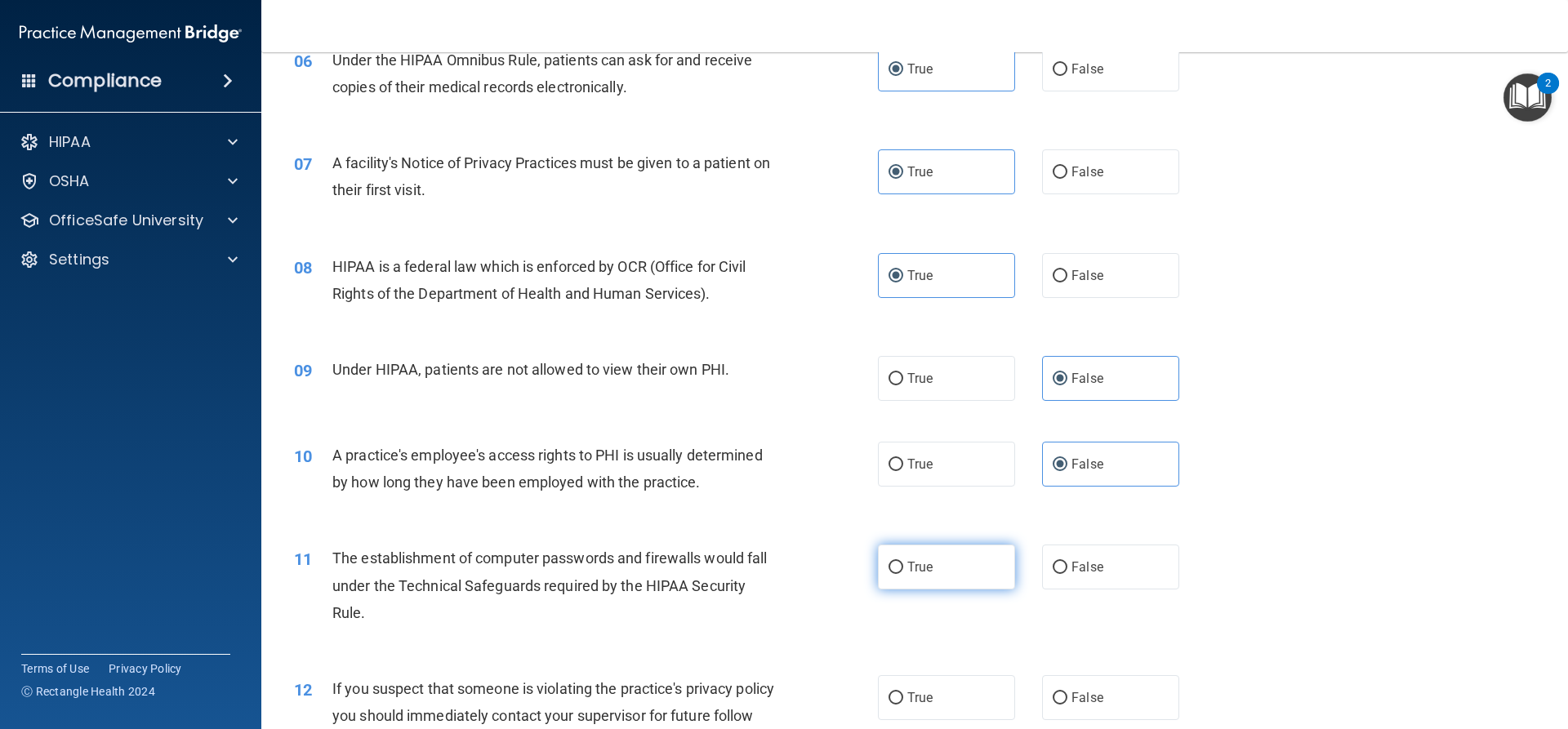 click on "True" at bounding box center (947, 567) 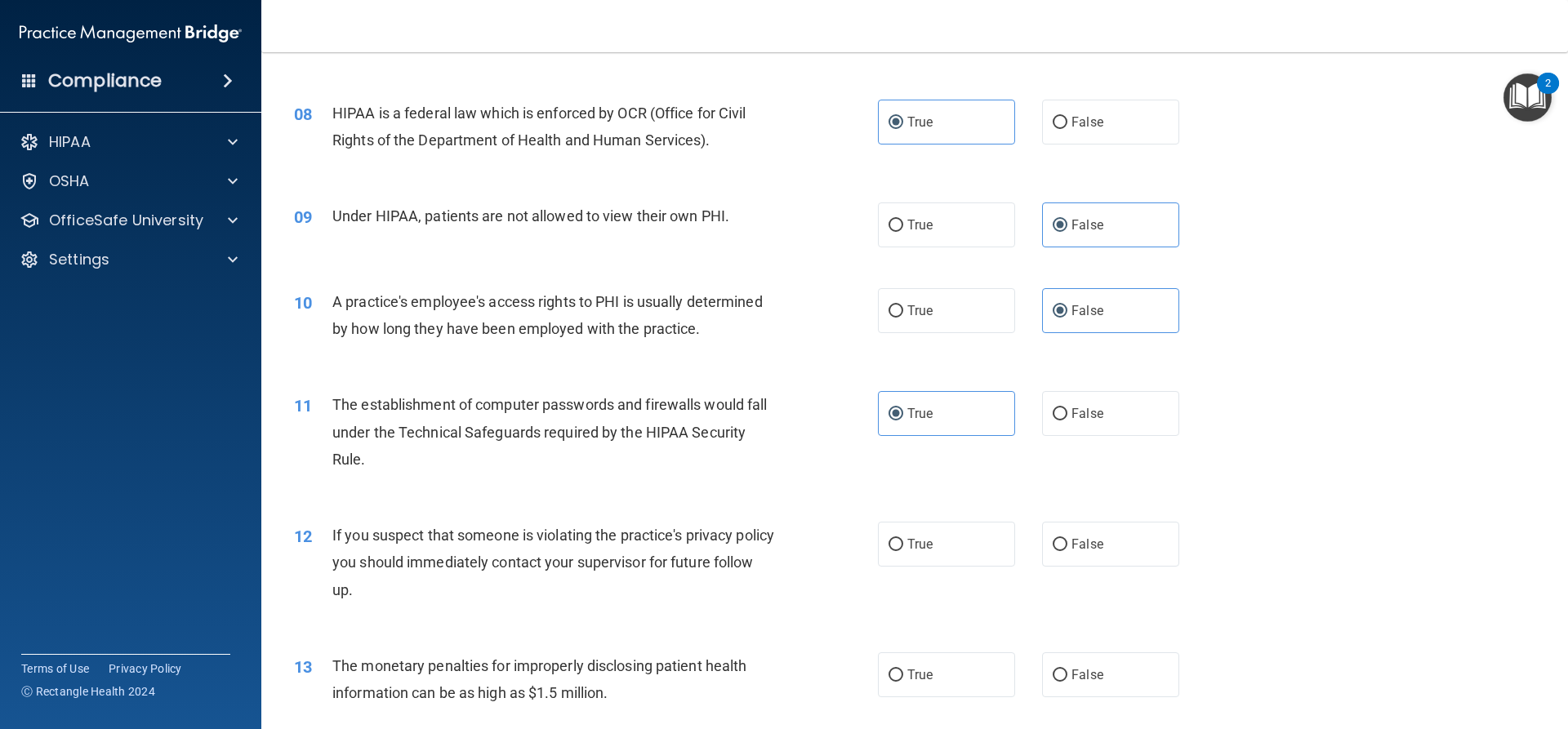 scroll, scrollTop: 898, scrollLeft: 0, axis: vertical 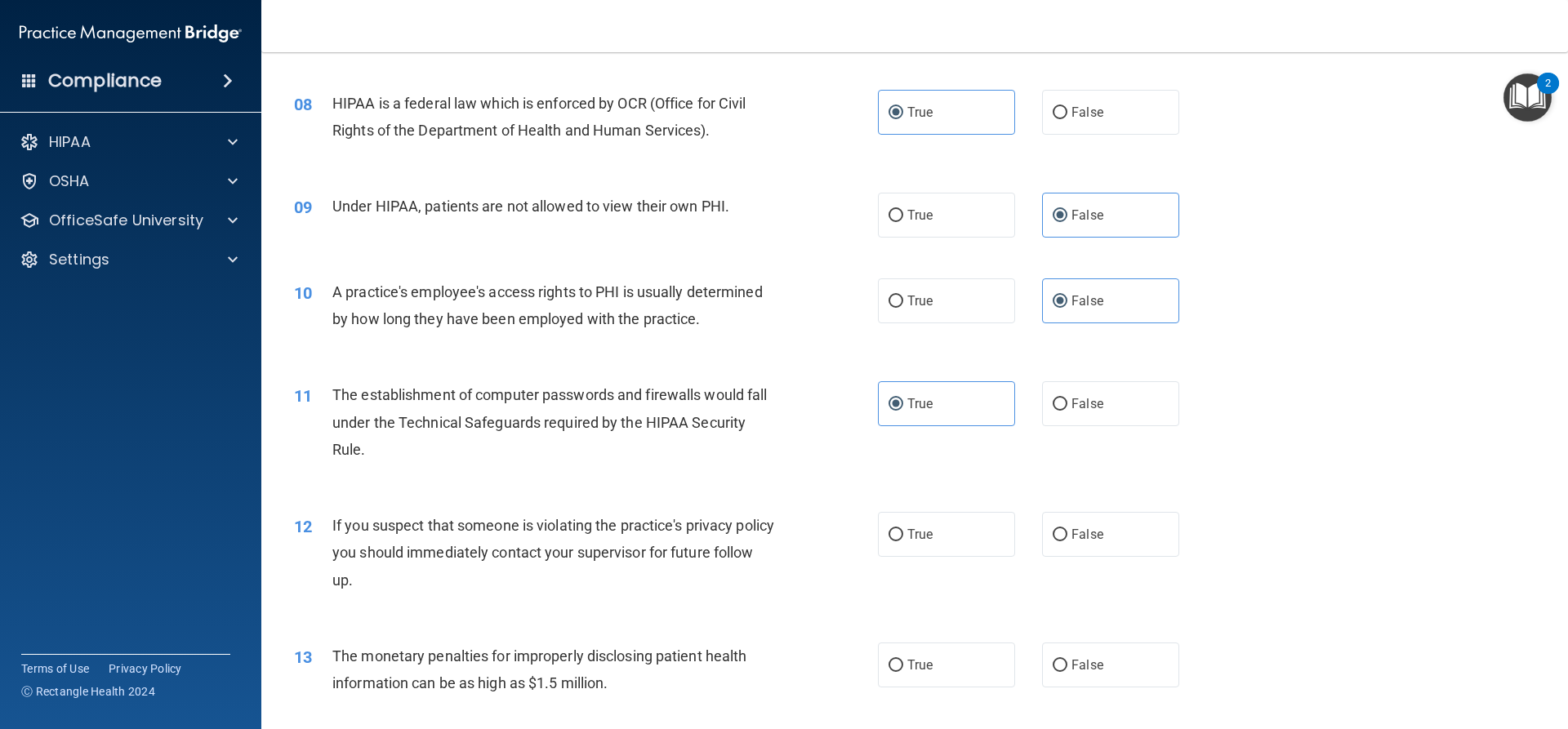 click on "12       If you suspect that someone is violating the practice's privacy policy you should immediately contact your supervisor for future follow up.                 True           False" at bounding box center [915, 557] 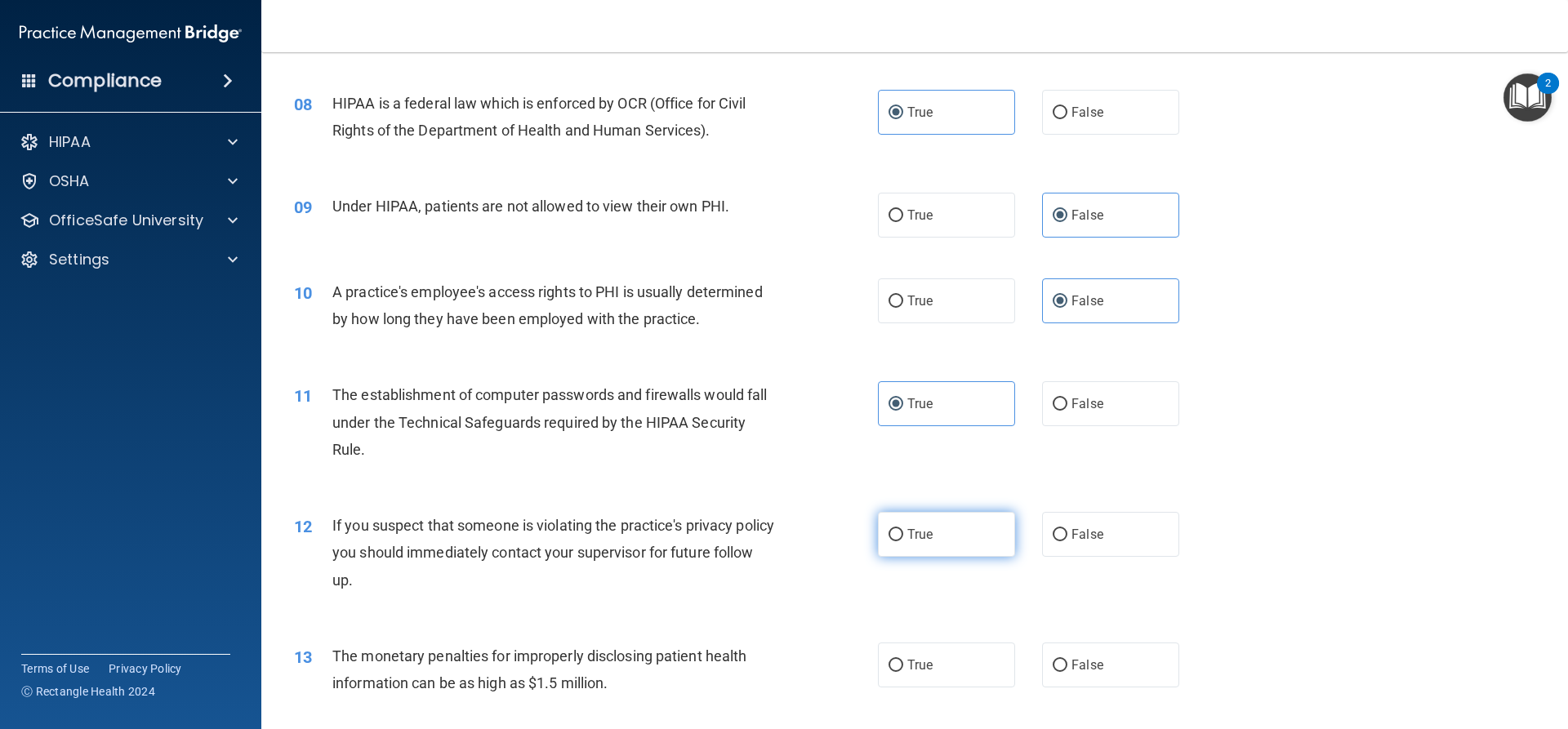 click on "True" at bounding box center [947, 534] 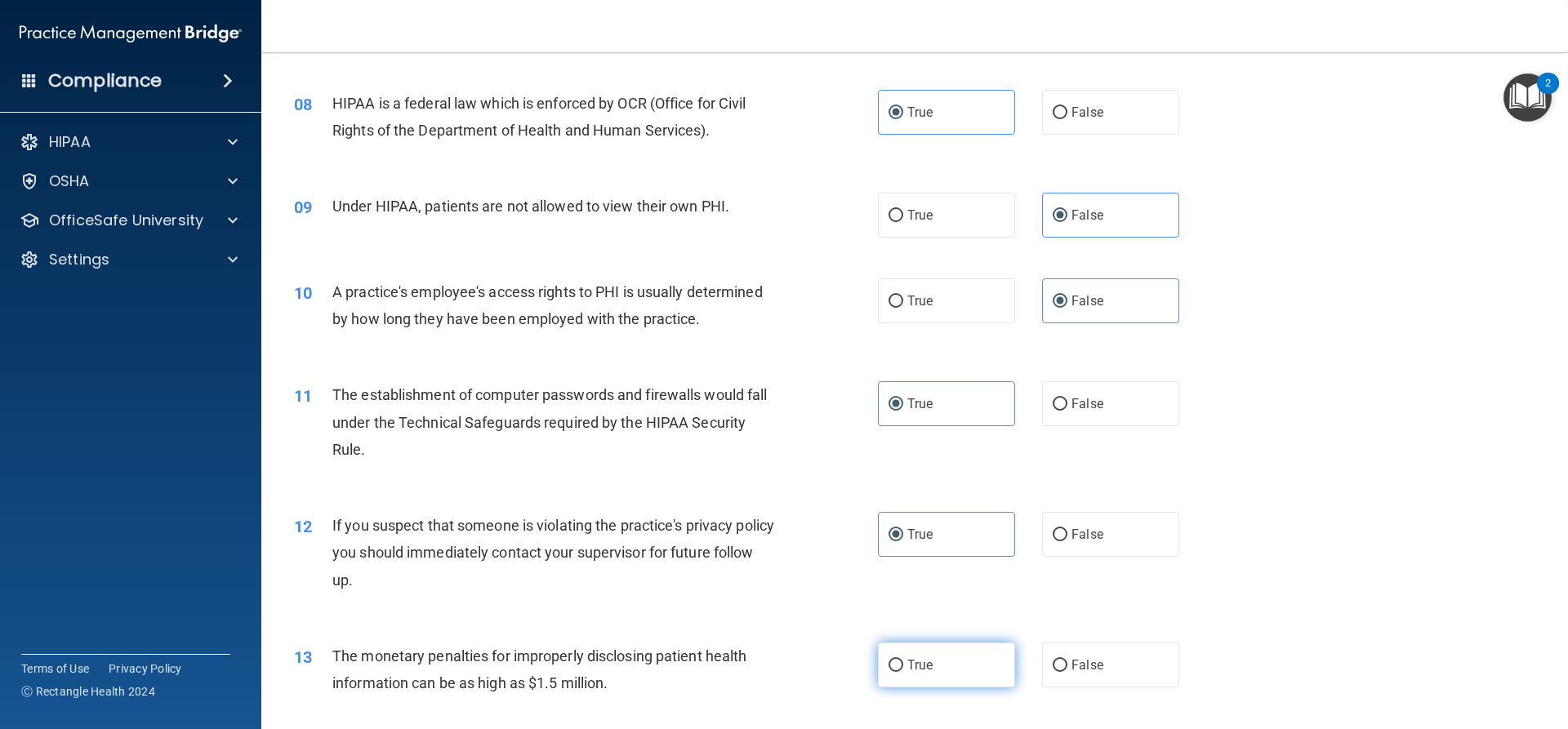 click on "True" at bounding box center [947, 665] 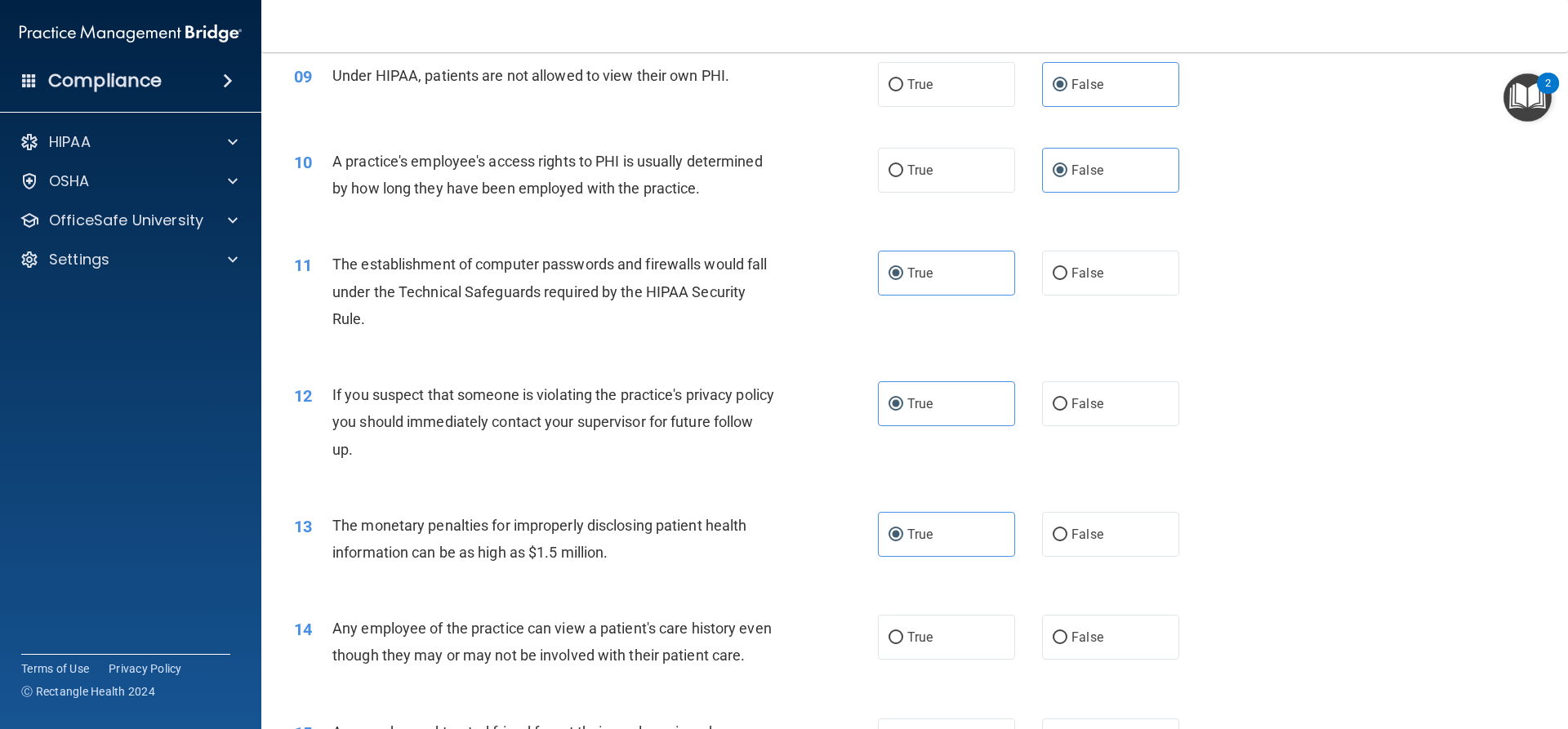 scroll, scrollTop: 1225, scrollLeft: 0, axis: vertical 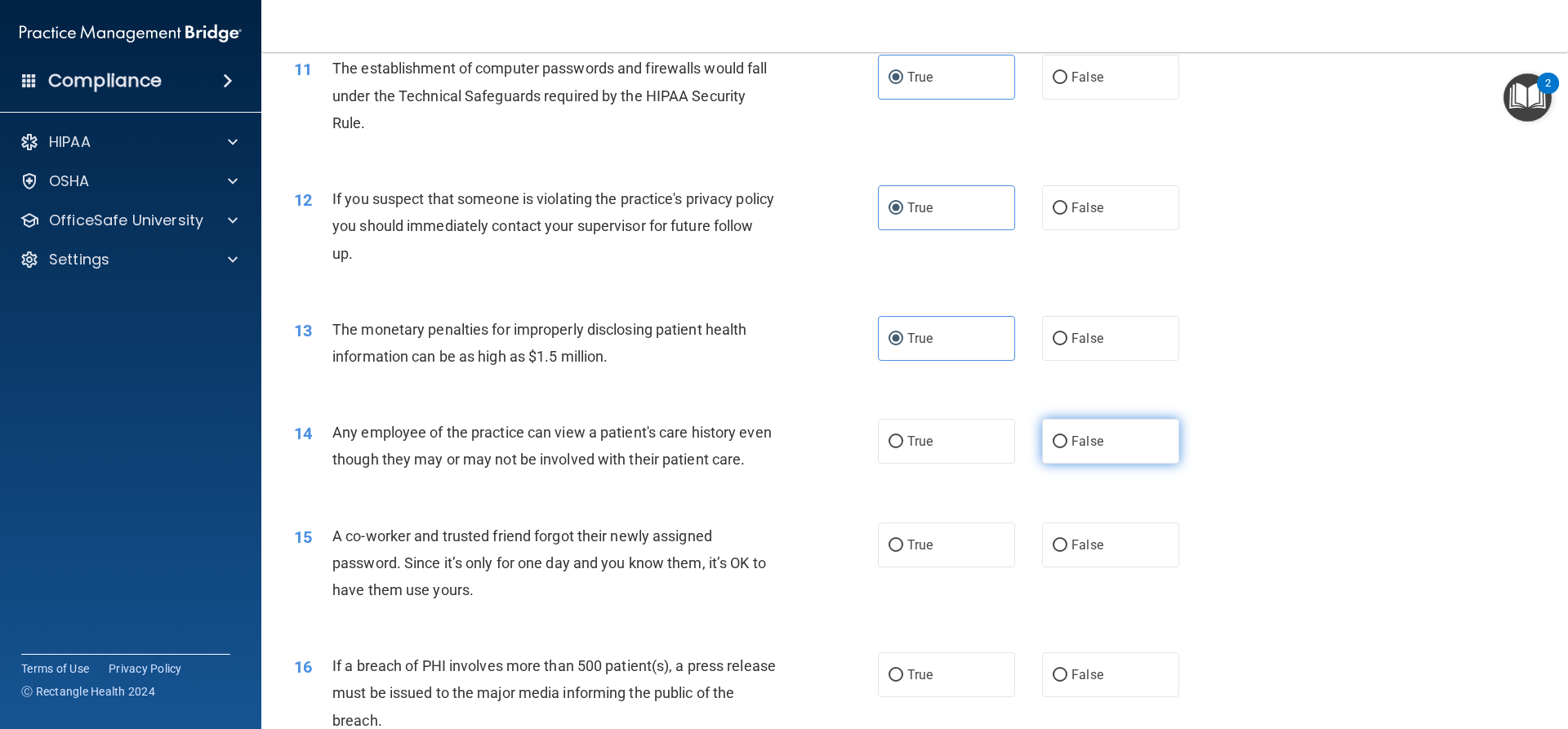 click on "False" at bounding box center [1111, 441] 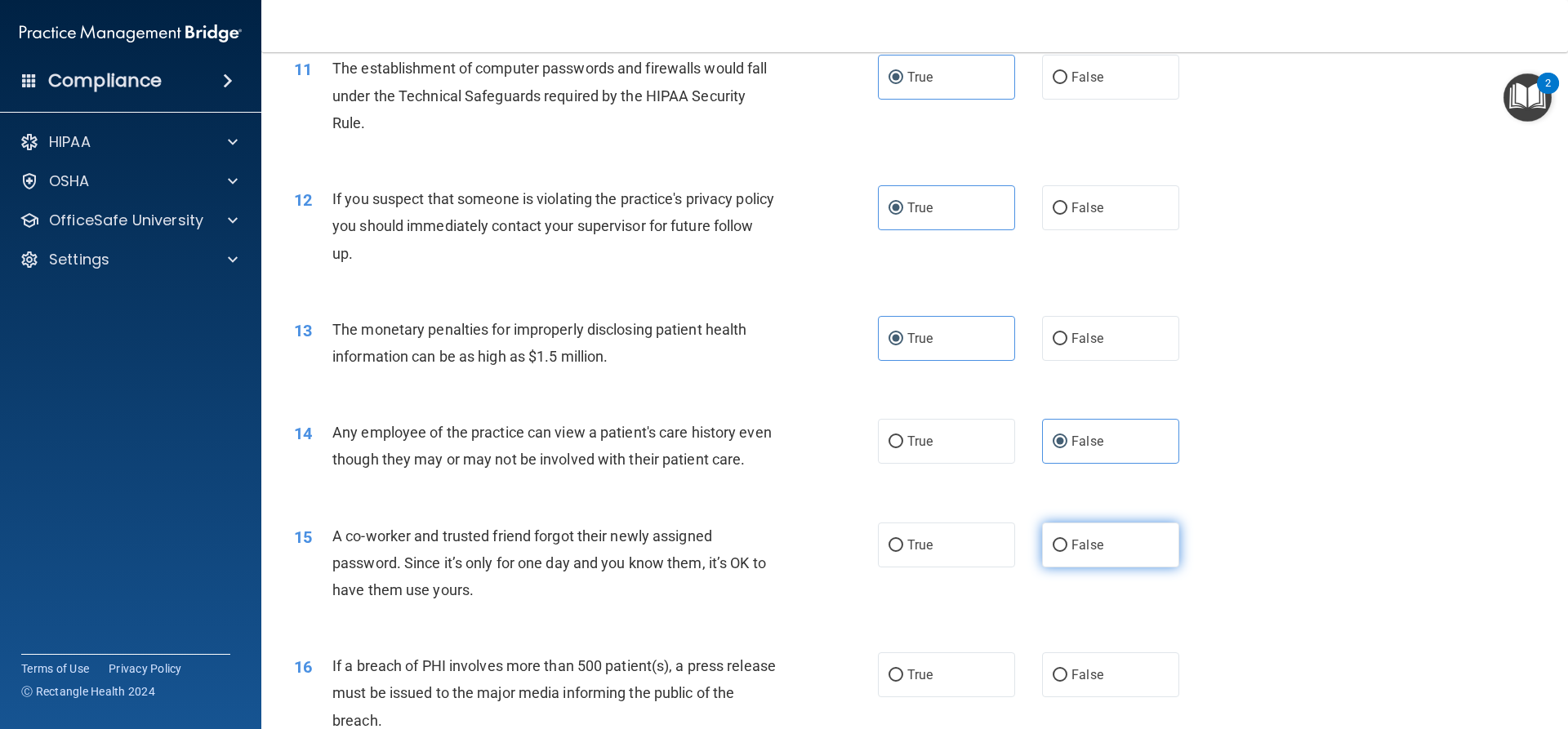 click on "False" at bounding box center [1087, 545] 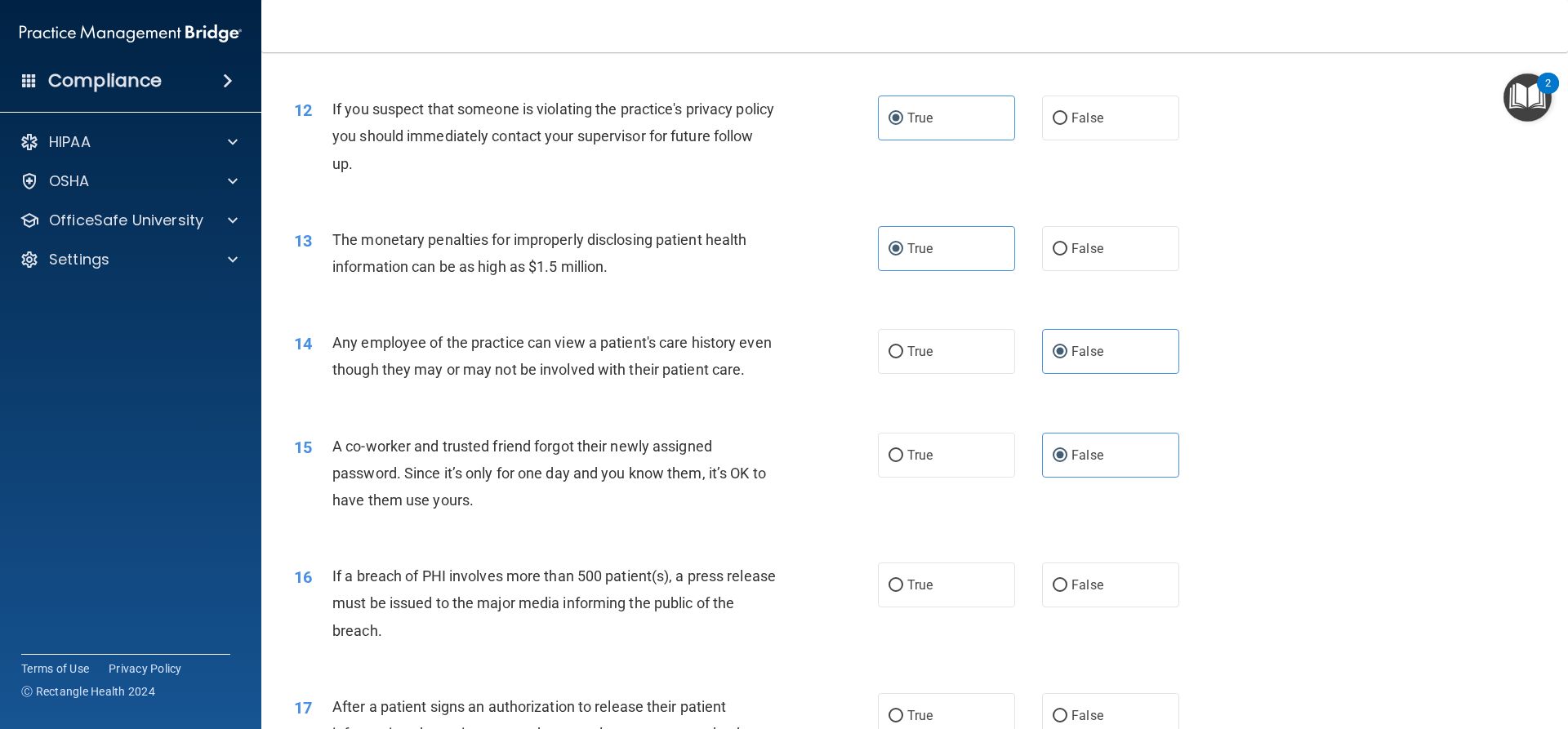 scroll, scrollTop: 1388, scrollLeft: 0, axis: vertical 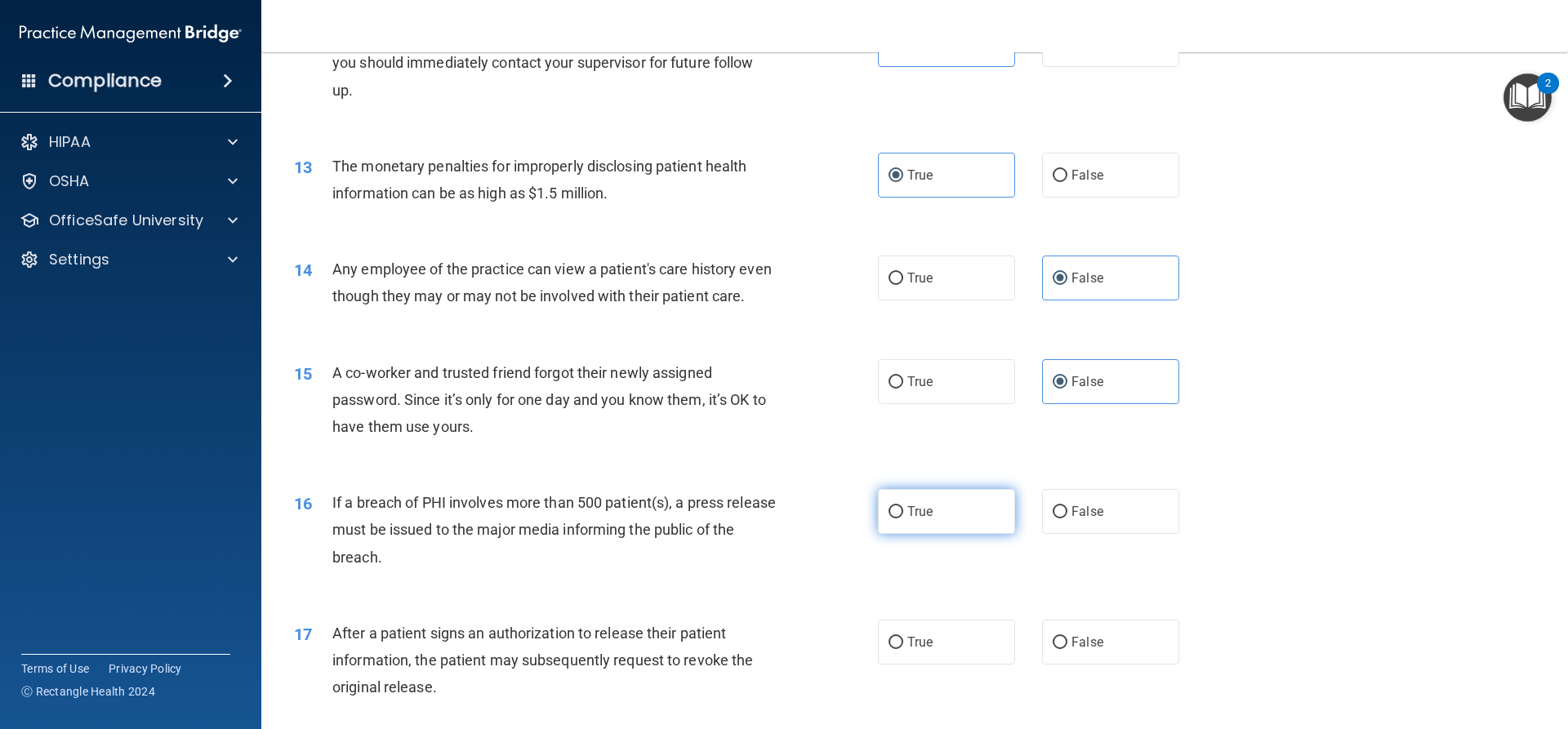click on "True" at bounding box center (947, 511) 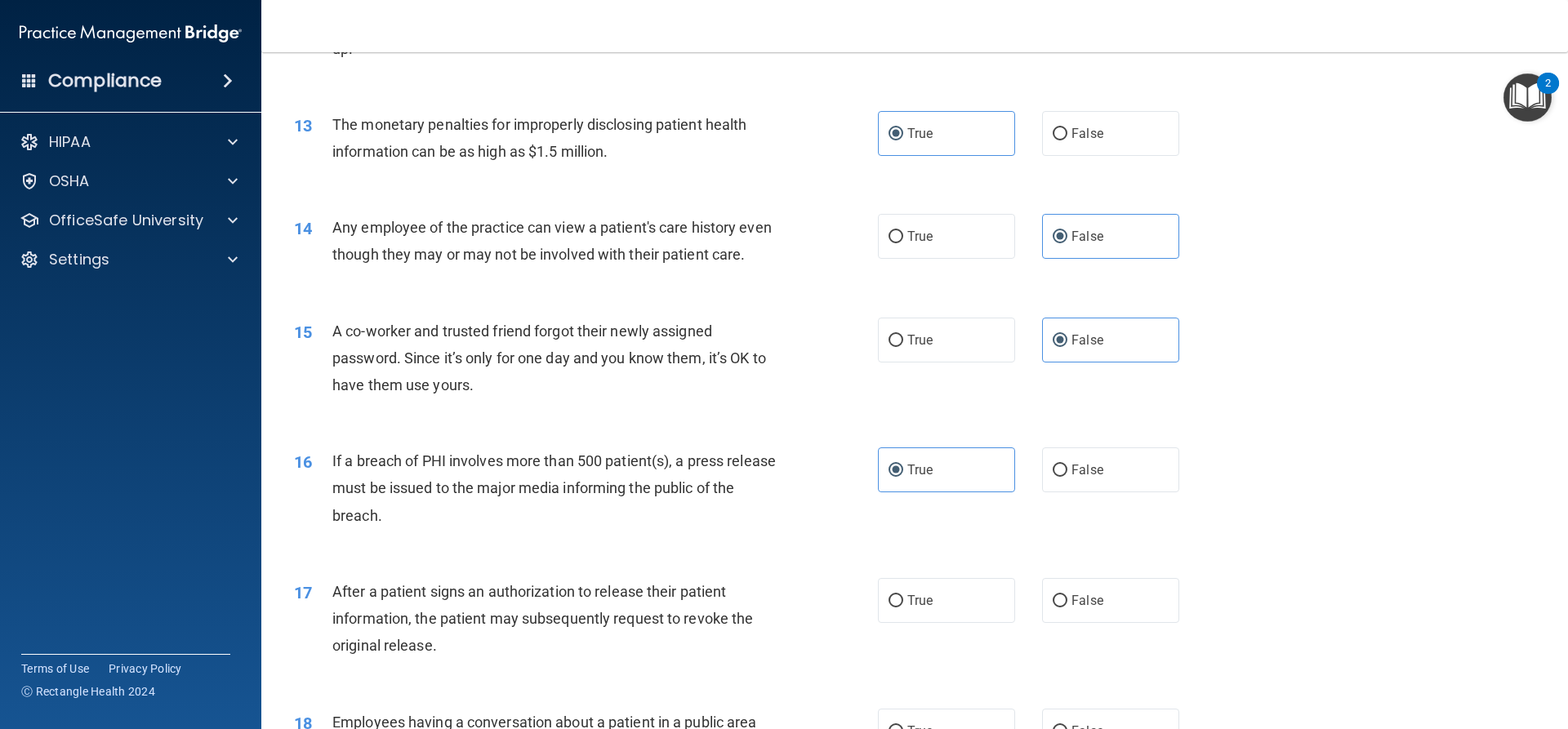 scroll, scrollTop: 1469, scrollLeft: 0, axis: vertical 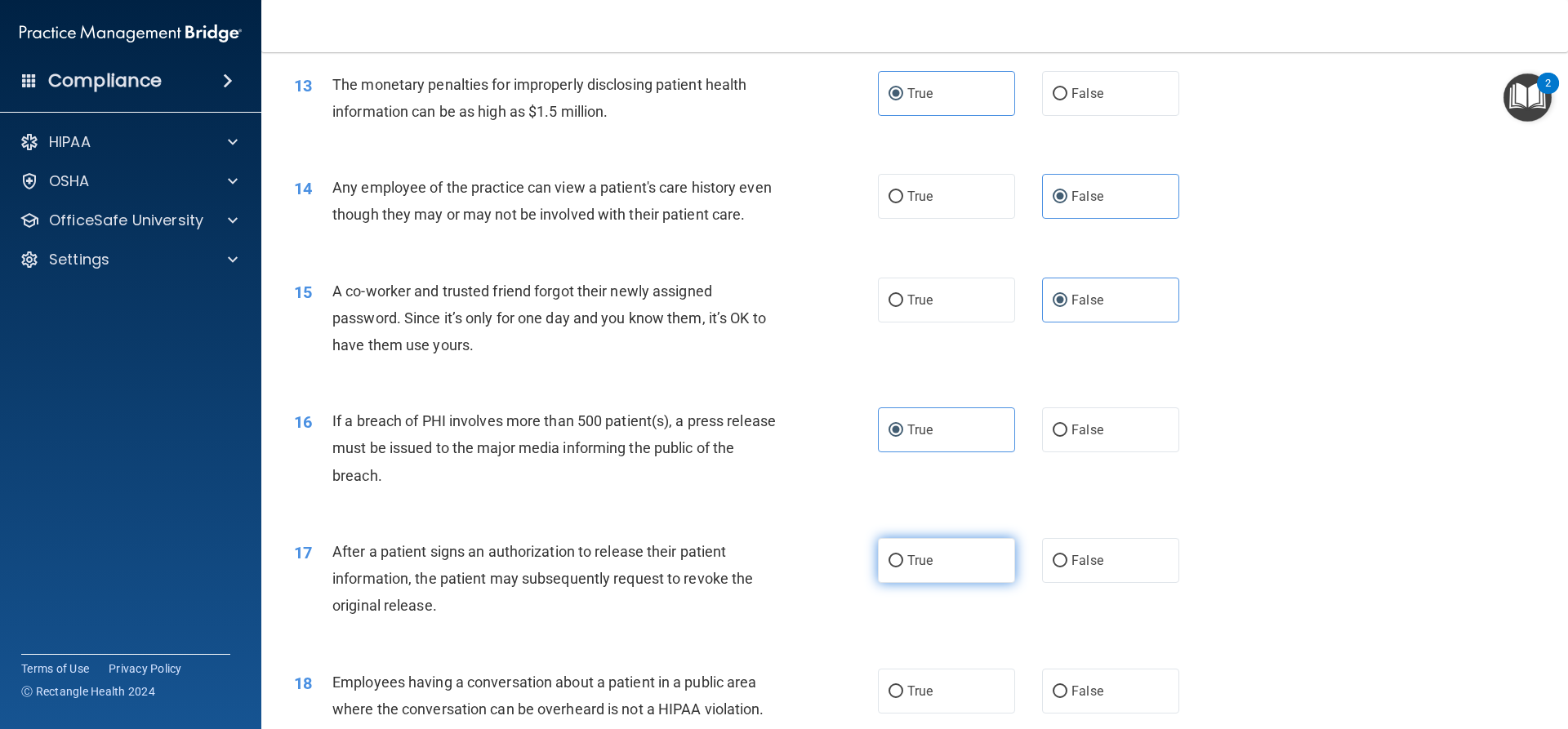 click on "True" at bounding box center [920, 560] 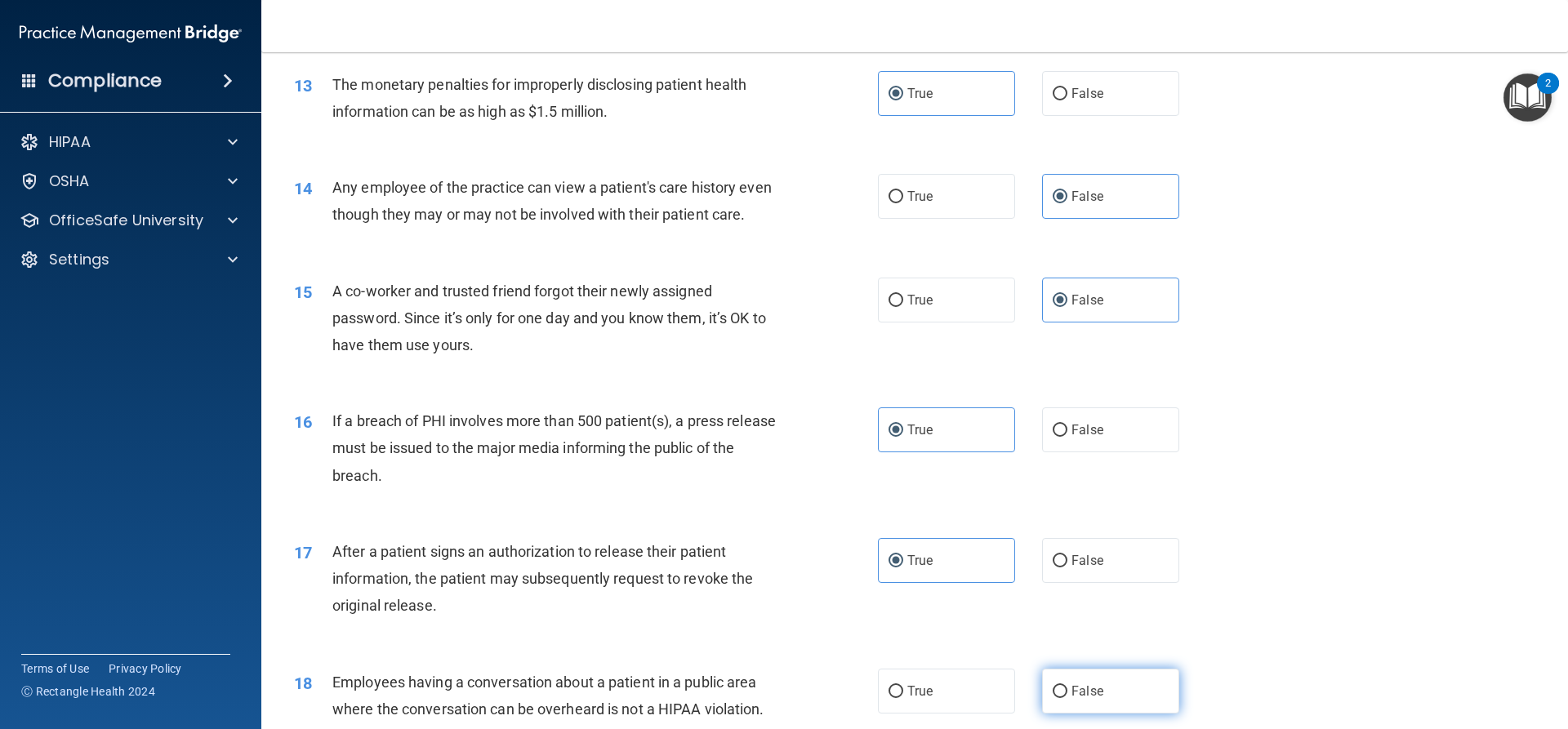 click on "False" at bounding box center [1111, 691] 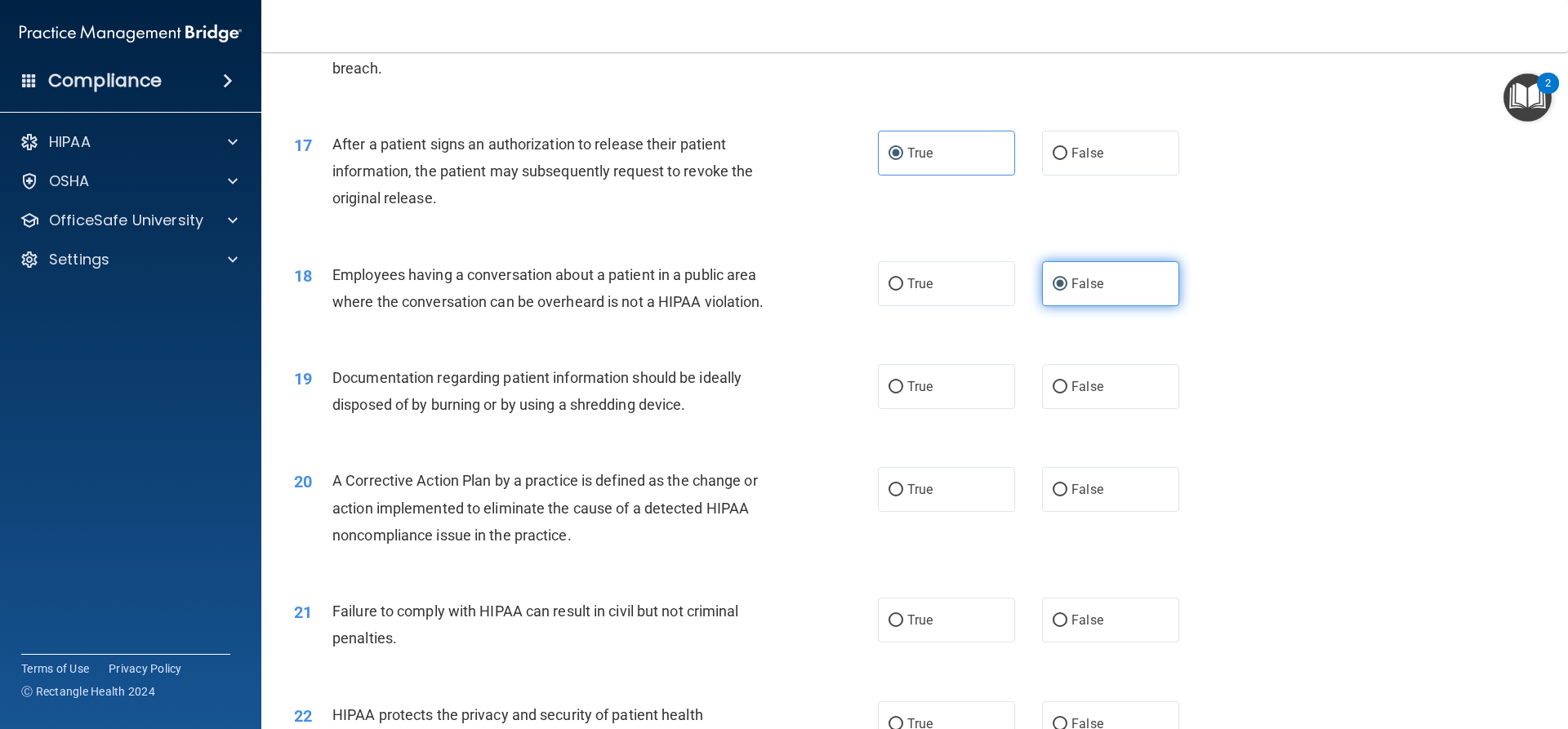 scroll, scrollTop: 1878, scrollLeft: 0, axis: vertical 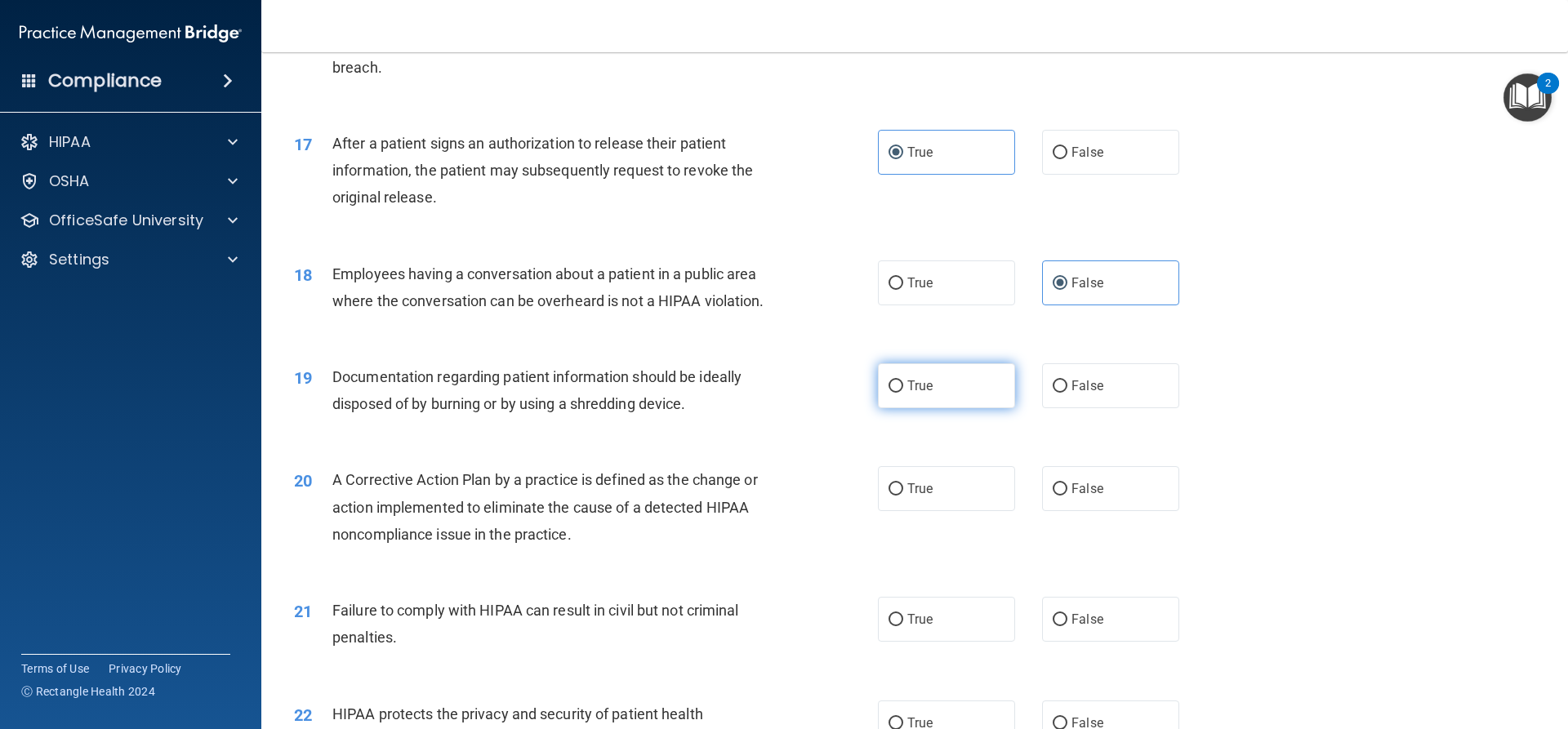 click on "True" at bounding box center (920, 385) 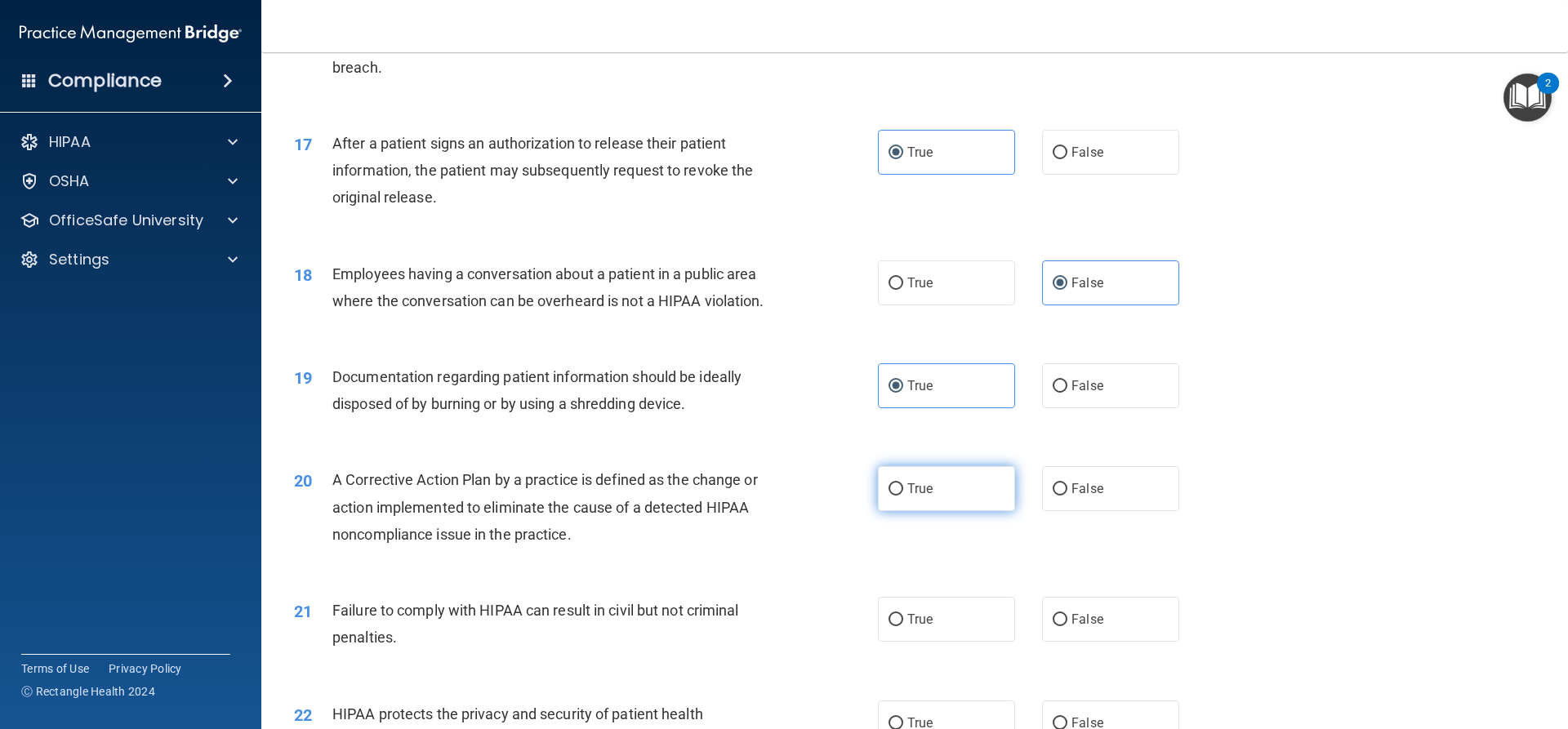 click on "True" at bounding box center [947, 488] 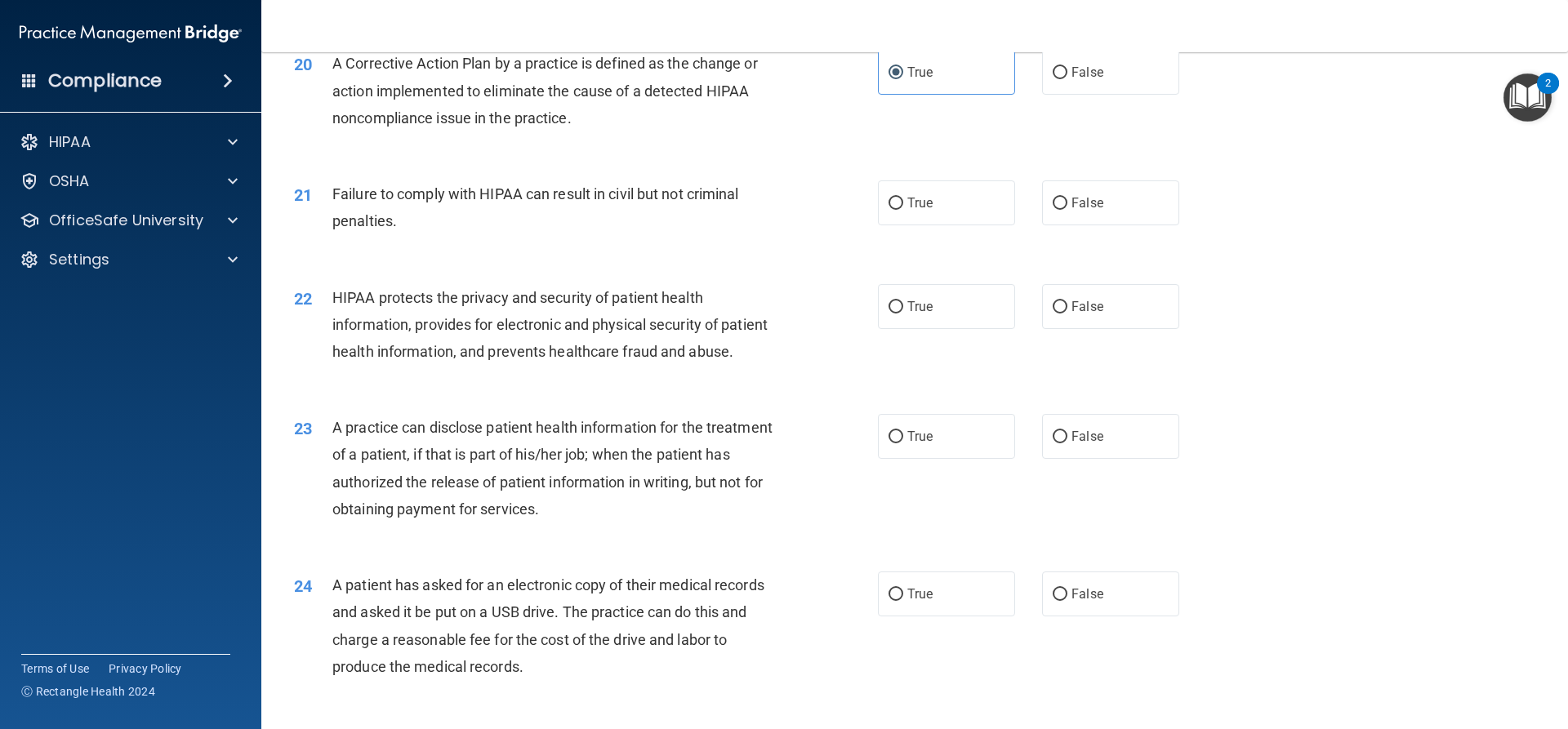 scroll, scrollTop: 2367, scrollLeft: 0, axis: vertical 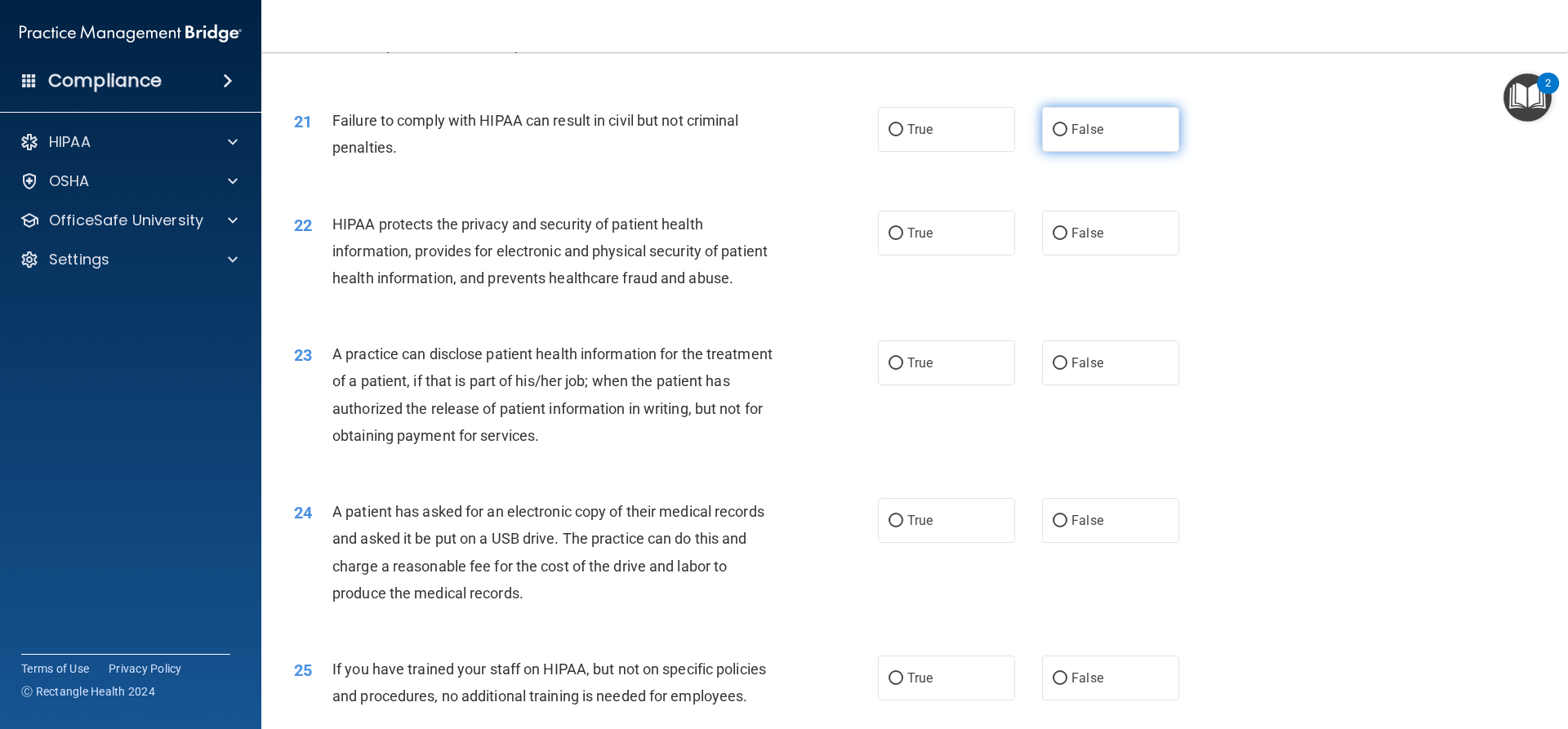 click on "False" at bounding box center [1111, 129] 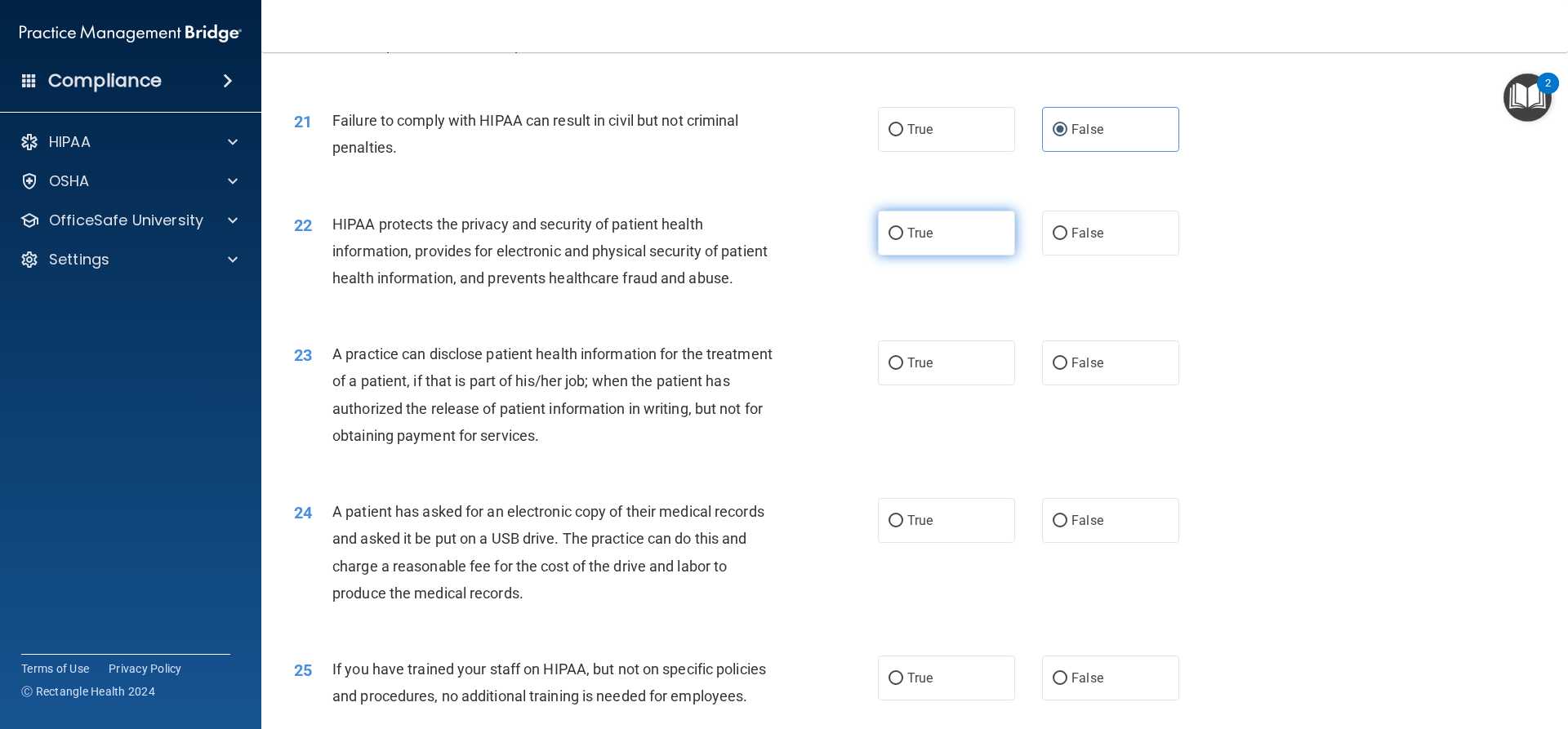 click on "True" at bounding box center (947, 233) 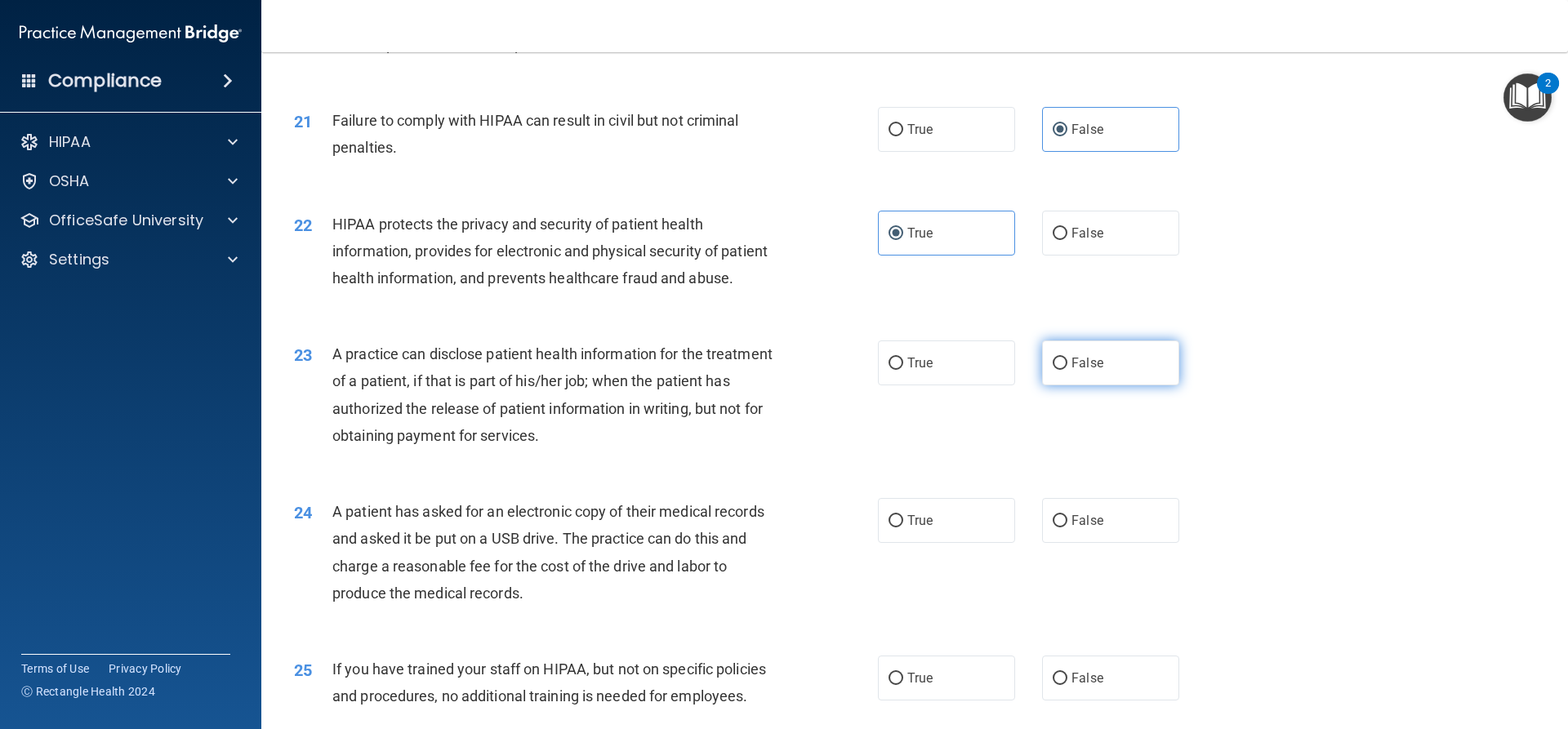 click on "False" at bounding box center [1087, 362] 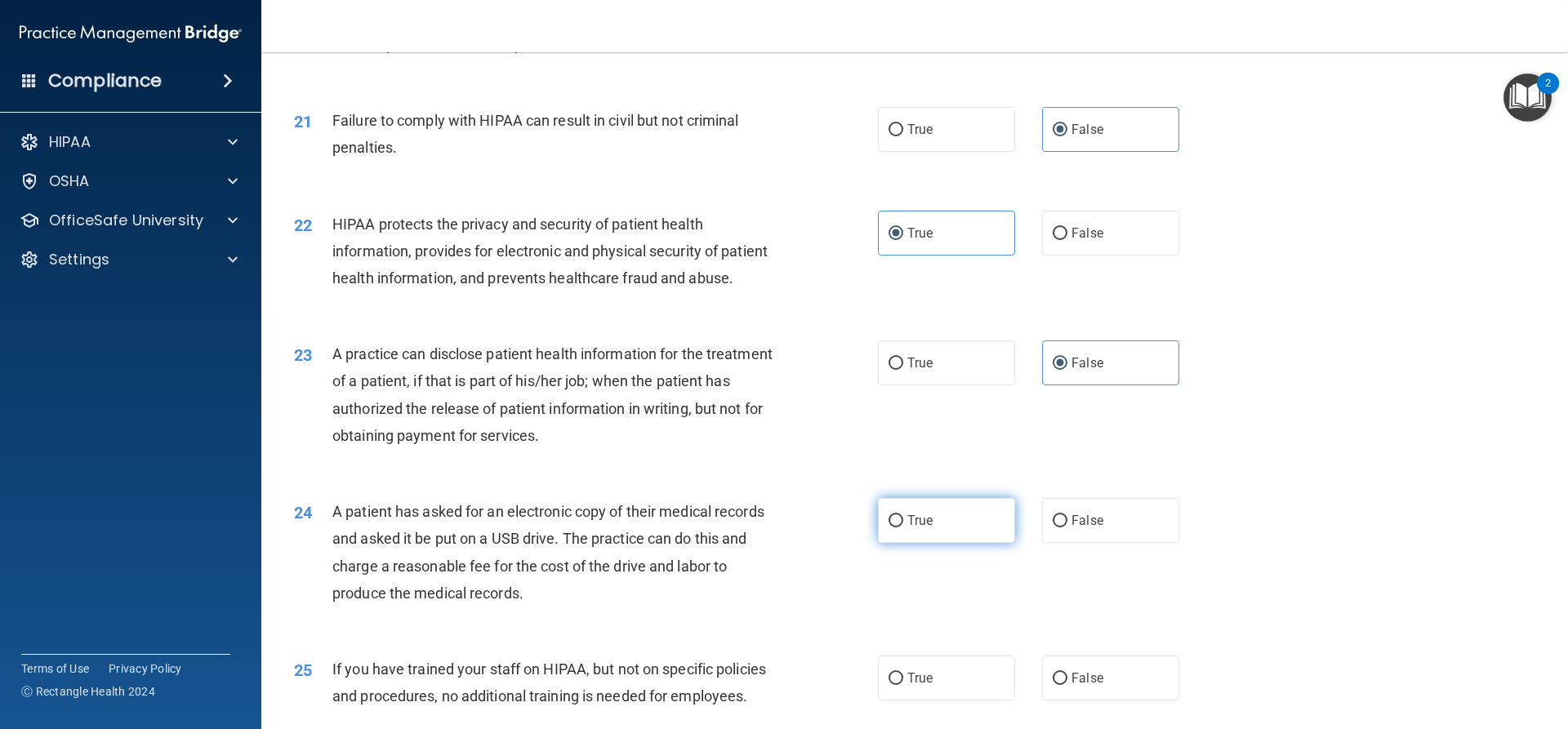click on "True" at bounding box center (947, 520) 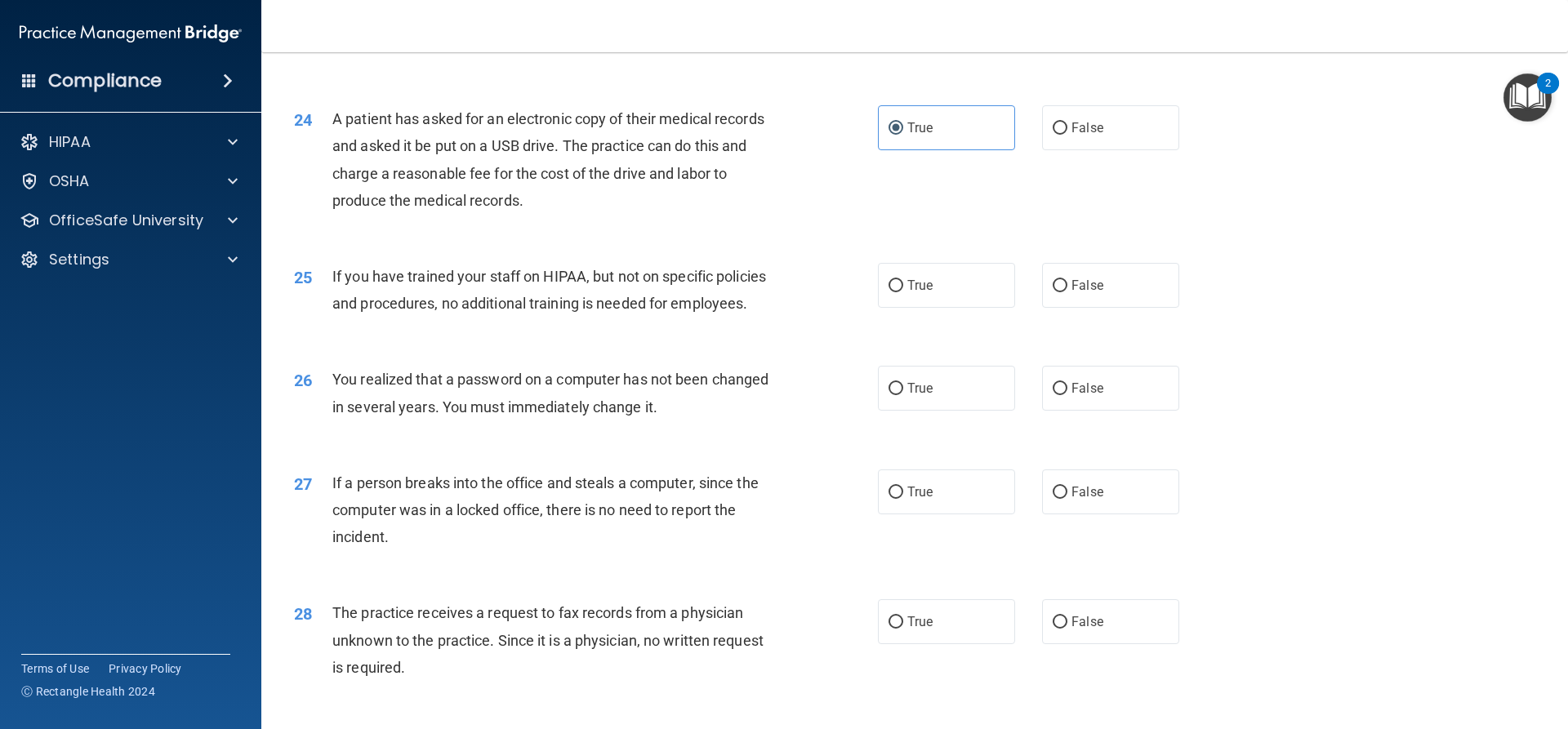 scroll, scrollTop: 2857, scrollLeft: 0, axis: vertical 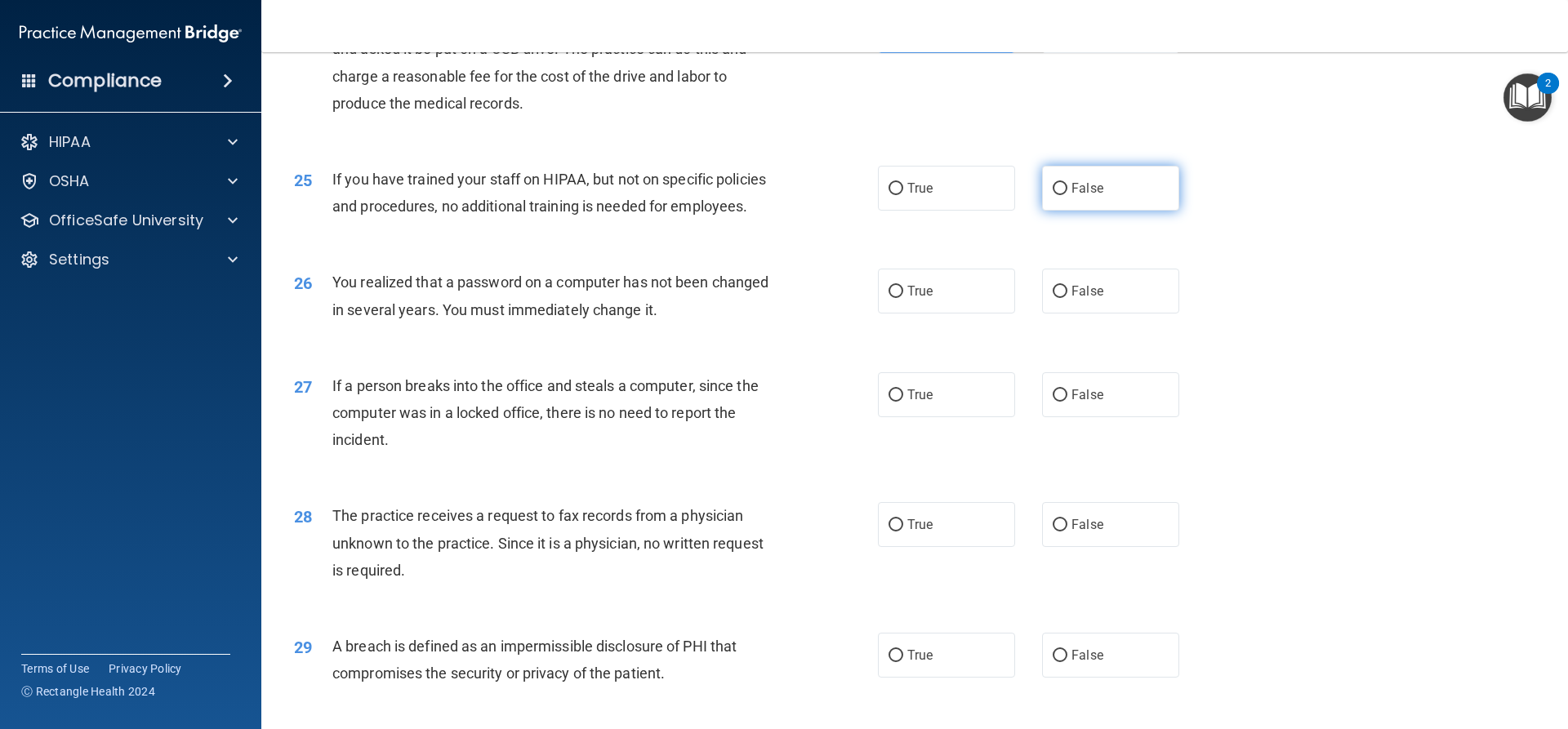 click on "False" at bounding box center (1111, 188) 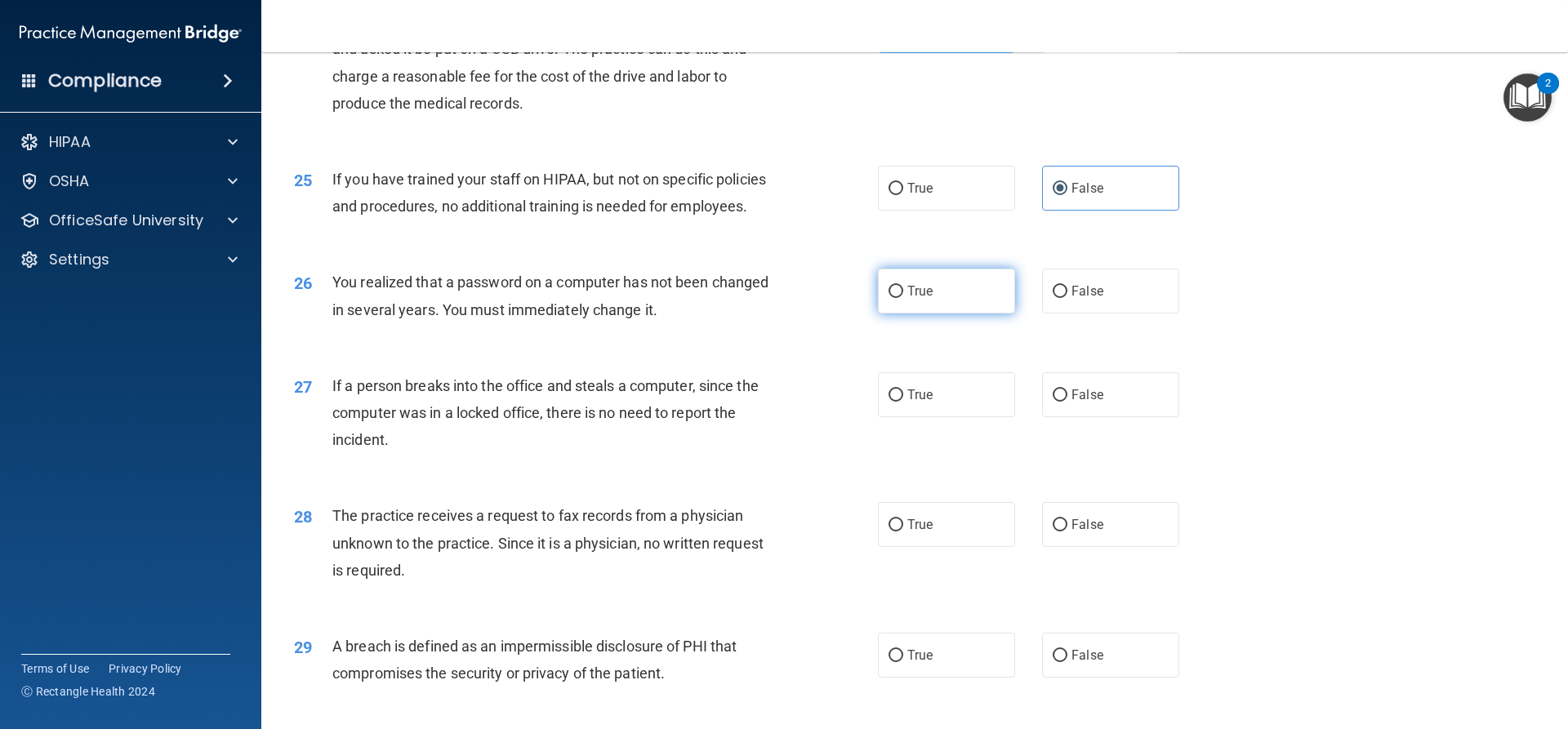 click on "True" at bounding box center [896, 291] 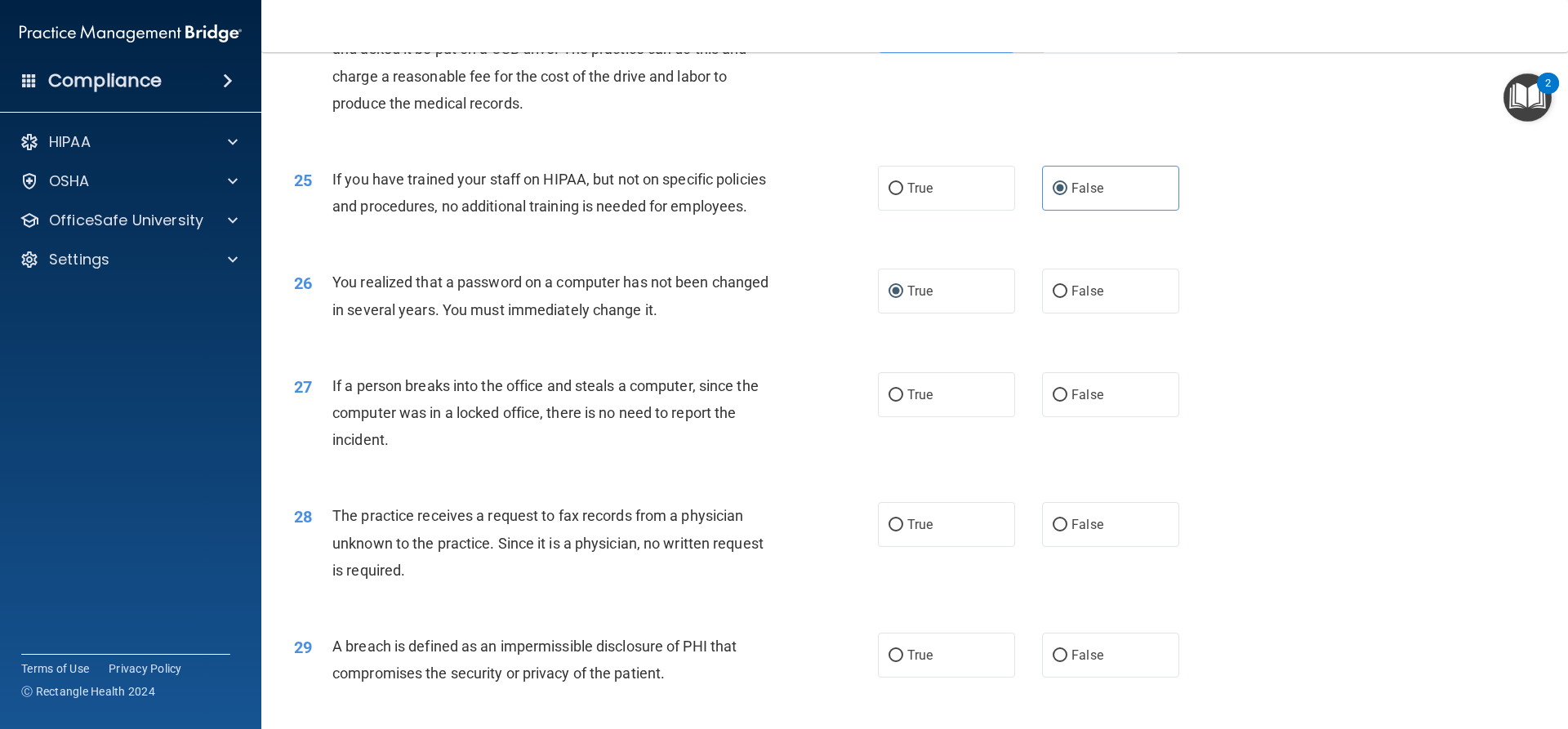 click on "27       If a person breaks into the office and steals a computer, since the computer was in a locked office, there is no need to report the incident.                 True           False" at bounding box center [915, 417] 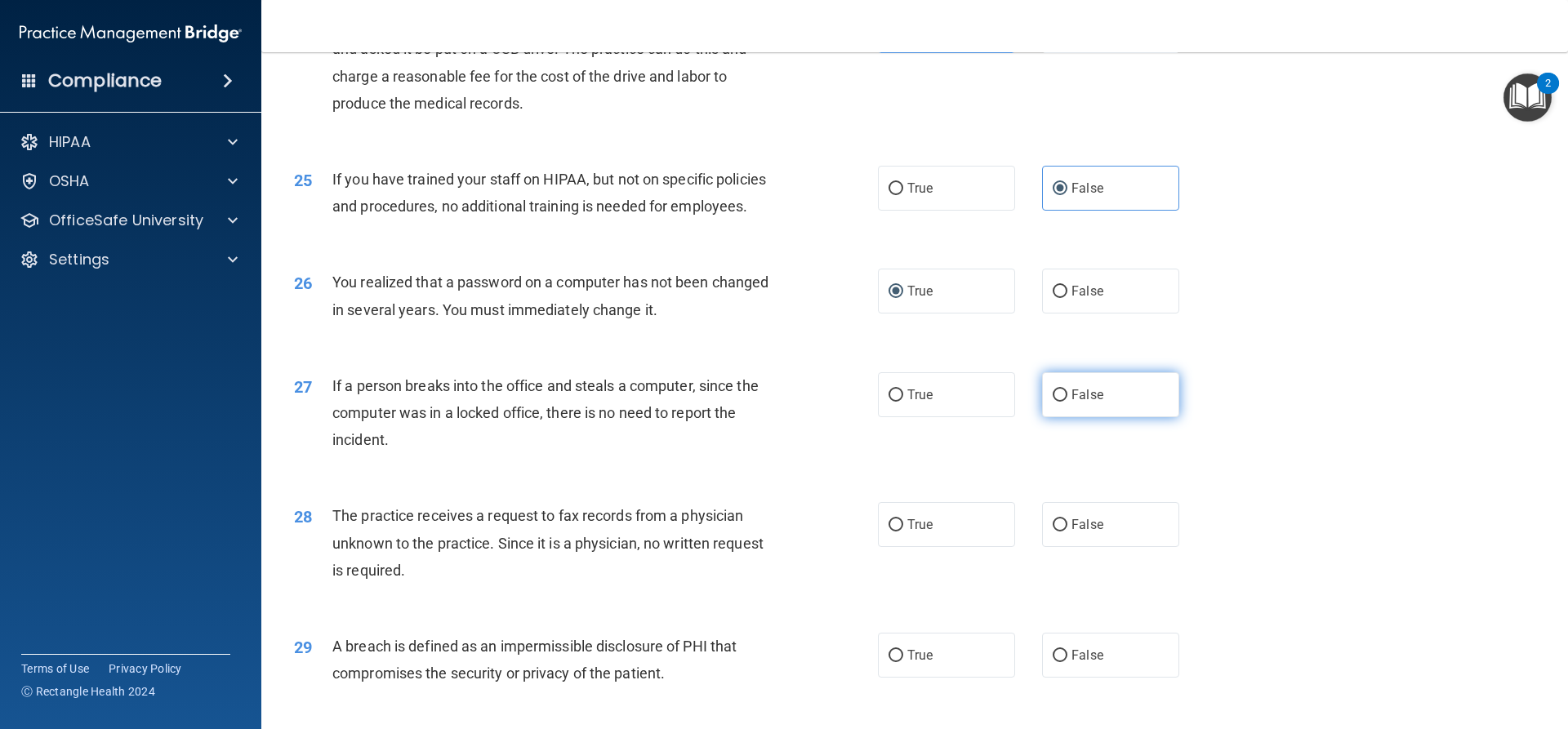 click on "False" at bounding box center [1111, 394] 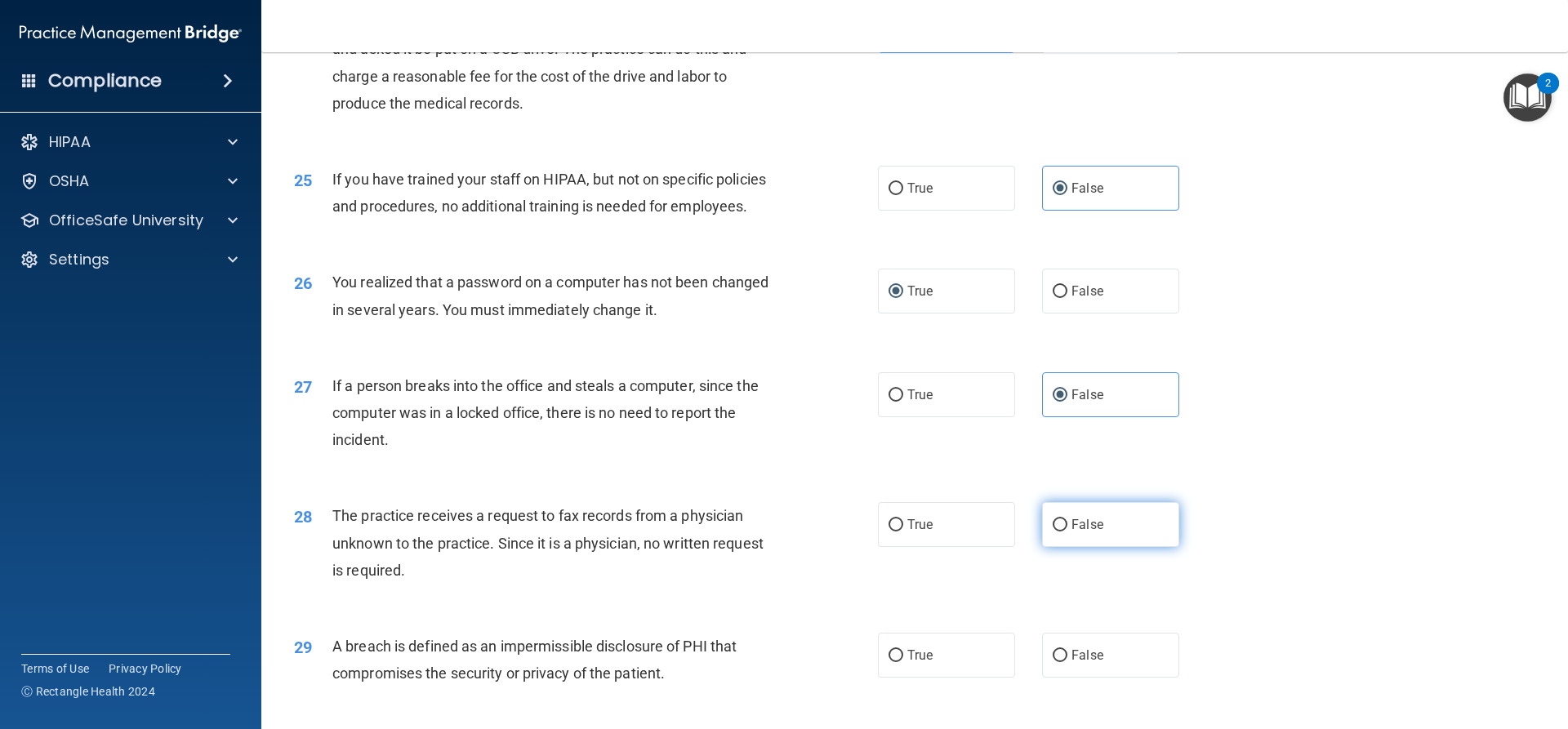 click on "False" at bounding box center (1111, 524) 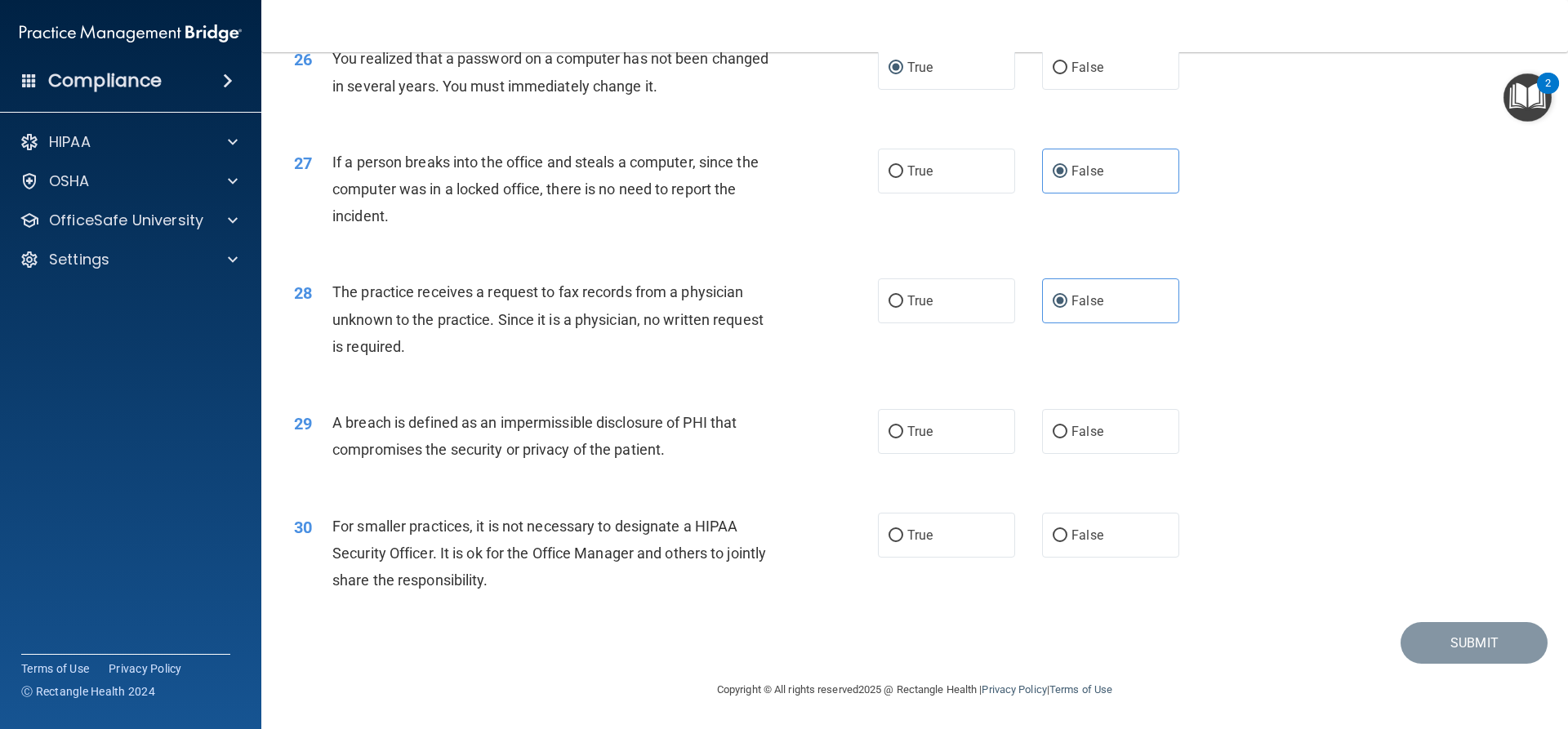 scroll, scrollTop: 3135, scrollLeft: 0, axis: vertical 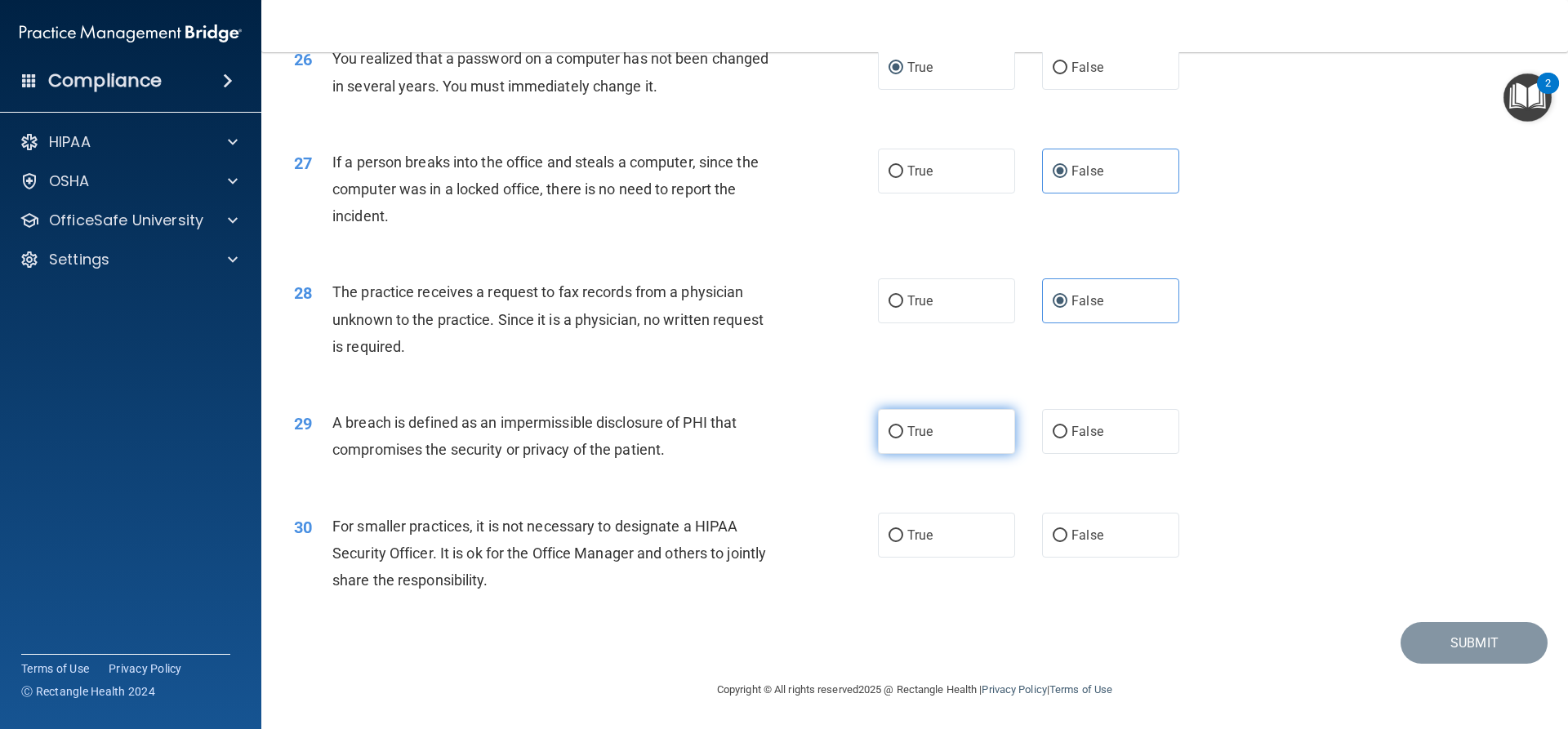 click on "True" at bounding box center [947, 431] 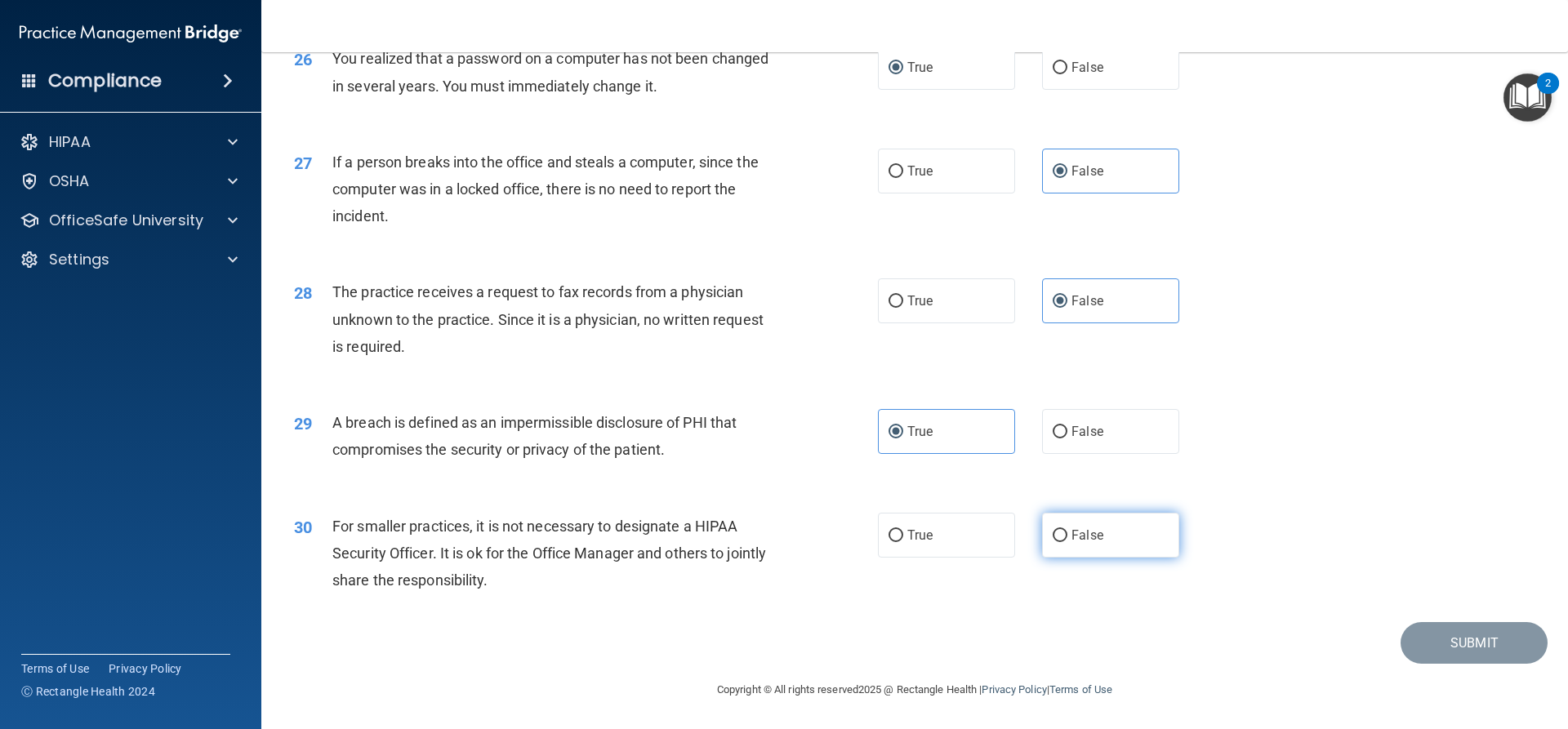 click on "False" at bounding box center [1111, 535] 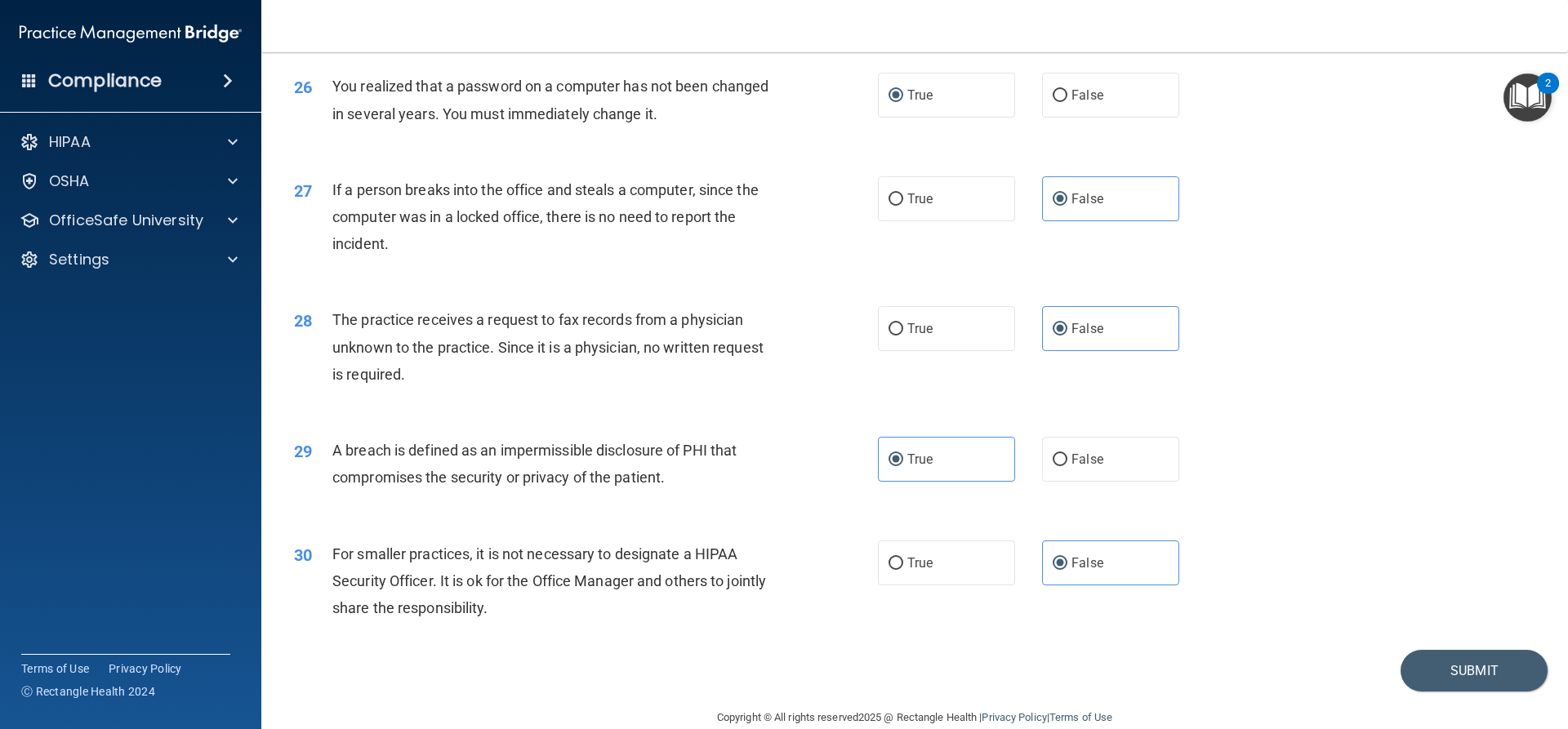 scroll, scrollTop: 3135, scrollLeft: 0, axis: vertical 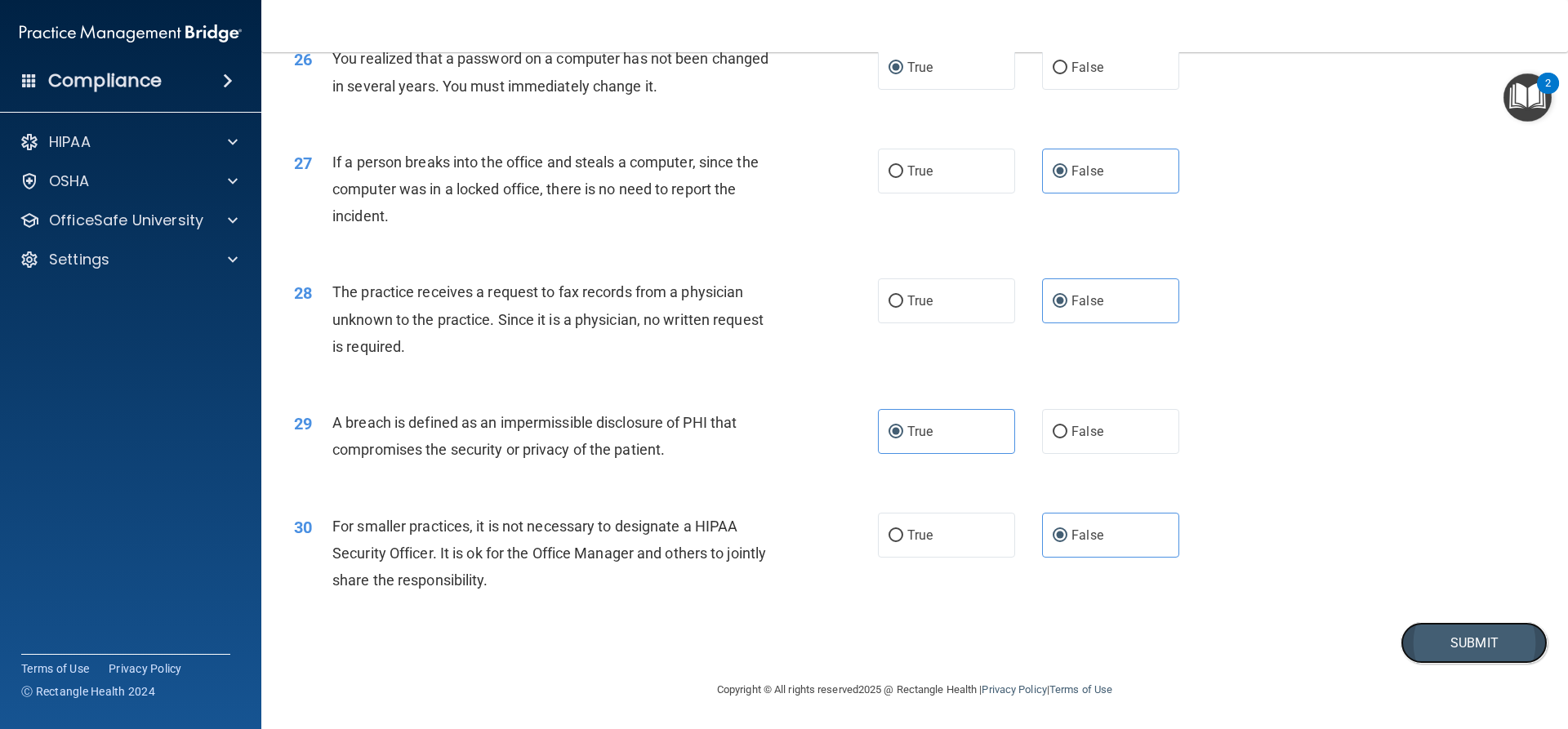 click on "Submit" at bounding box center (1474, 642) 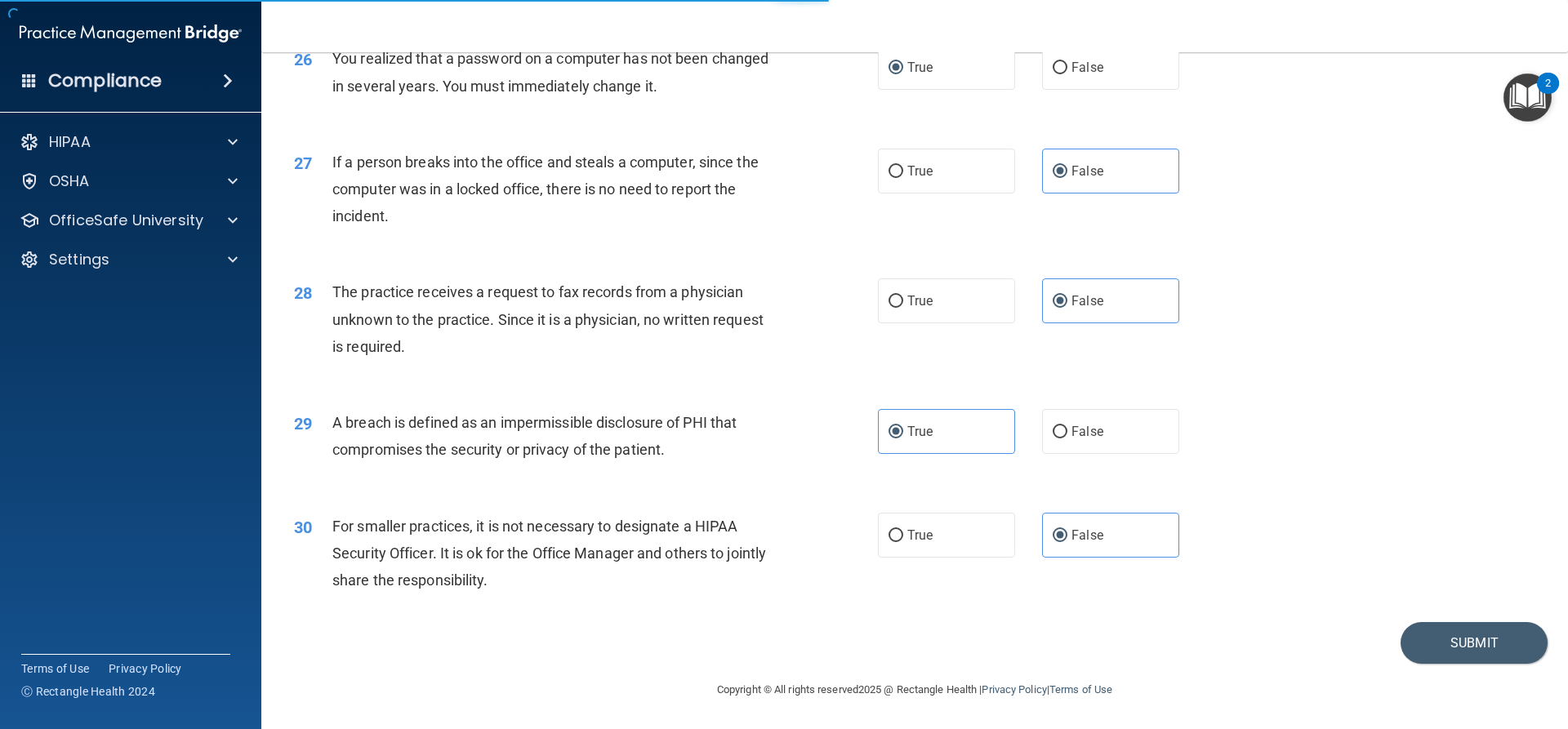 scroll, scrollTop: 0, scrollLeft: 0, axis: both 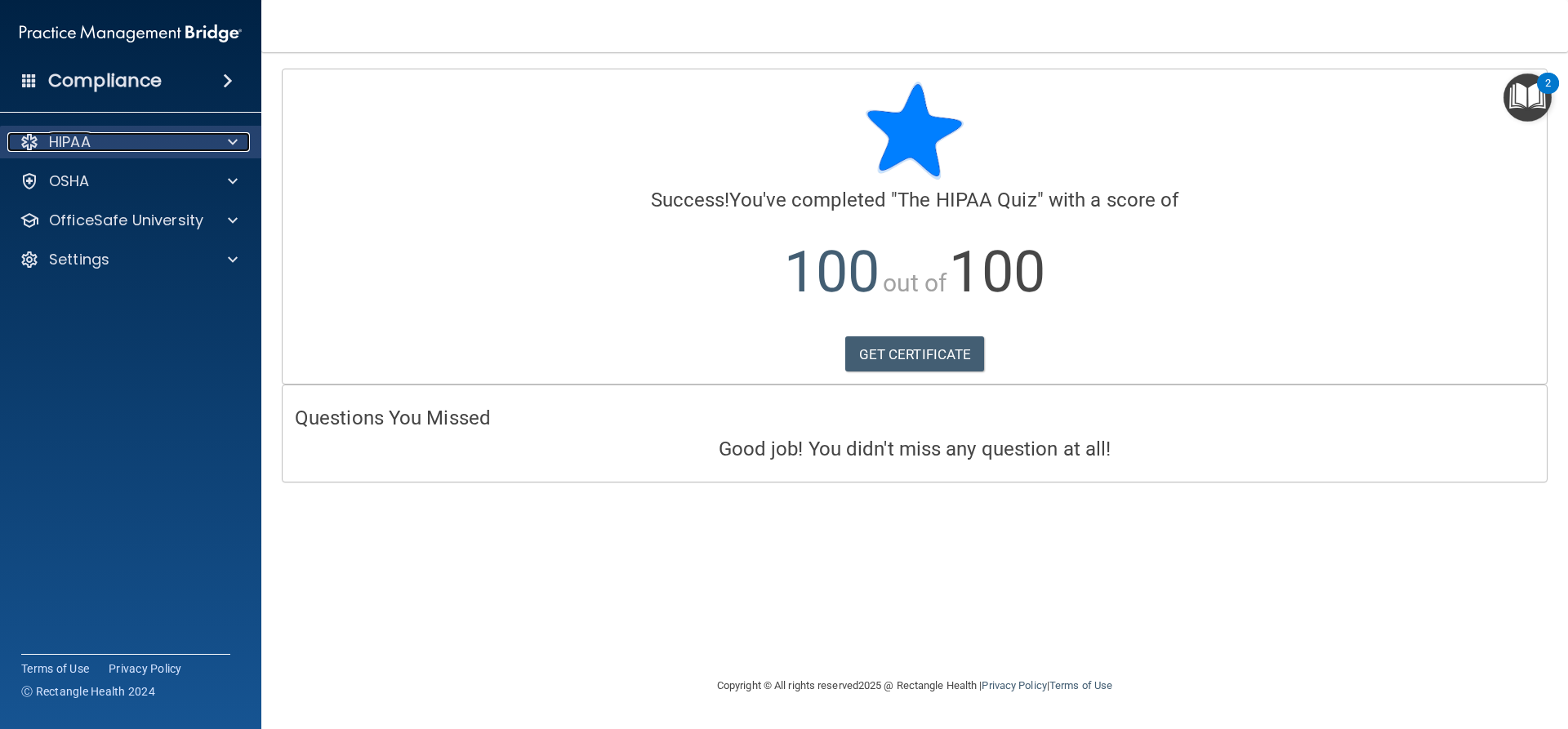 click at bounding box center [230, 142] 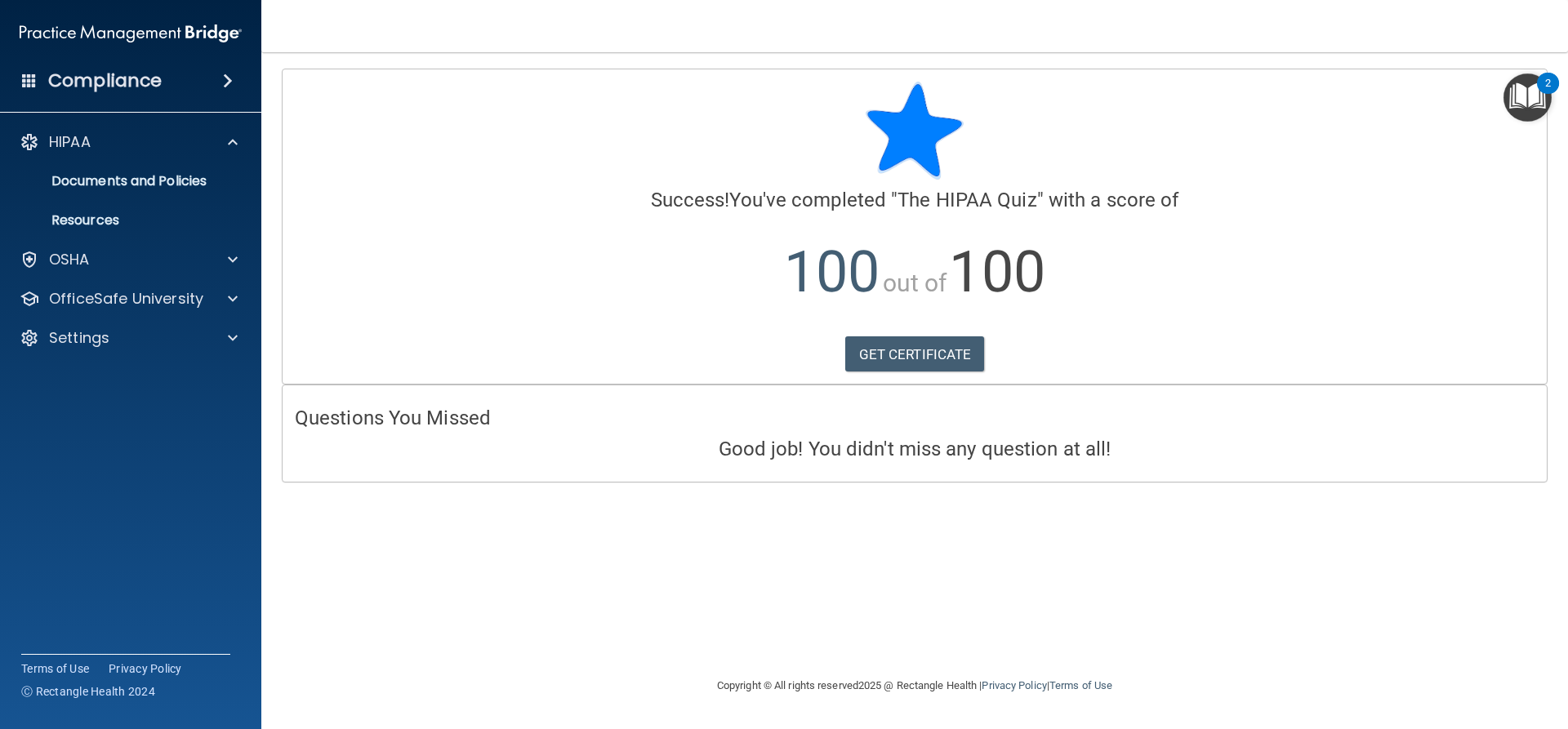 click at bounding box center [1527, 97] 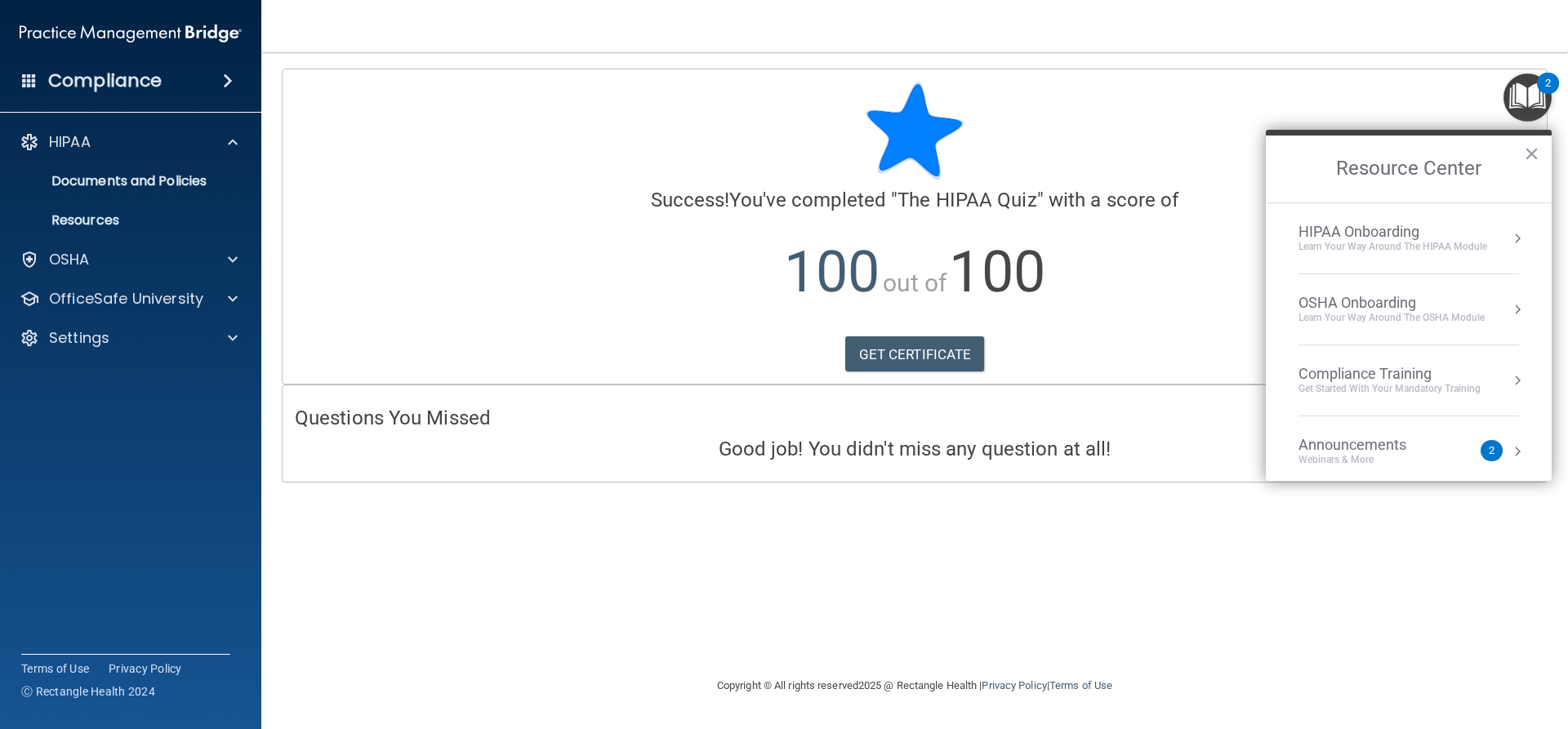 click on "Compliance Training" at bounding box center [1389, 374] 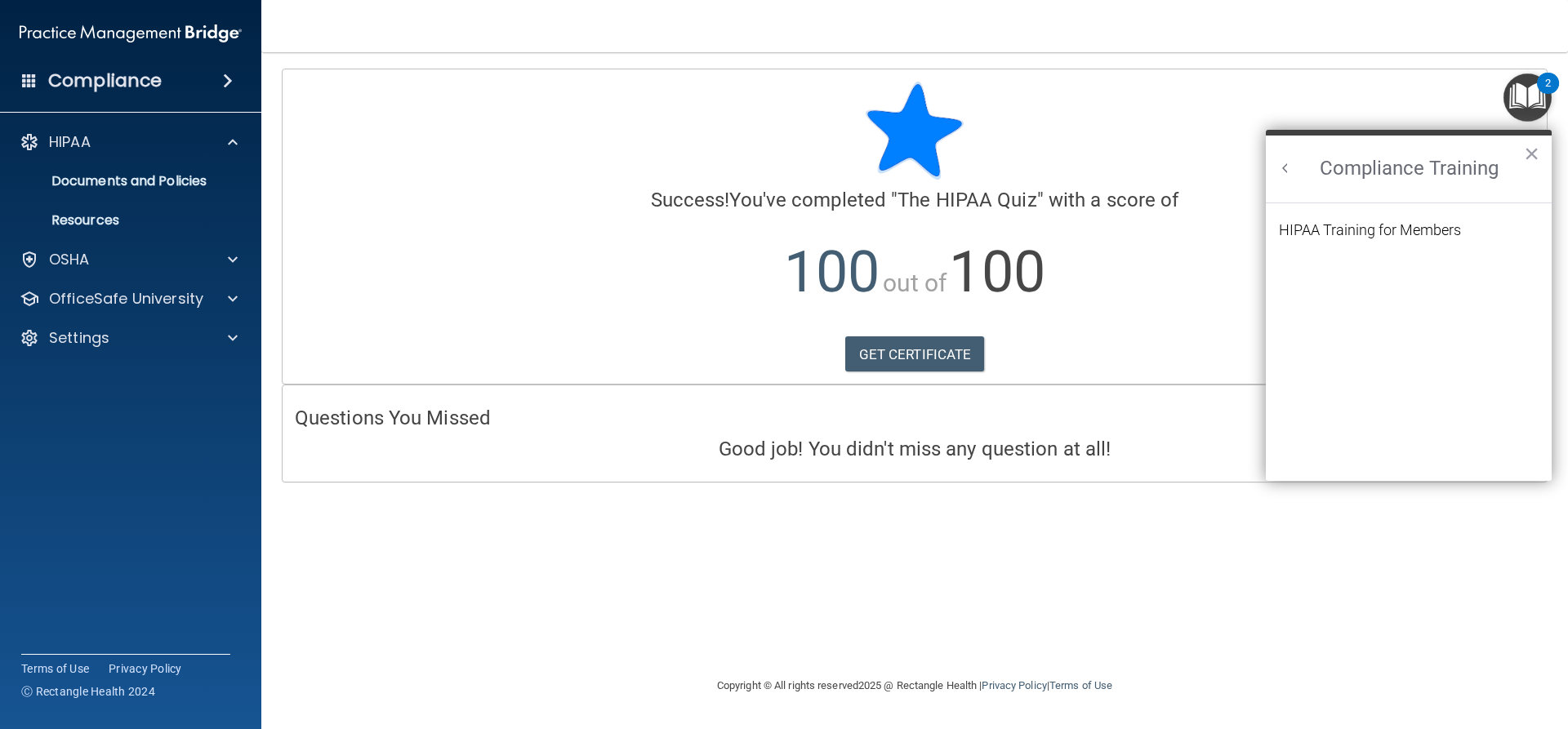 scroll, scrollTop: 0, scrollLeft: 0, axis: both 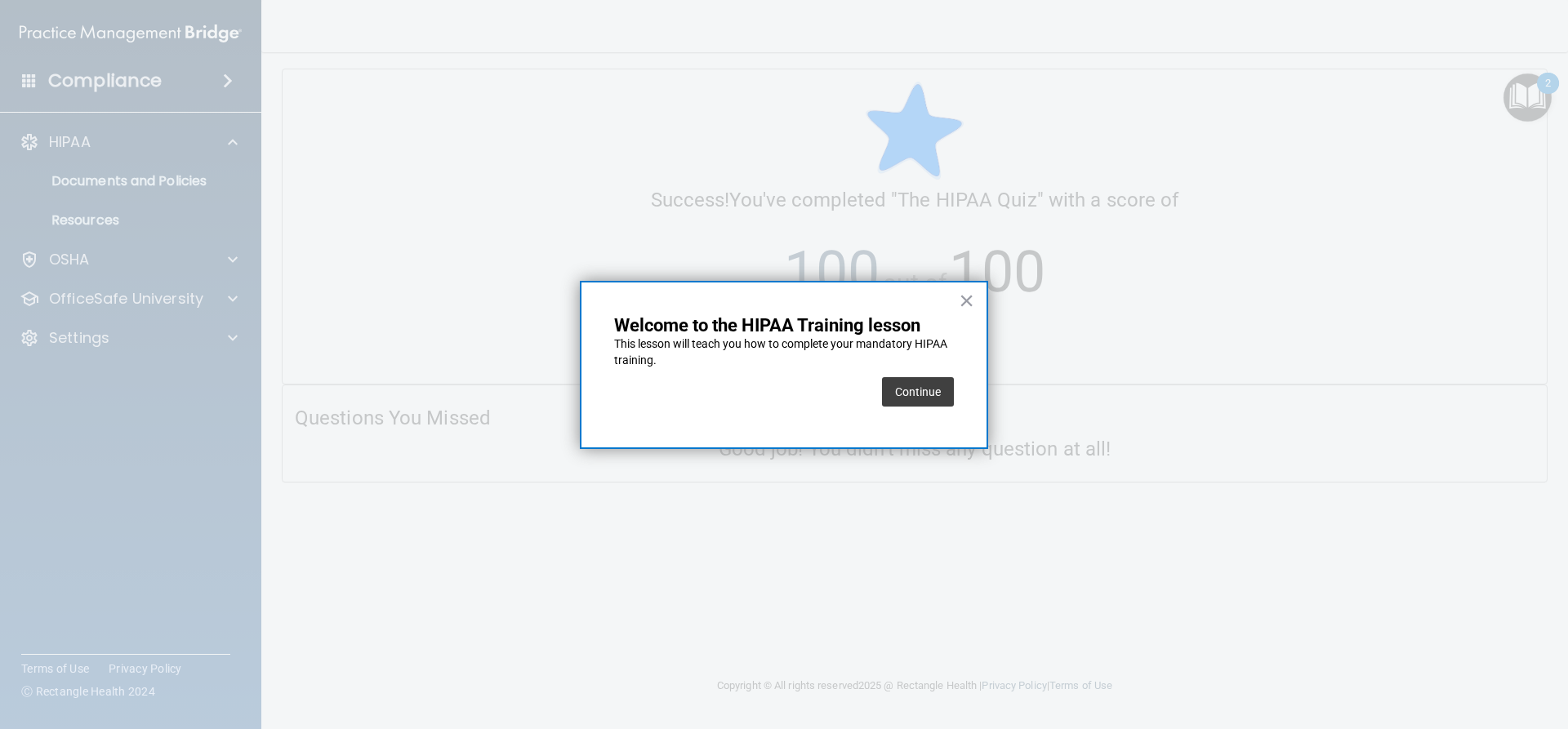 click at bounding box center [784, 364] 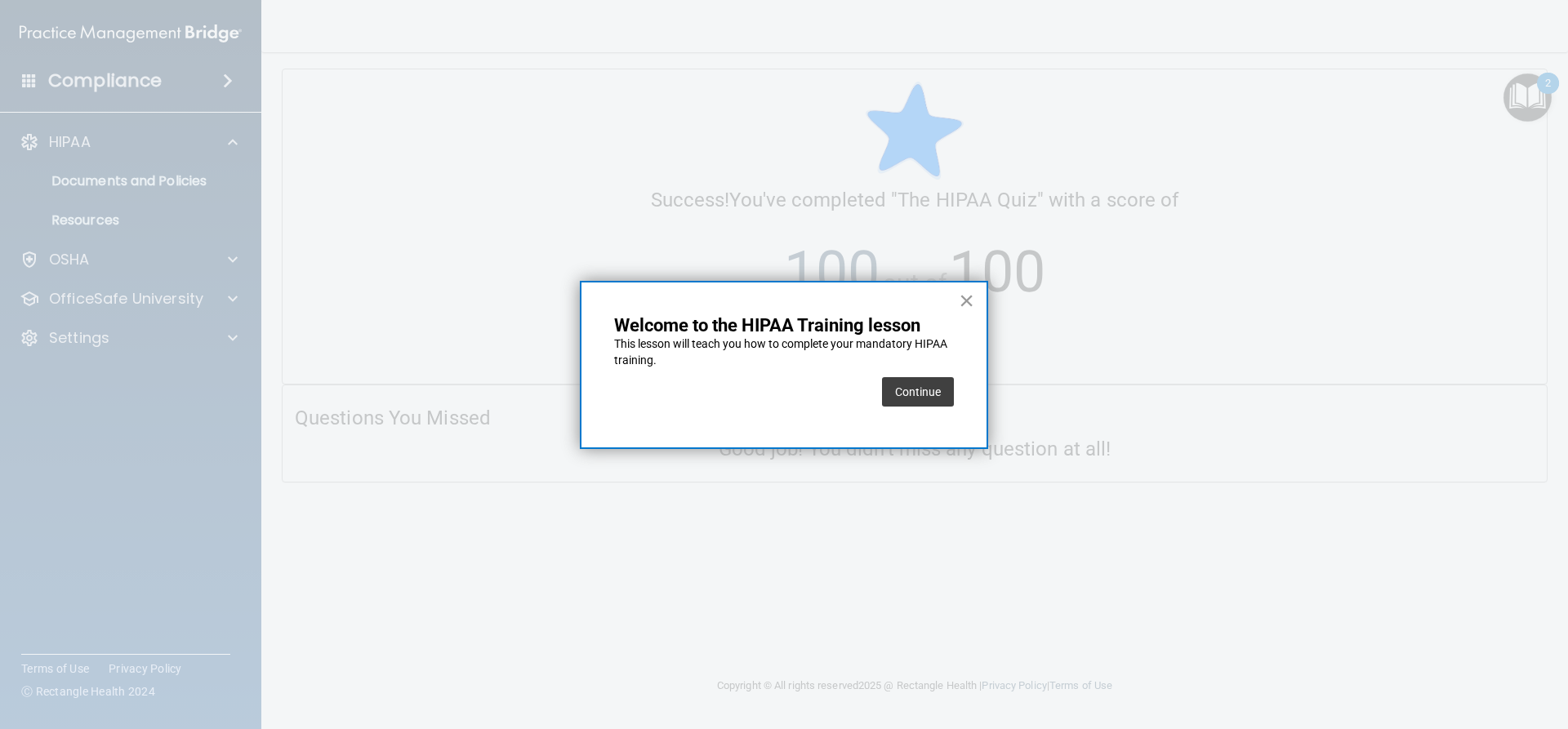 click on "×" at bounding box center [966, 300] 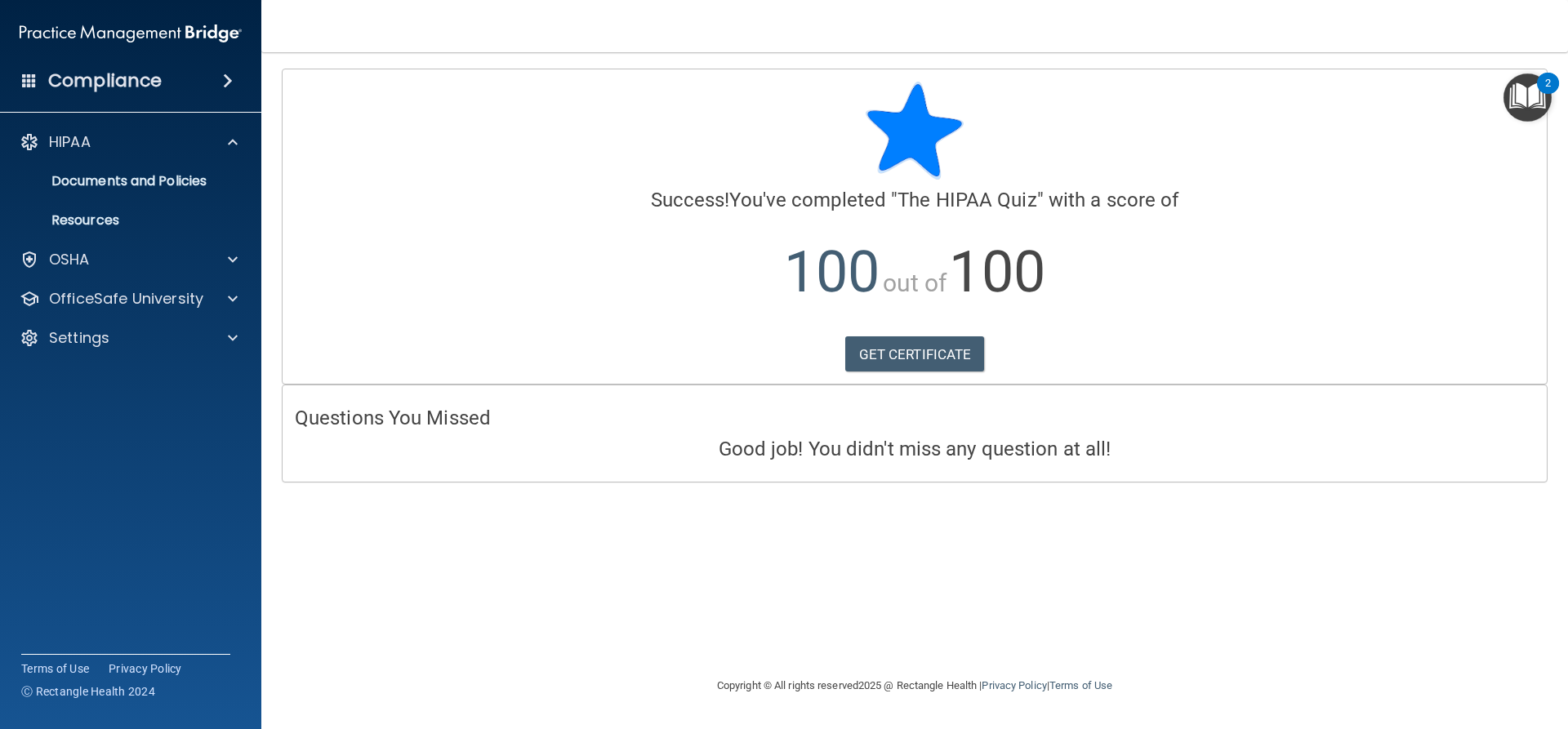 click at bounding box center [1527, 97] 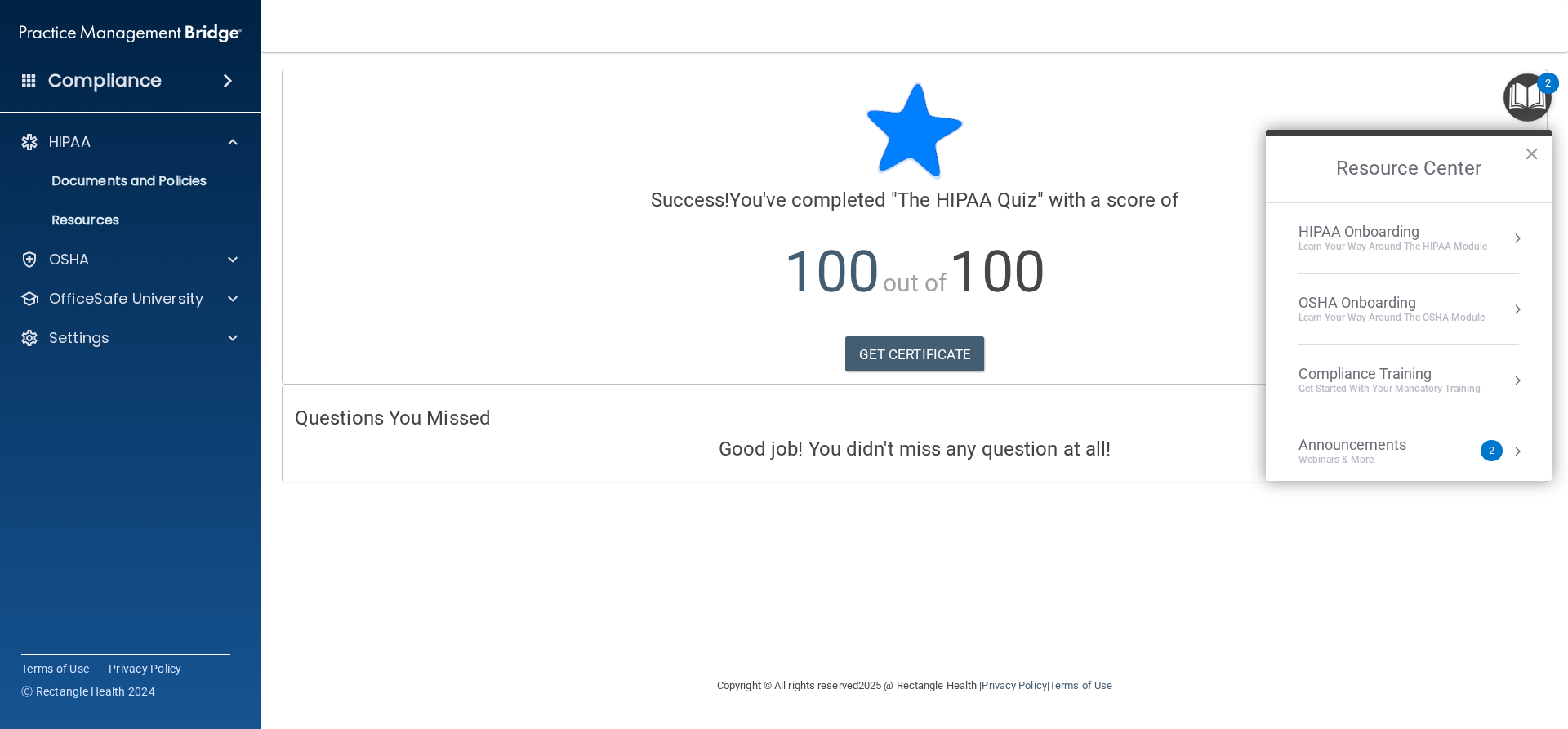 click on "Compliance Training" at bounding box center (1389, 374) 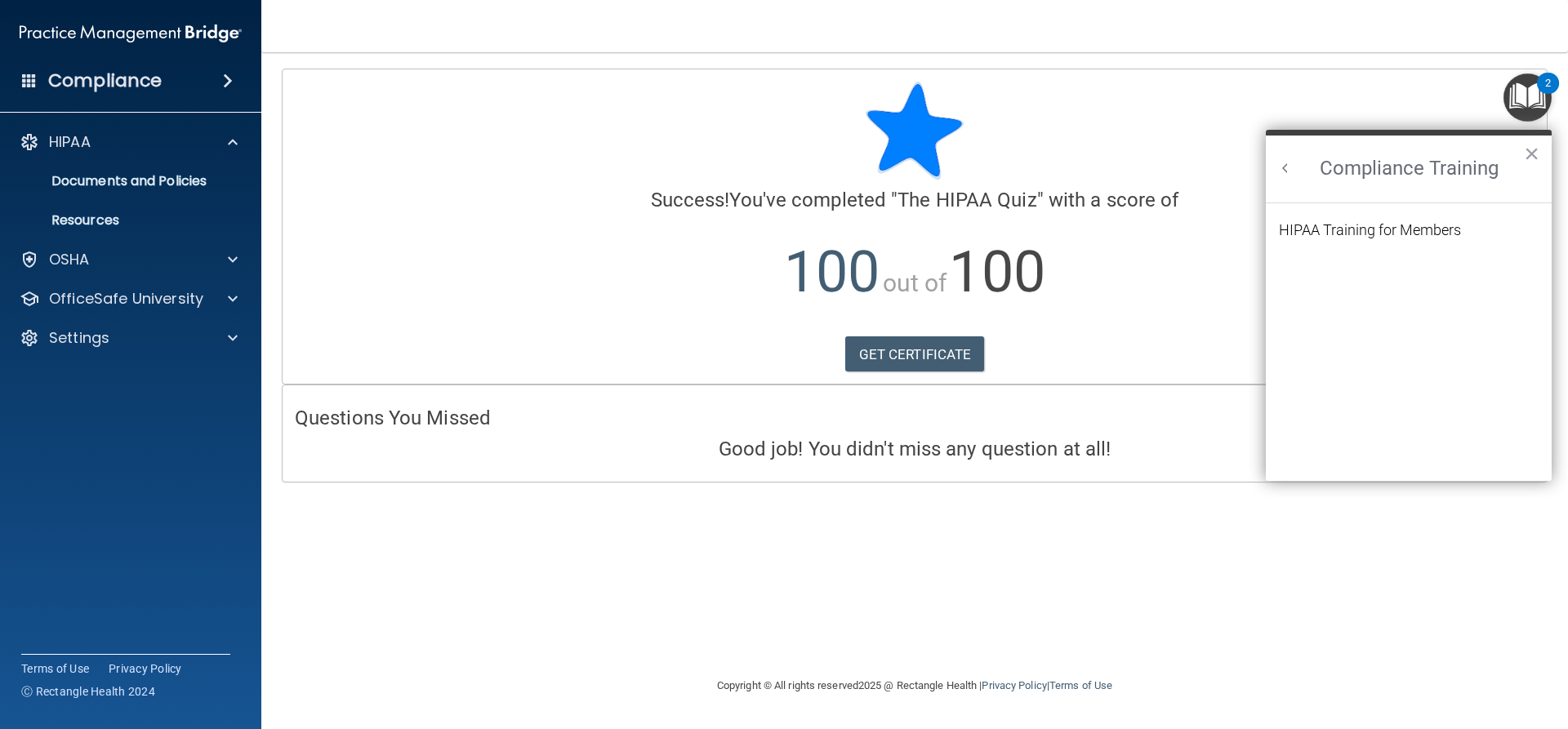 scroll, scrollTop: 0, scrollLeft: 0, axis: both 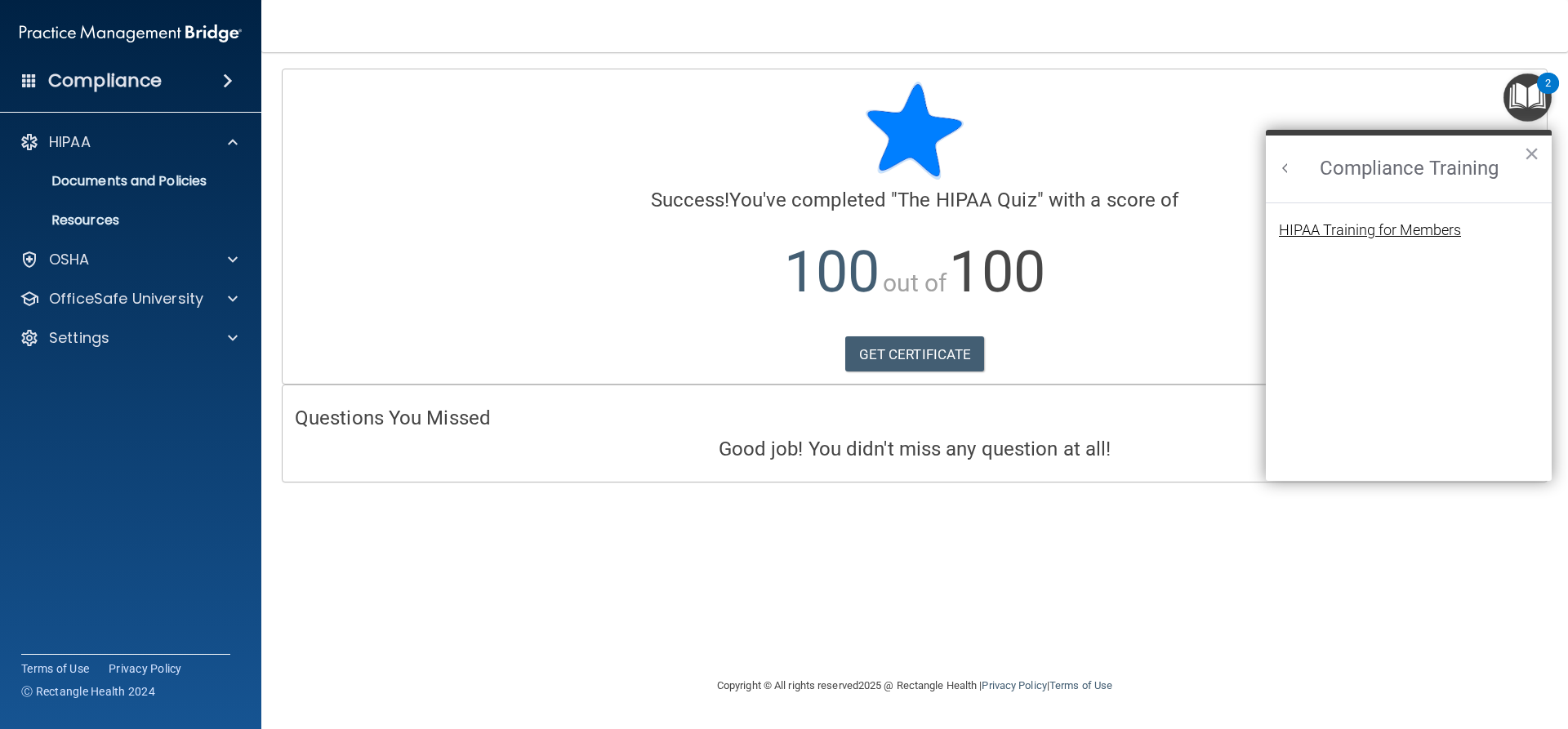 click on "HIPAA Training for Members" at bounding box center [1370, 230] 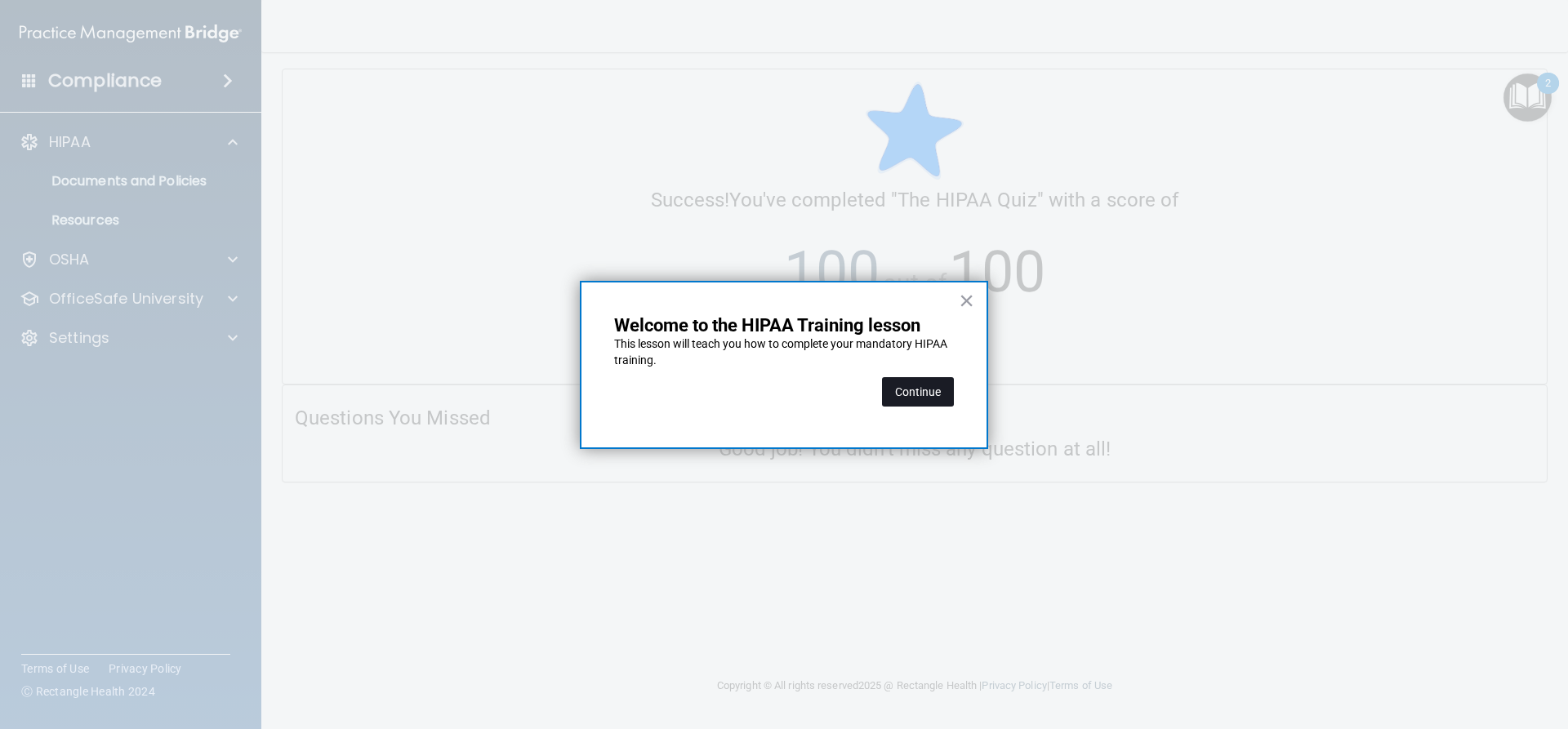 click on "Continue" at bounding box center [918, 392] 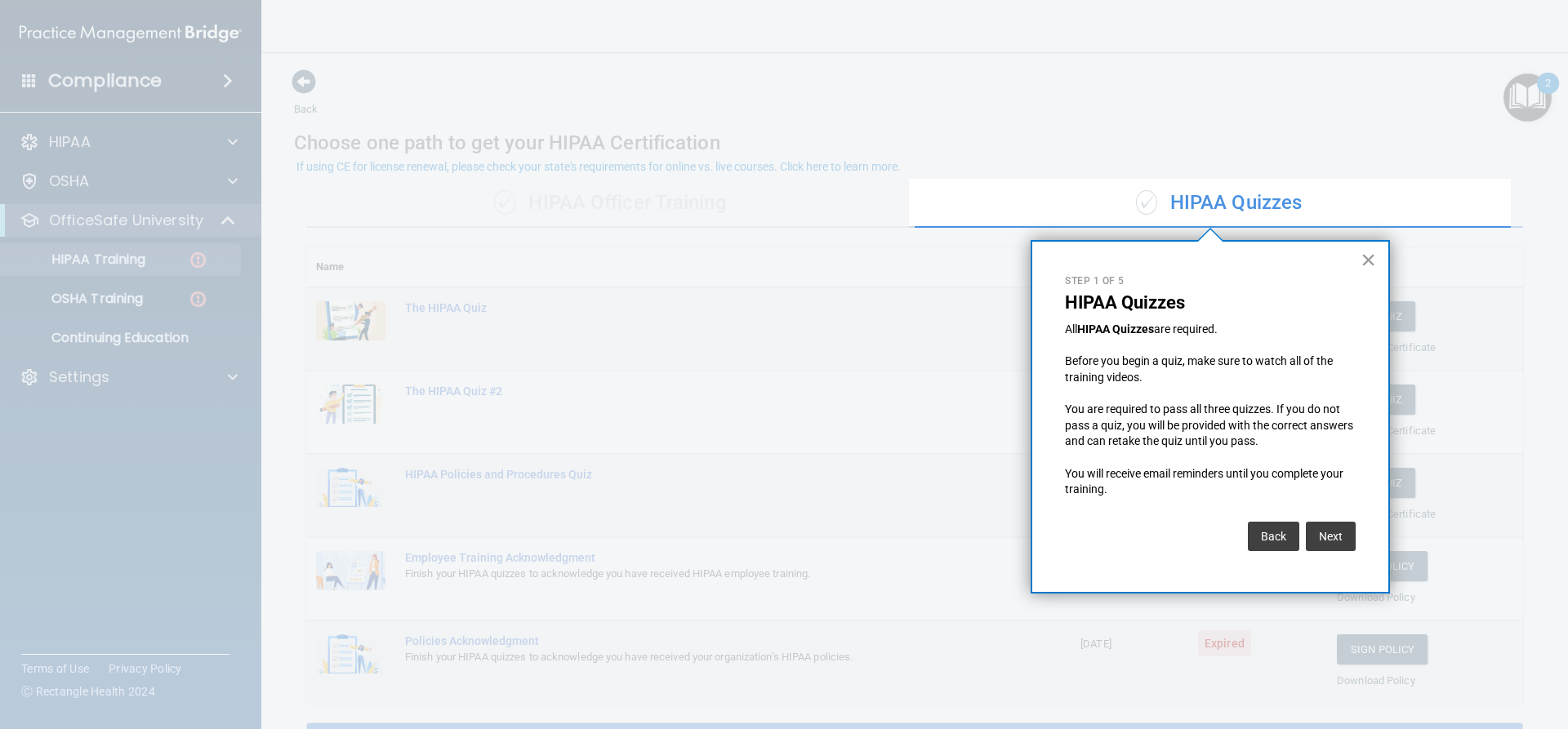 click on "×" at bounding box center (1368, 260) 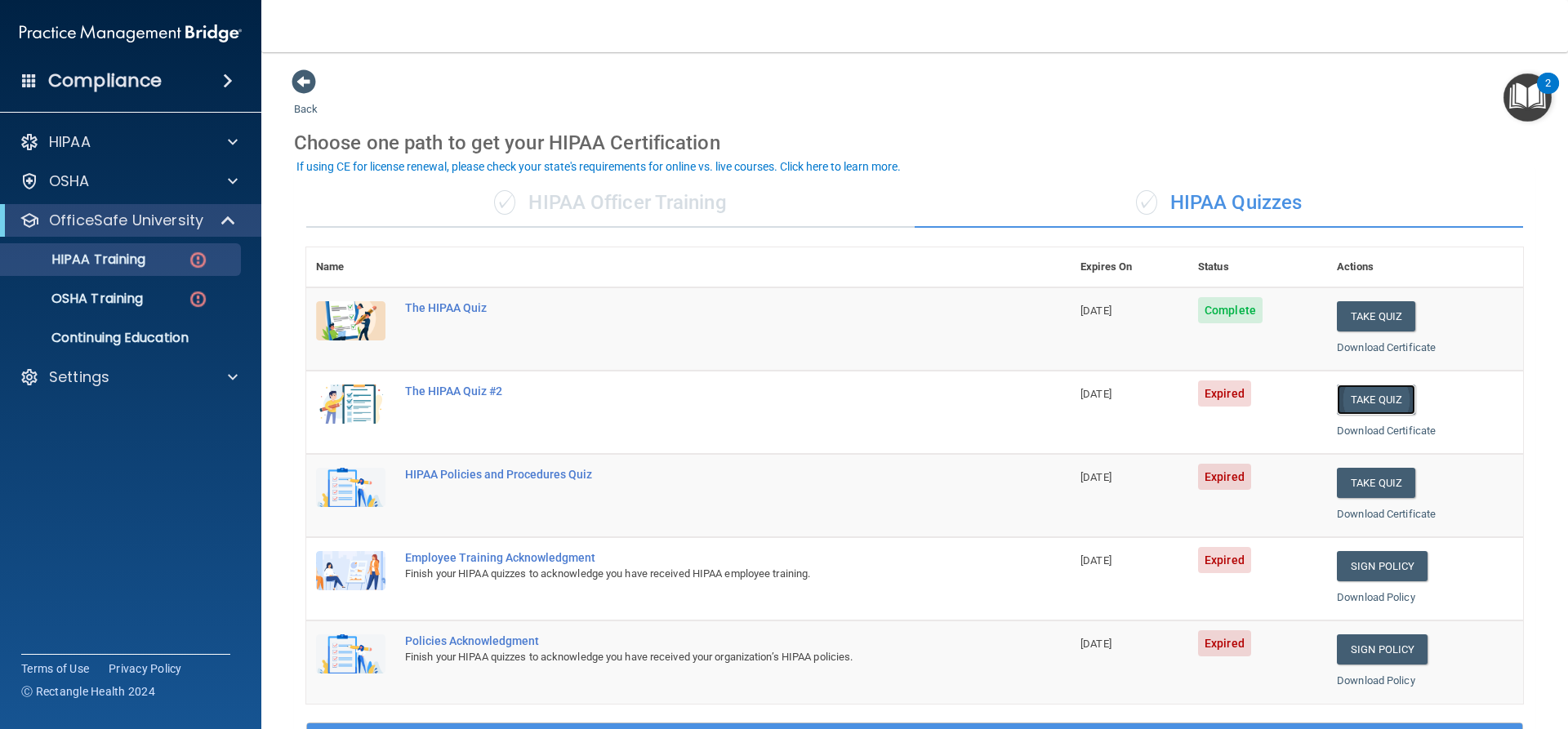 click on "Take Quiz" at bounding box center (1376, 399) 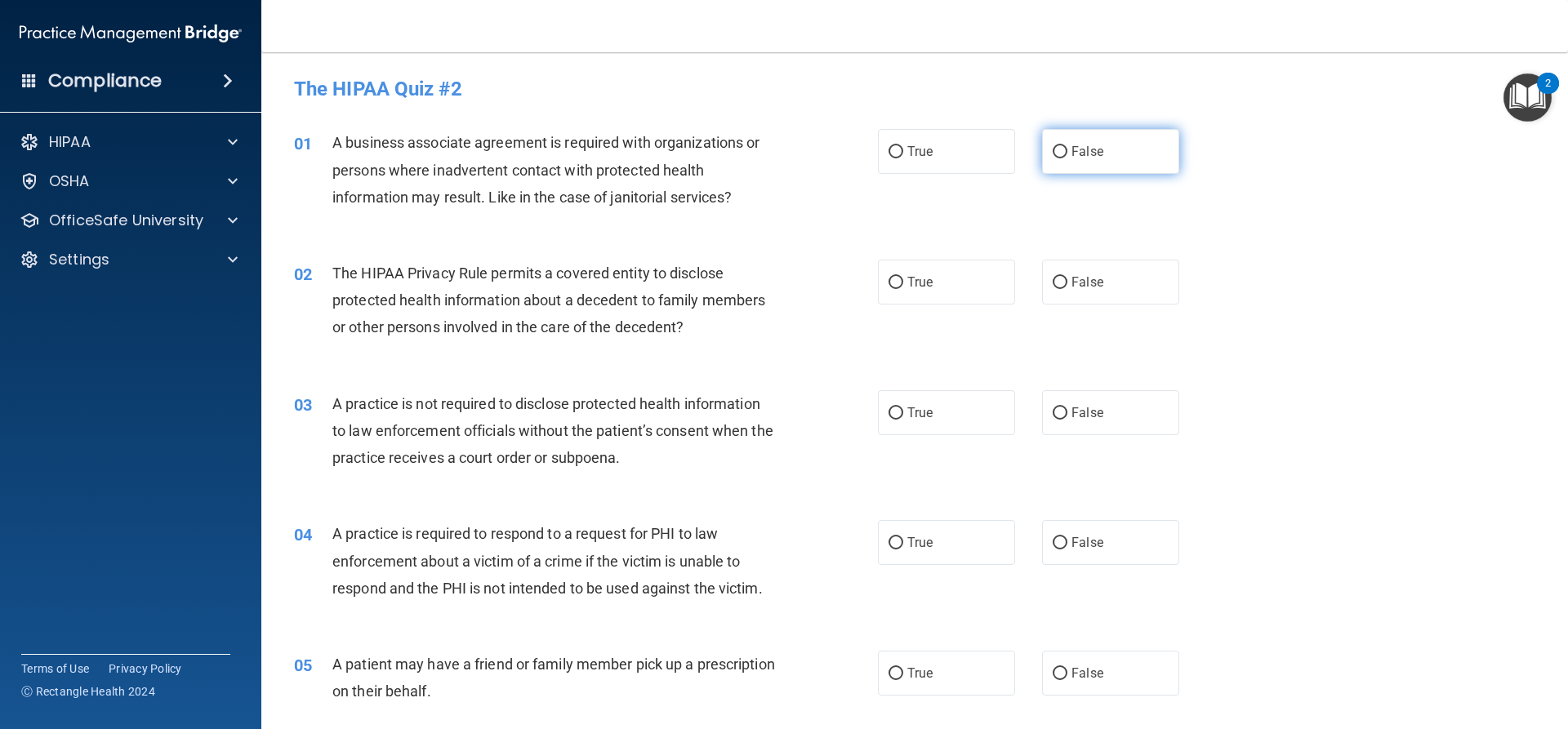 click on "False" at bounding box center [1111, 151] 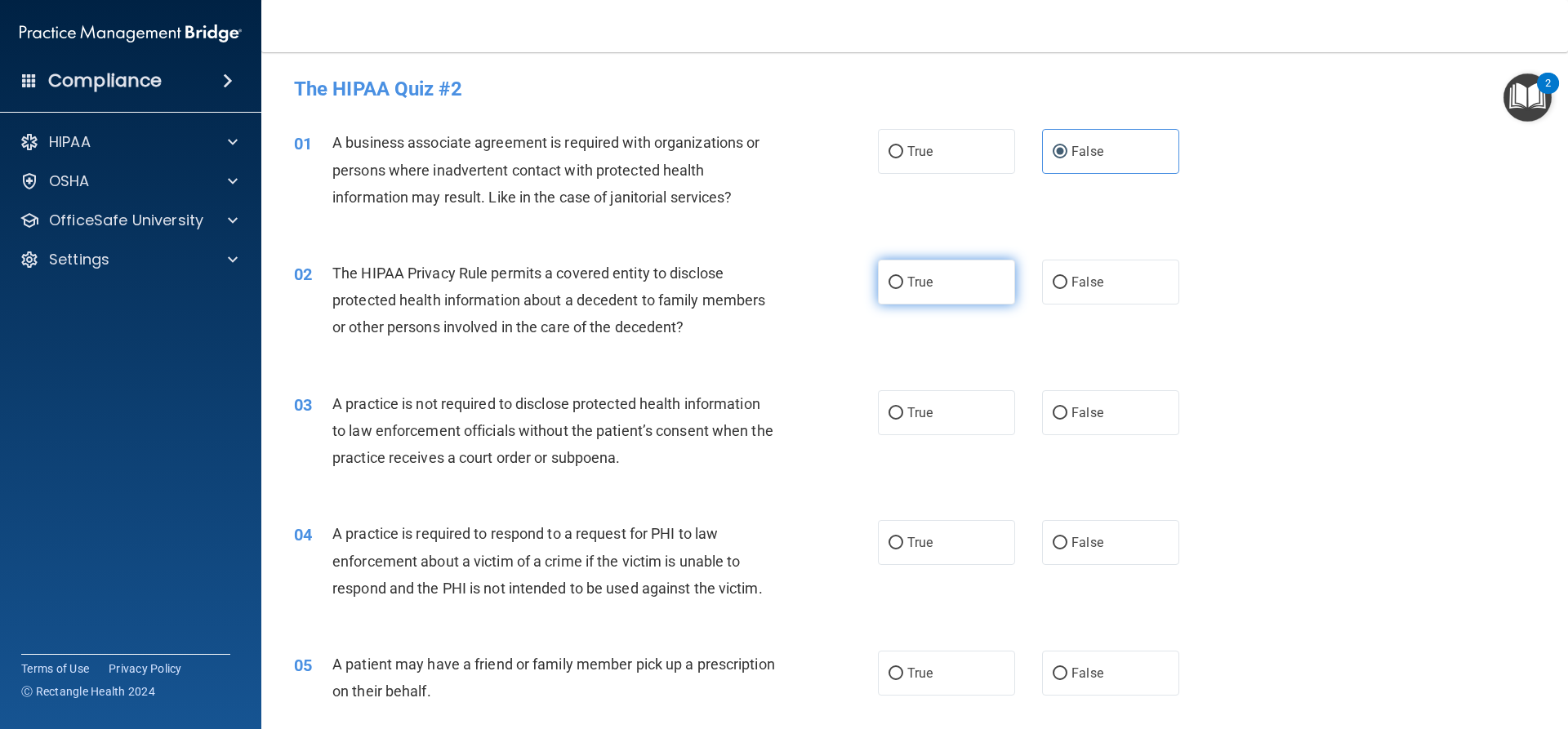 click on "True" at bounding box center [947, 282] 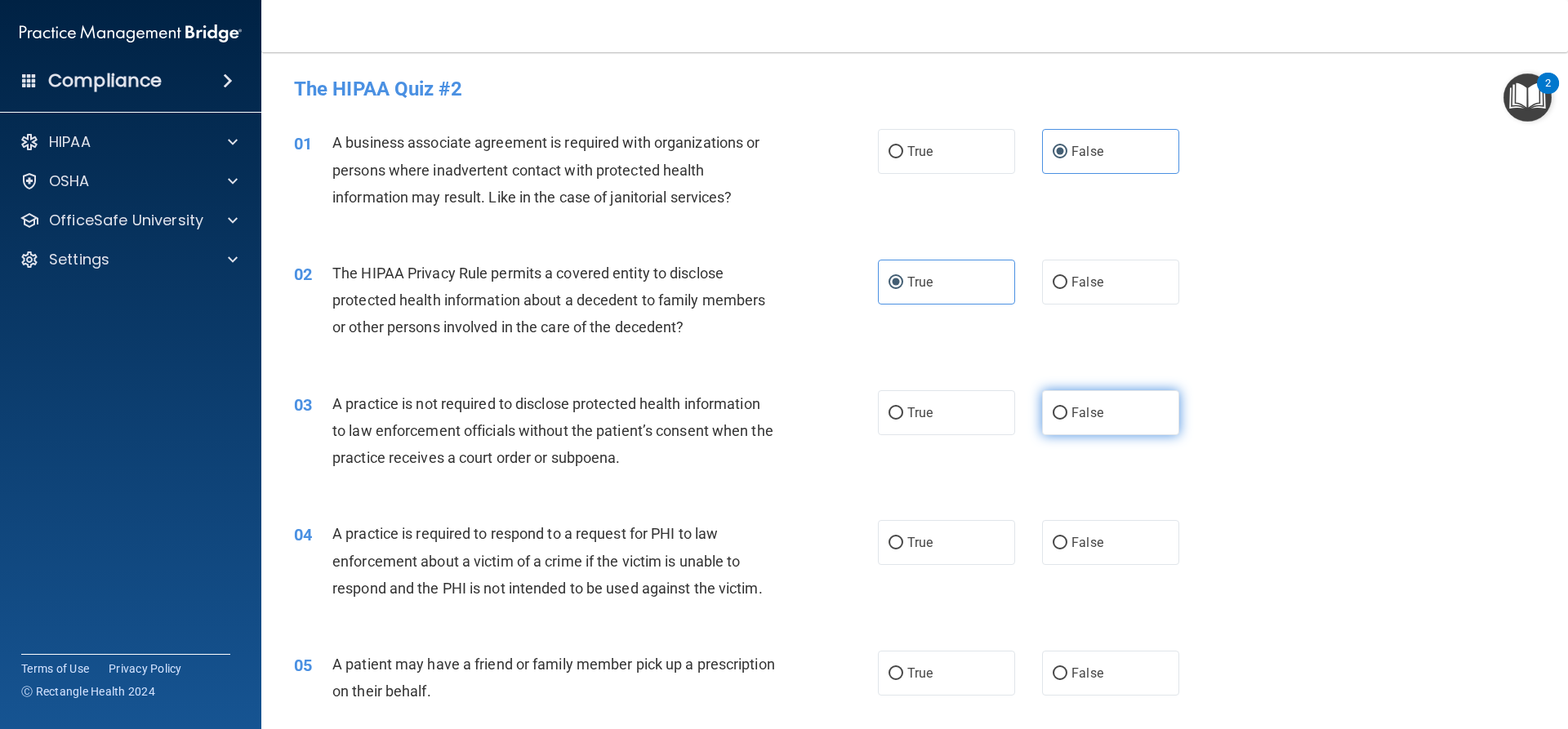click on "False" at bounding box center [1111, 412] 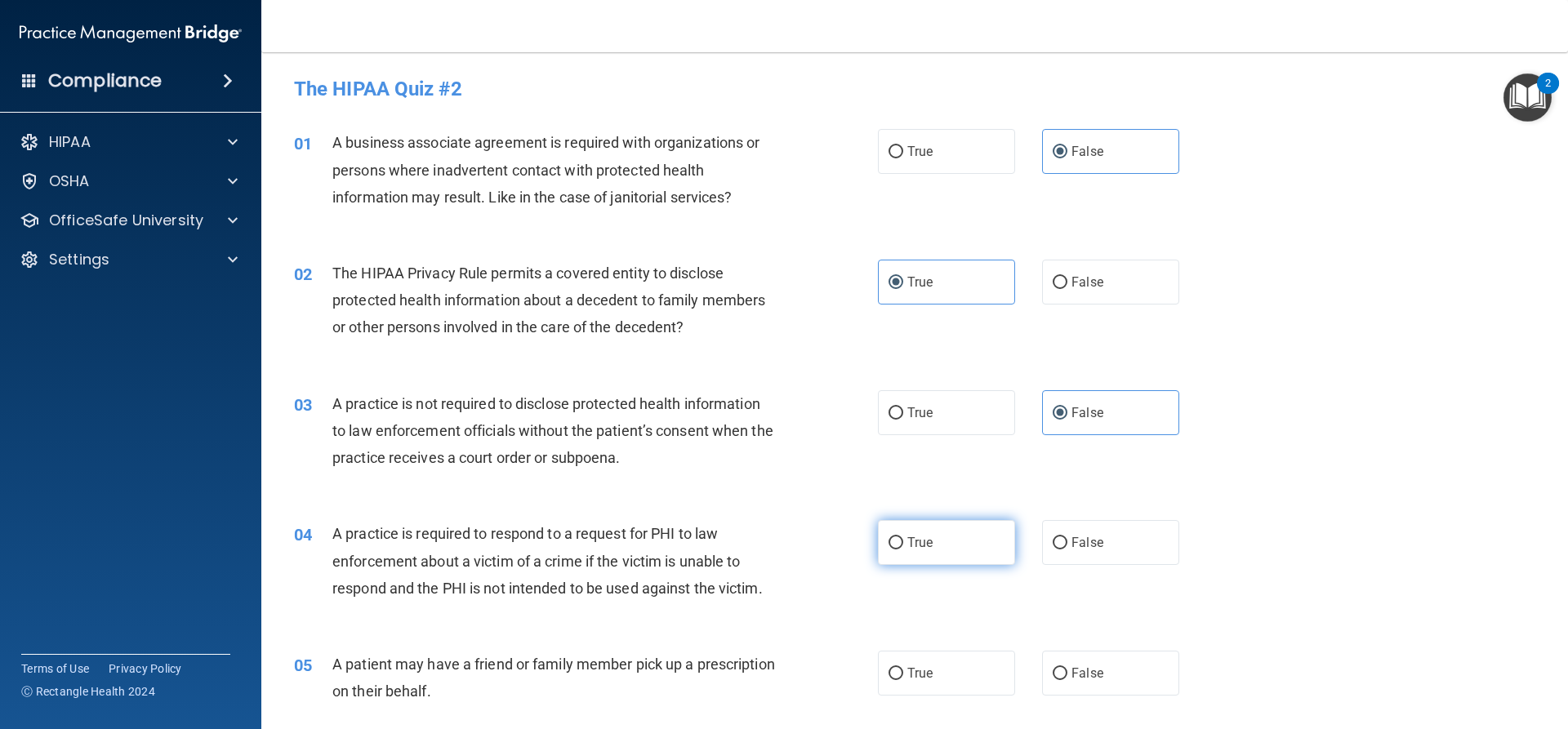 click on "True" at bounding box center [947, 542] 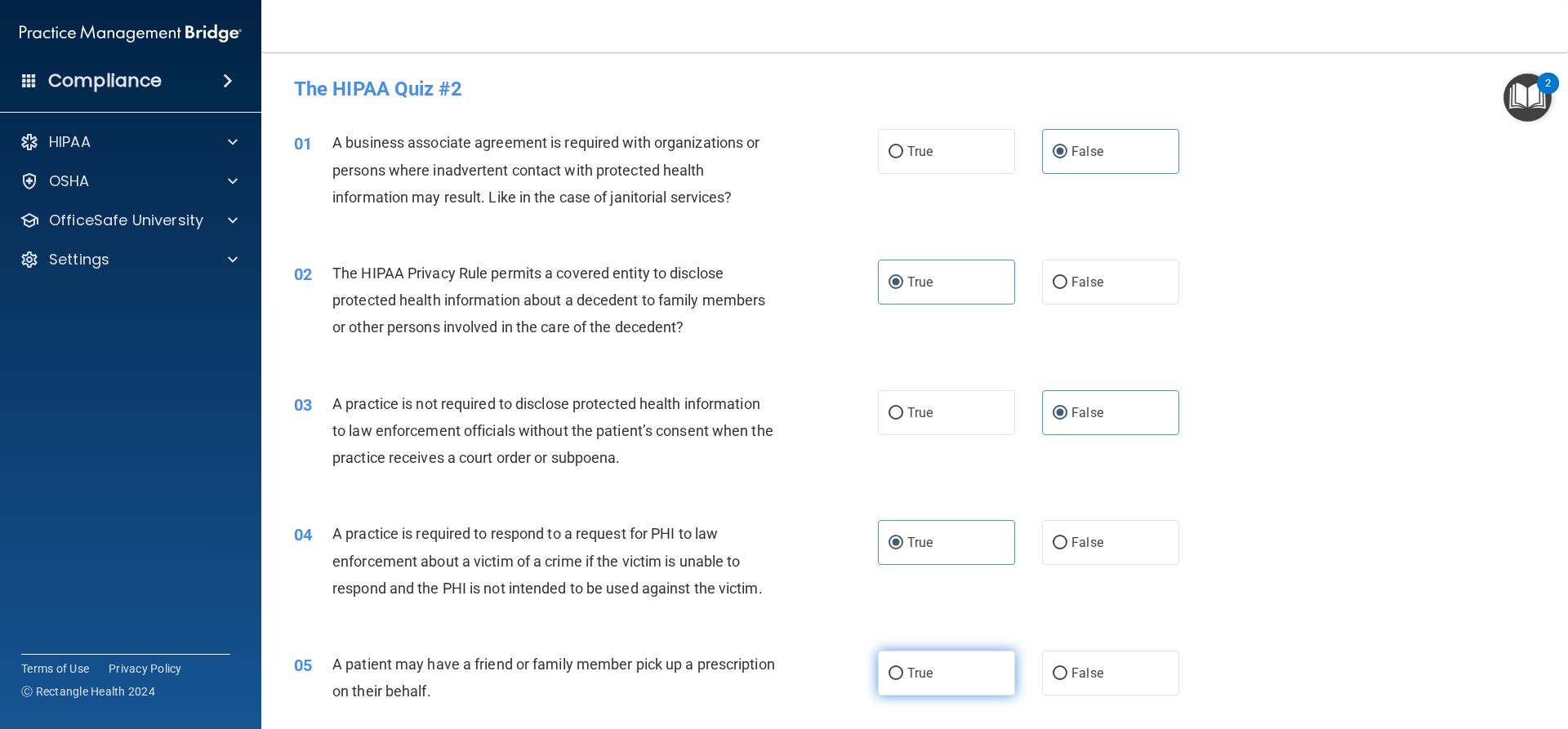 click on "True" at bounding box center [947, 673] 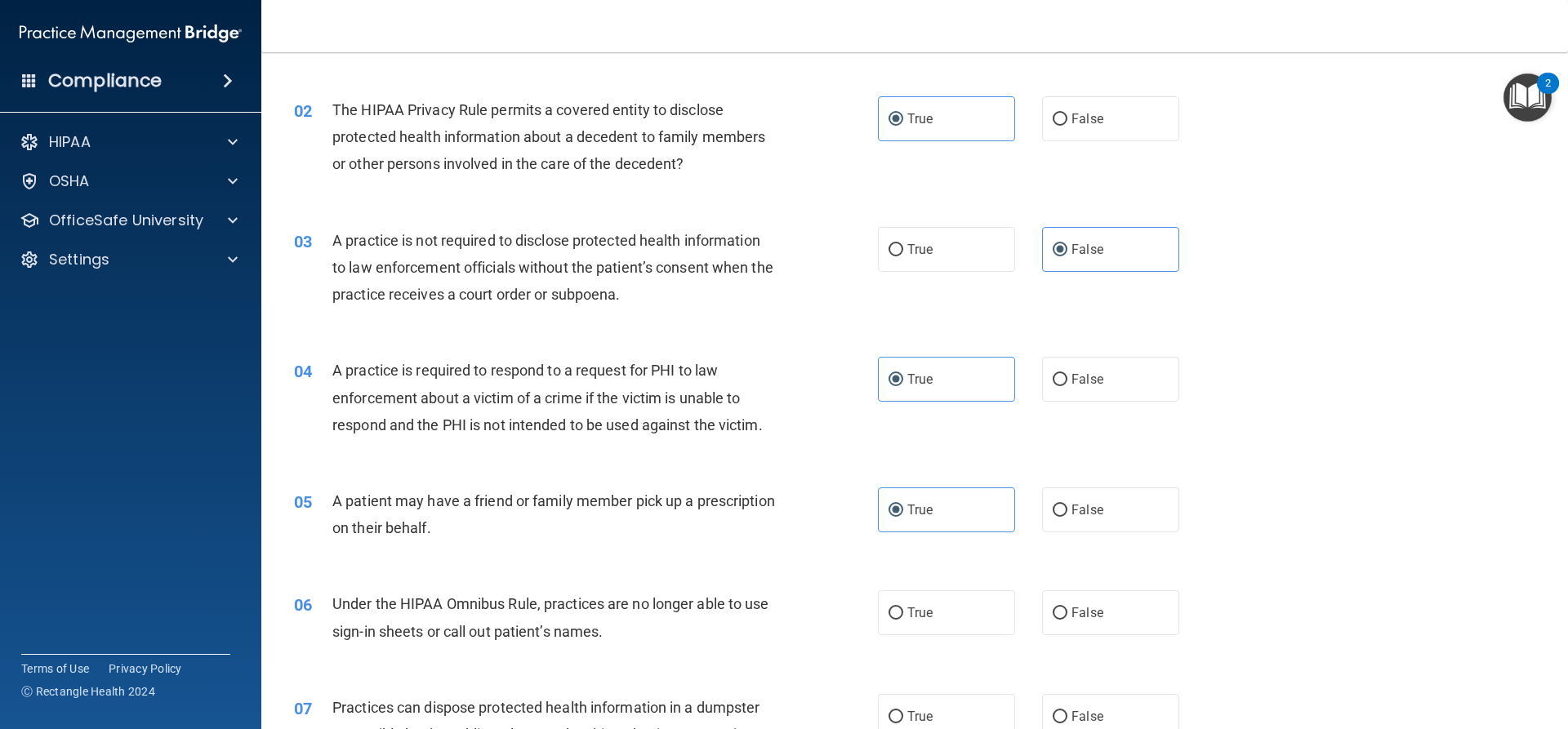 scroll, scrollTop: 490, scrollLeft: 0, axis: vertical 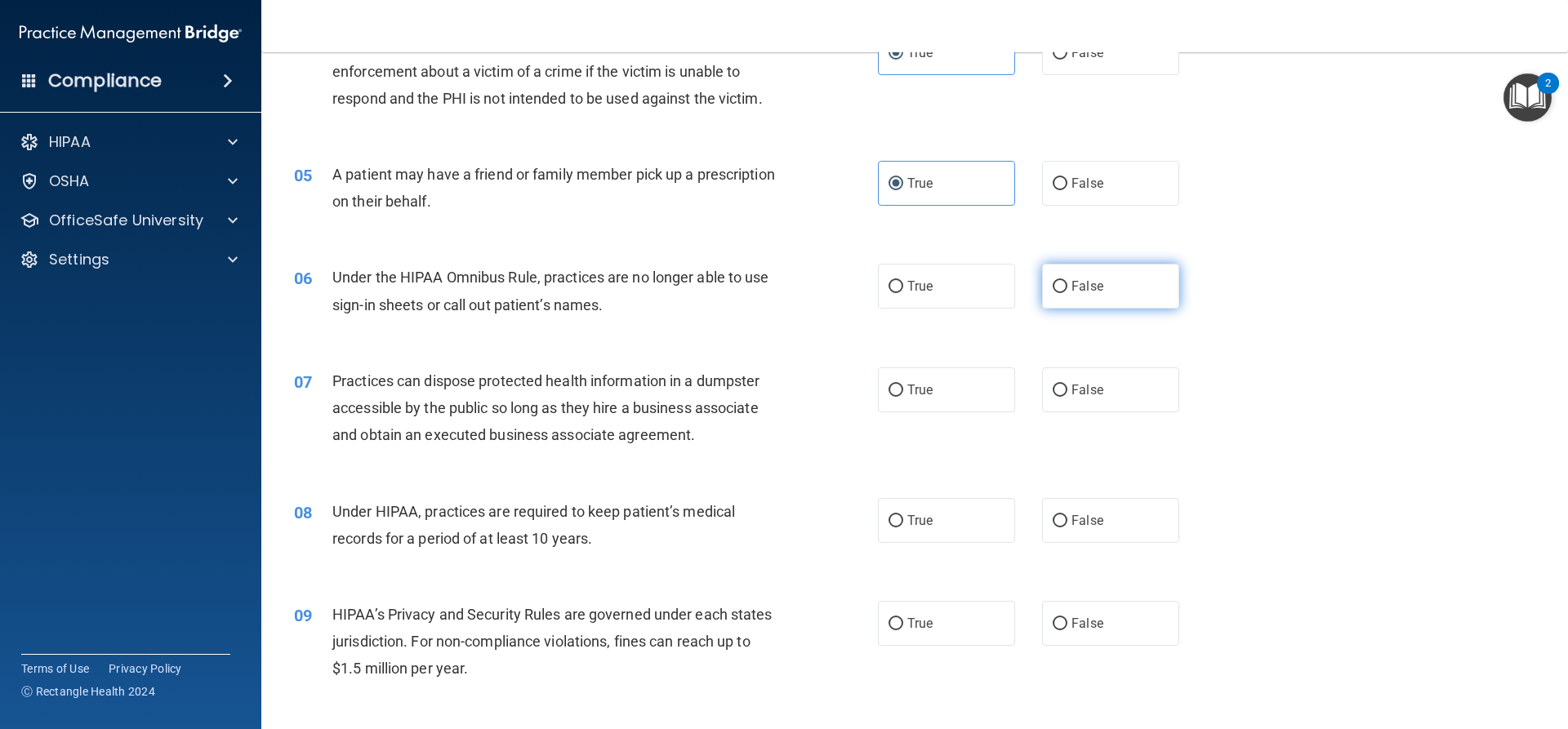 click on "False" at bounding box center [1111, 286] 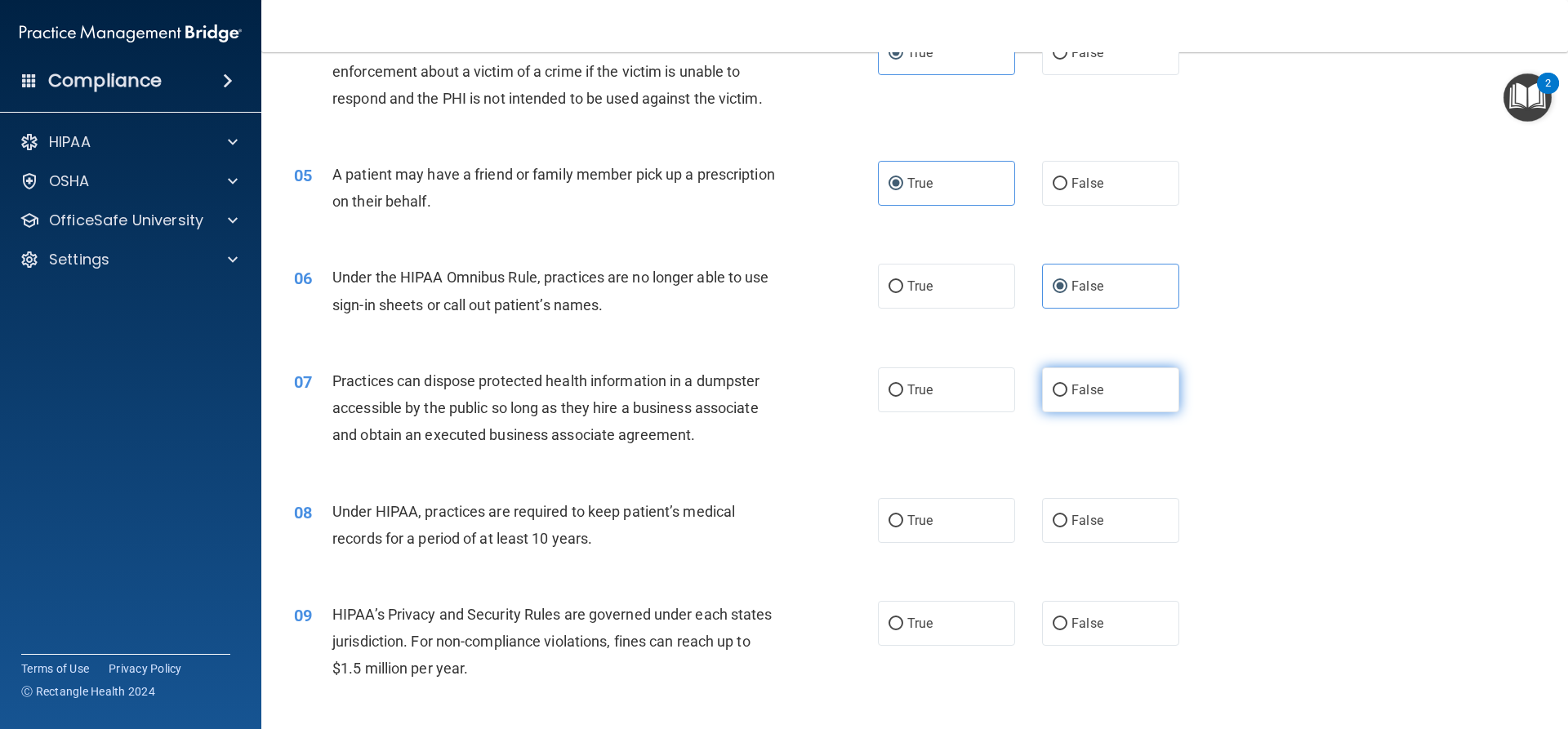 click on "False" at bounding box center (1111, 389) 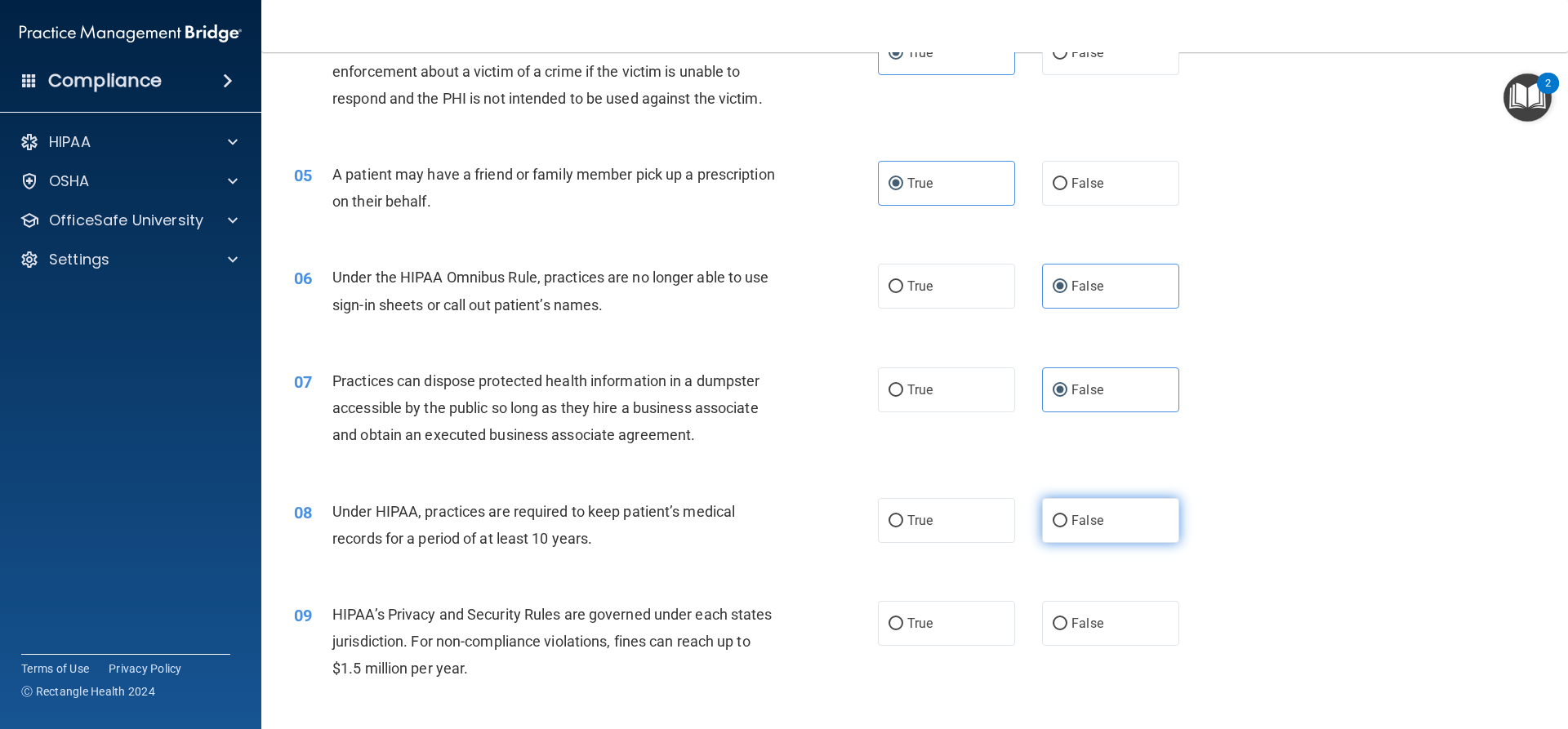 click on "False" at bounding box center (1087, 520) 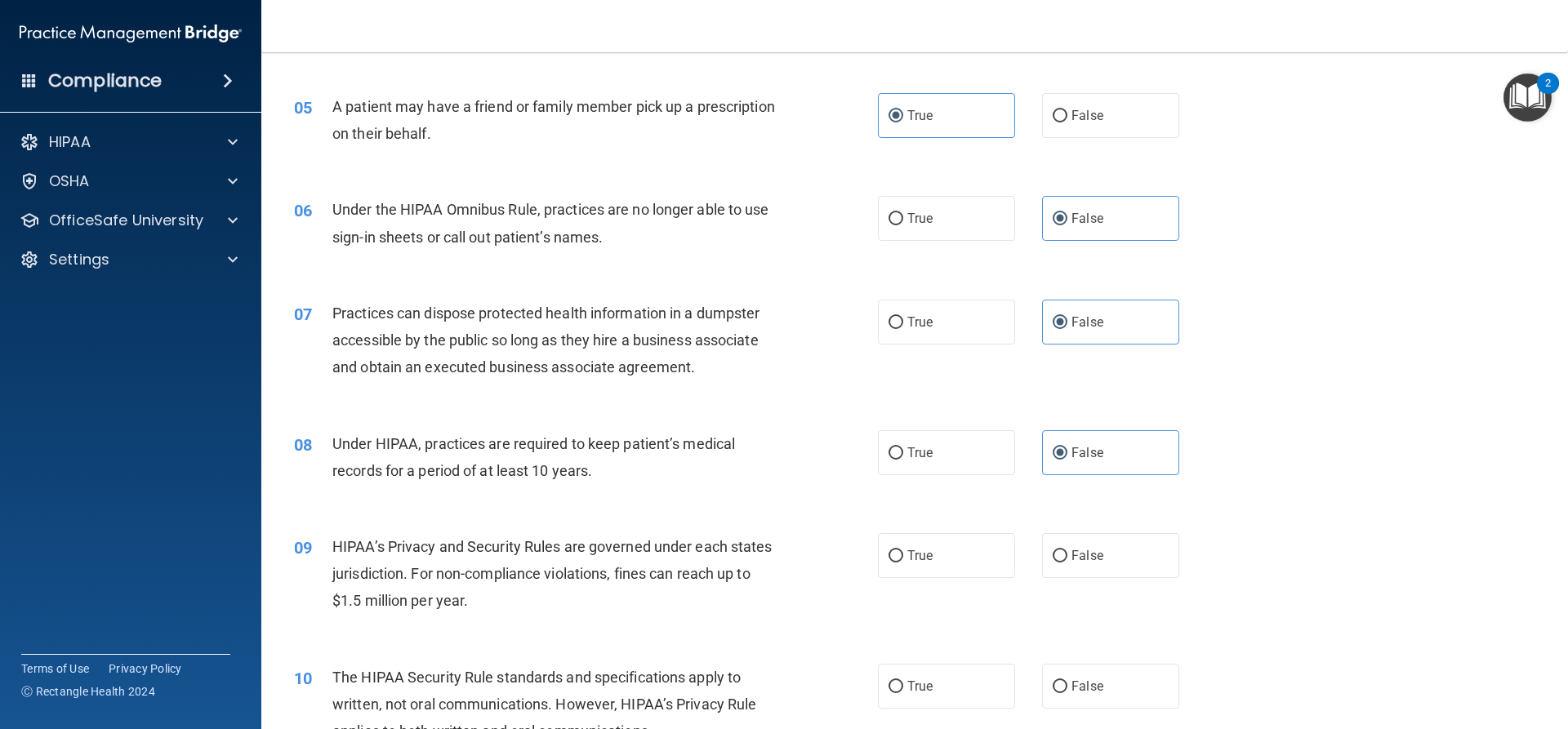scroll, scrollTop: 653, scrollLeft: 0, axis: vertical 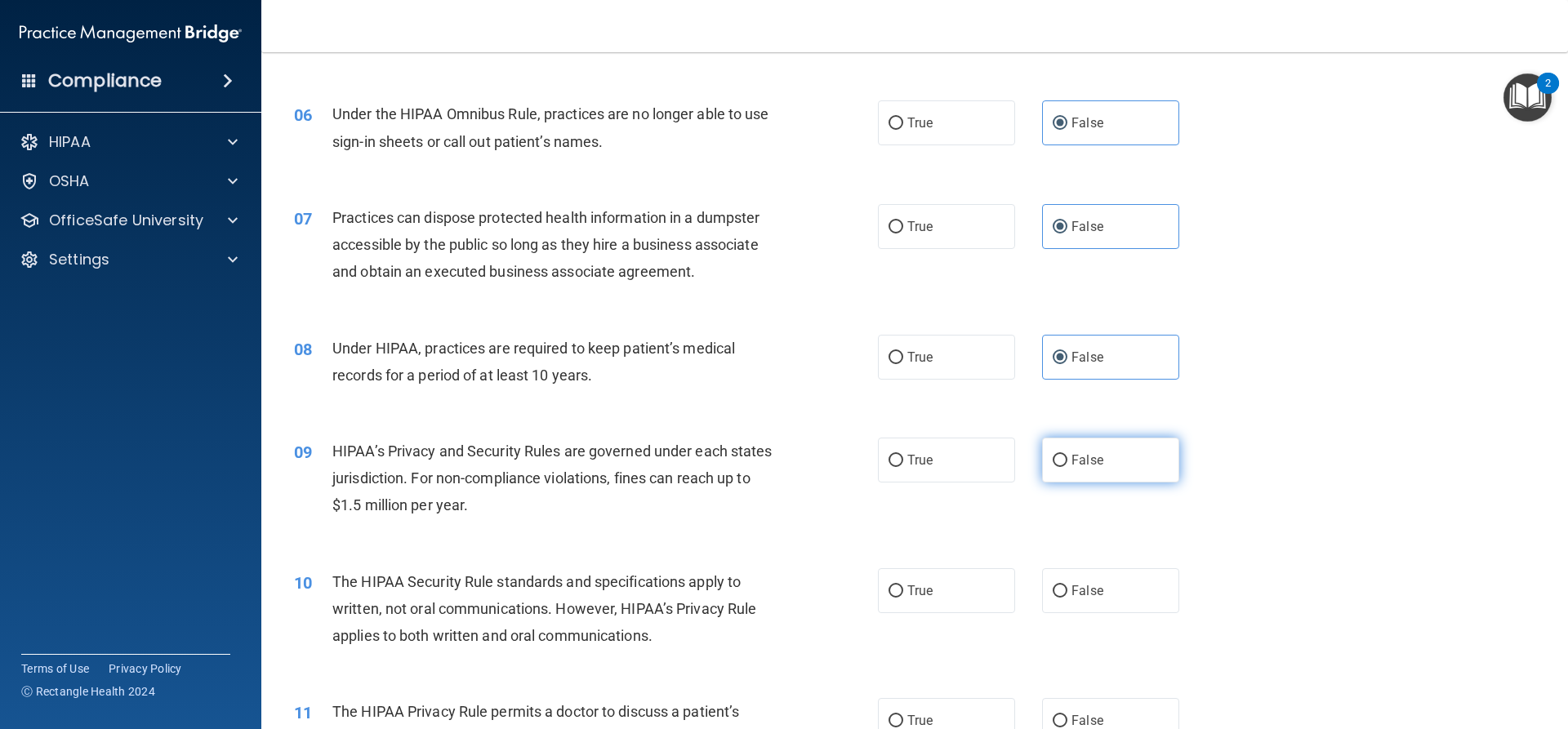 click on "False" at bounding box center (1087, 460) 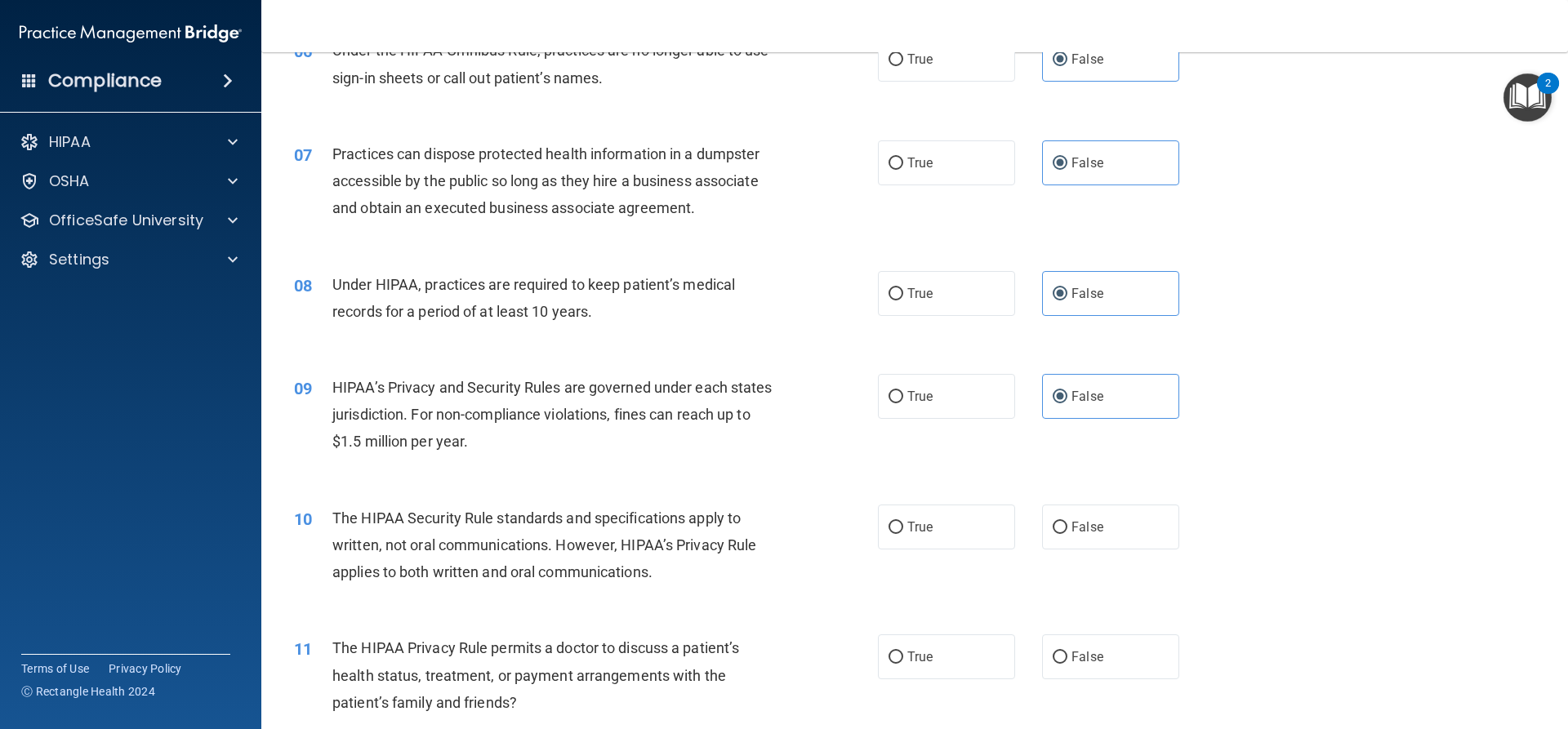 scroll, scrollTop: 816, scrollLeft: 0, axis: vertical 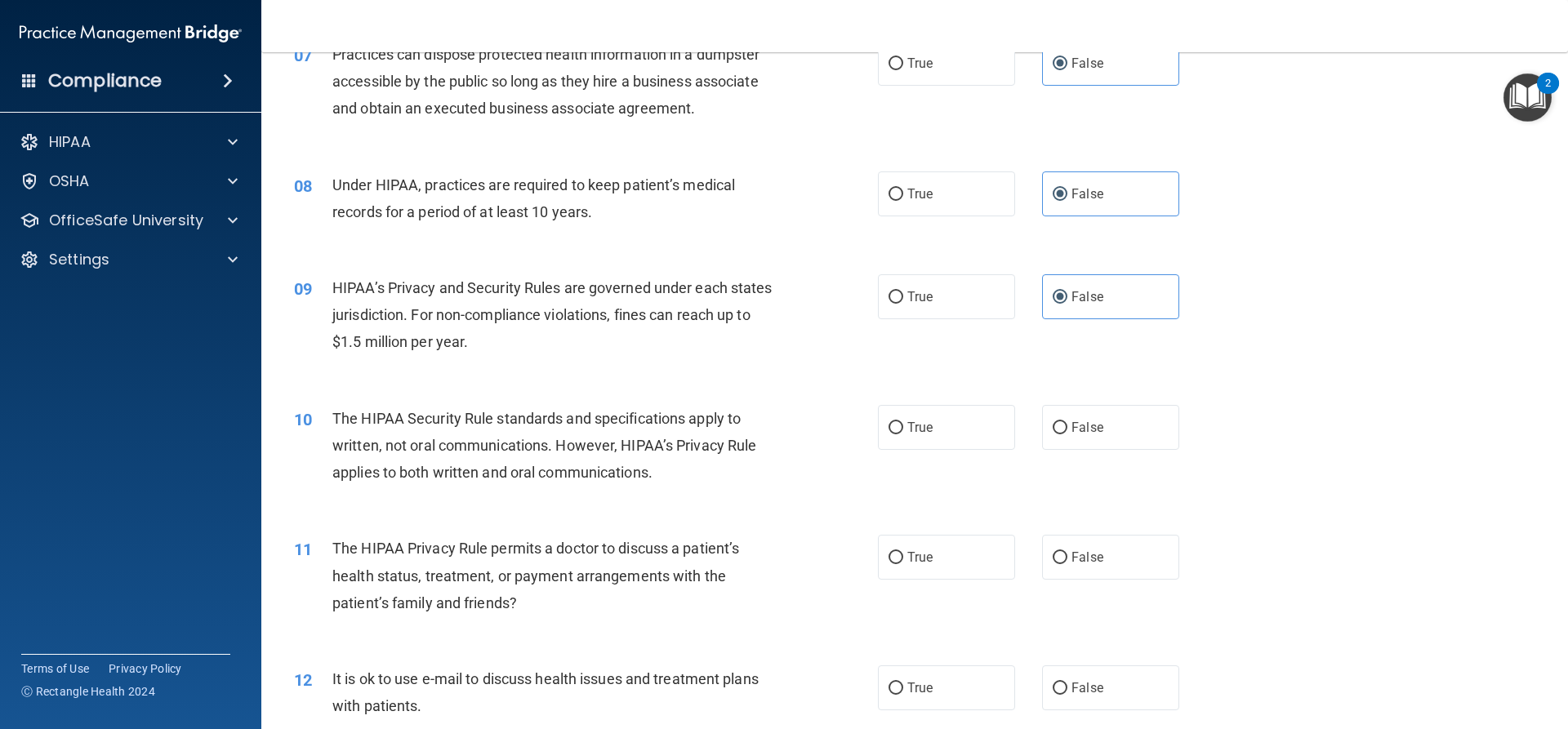 drag, startPoint x: 924, startPoint y: 436, endPoint x: 918, endPoint y: 498, distance: 62.289646 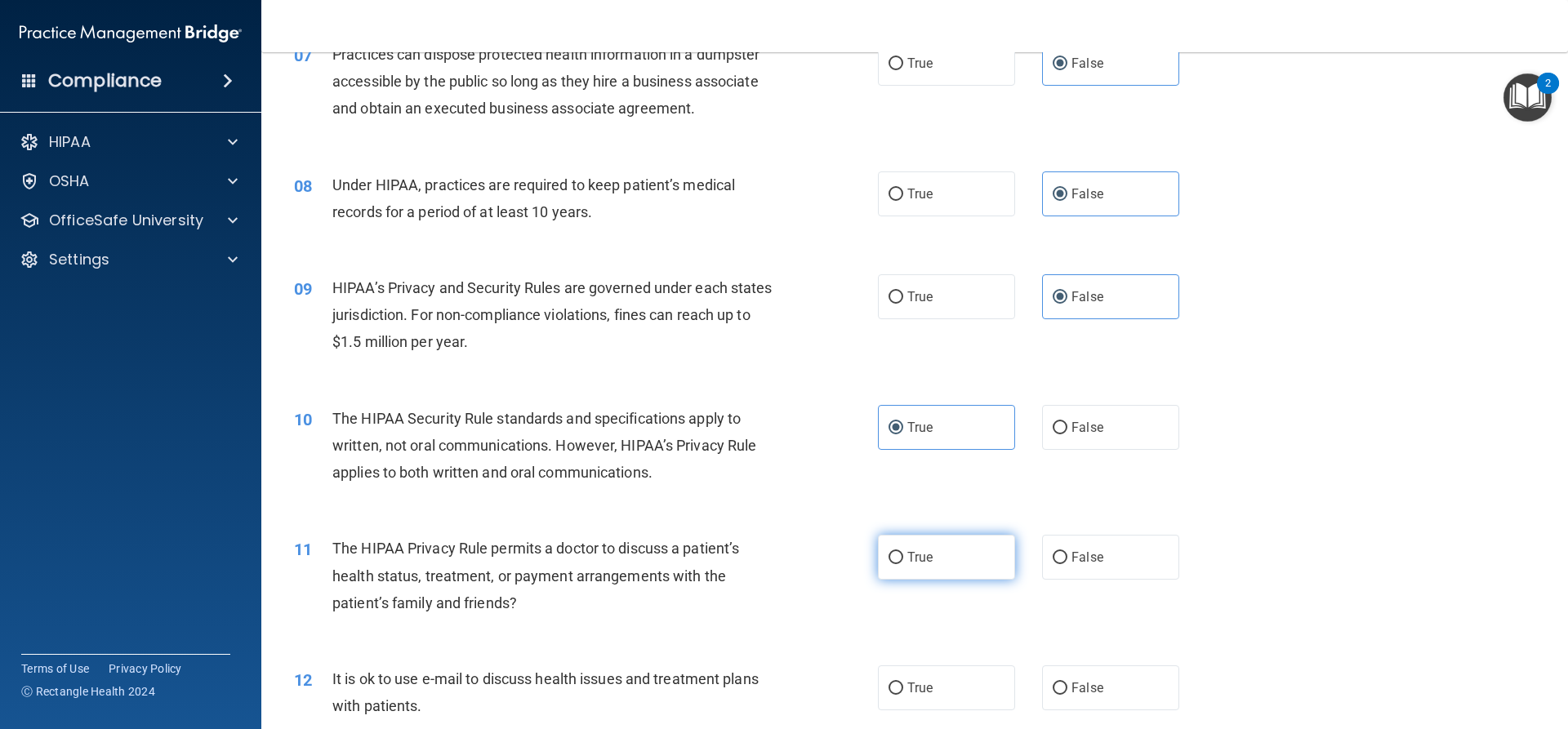 click on "True" at bounding box center [920, 557] 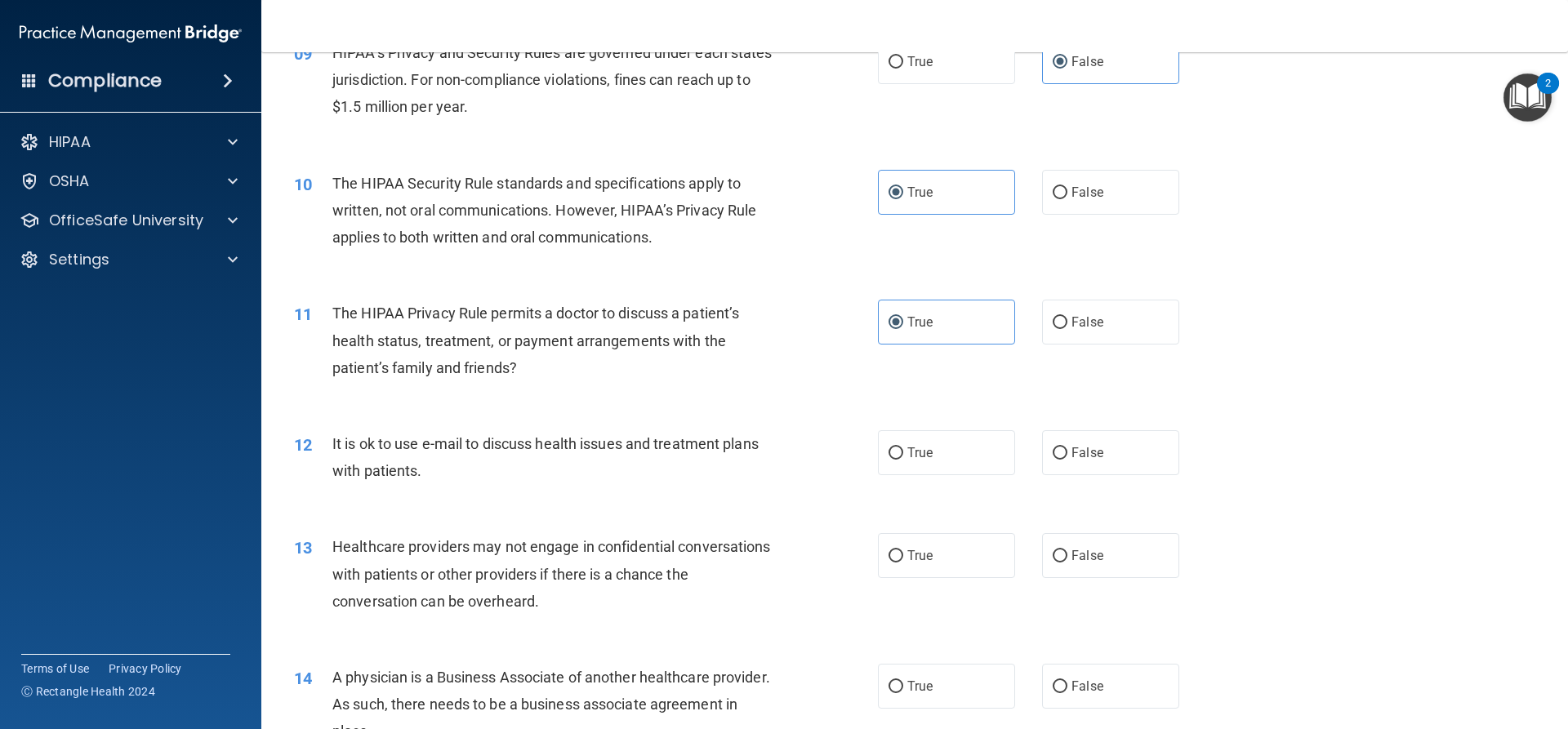 scroll, scrollTop: 1061, scrollLeft: 0, axis: vertical 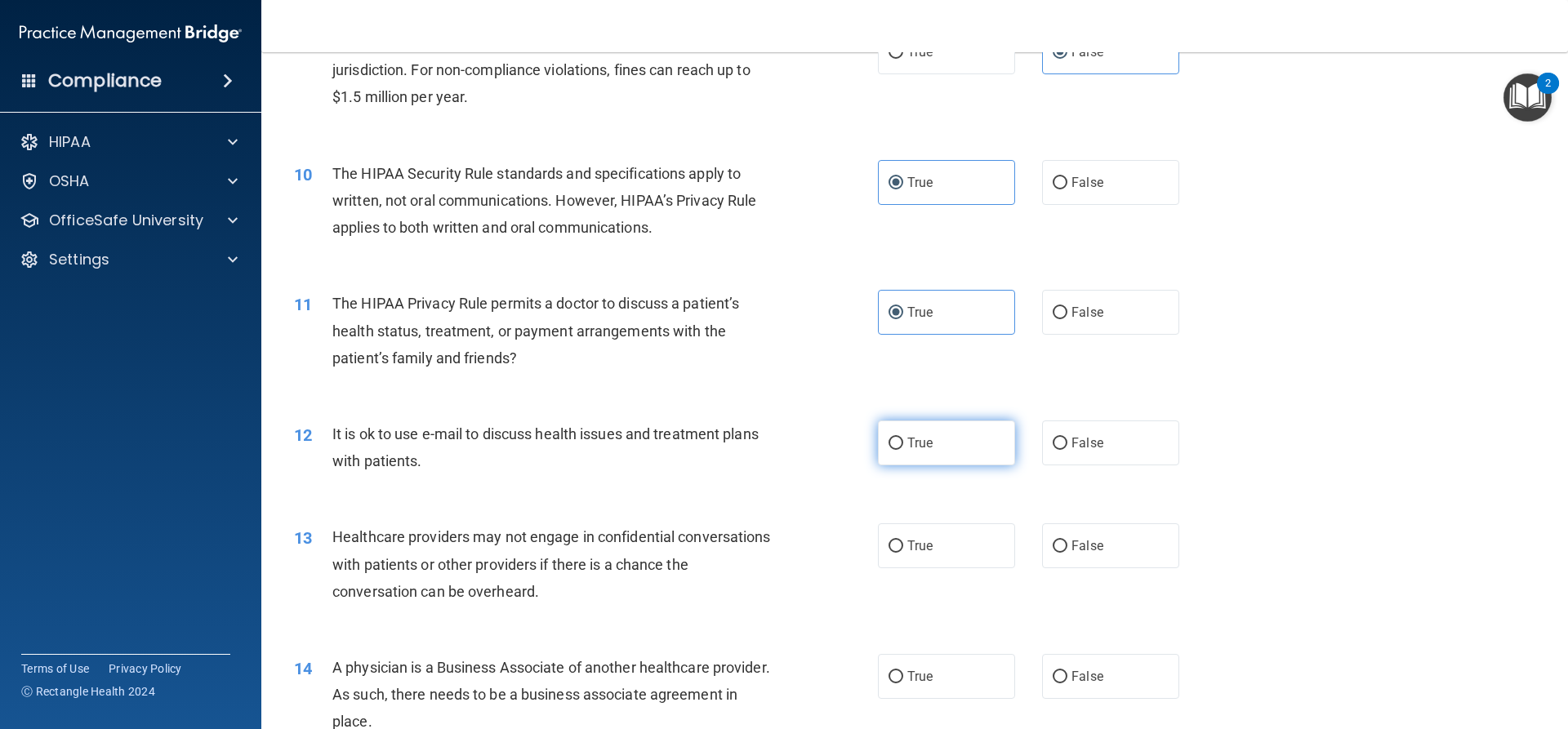 click on "True" at bounding box center [947, 442] 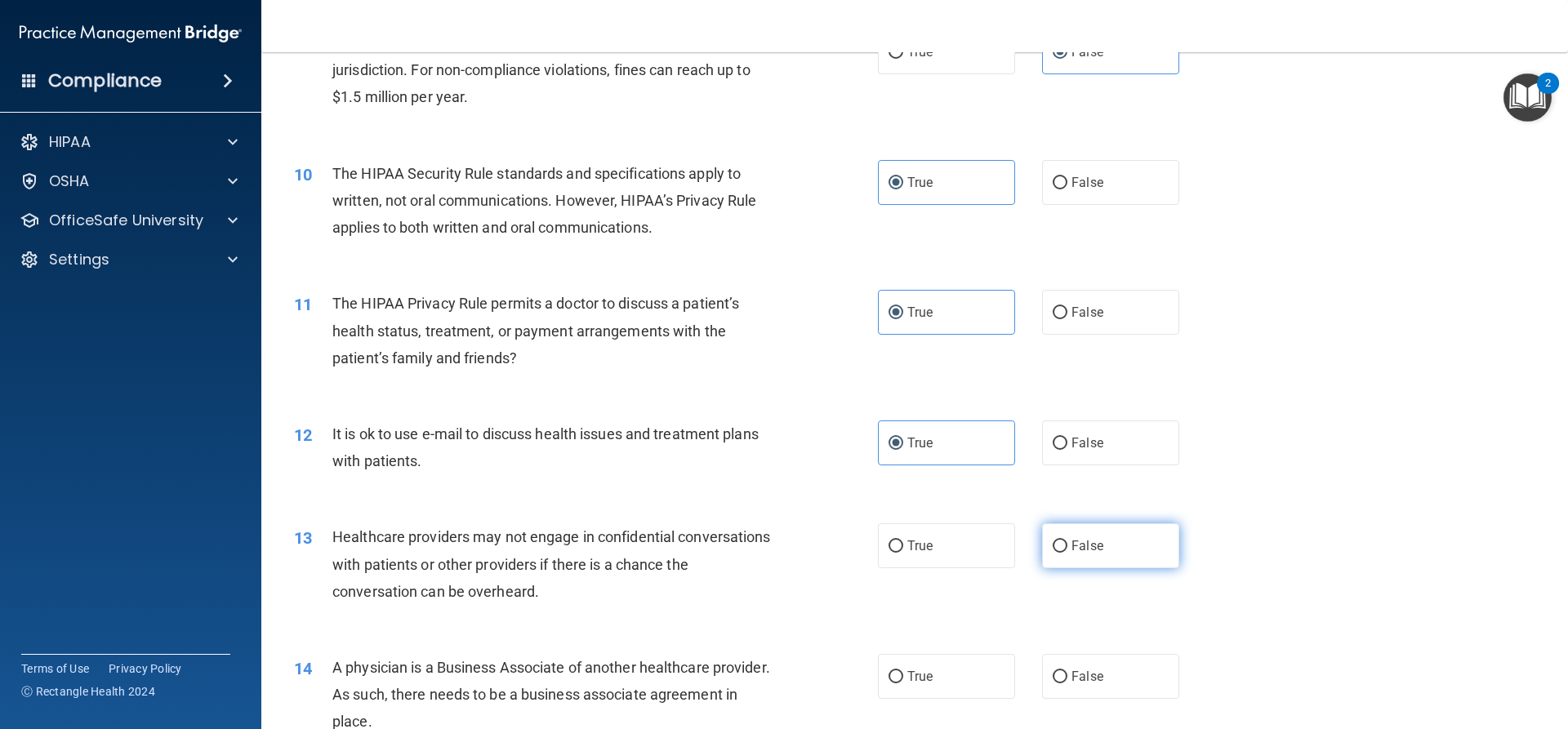click on "False" at bounding box center [1111, 545] 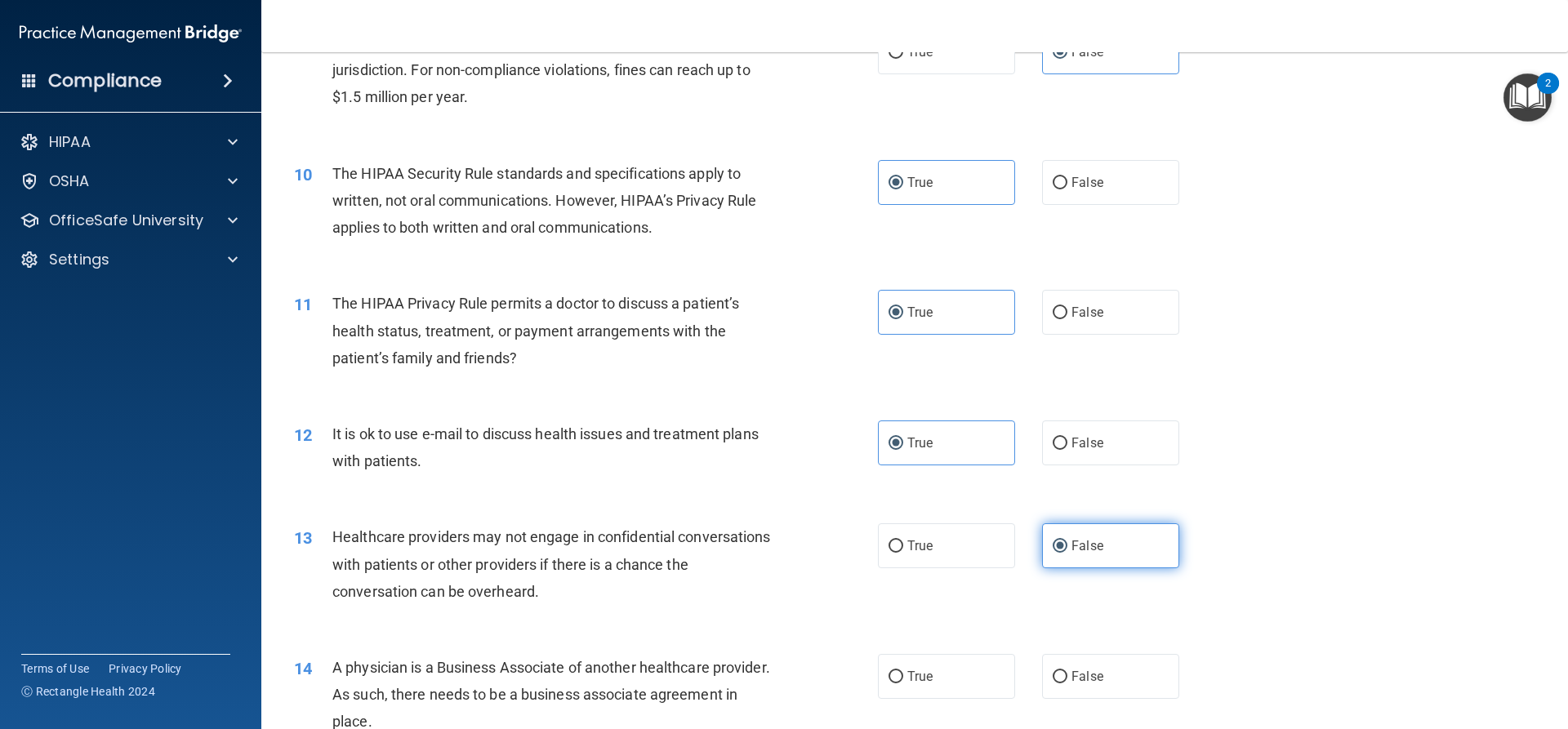 scroll, scrollTop: 1306, scrollLeft: 0, axis: vertical 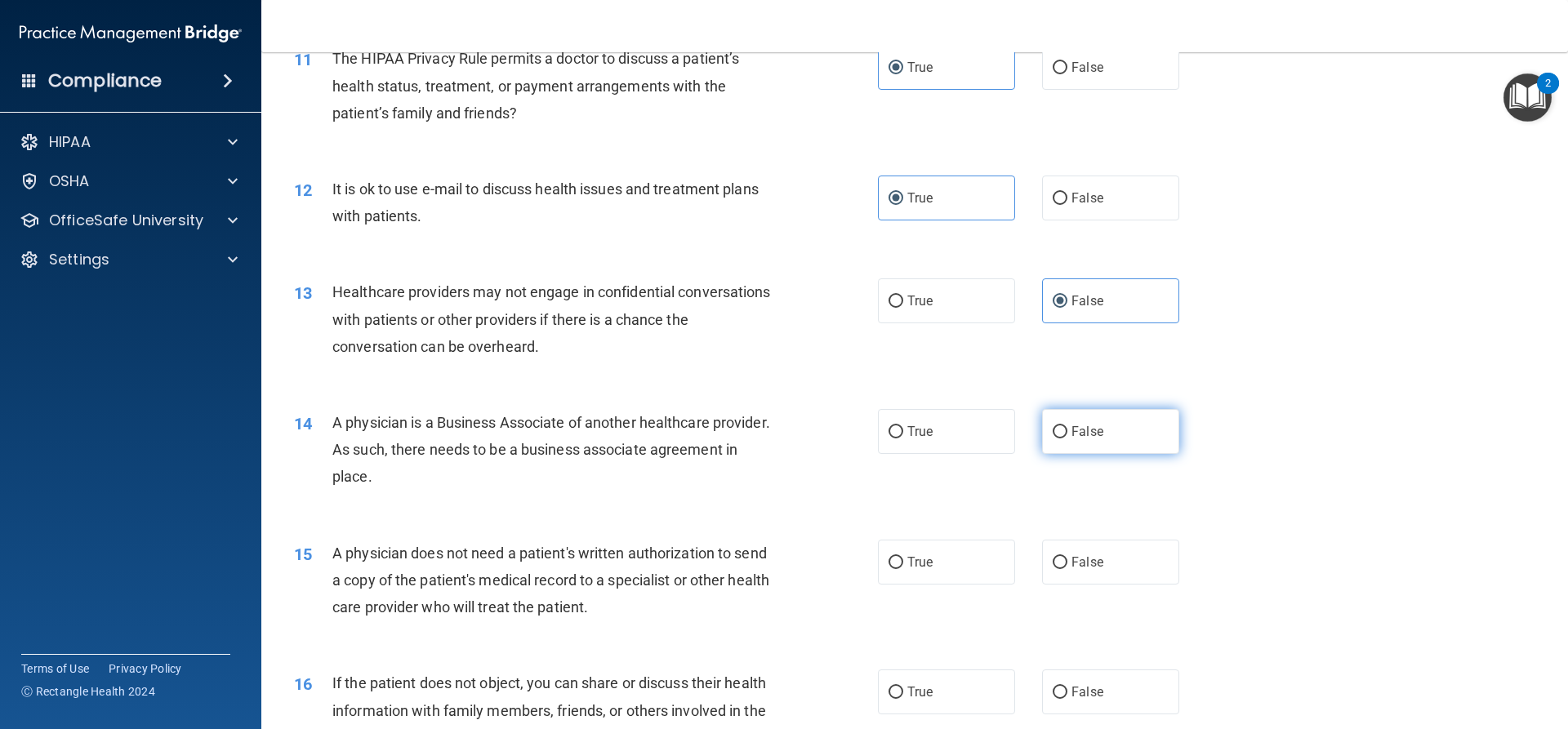 click on "False" at bounding box center [1087, 431] 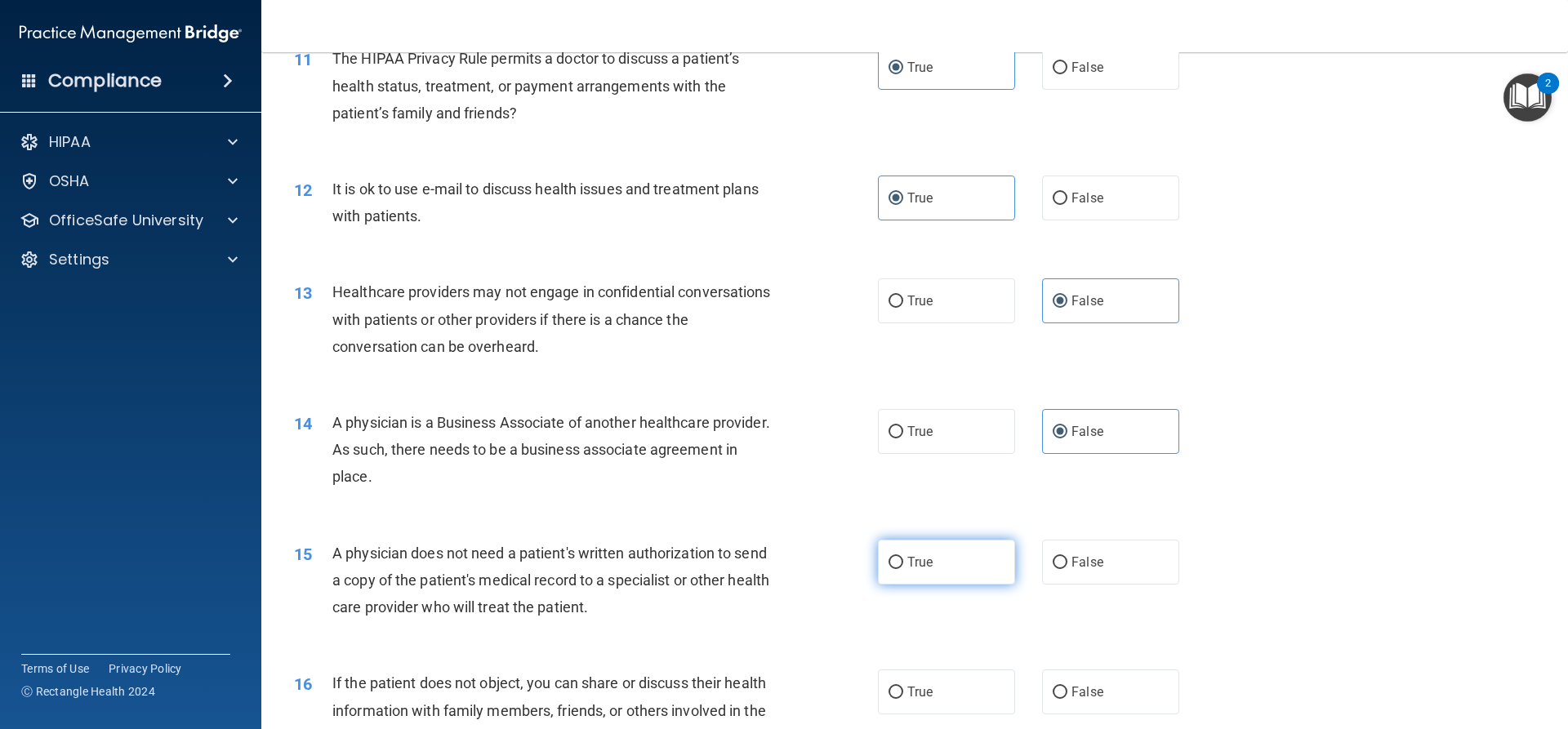 click on "True" at bounding box center [947, 562] 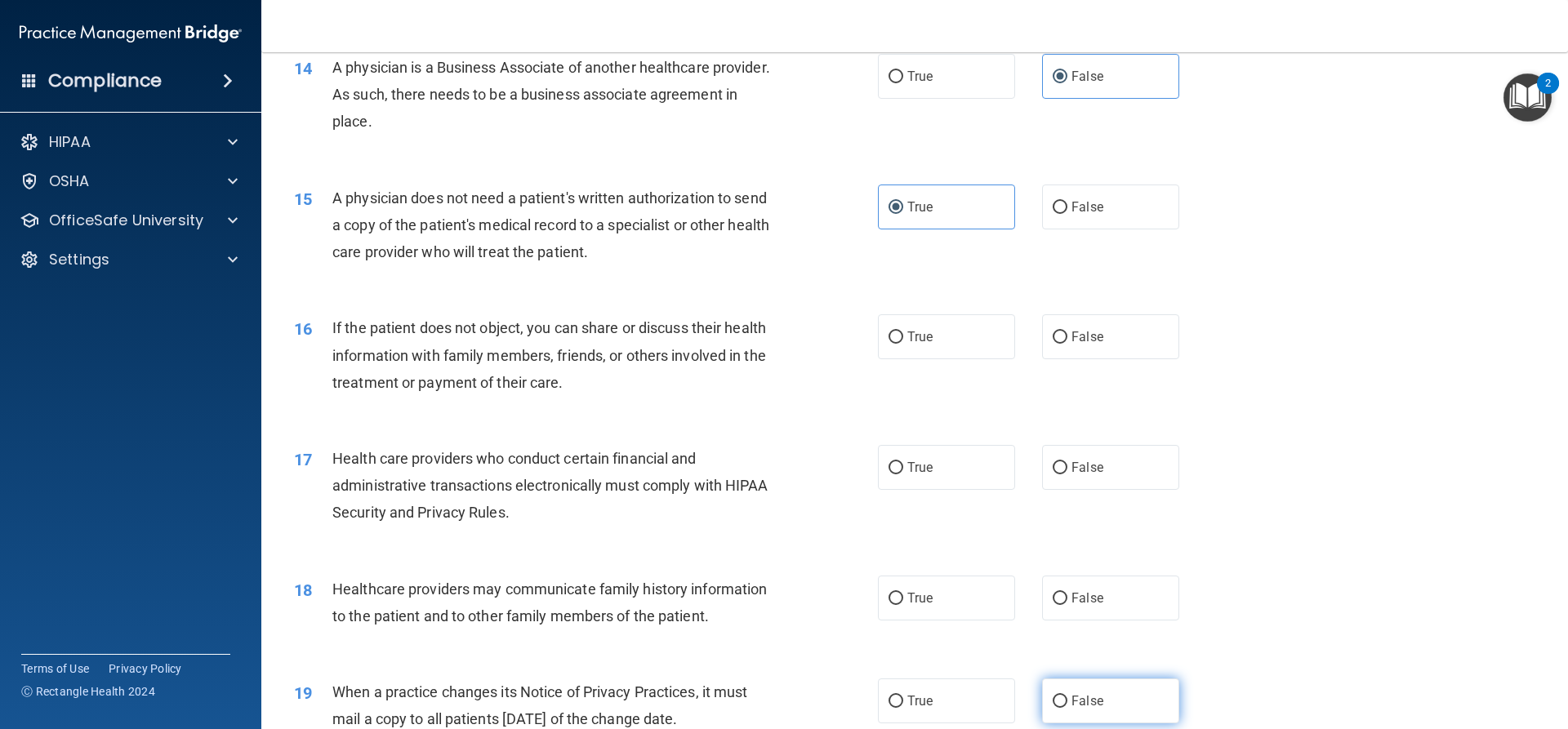 scroll, scrollTop: 1796, scrollLeft: 0, axis: vertical 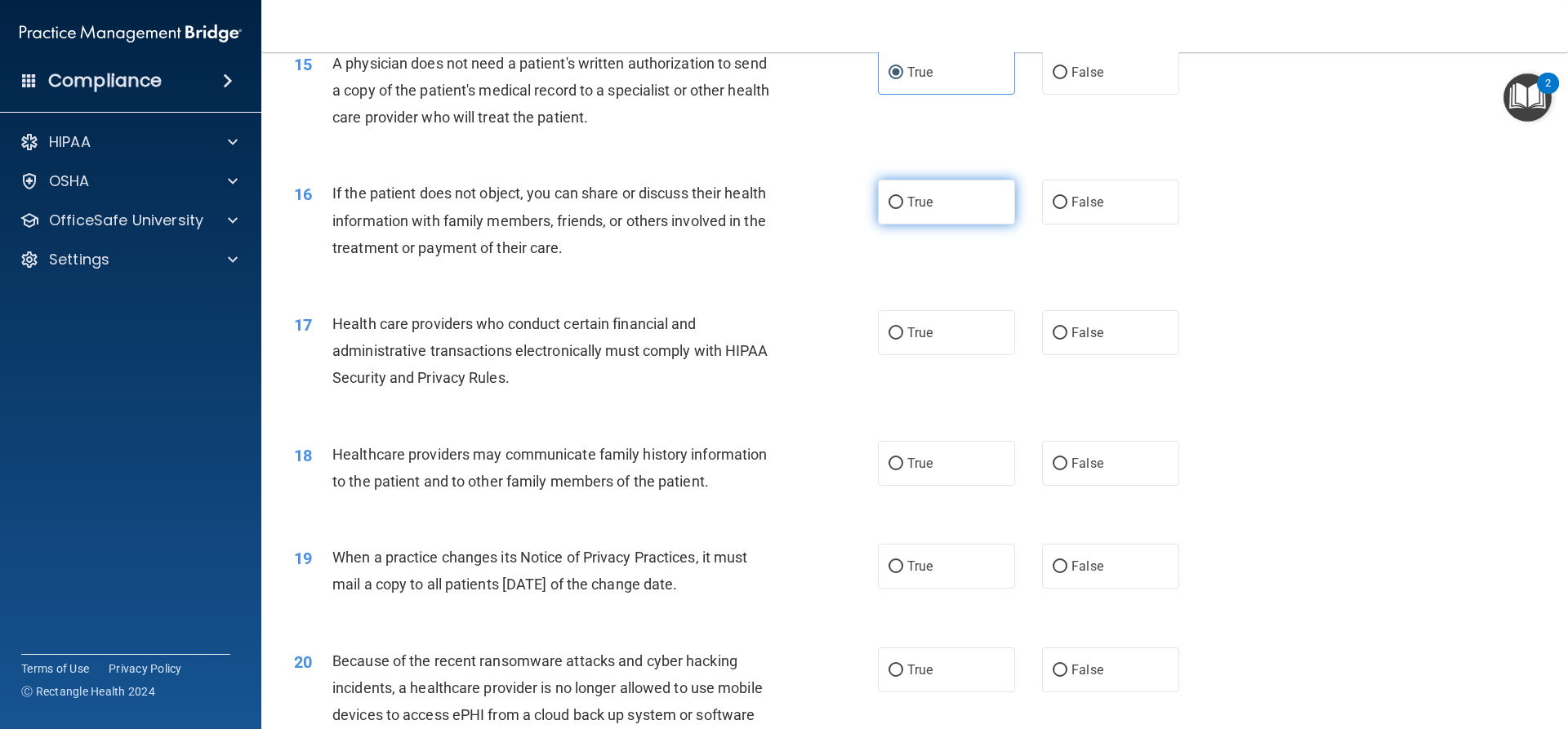 click on "True" at bounding box center [947, 202] 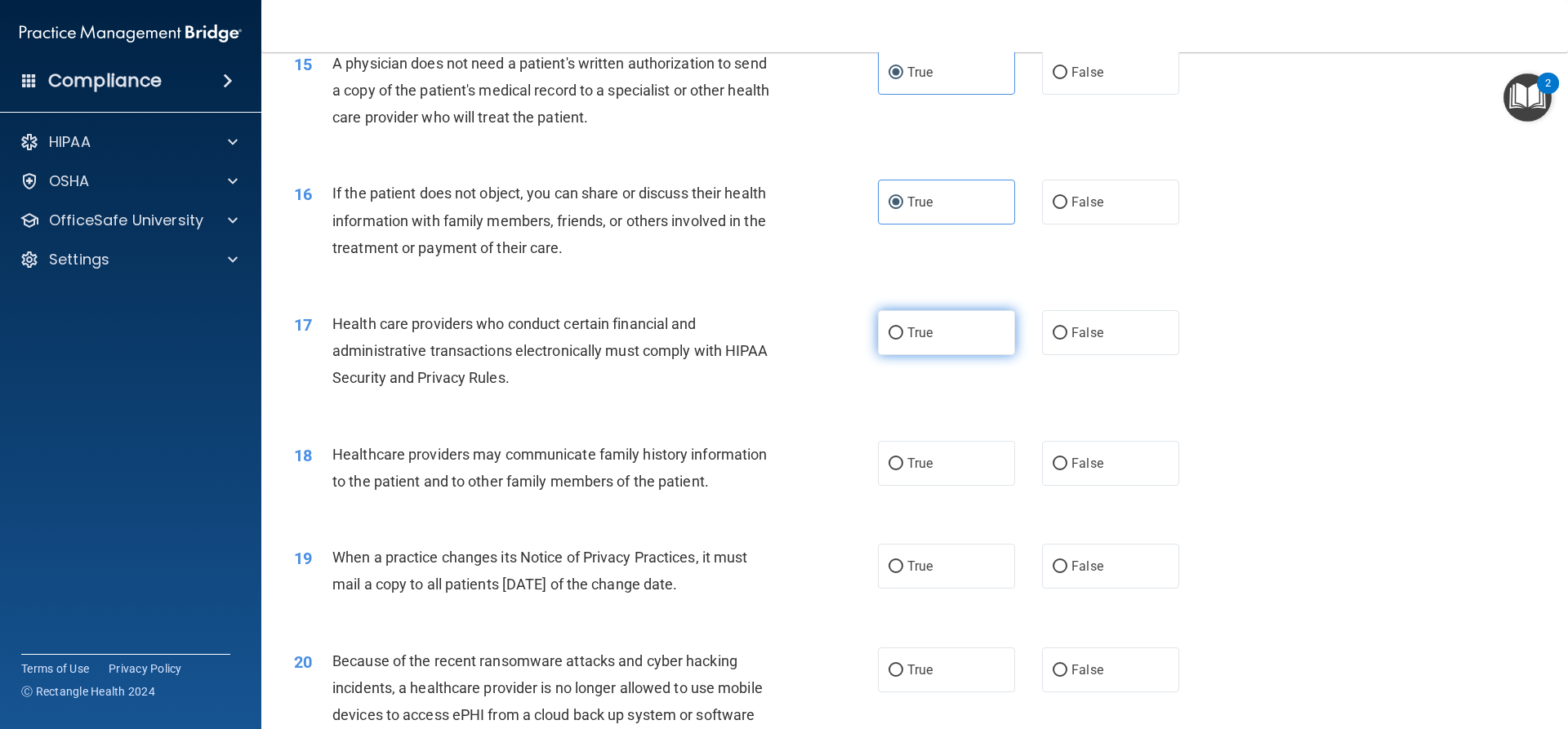 click on "True" at bounding box center (947, 332) 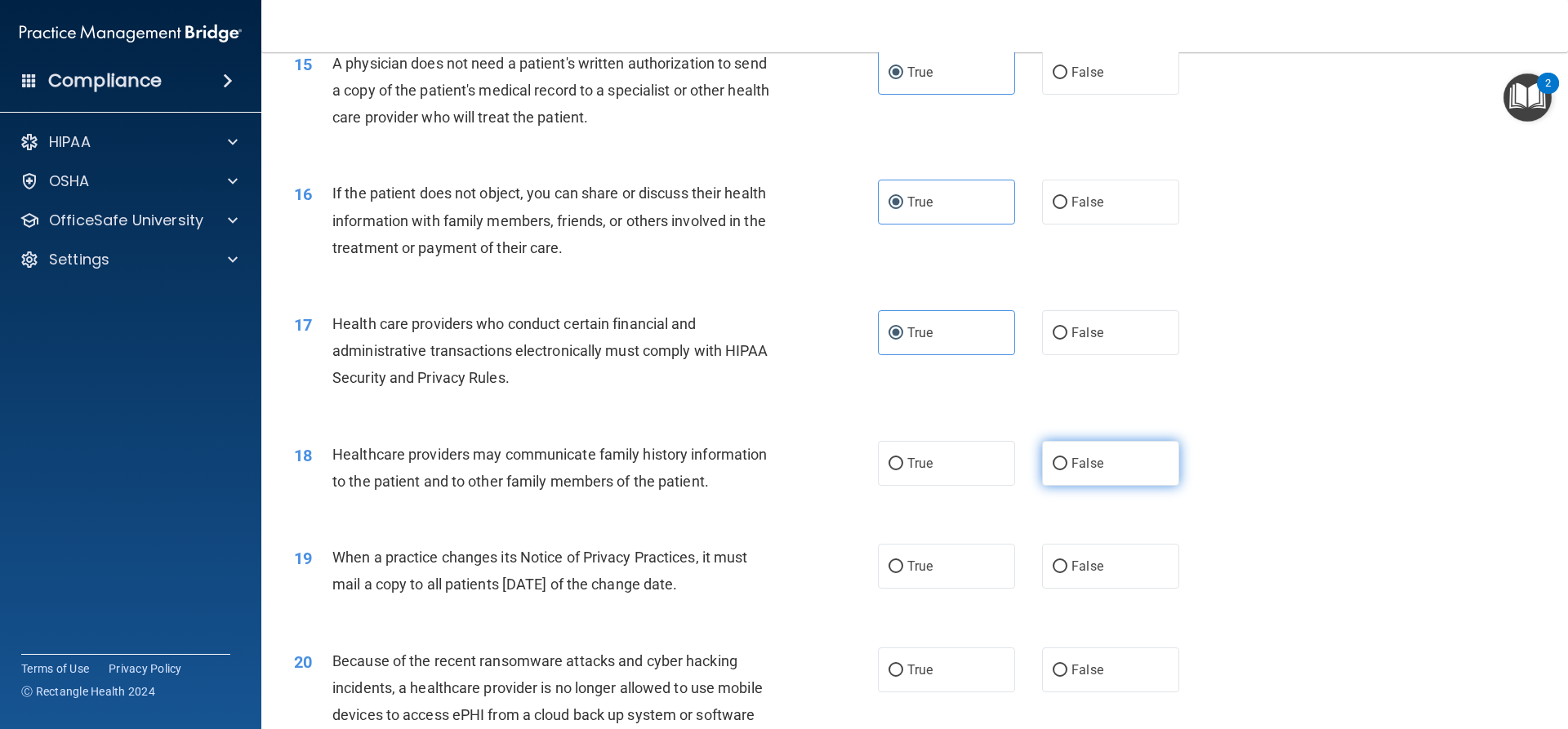 click on "False" at bounding box center (1111, 463) 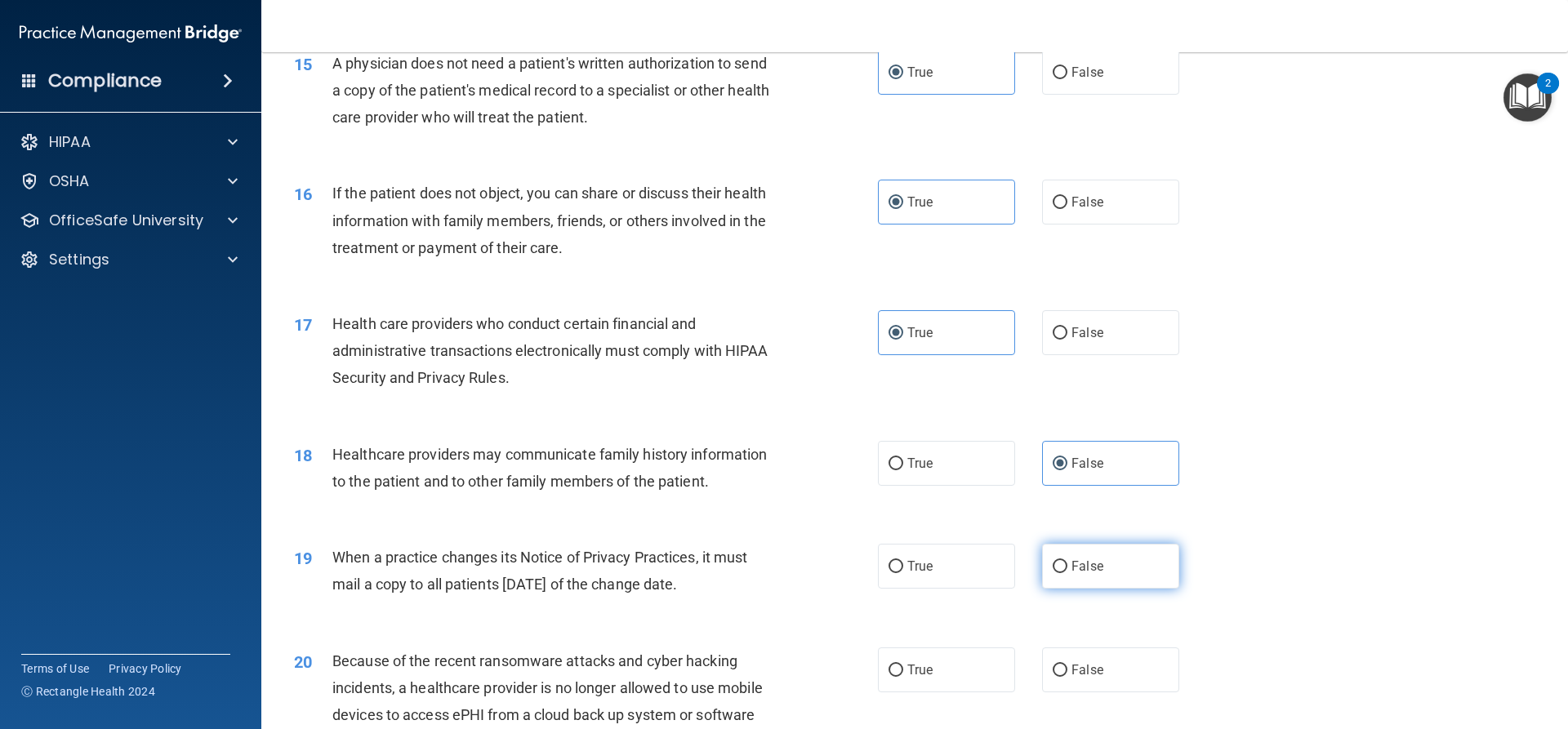 click on "False" at bounding box center [1087, 566] 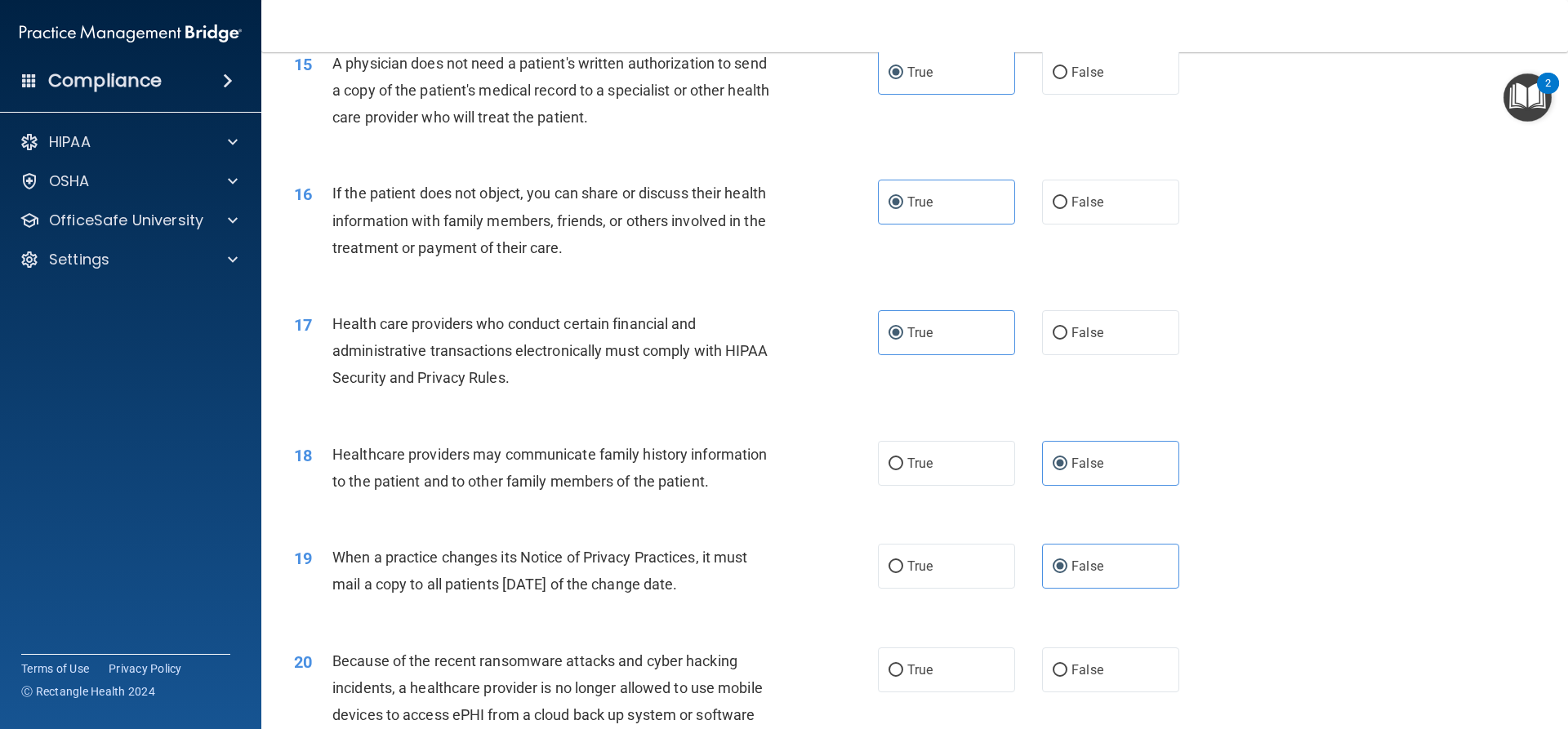 scroll, scrollTop: 2041, scrollLeft: 0, axis: vertical 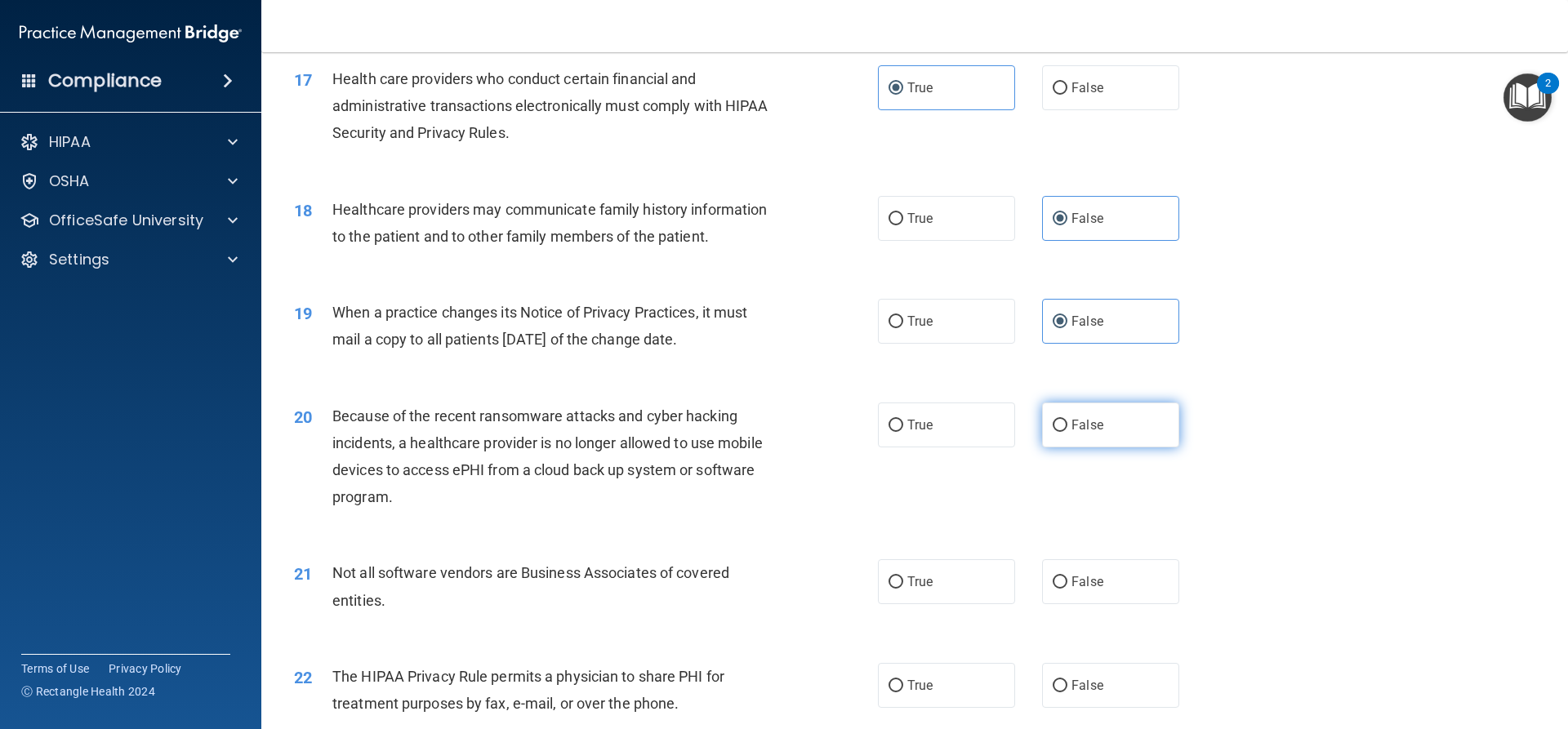 click on "False" at bounding box center (1111, 425) 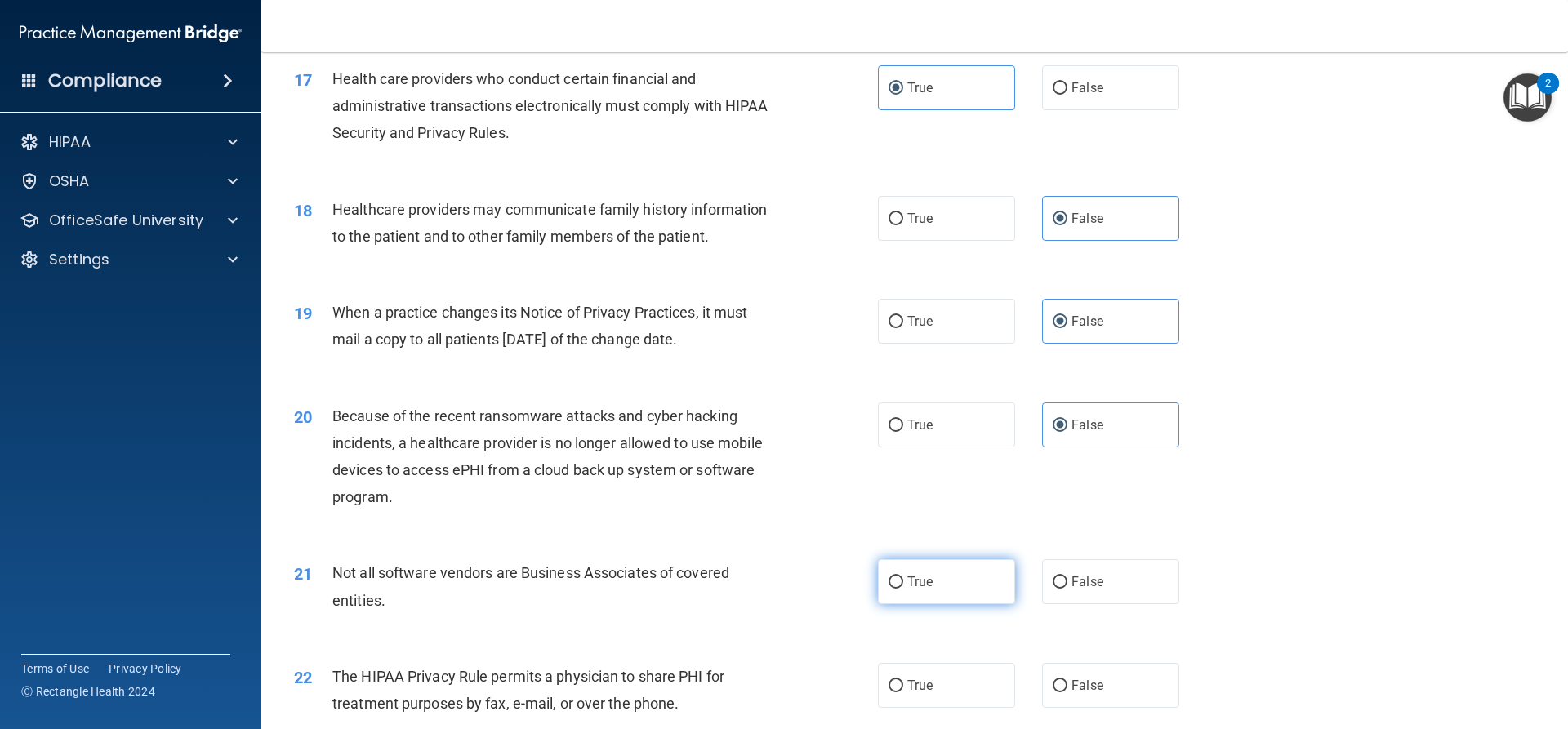 click on "True" at bounding box center [947, 581] 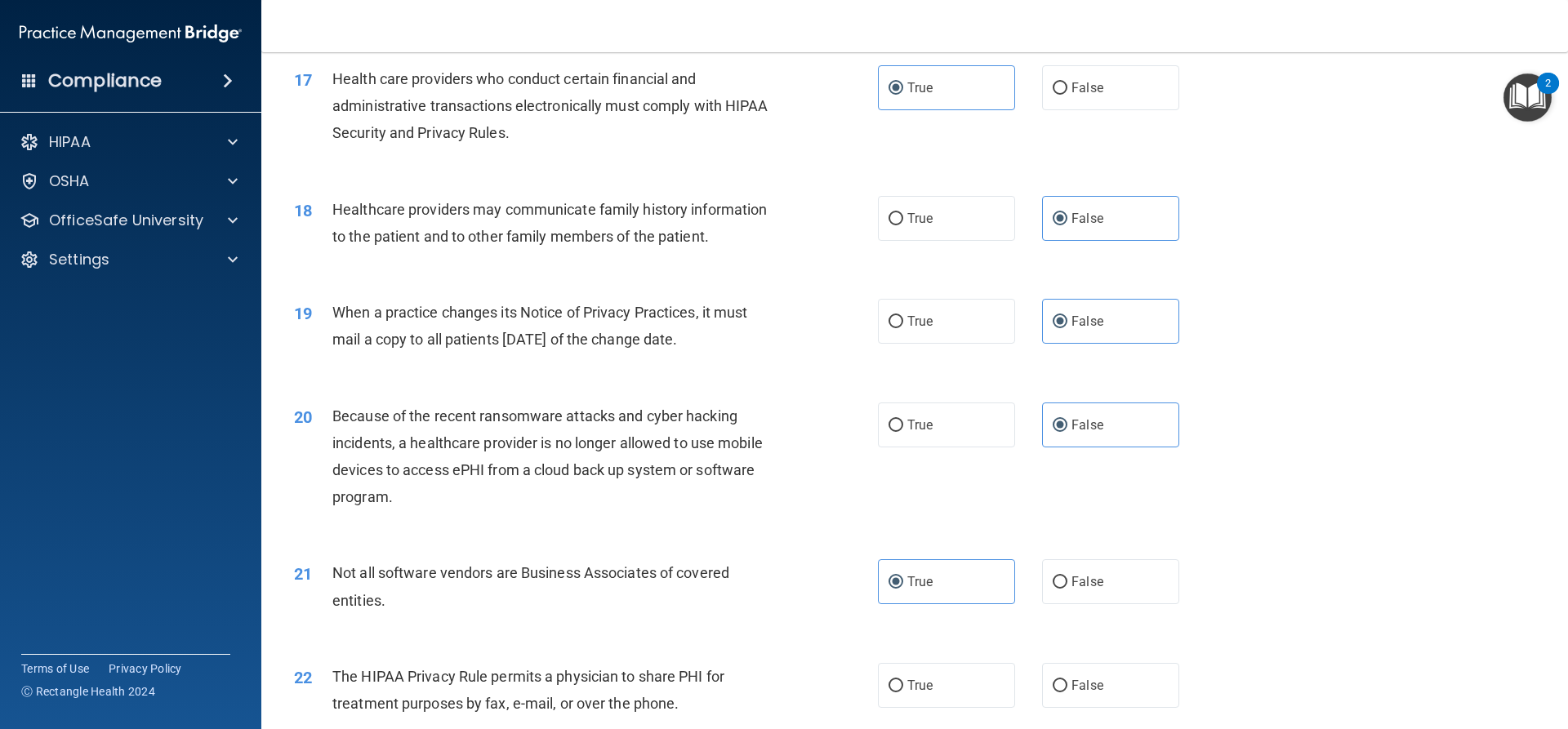 scroll, scrollTop: 2286, scrollLeft: 0, axis: vertical 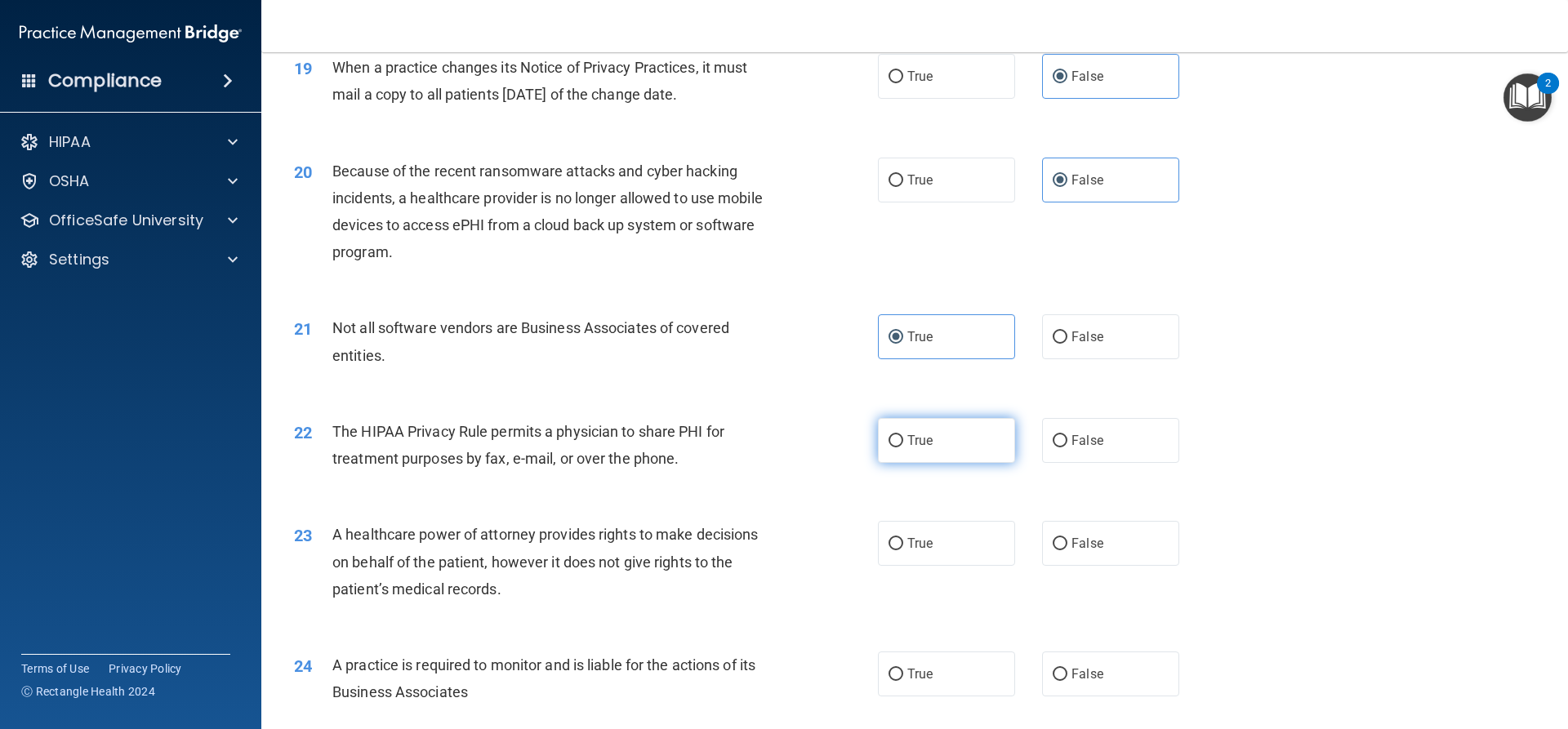 click on "True" at bounding box center (920, 440) 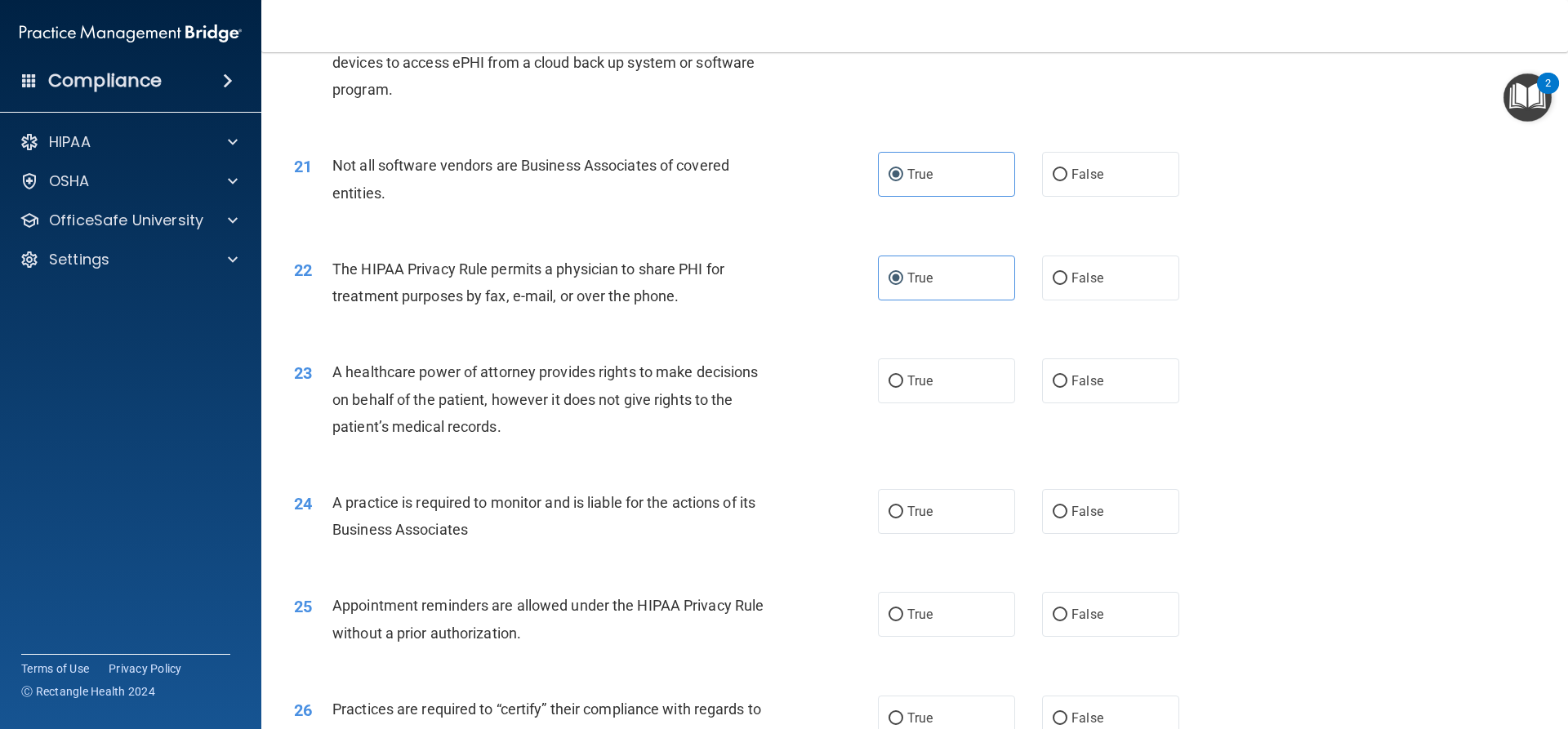 scroll, scrollTop: 2449, scrollLeft: 0, axis: vertical 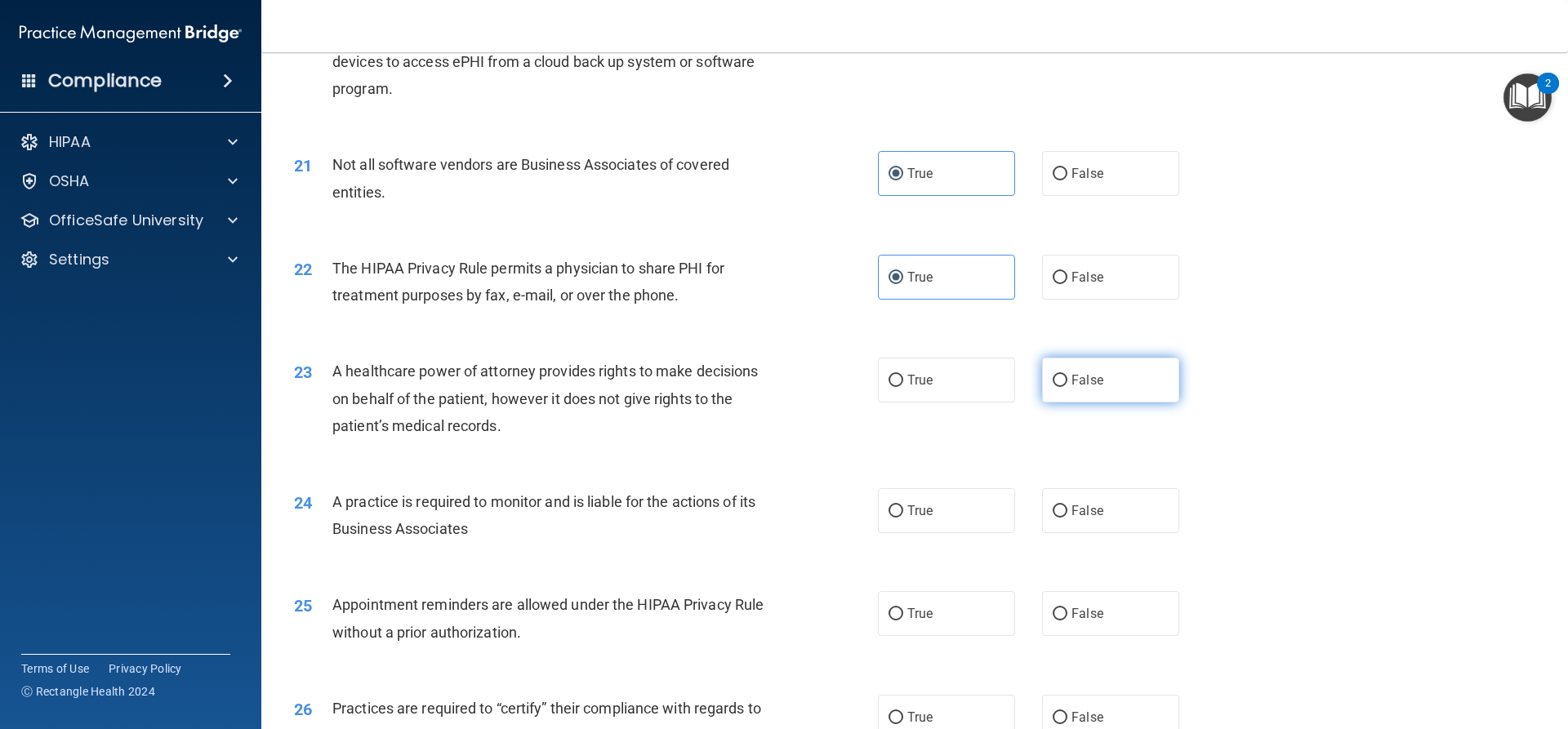 click on "False" at bounding box center [1111, 380] 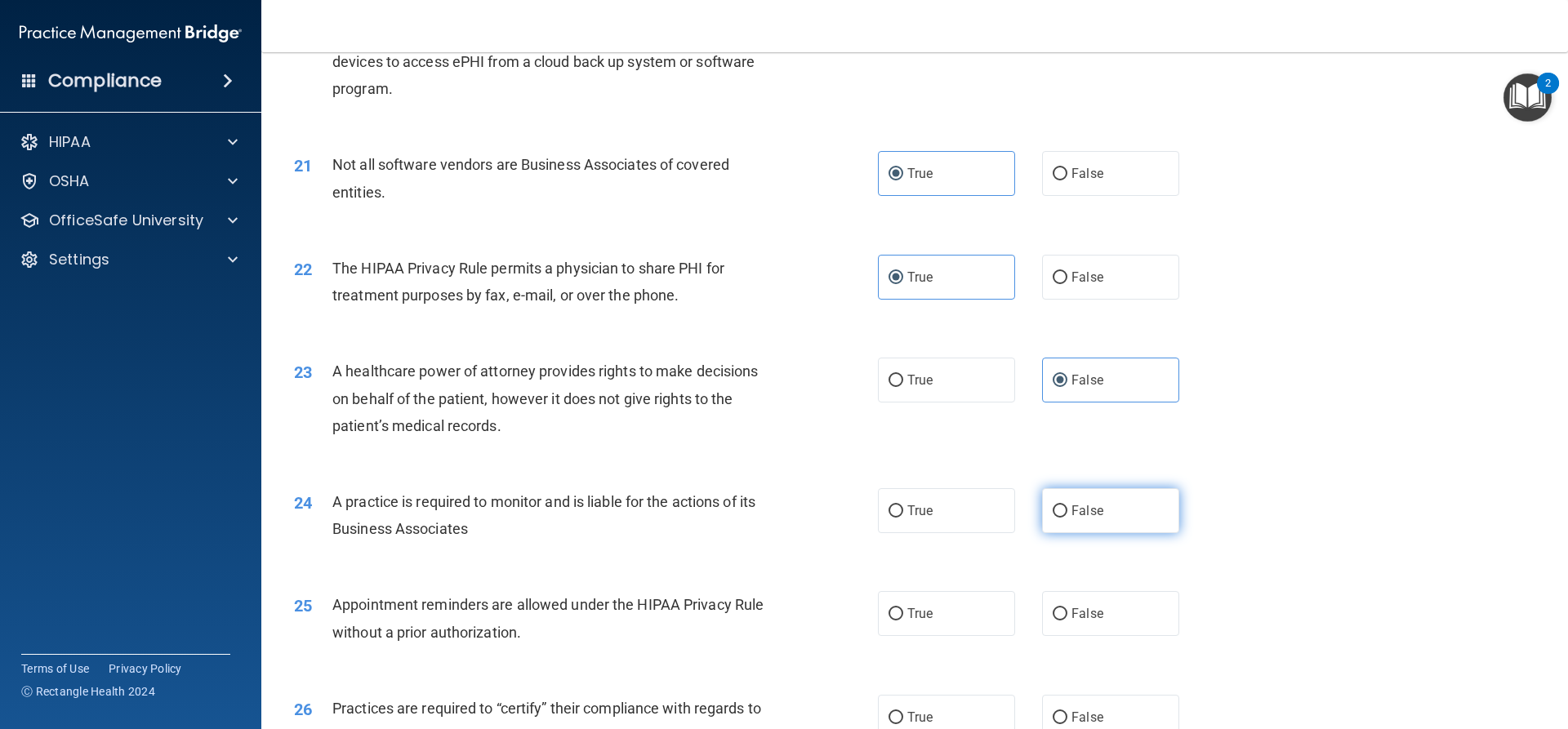 click on "False" at bounding box center [1111, 510] 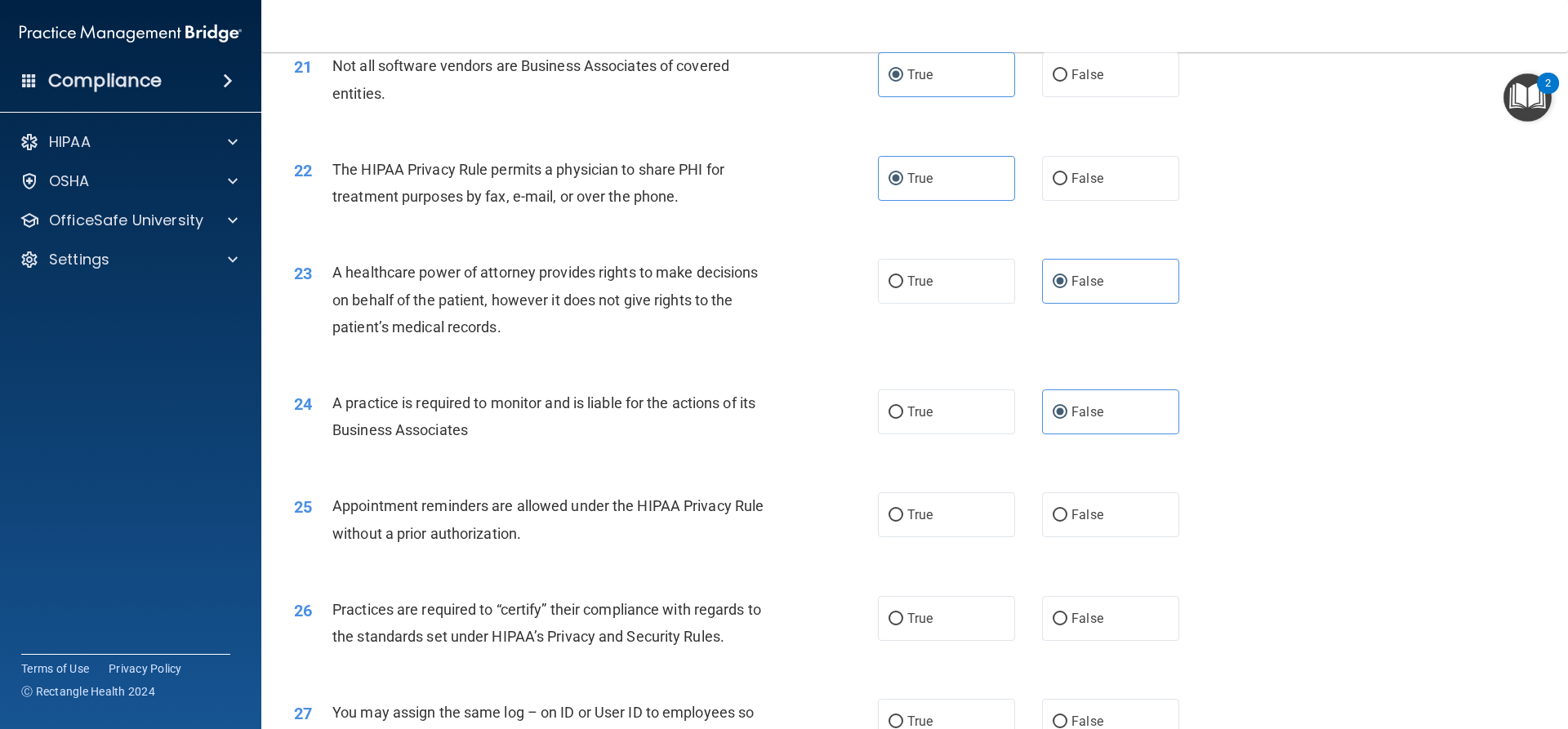 scroll, scrollTop: 2694, scrollLeft: 0, axis: vertical 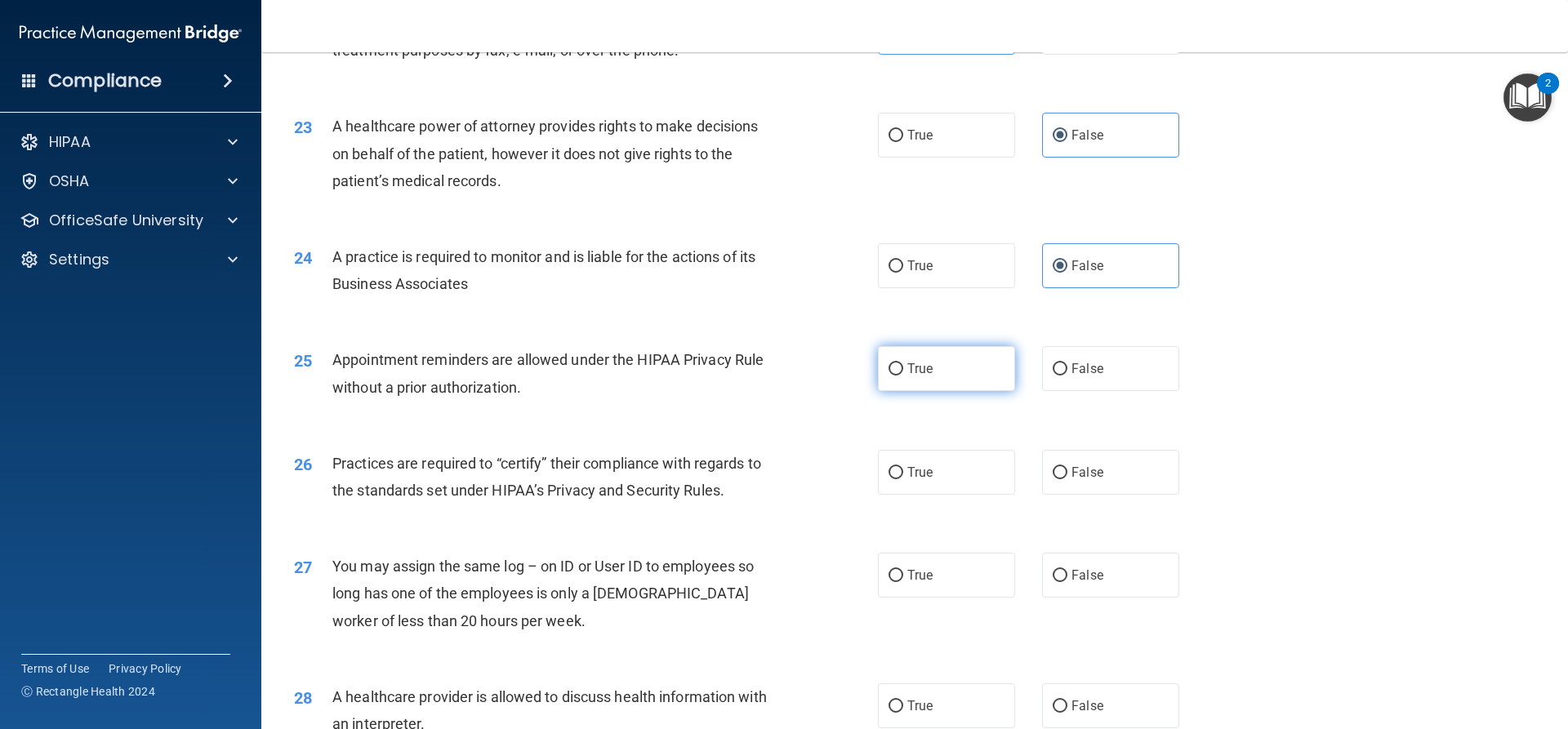 click on "True" at bounding box center (947, 368) 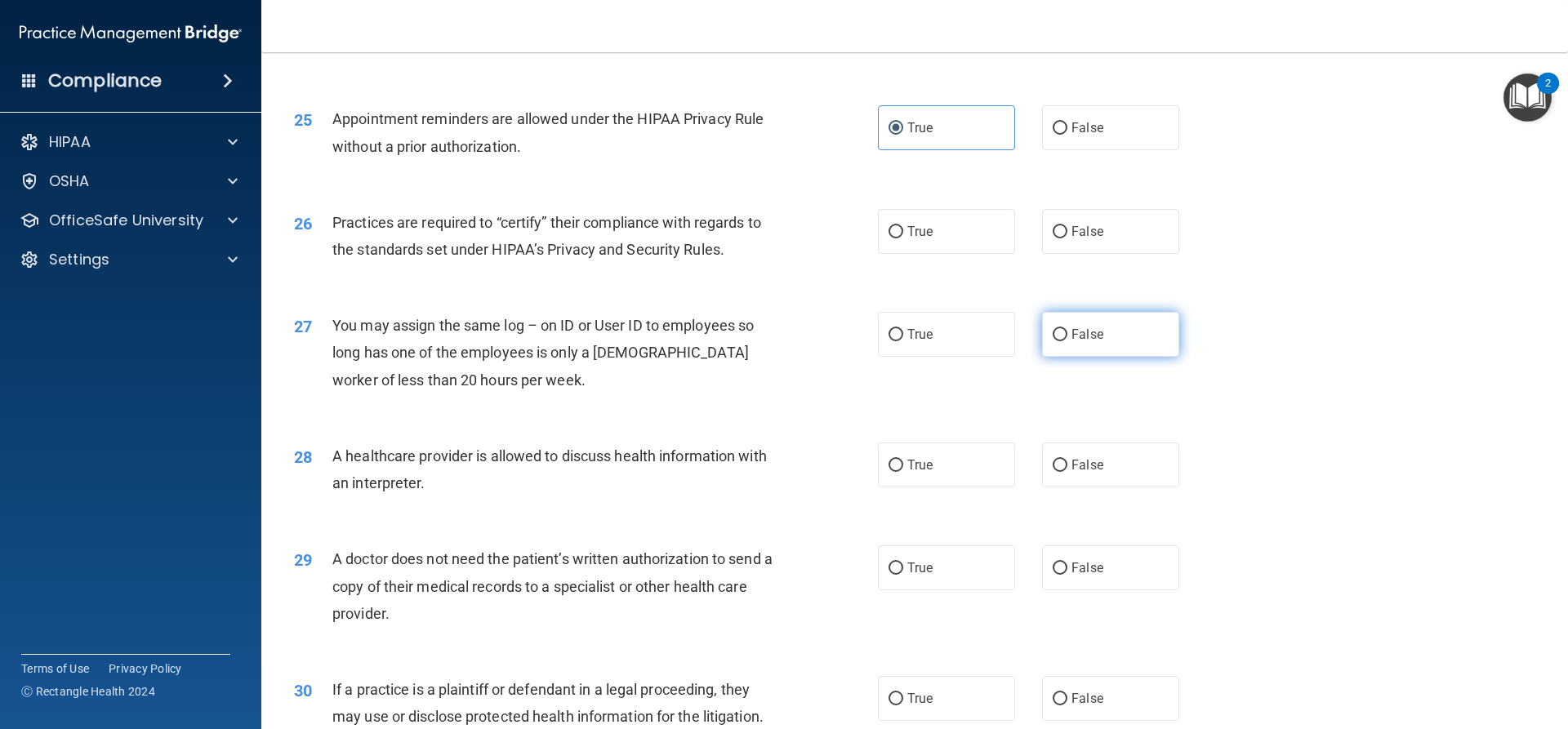 scroll, scrollTop: 2939, scrollLeft: 0, axis: vertical 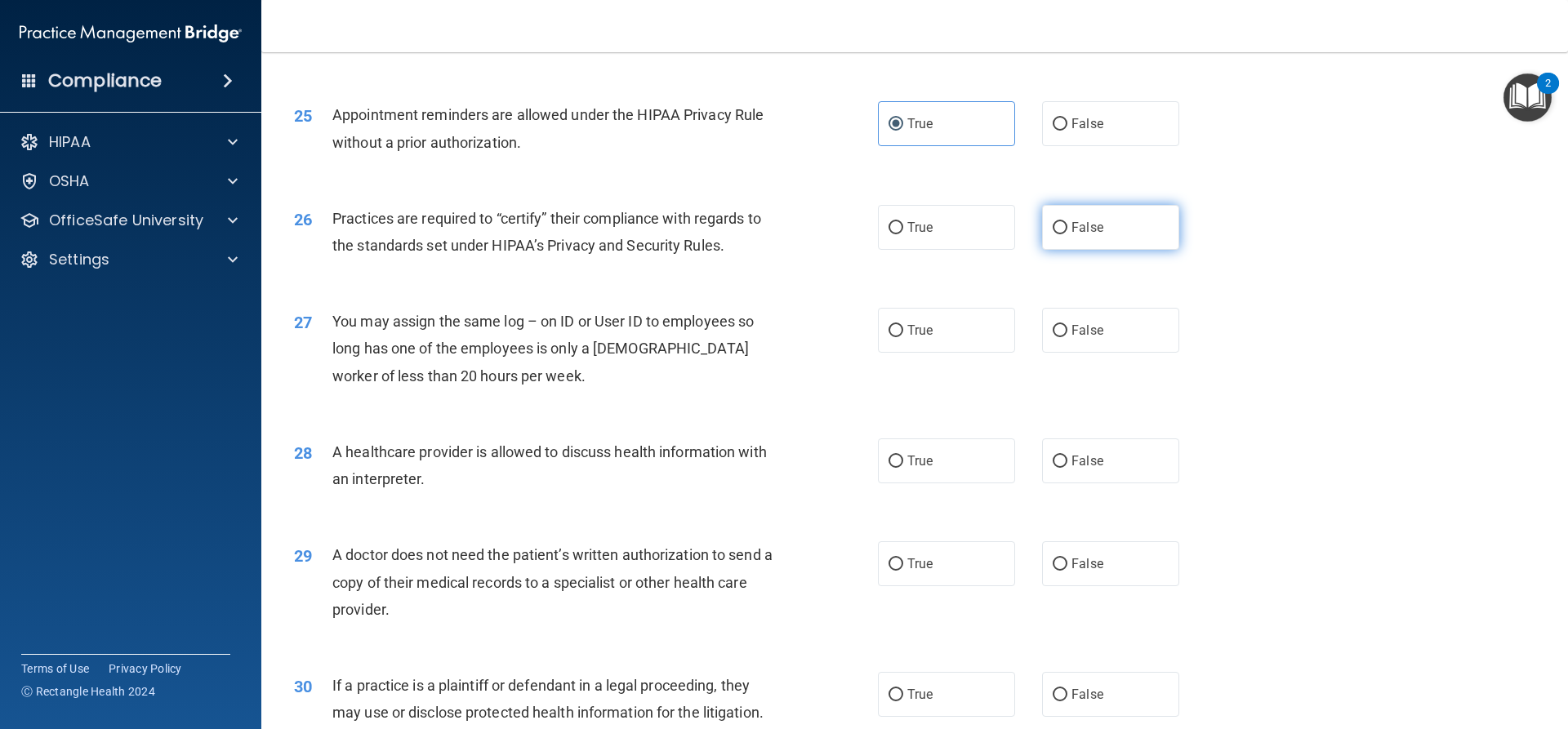 click on "False" at bounding box center [1111, 227] 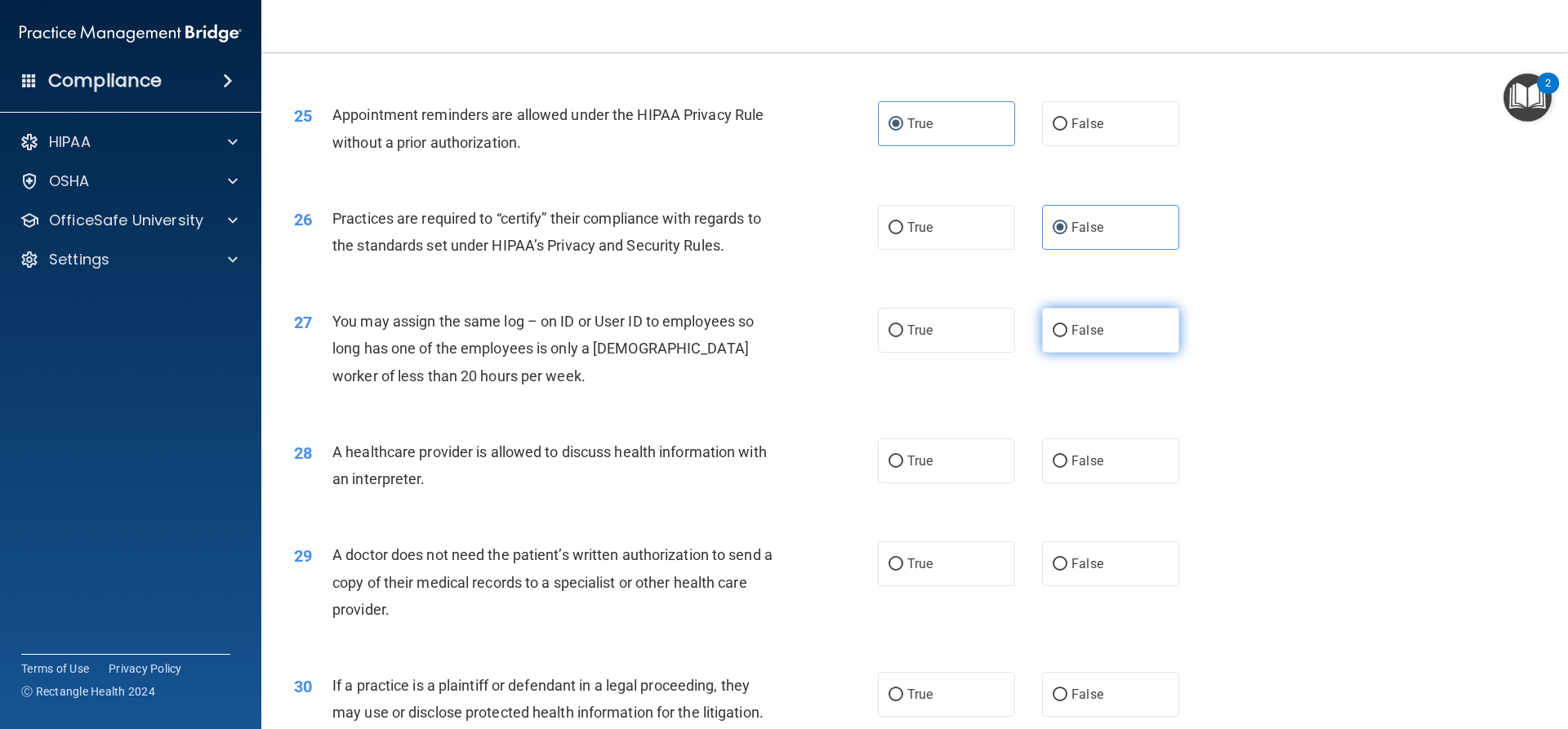 click on "False" at bounding box center (1111, 330) 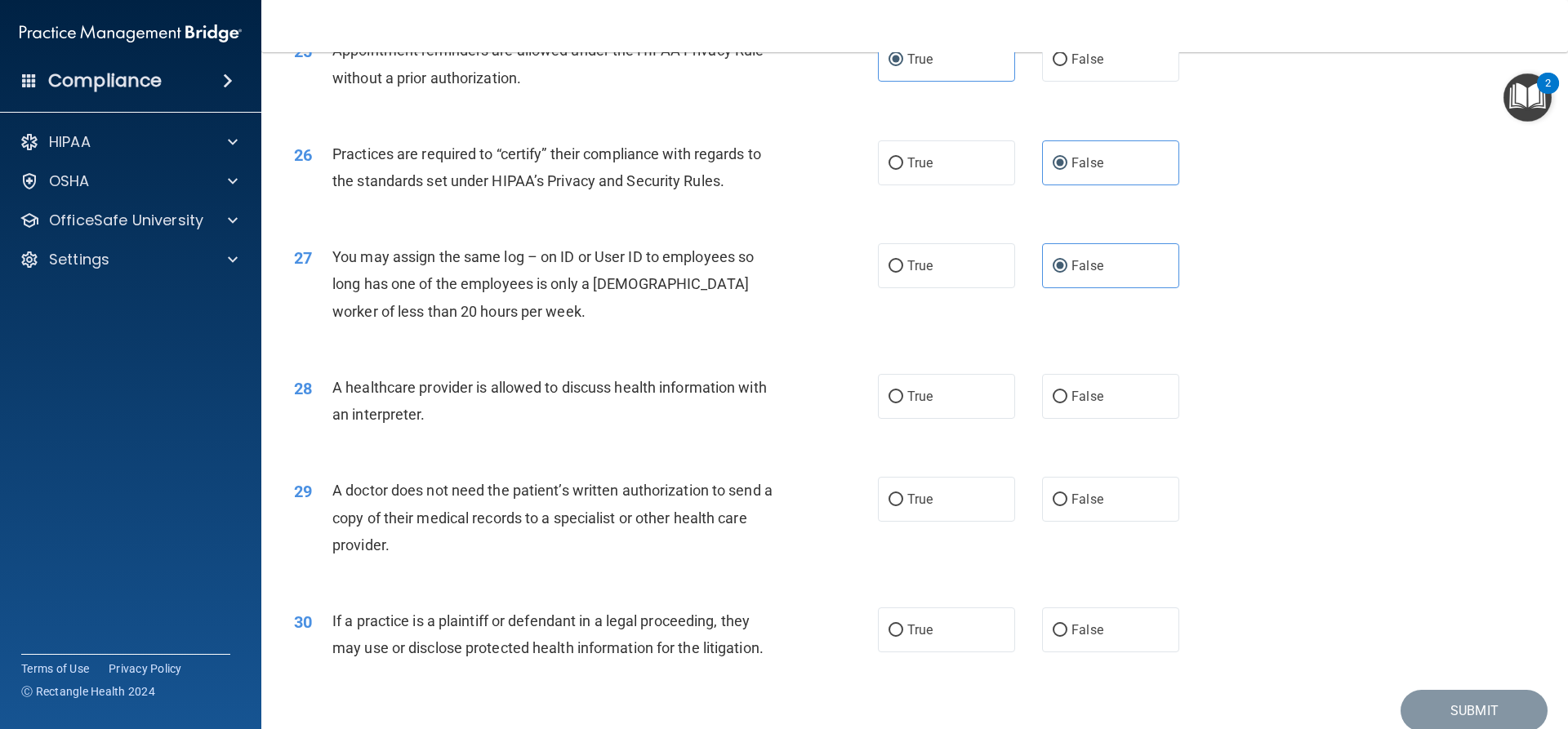 scroll, scrollTop: 3071, scrollLeft: 0, axis: vertical 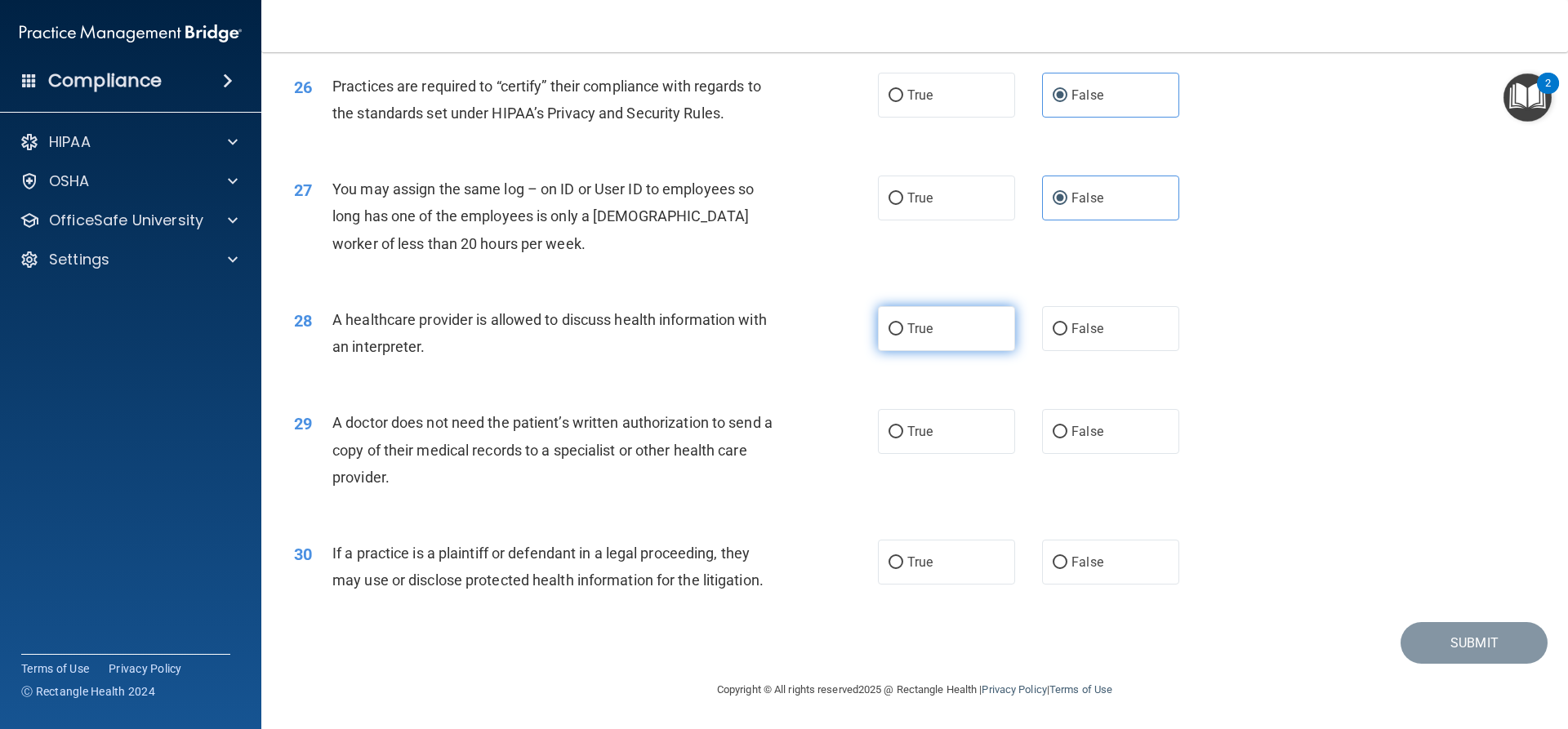 click on "True" at bounding box center [947, 328] 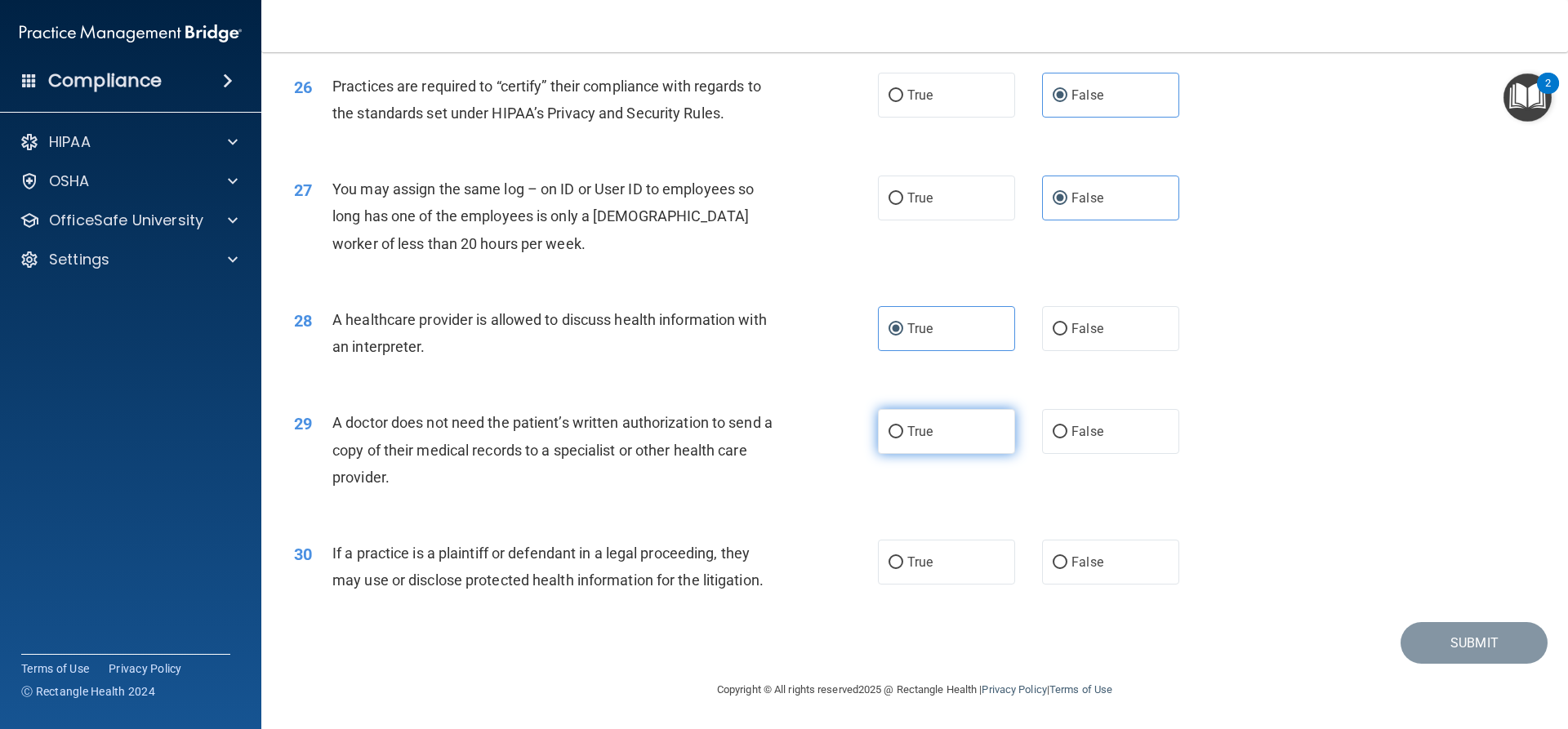 click on "True" at bounding box center (947, 431) 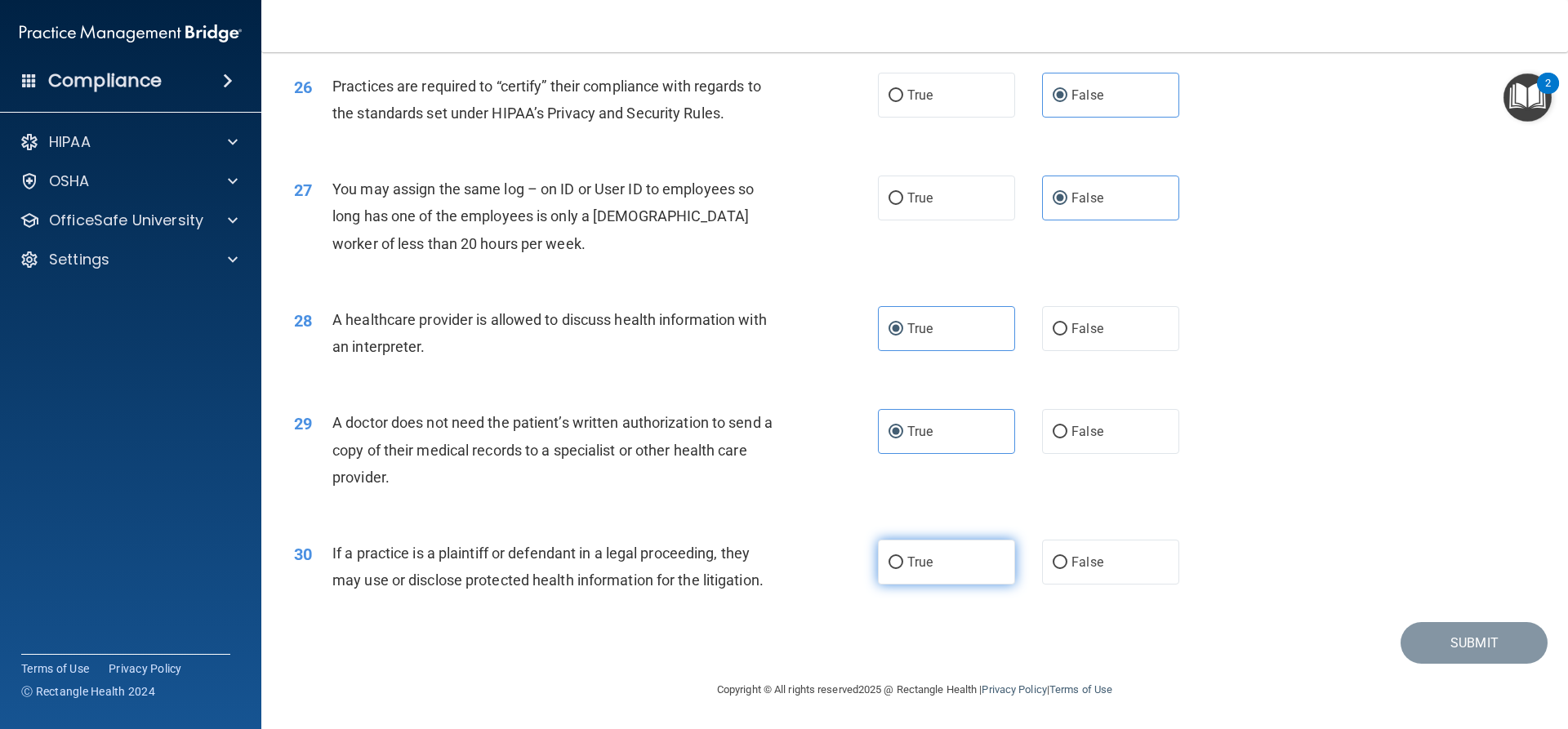 click on "True" at bounding box center (947, 562) 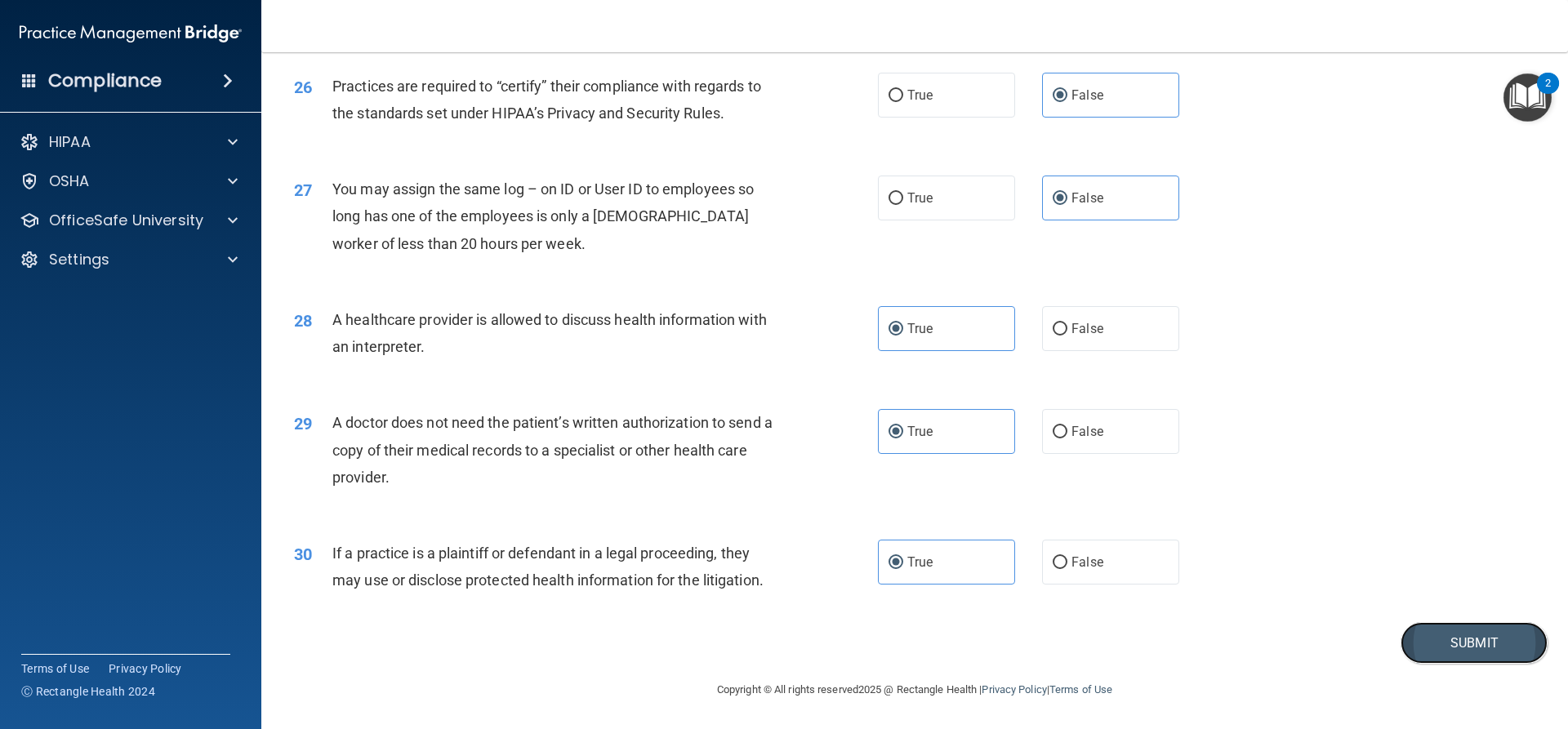 drag, startPoint x: 1433, startPoint y: 638, endPoint x: 1446, endPoint y: 637, distance: 13.038405 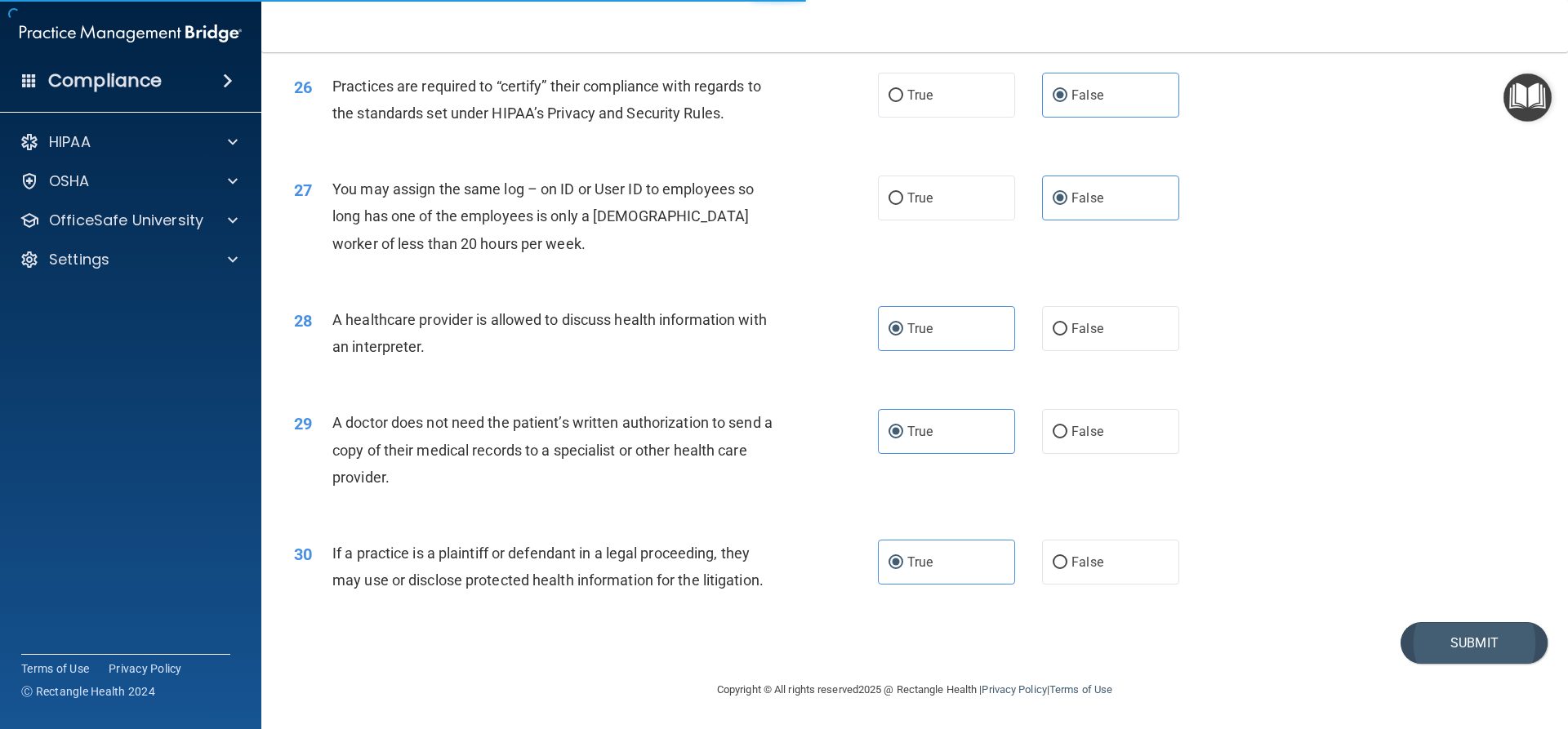scroll, scrollTop: 0, scrollLeft: 0, axis: both 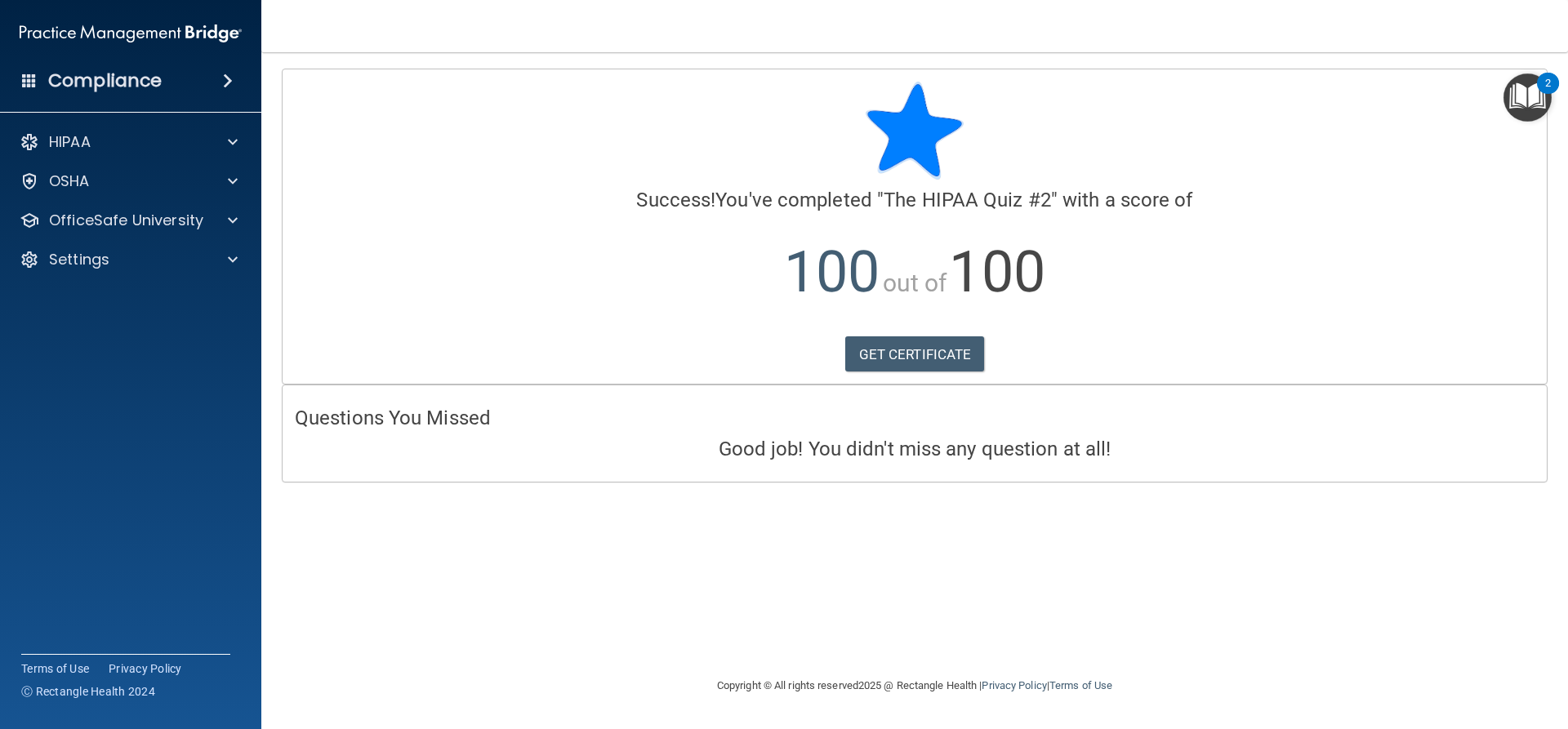 click at bounding box center (1527, 97) 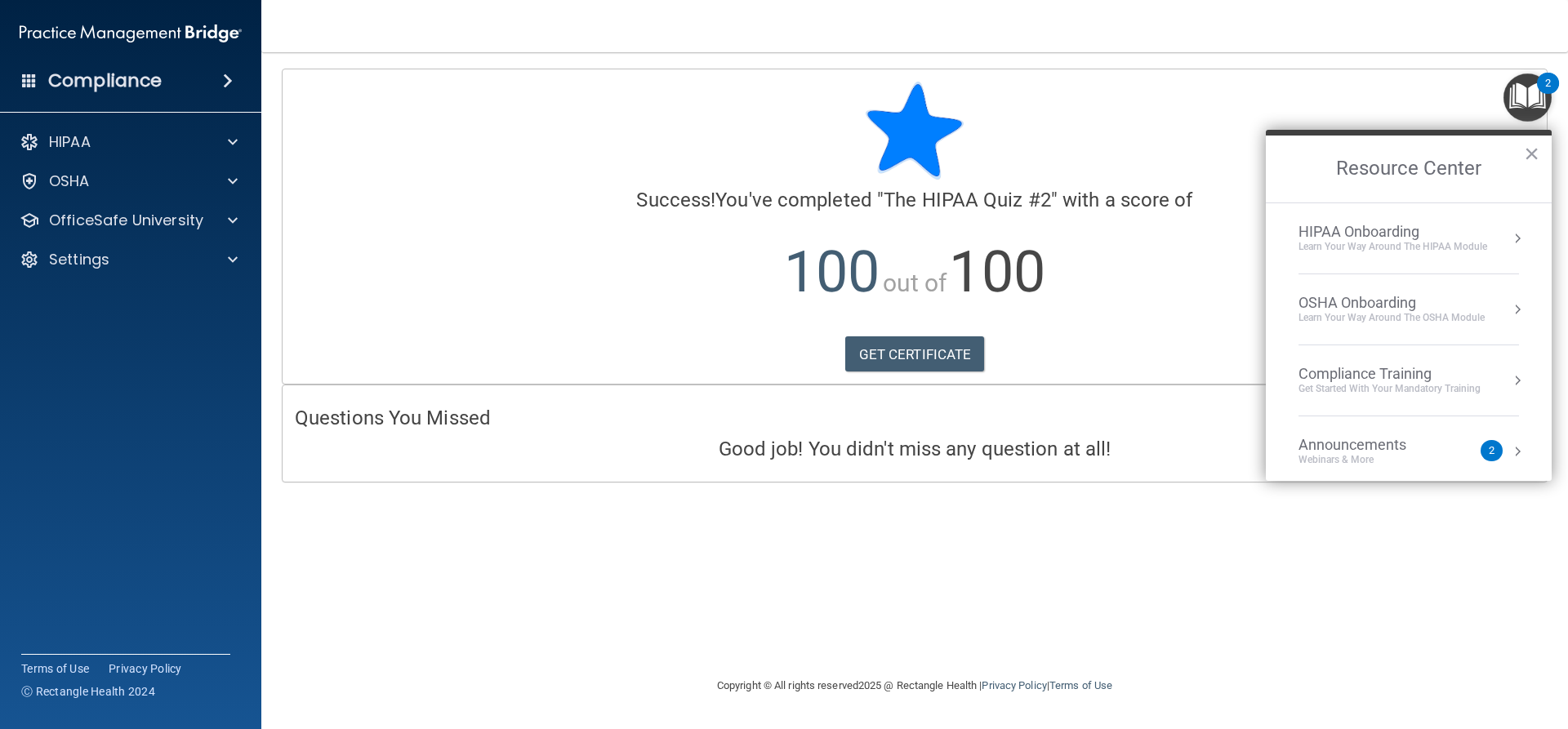 click on "Get Started with your mandatory training" at bounding box center (1389, 389) 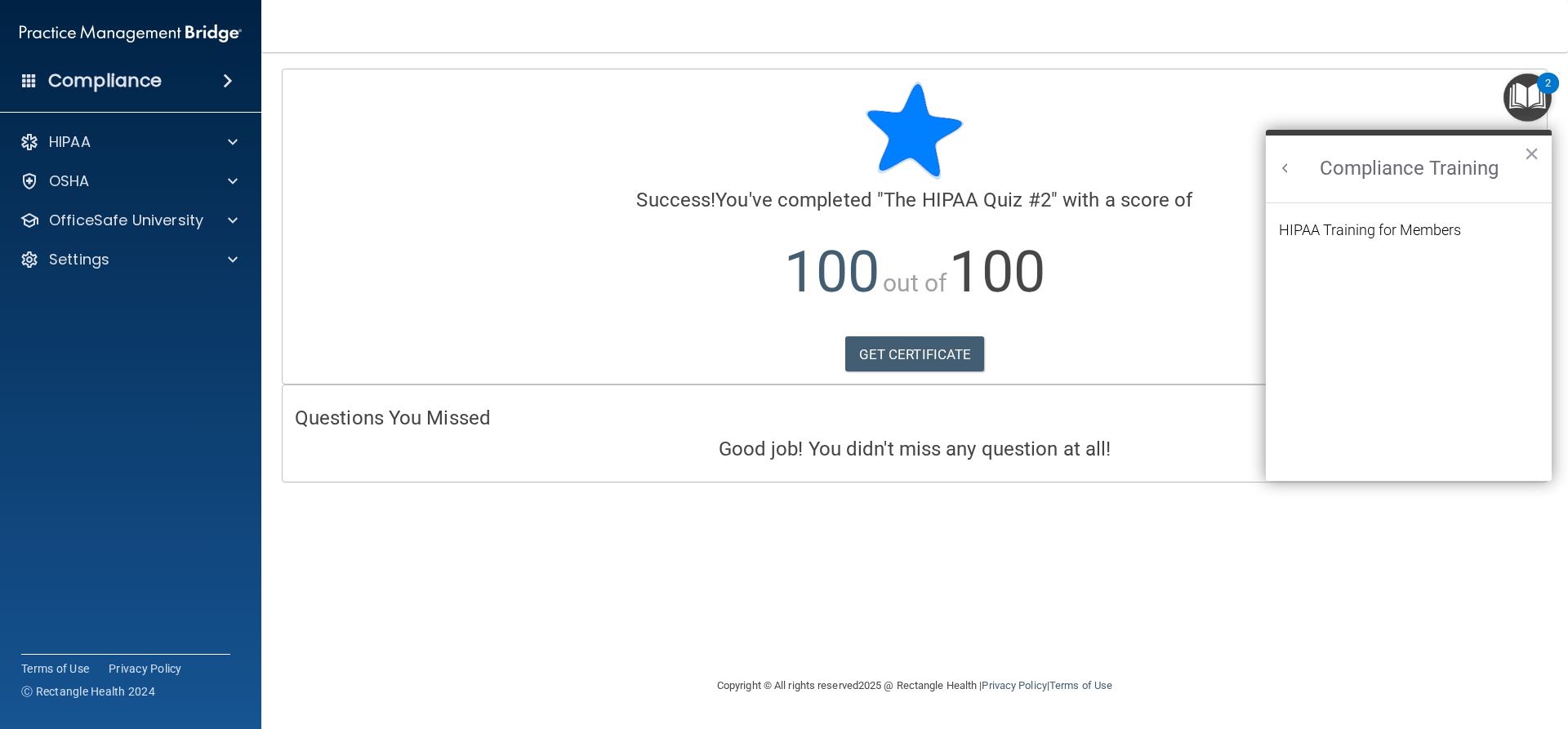 scroll, scrollTop: 0, scrollLeft: 0, axis: both 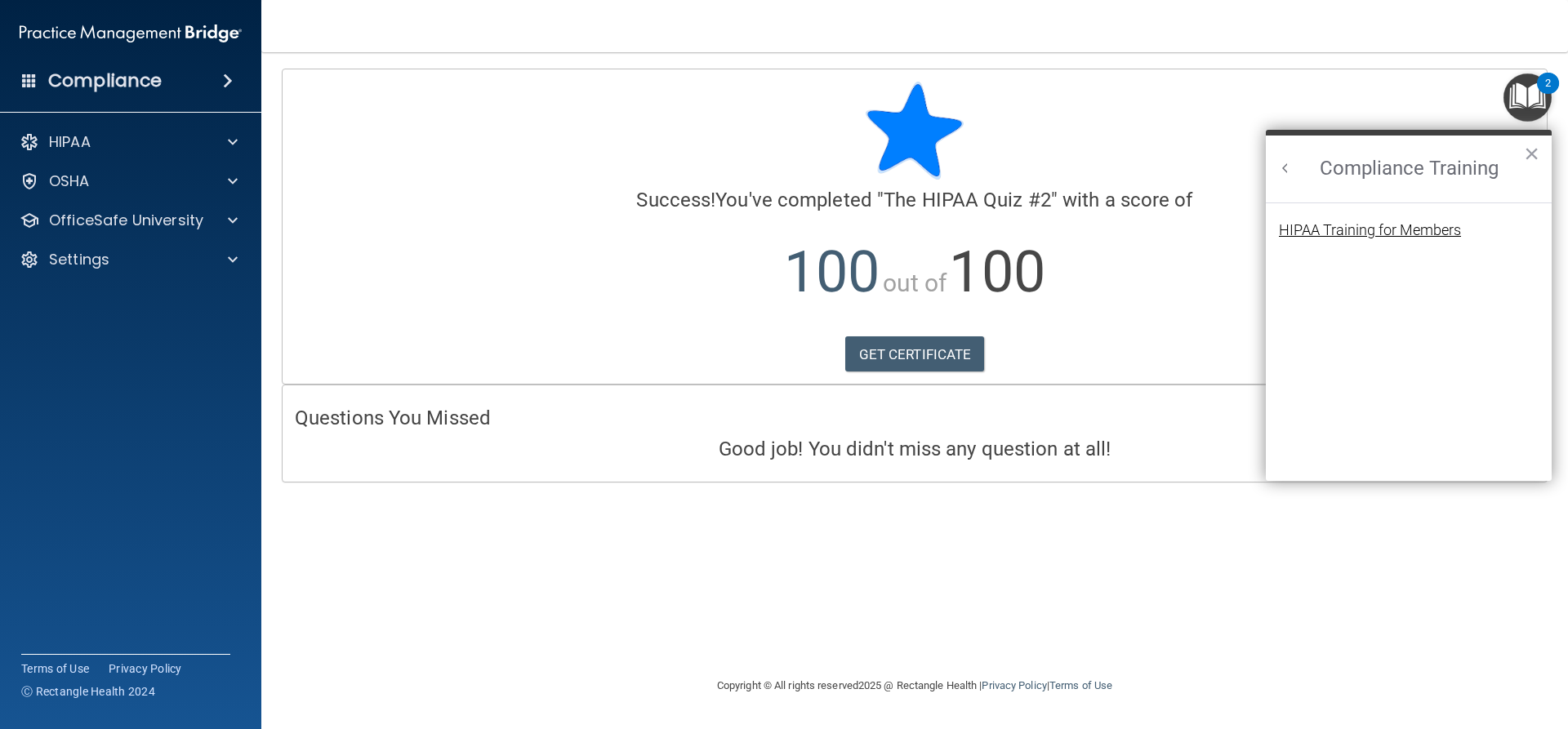 click on "HIPAA Training for Members" at bounding box center [1370, 230] 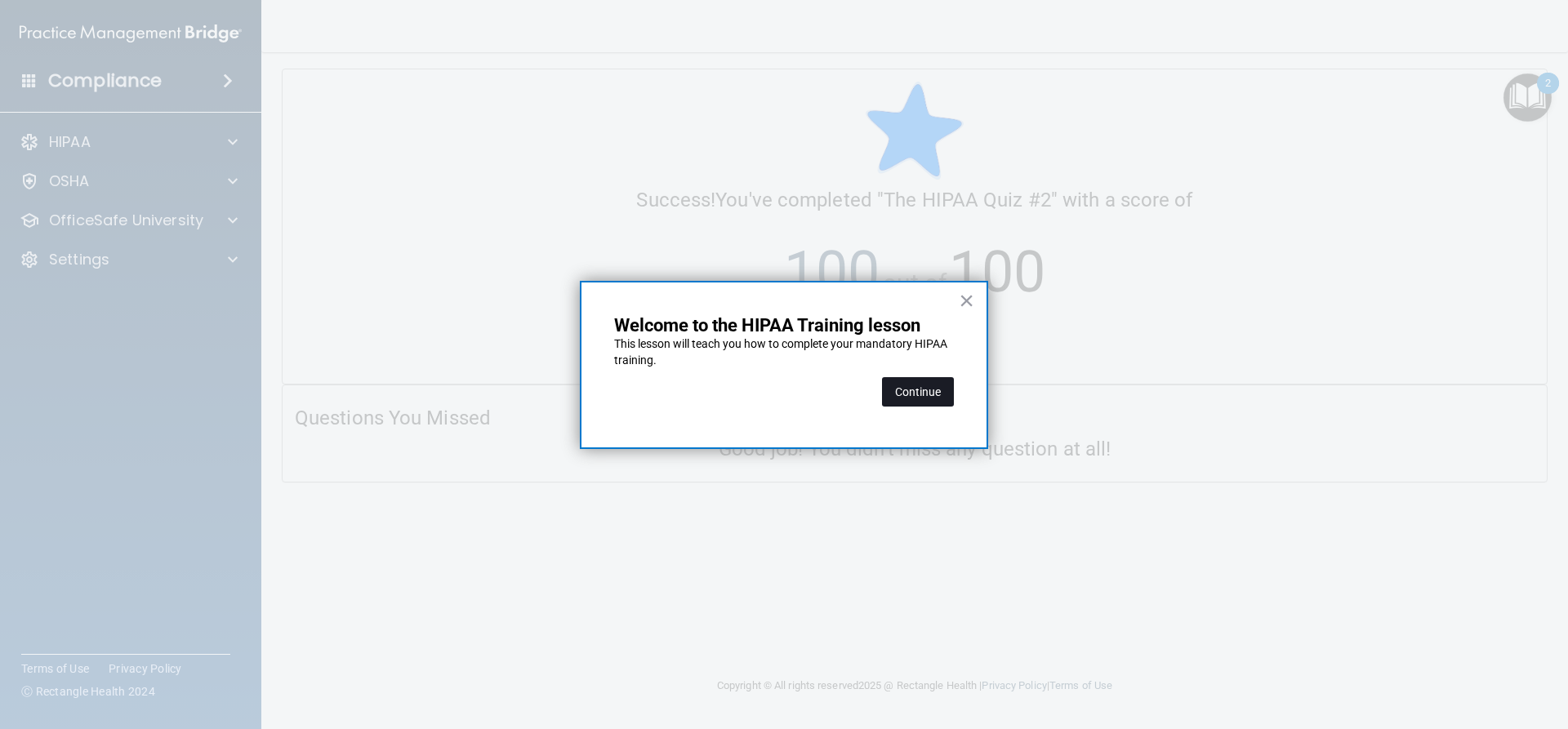 click on "Continue" at bounding box center (918, 392) 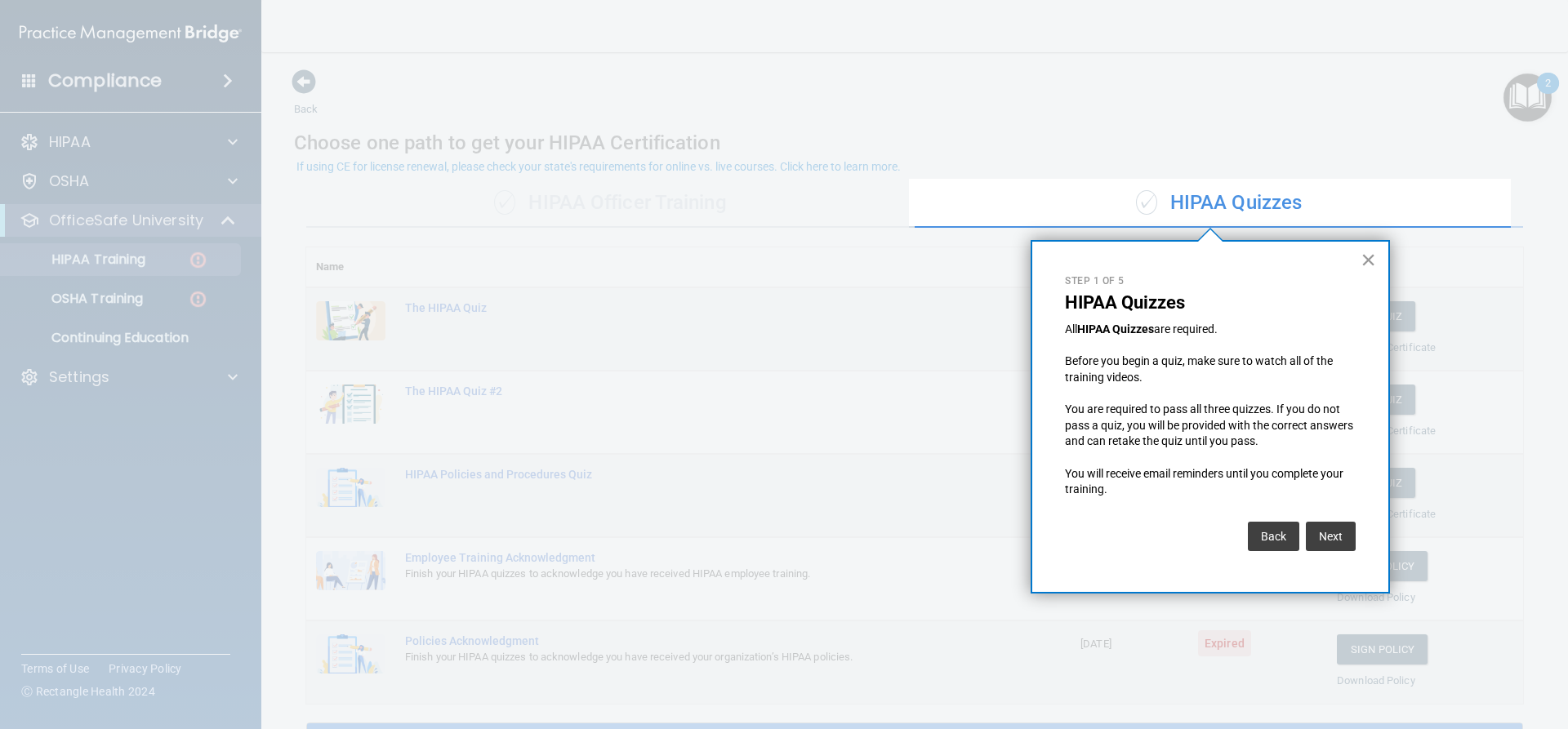 click on "×" at bounding box center (1368, 260) 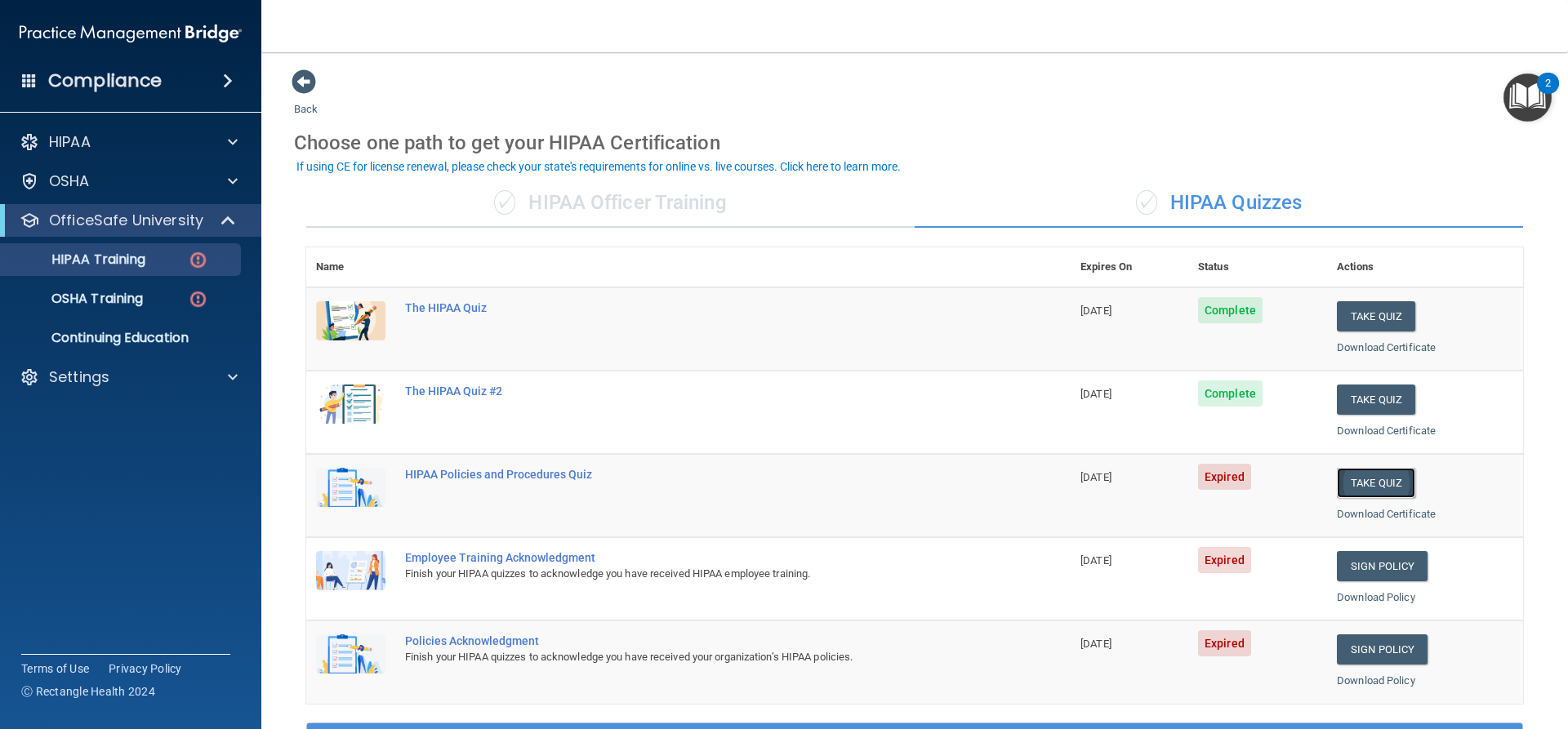 click on "Take Quiz" at bounding box center [1376, 482] 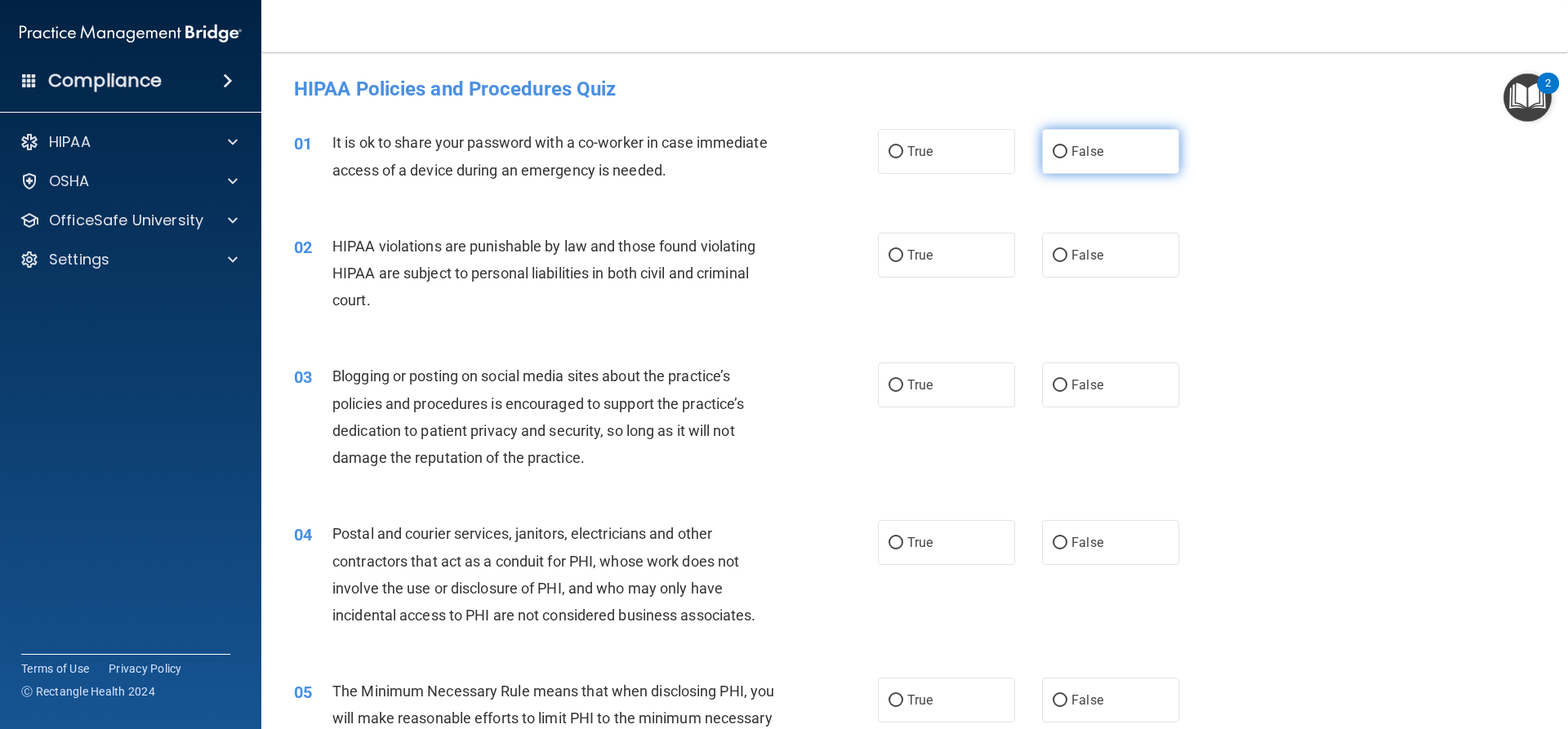 click on "False" at bounding box center [1111, 151] 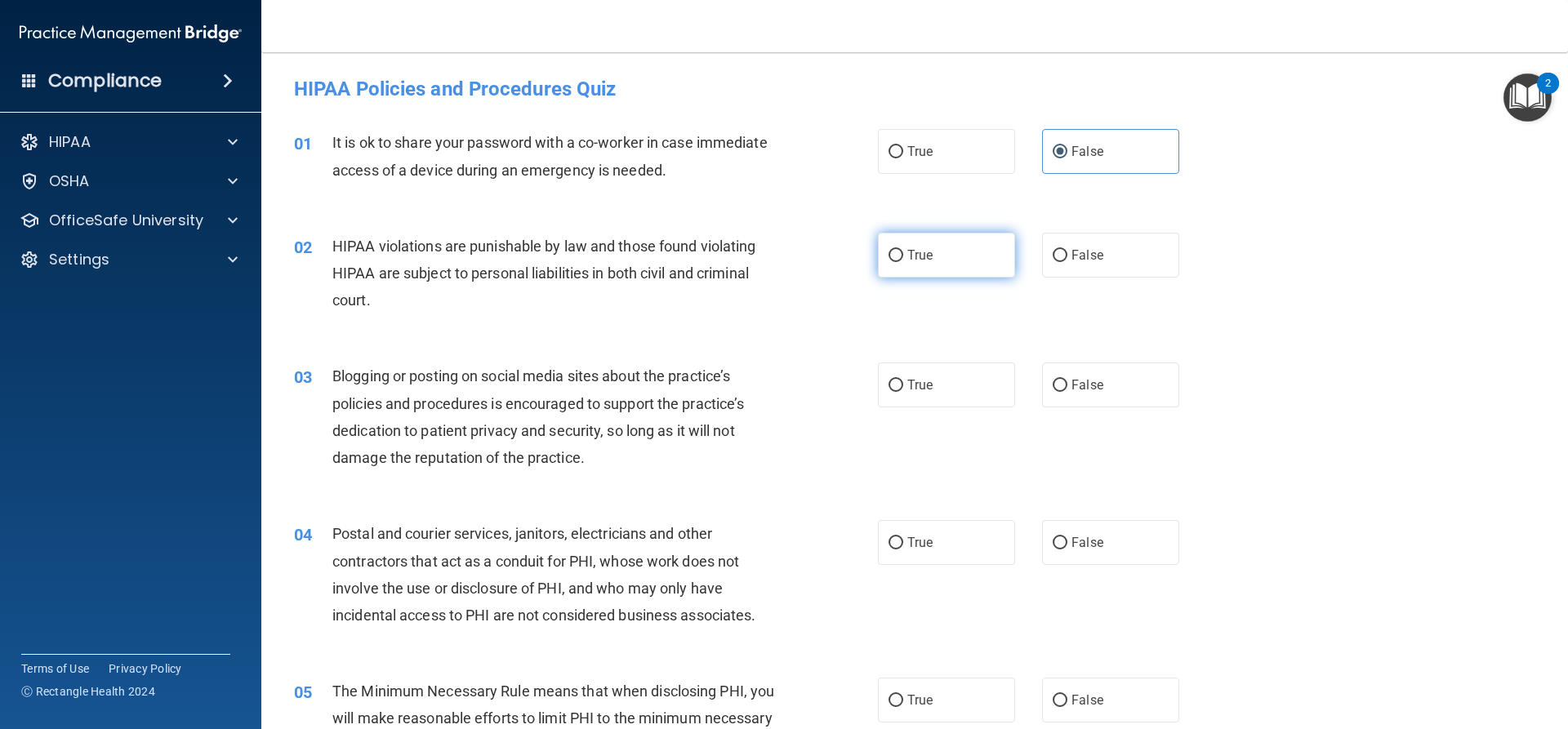 click on "True" at bounding box center [947, 255] 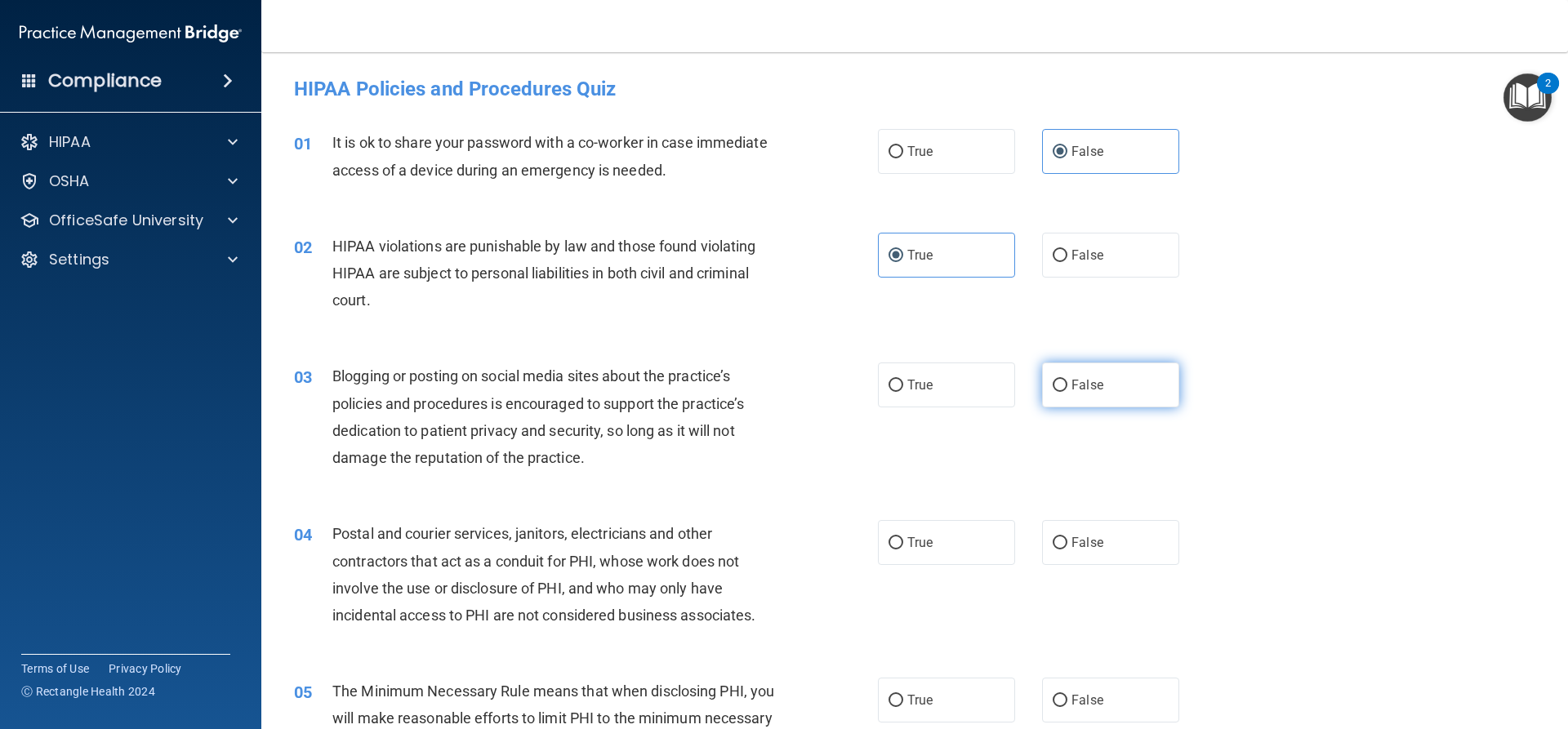 click on "False" at bounding box center (1111, 385) 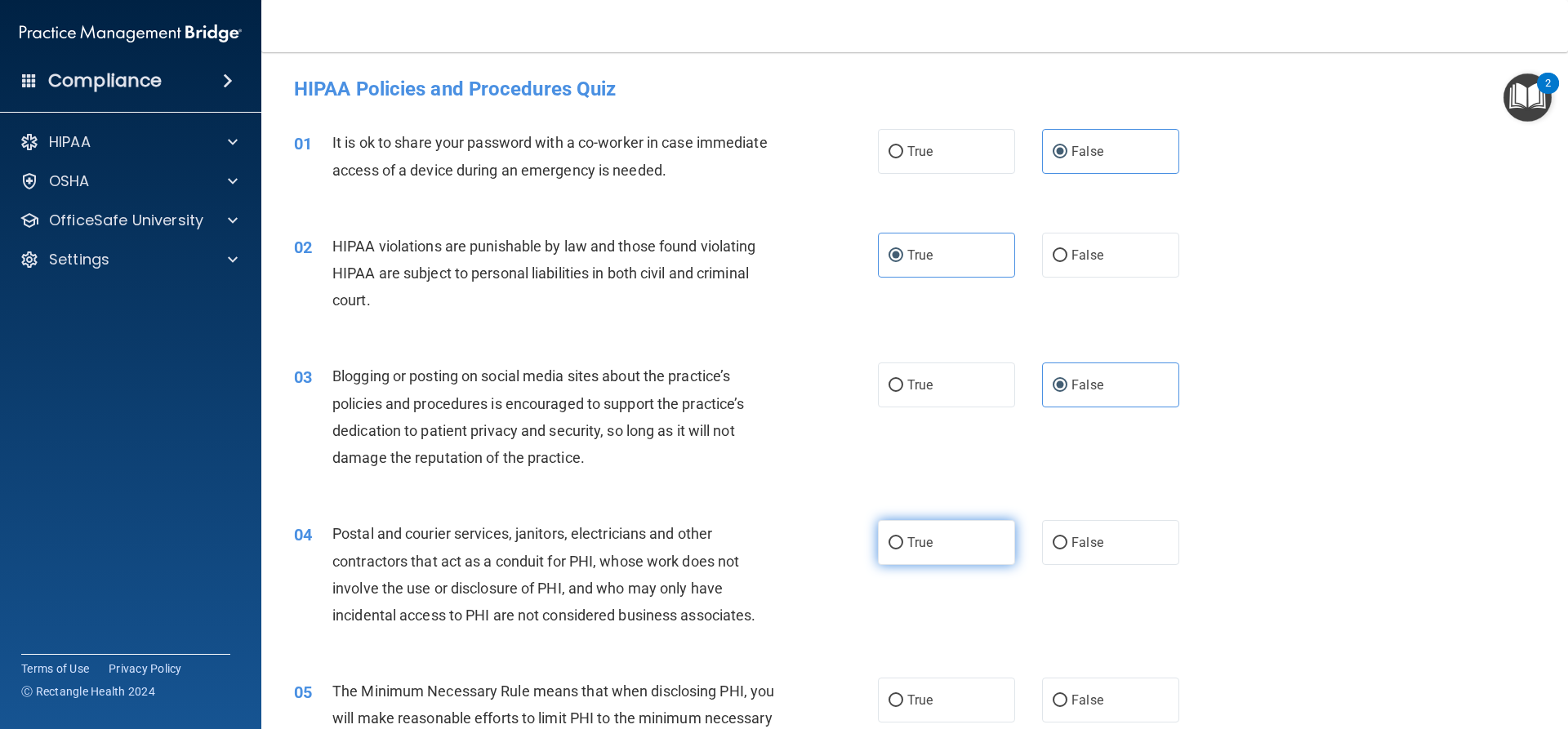 click on "True" at bounding box center [947, 542] 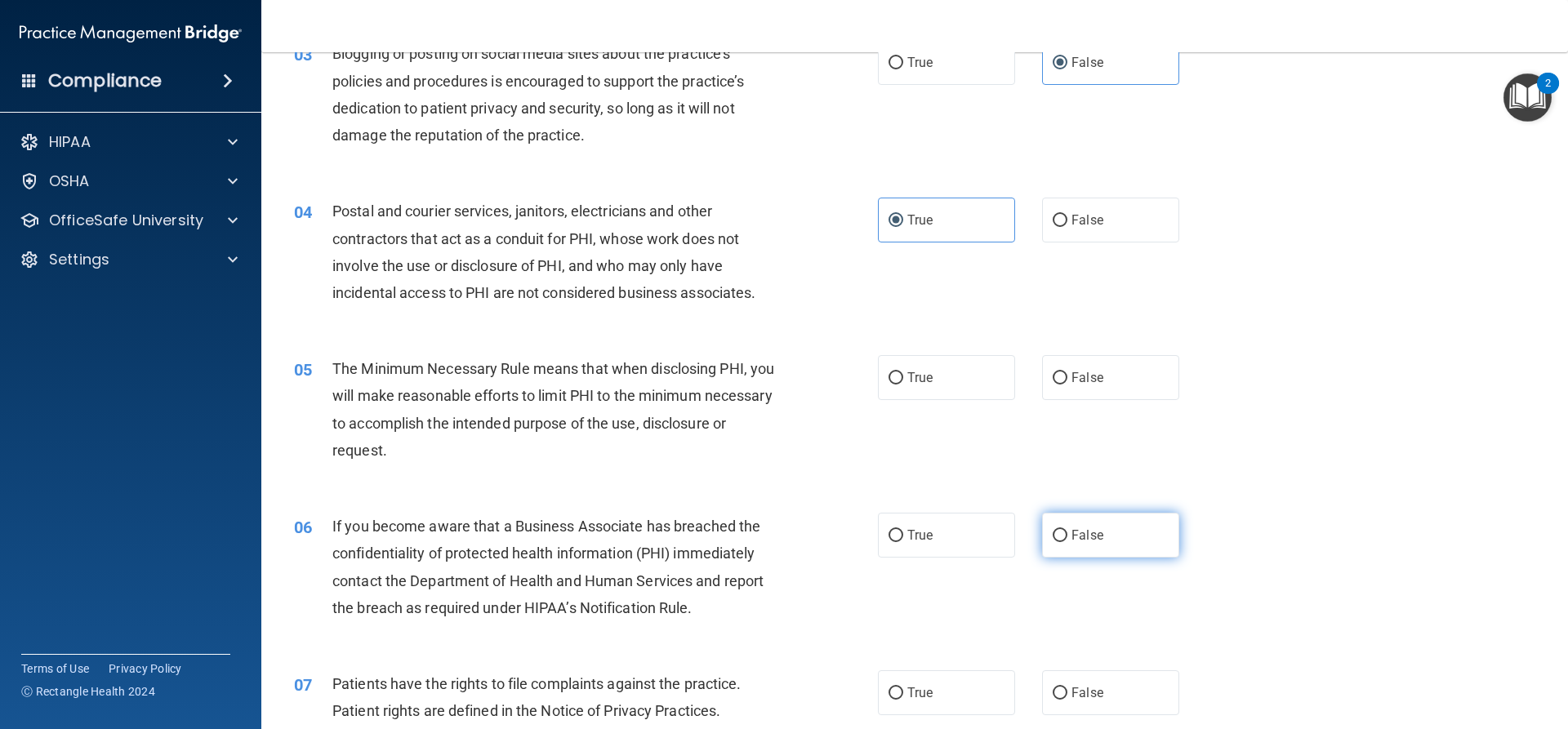 scroll, scrollTop: 327, scrollLeft: 0, axis: vertical 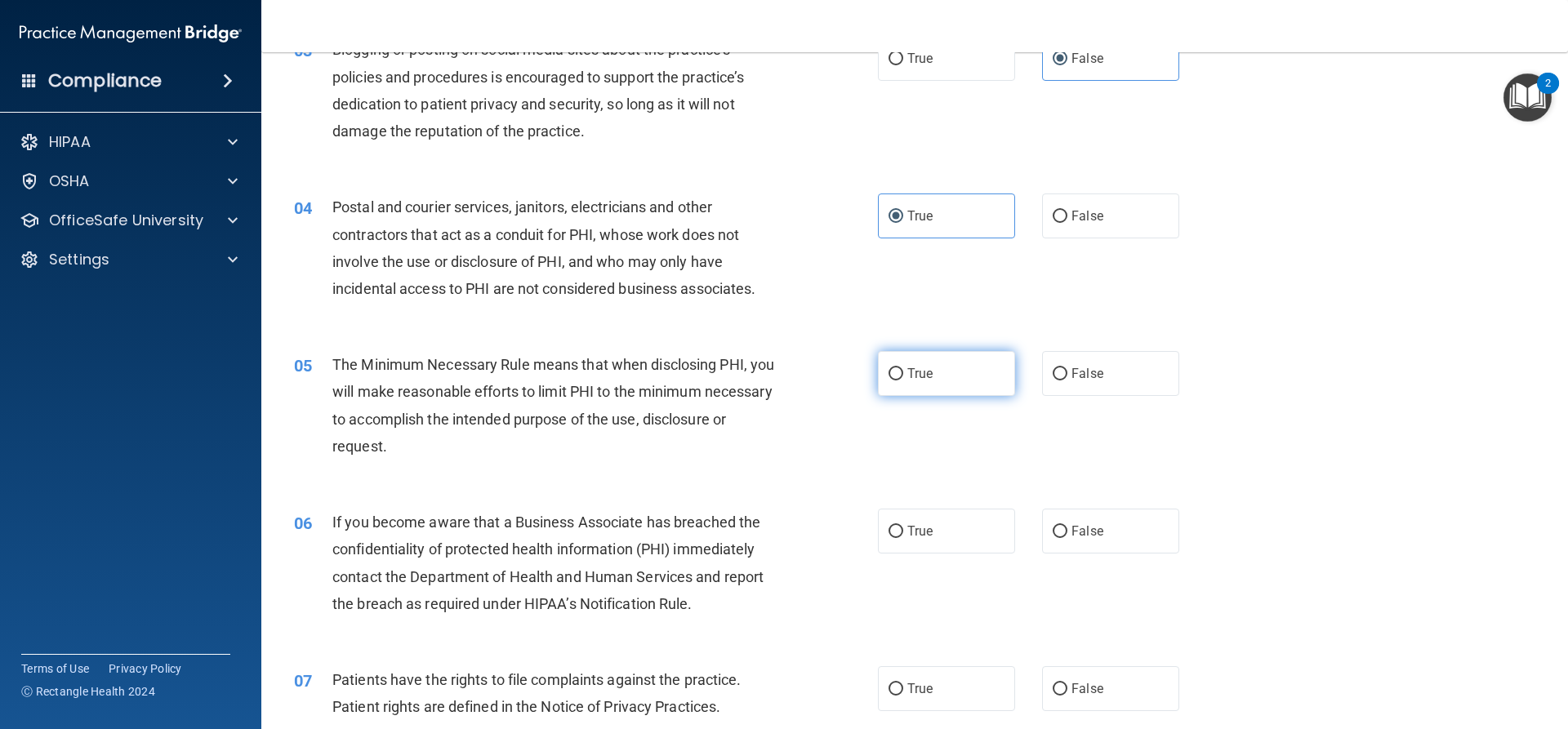 click on "True" at bounding box center [947, 373] 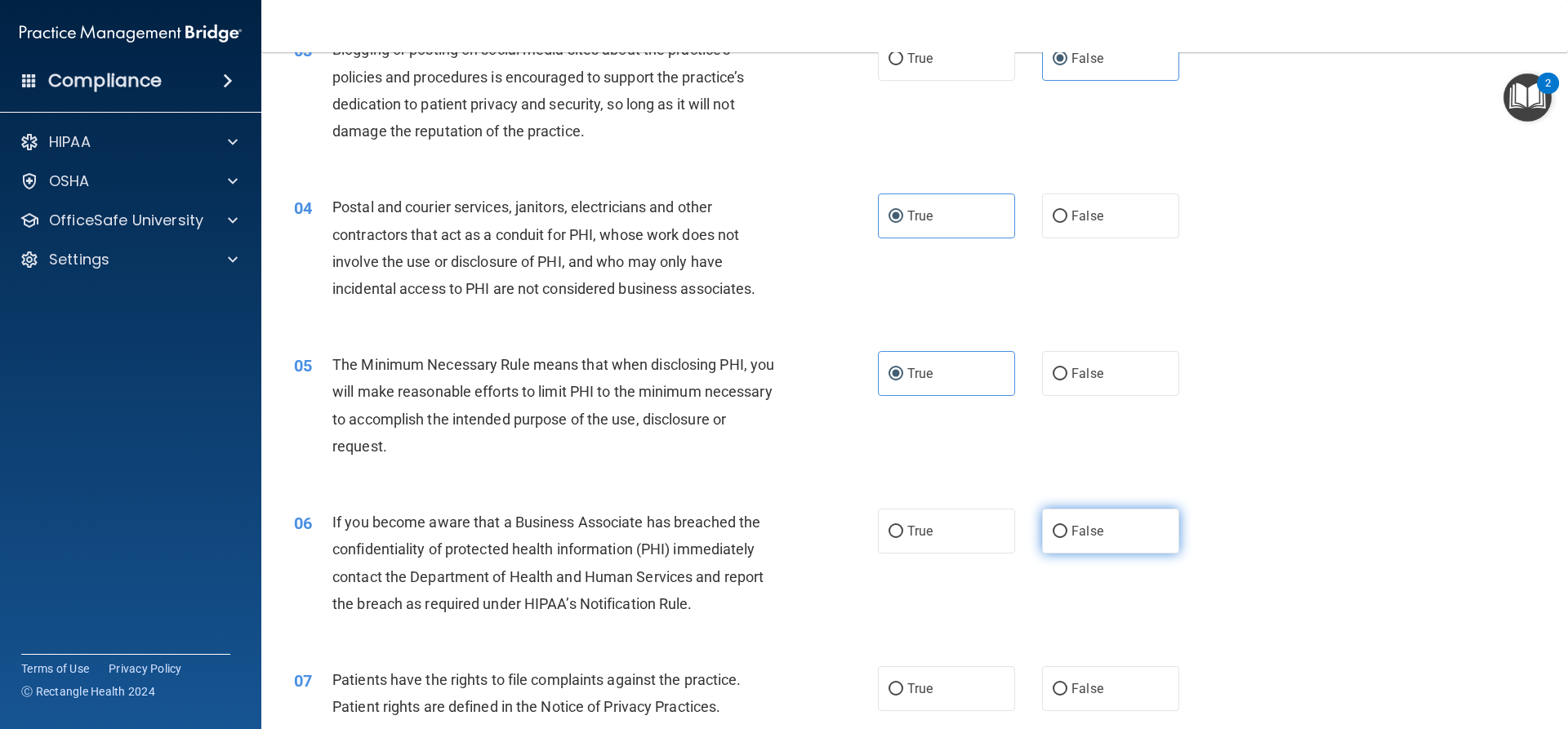 click on "False" at bounding box center (1111, 531) 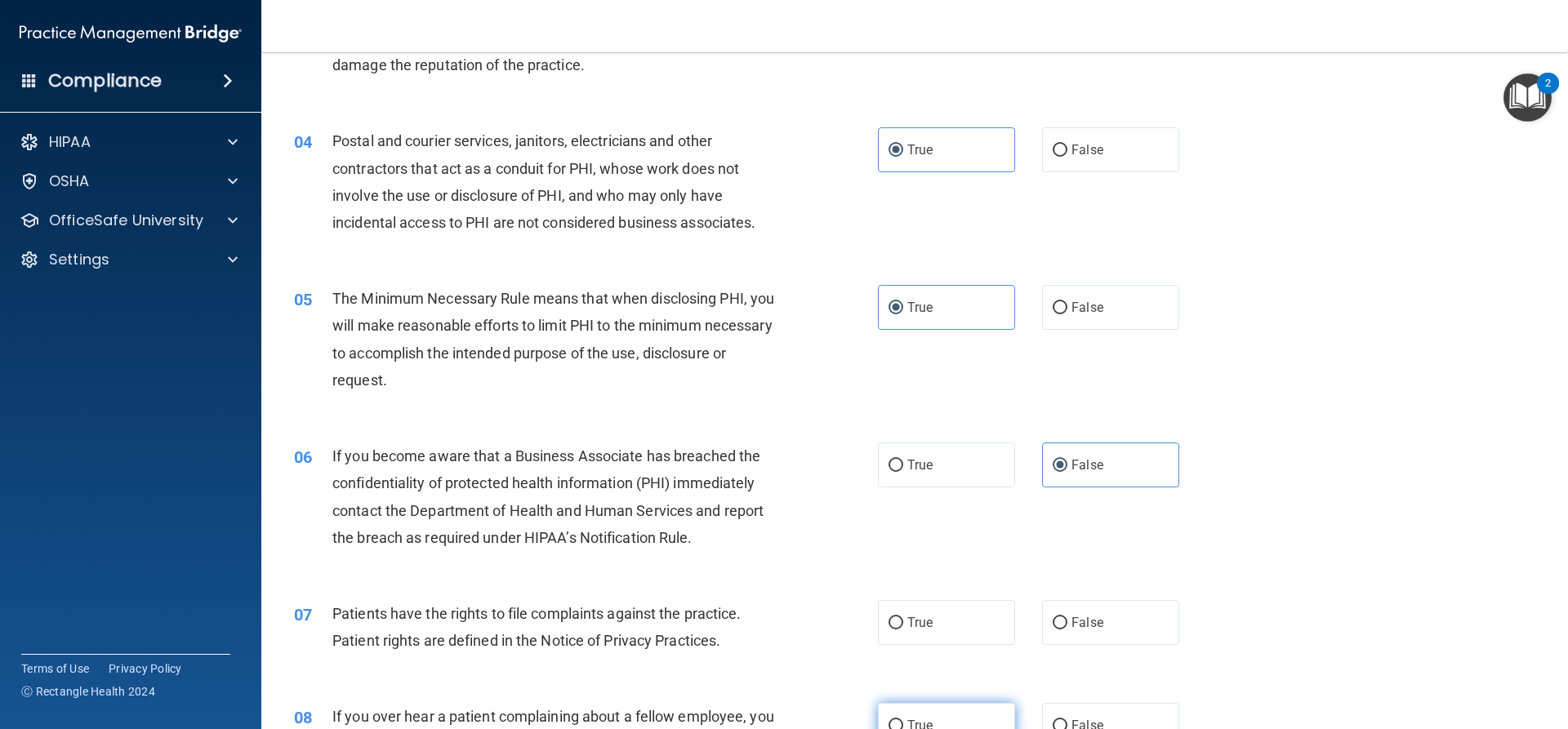 scroll, scrollTop: 571, scrollLeft: 0, axis: vertical 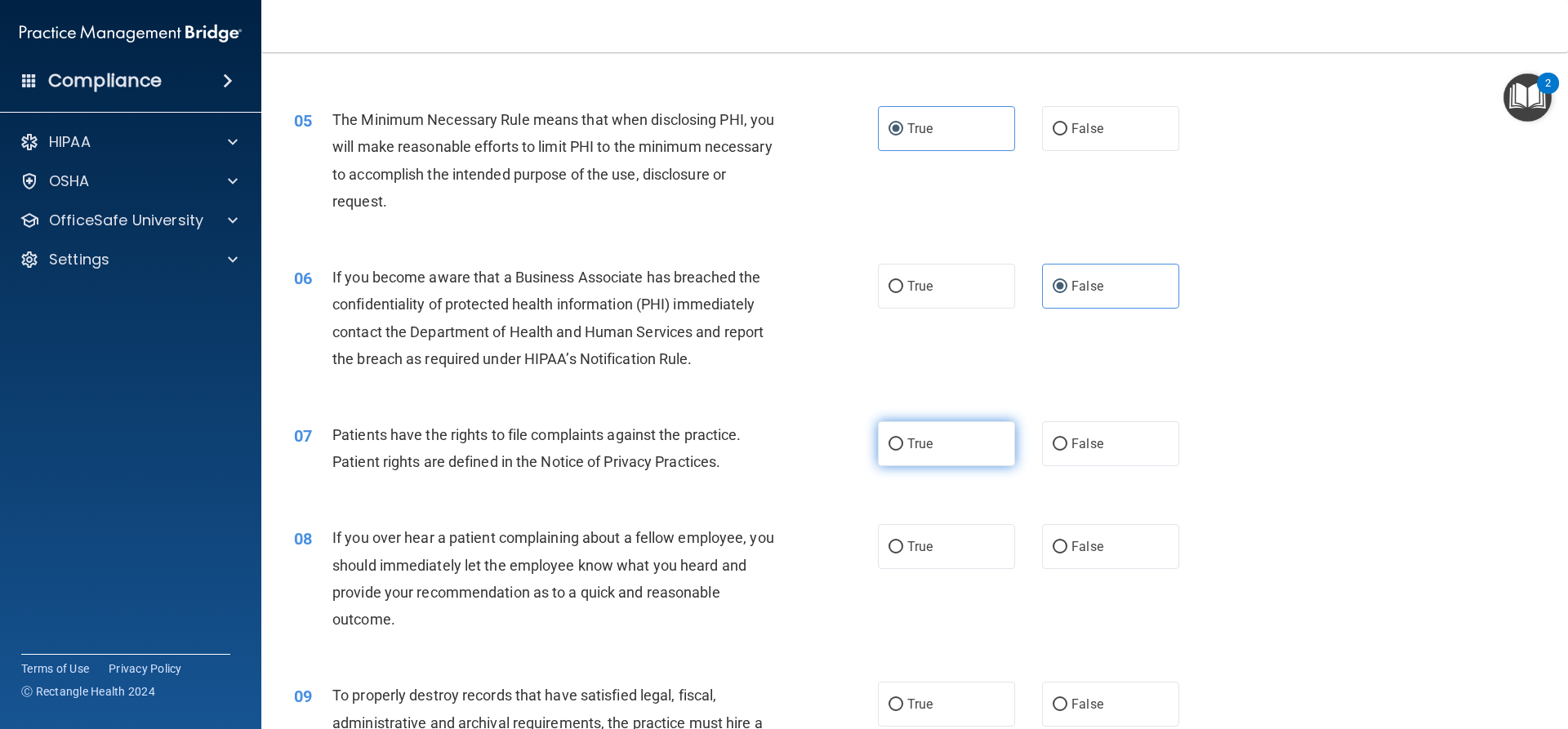 click on "True" at bounding box center [947, 443] 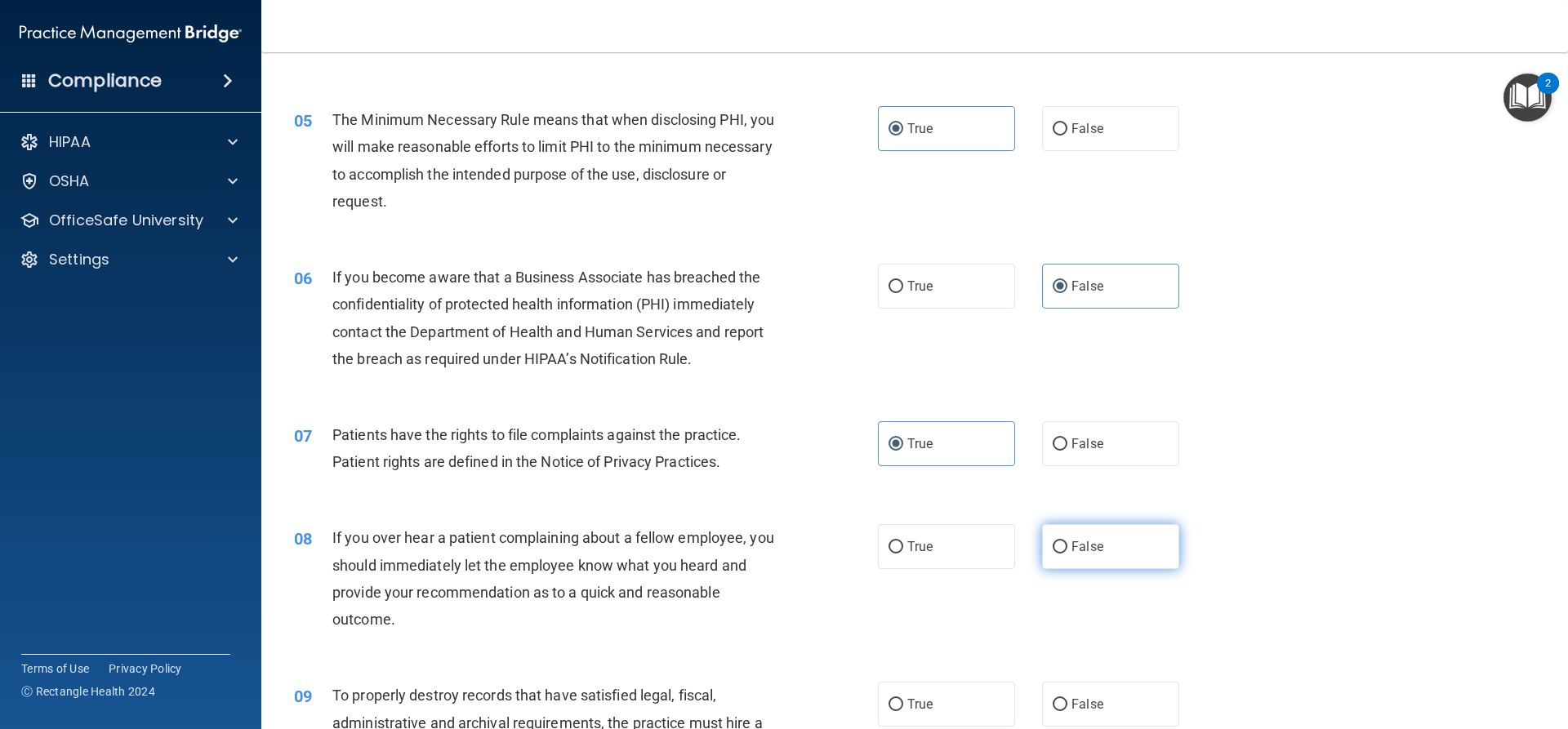 click on "False" at bounding box center (1087, 546) 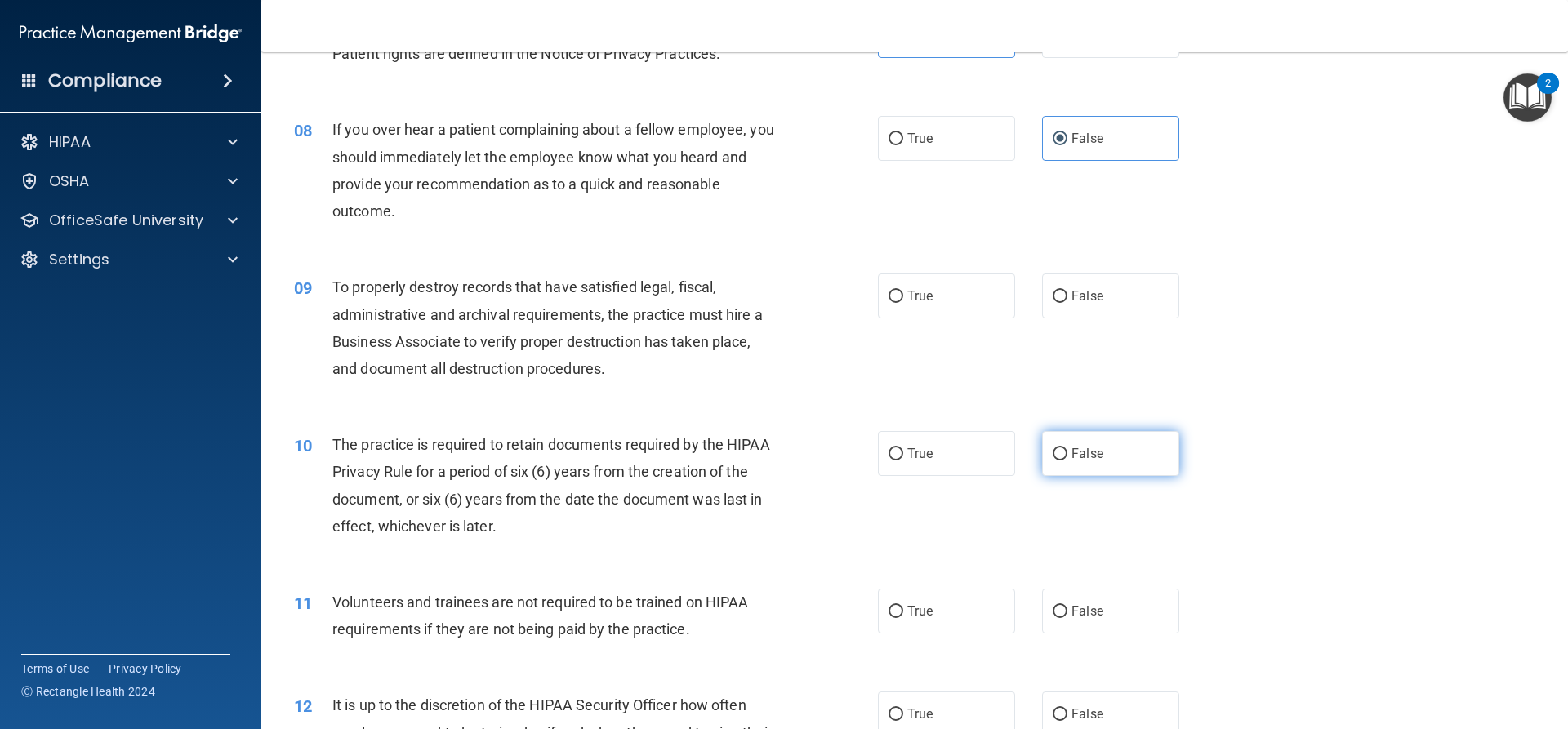 scroll, scrollTop: 1061, scrollLeft: 0, axis: vertical 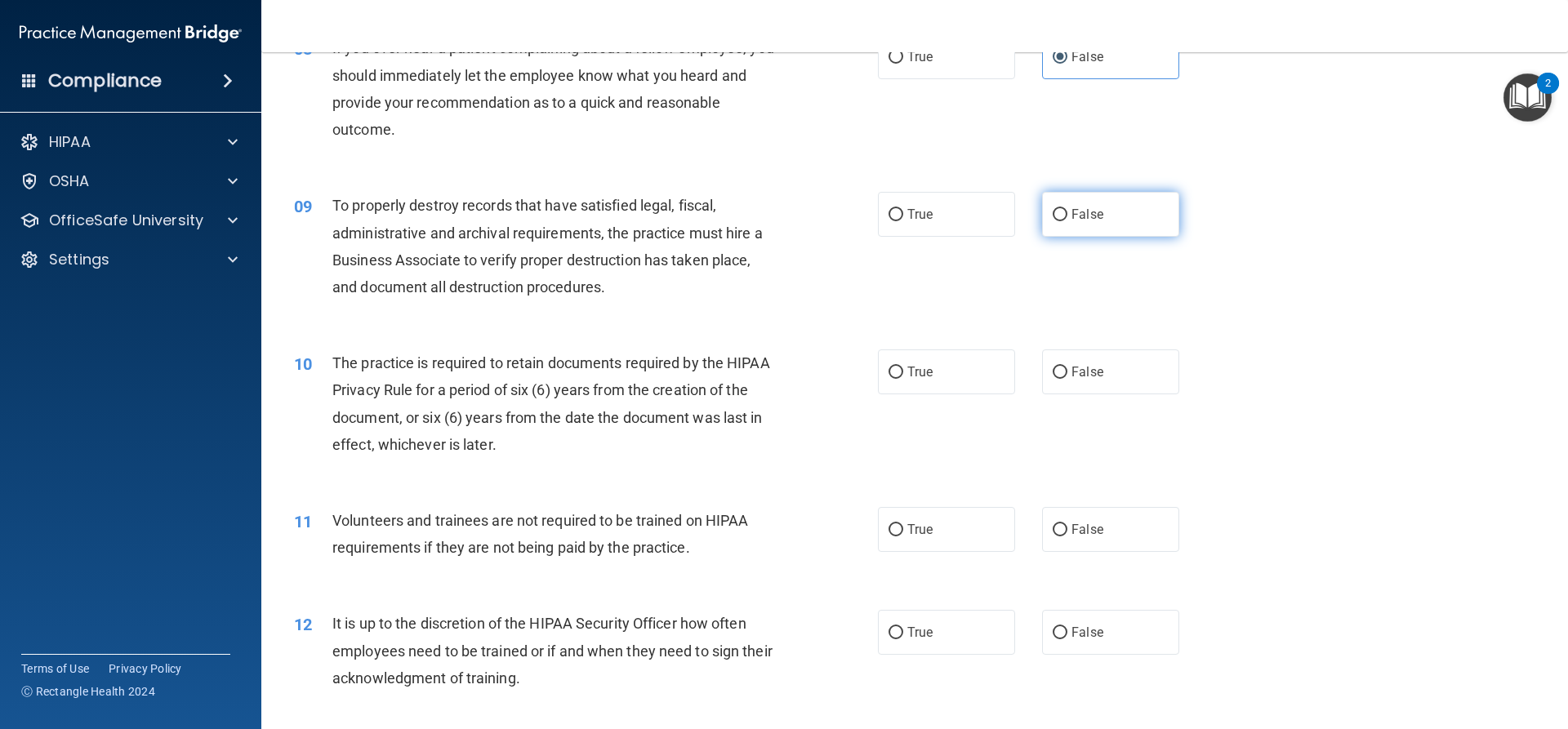click on "False" at bounding box center (1111, 214) 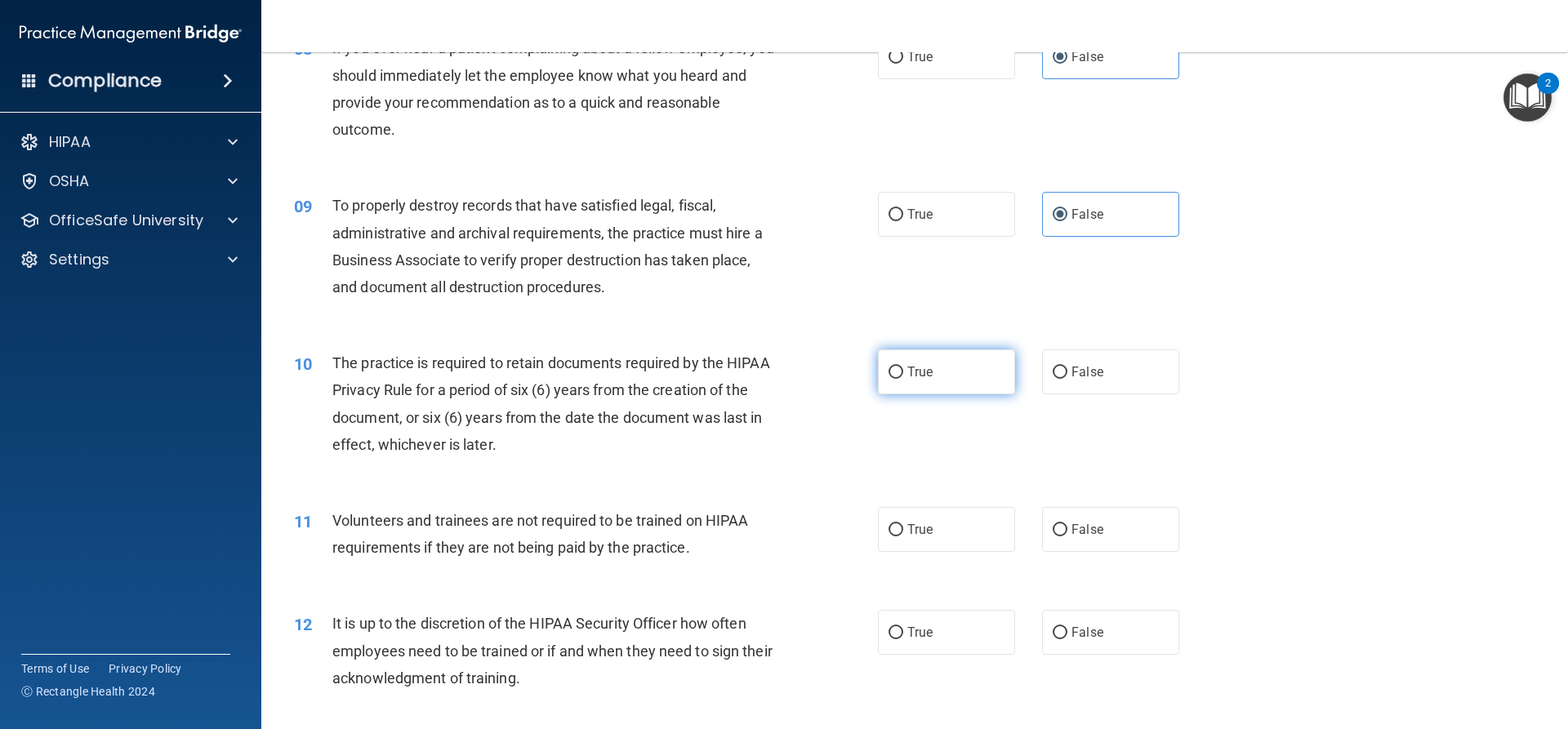 click on "True" at bounding box center [947, 371] 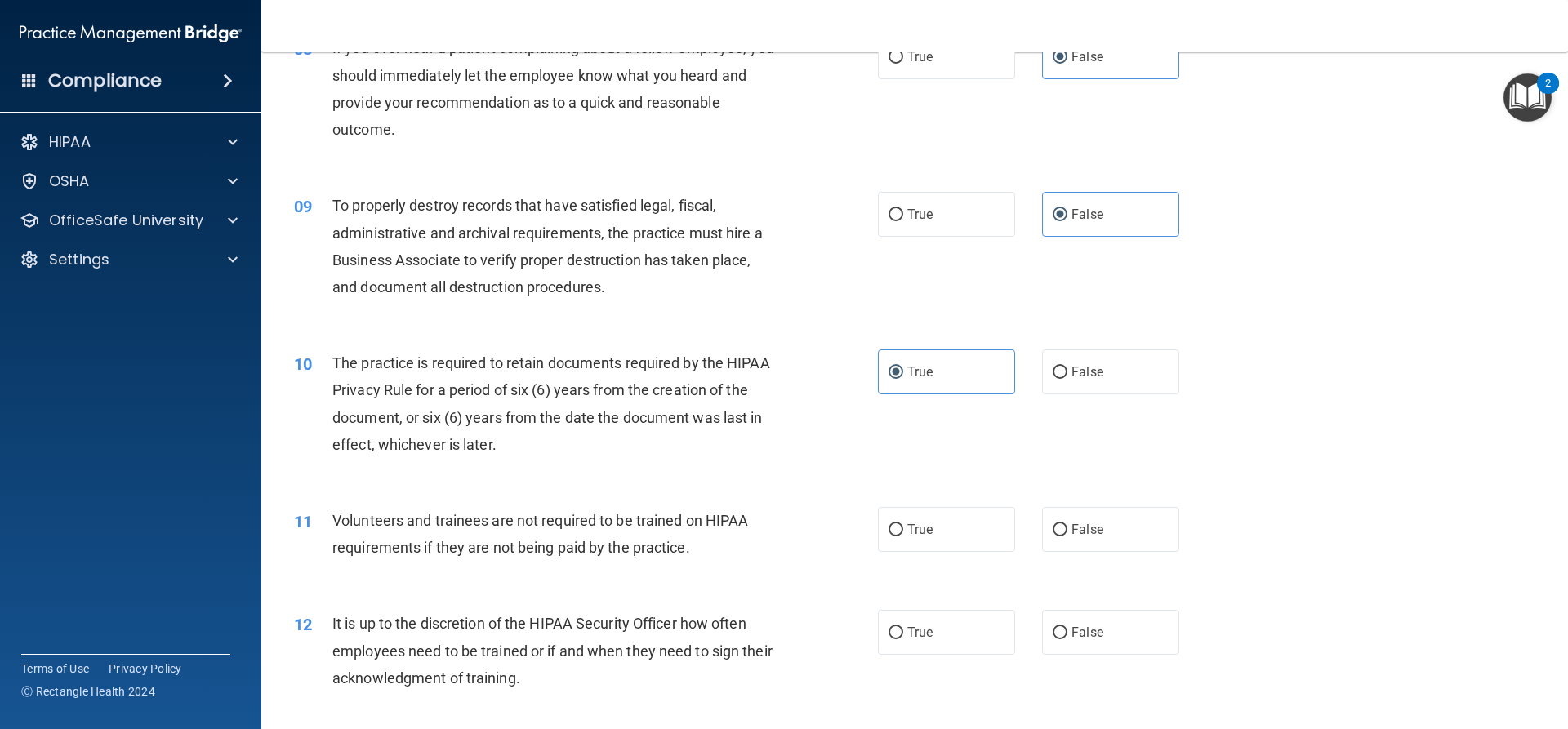 scroll, scrollTop: 1306, scrollLeft: 0, axis: vertical 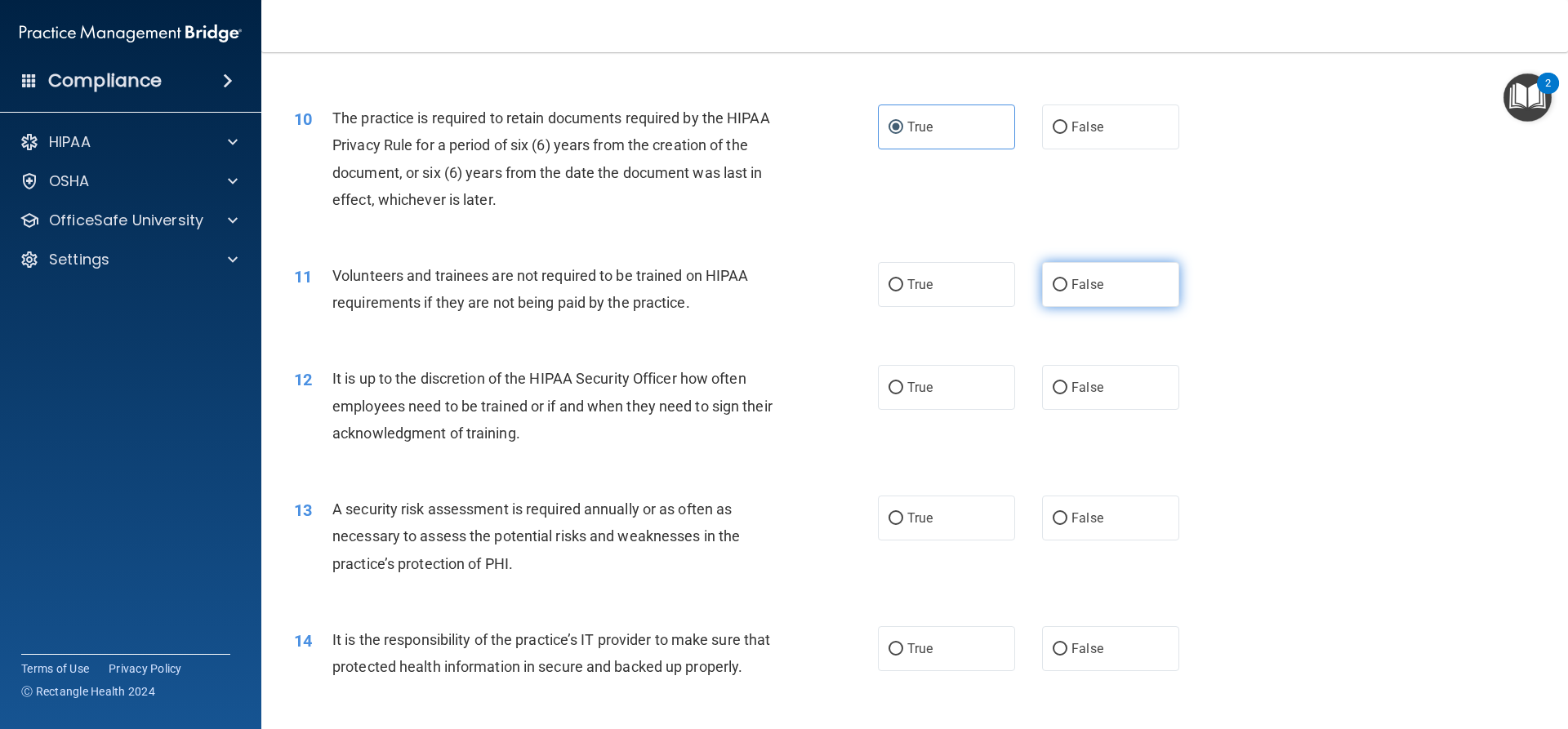 click on "False" at bounding box center (1111, 284) 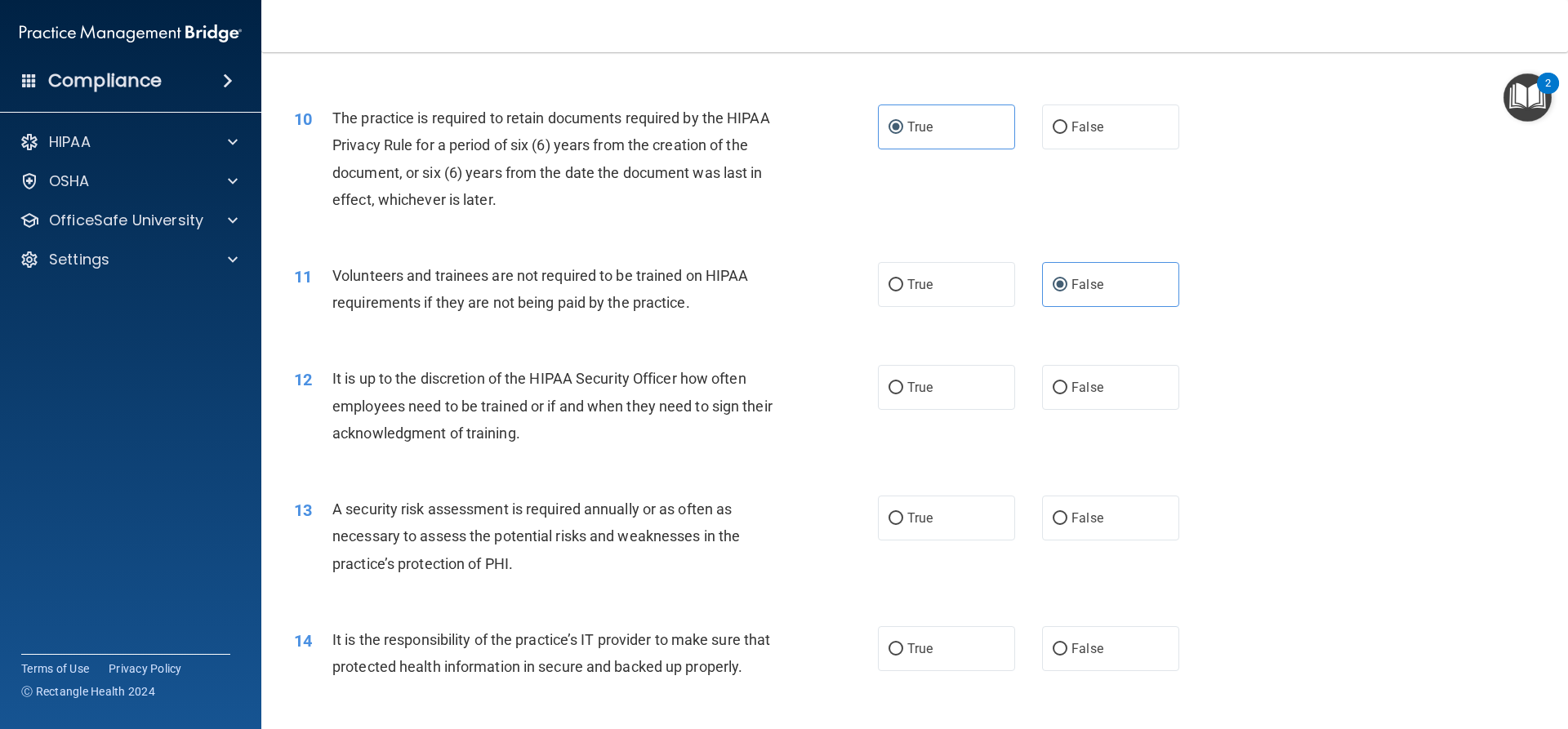 drag, startPoint x: 1065, startPoint y: 383, endPoint x: 1000, endPoint y: 494, distance: 128.63 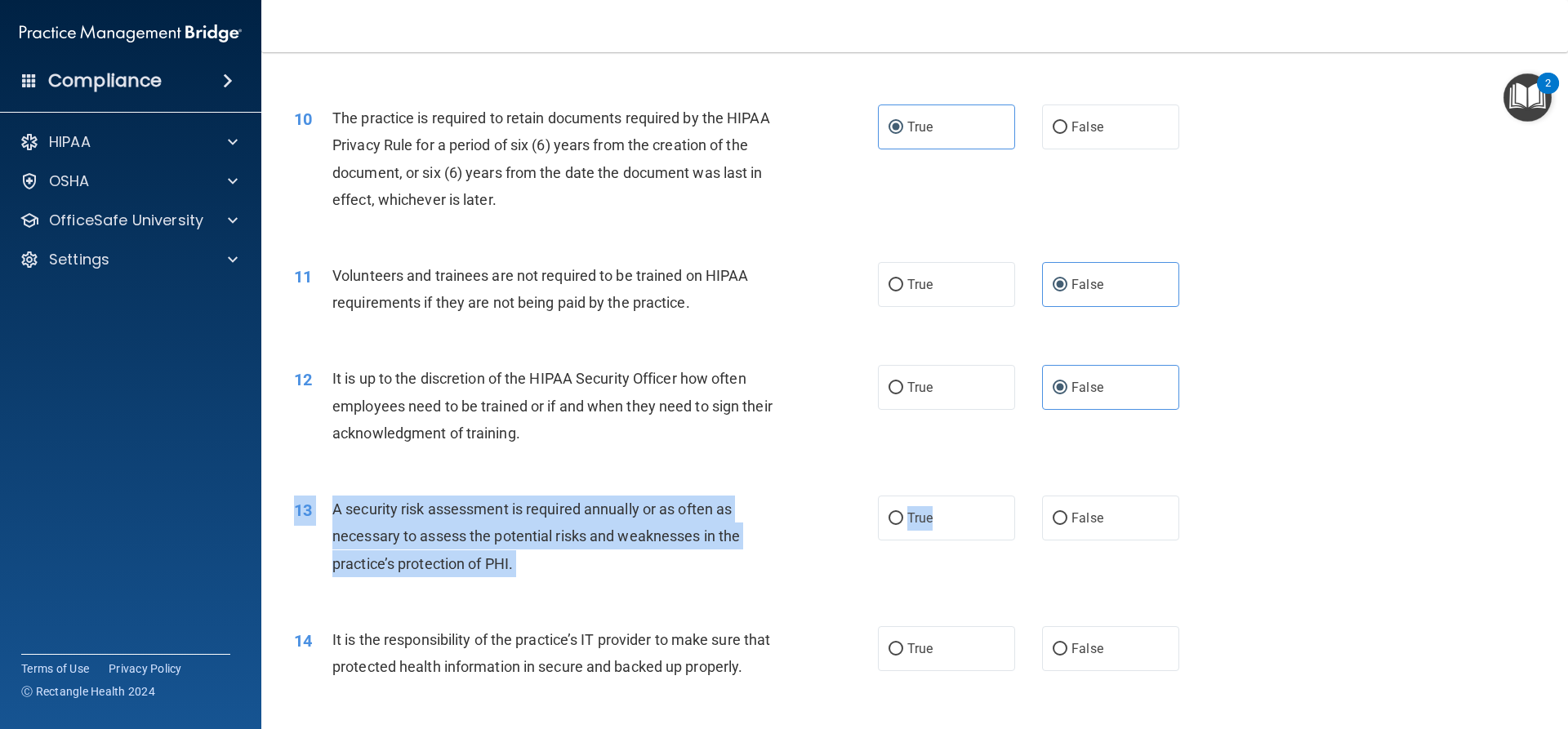 click on "13       A security risk assessment is required annually or as often as necessary to assess the potential risks and weaknesses in the practice’s protection of PHI.                 True           False" at bounding box center [915, 540] 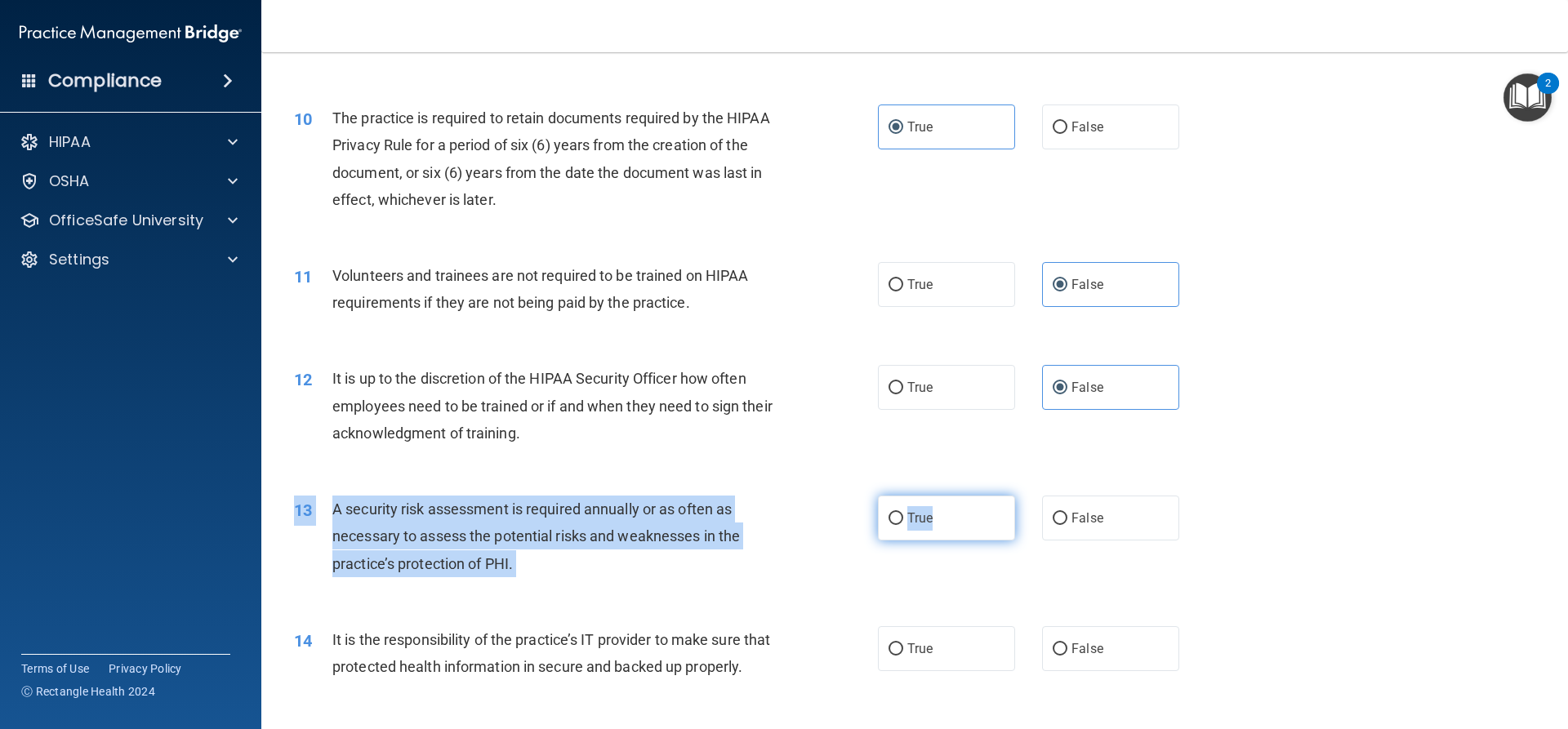 click on "True" at bounding box center (947, 518) 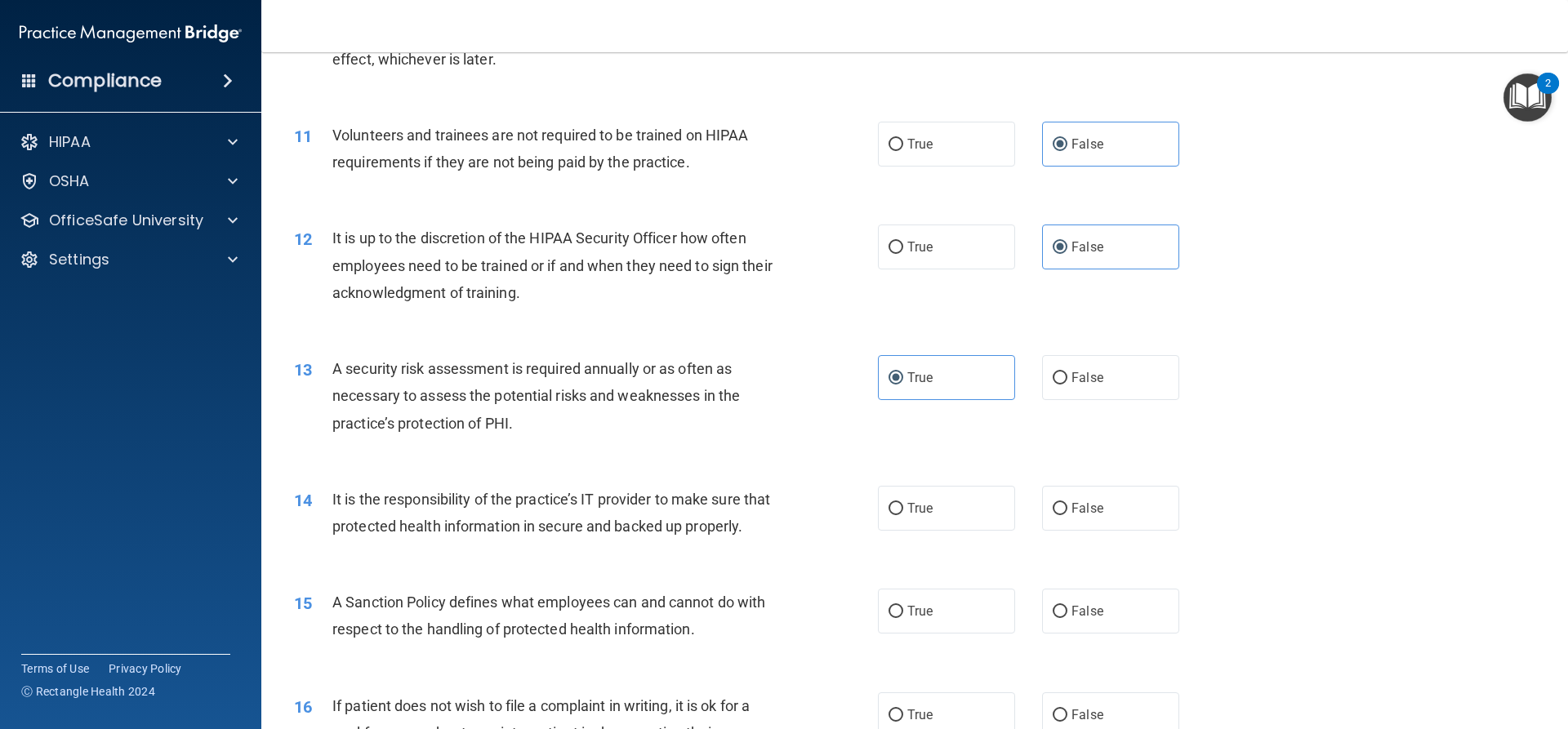 scroll, scrollTop: 1633, scrollLeft: 0, axis: vertical 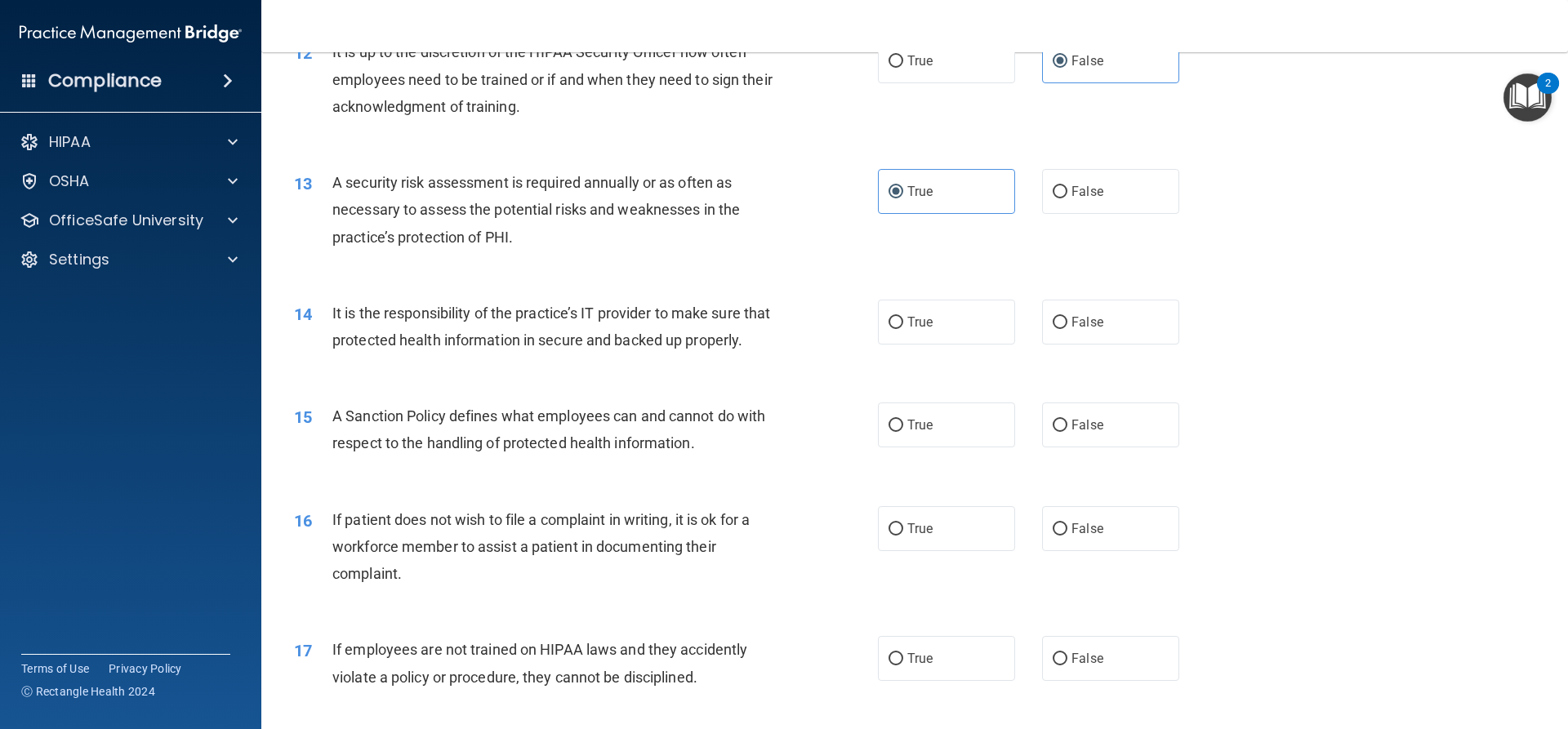click on "True           False" at bounding box center [1042, 322] 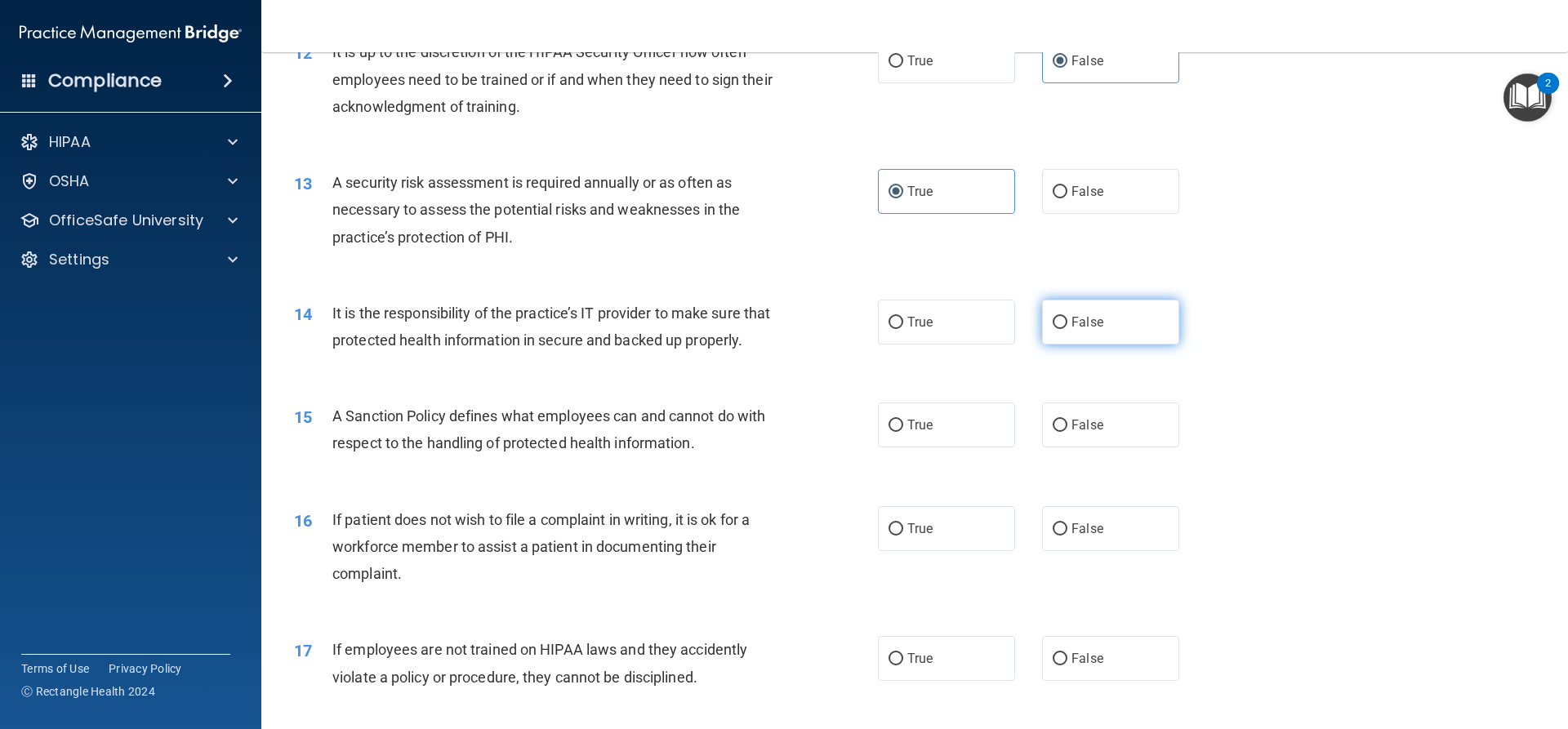 click on "False" at bounding box center (1111, 322) 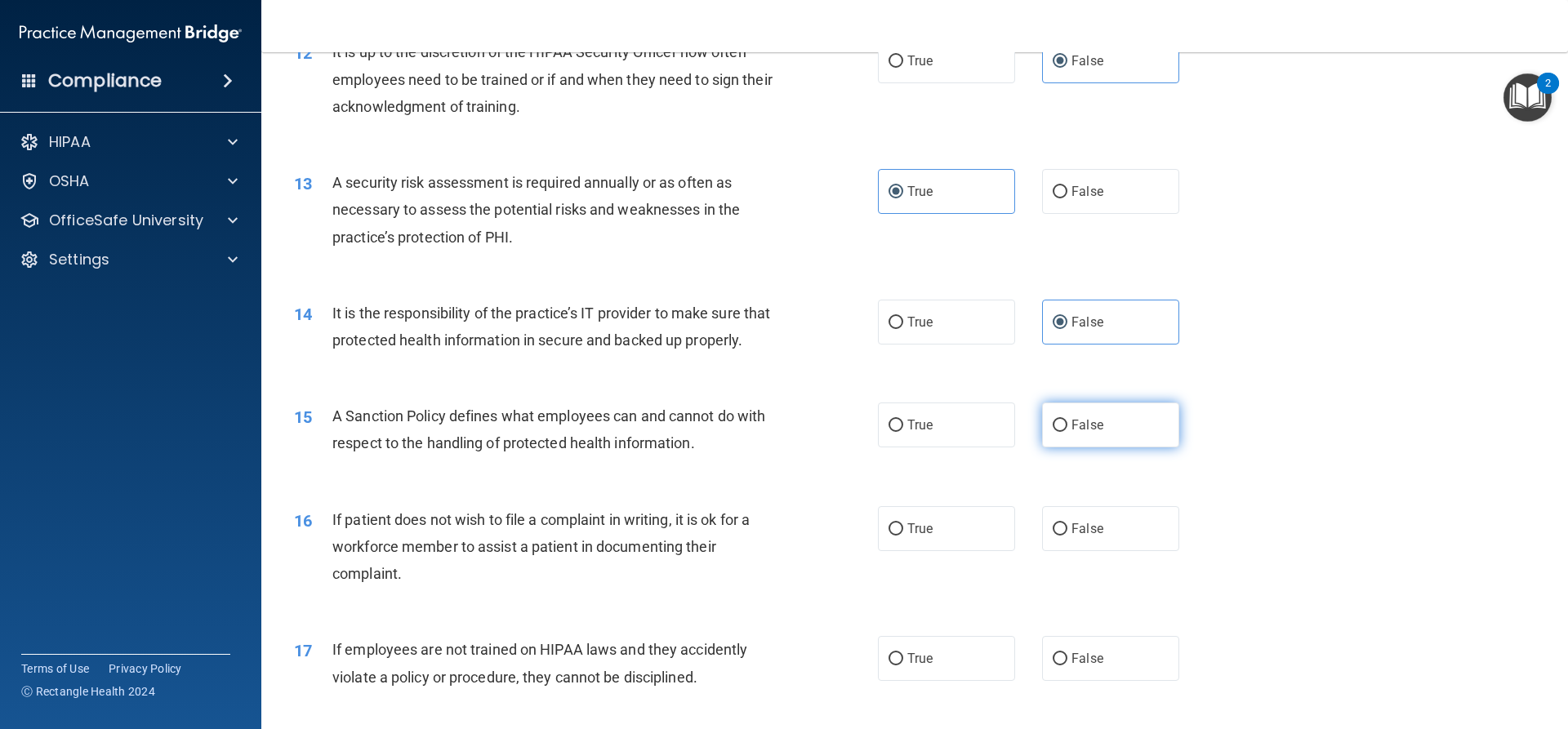 click on "False" at bounding box center (1111, 425) 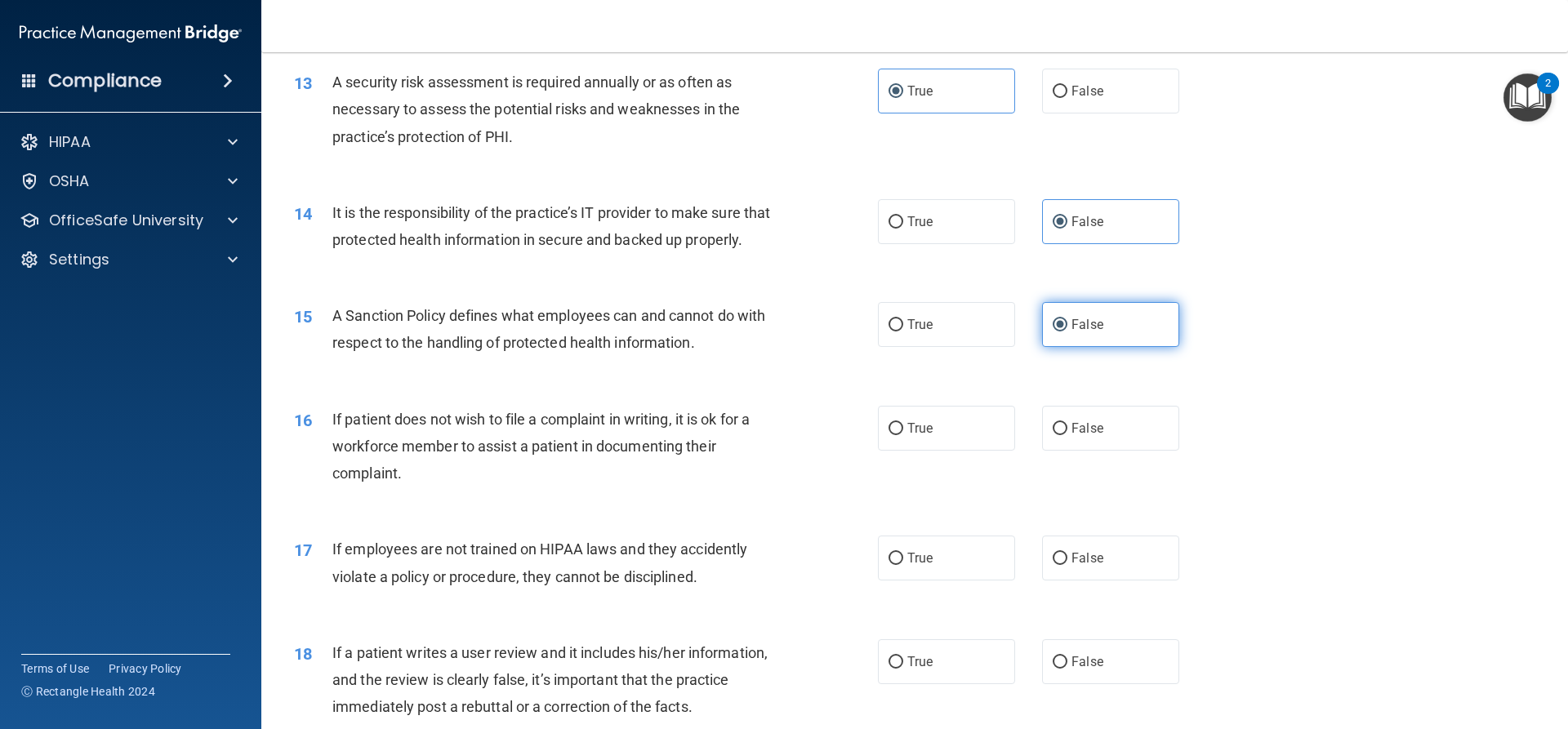 scroll, scrollTop: 1878, scrollLeft: 0, axis: vertical 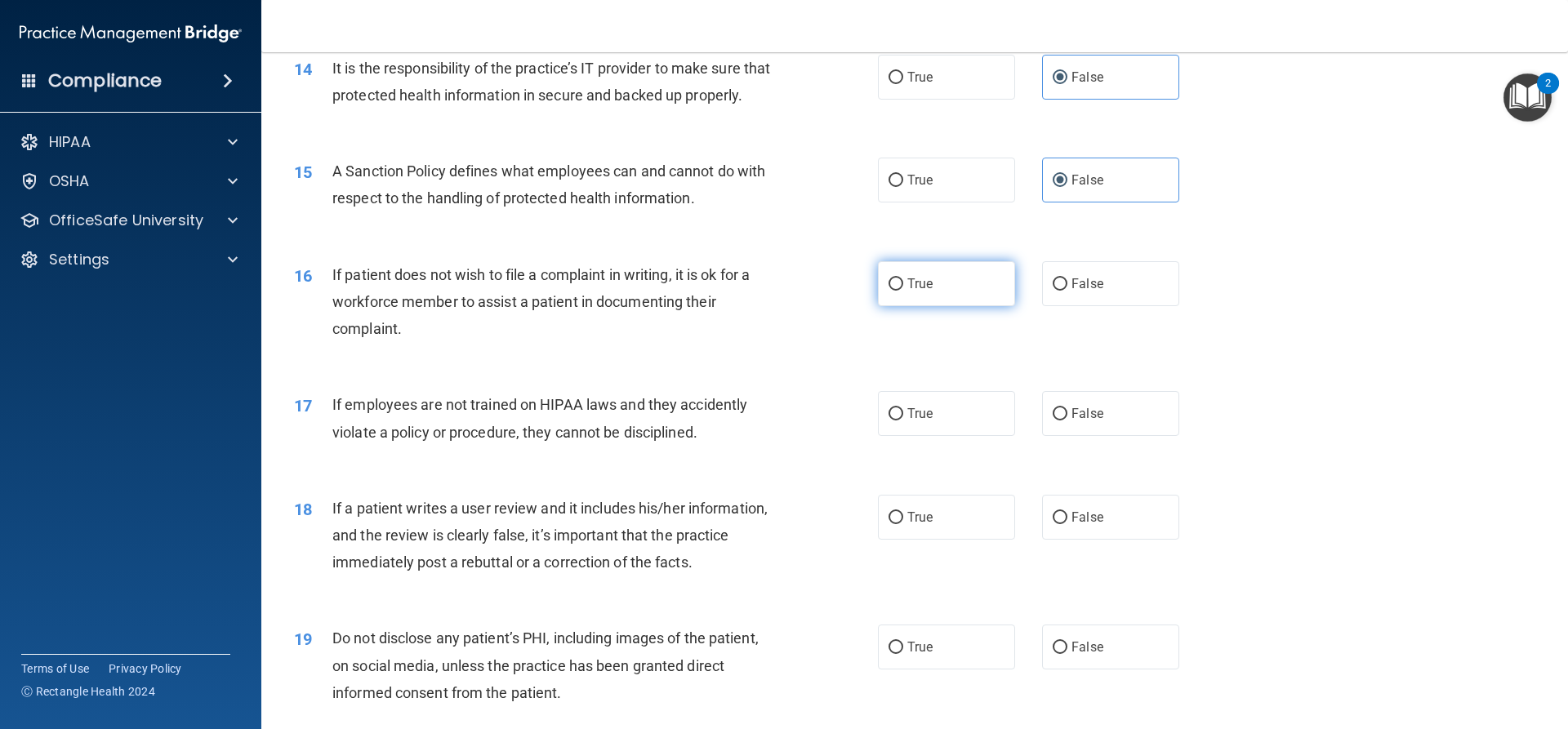 click on "True" at bounding box center [947, 283] 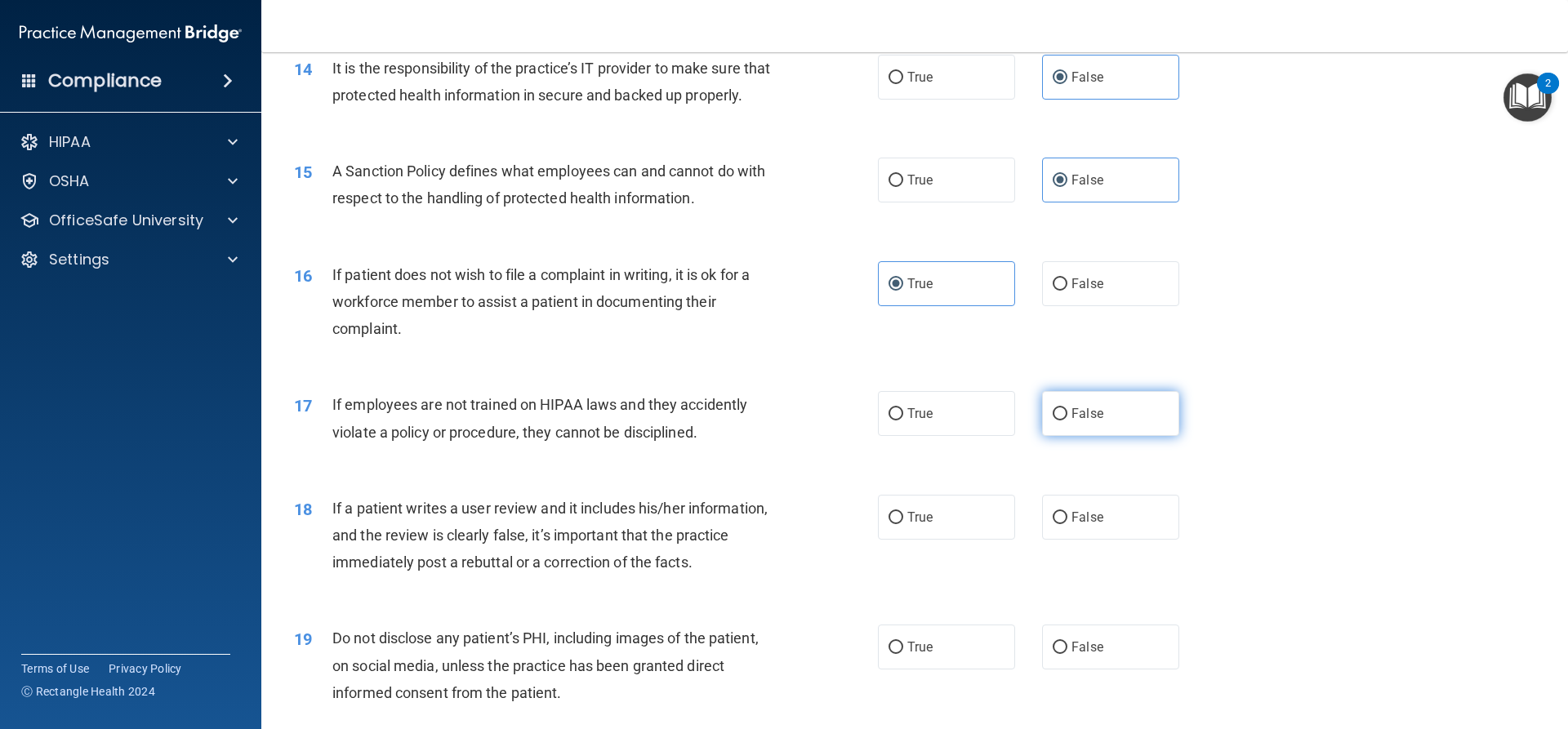 click on "False" at bounding box center (1087, 413) 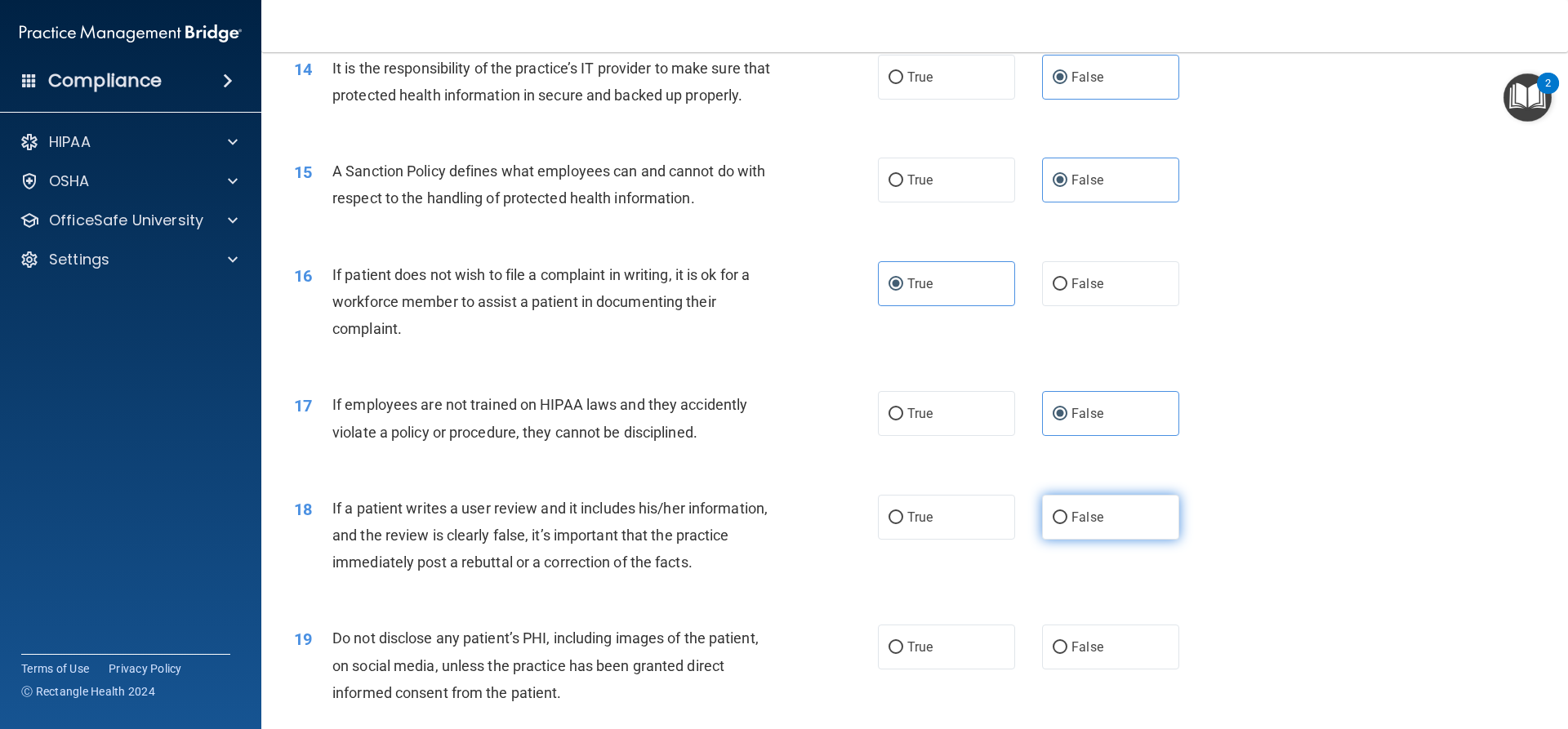 click on "False" at bounding box center (1087, 517) 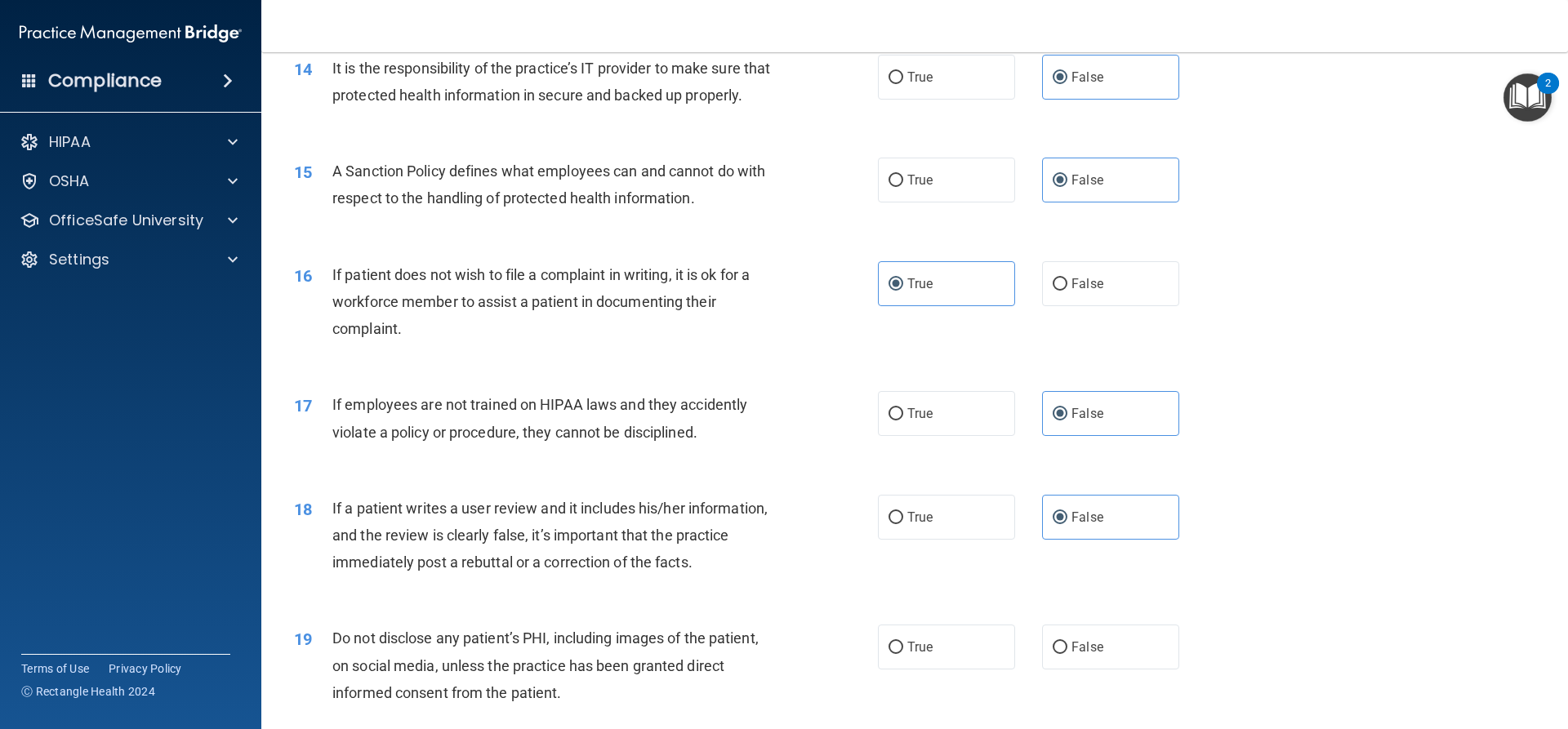 scroll, scrollTop: 2123, scrollLeft: 0, axis: vertical 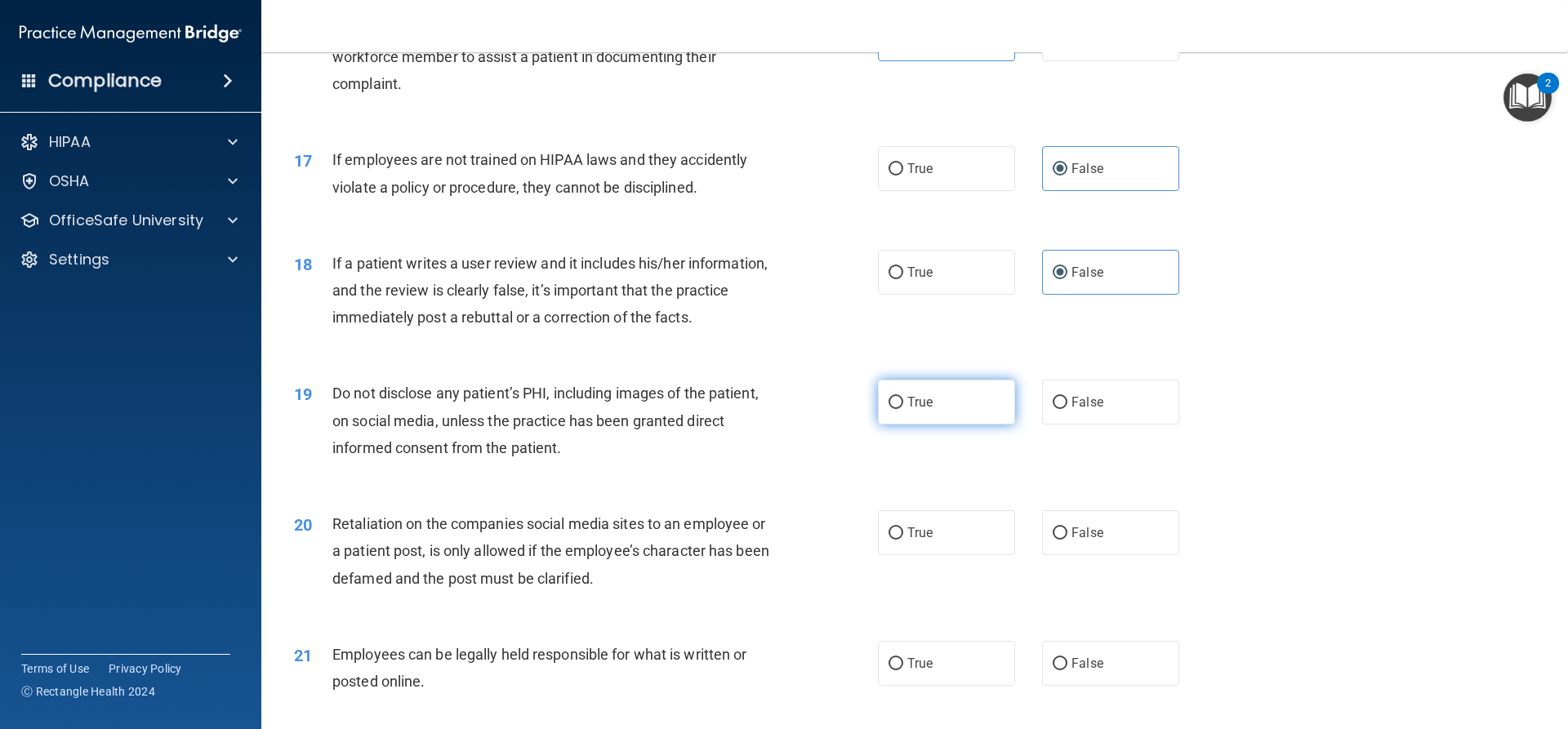 click on "True" at bounding box center [947, 402] 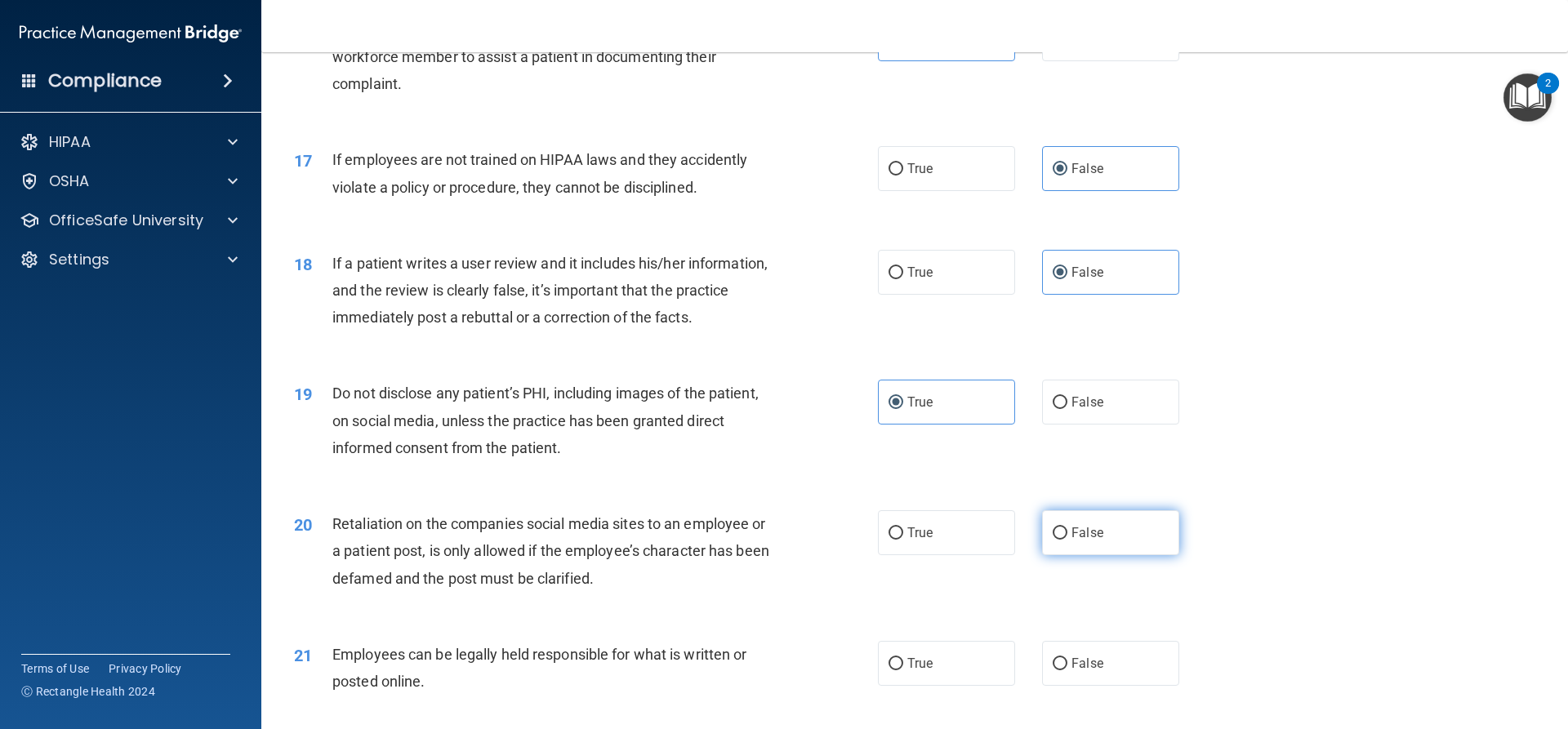 click on "False" at bounding box center (1087, 532) 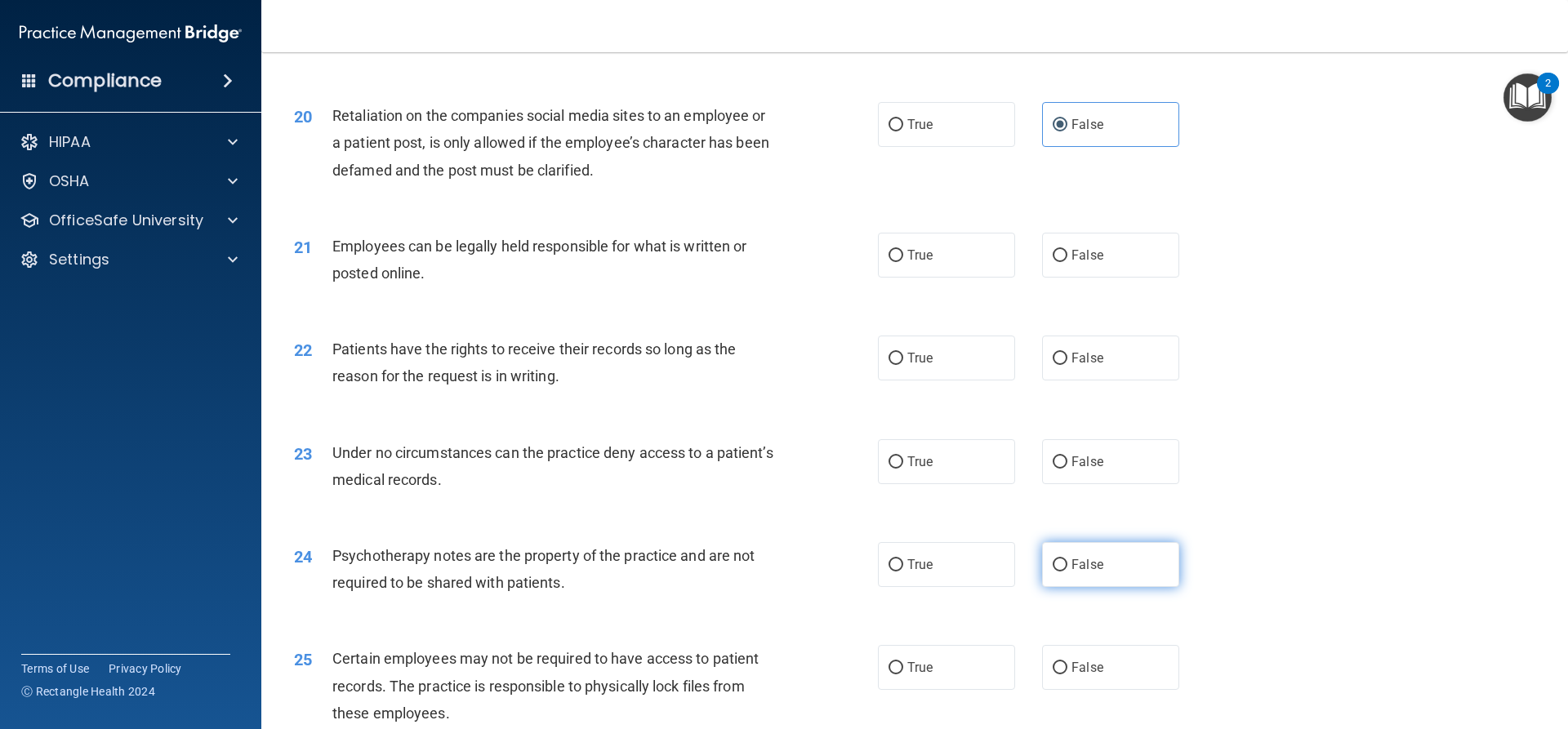scroll, scrollTop: 2694, scrollLeft: 0, axis: vertical 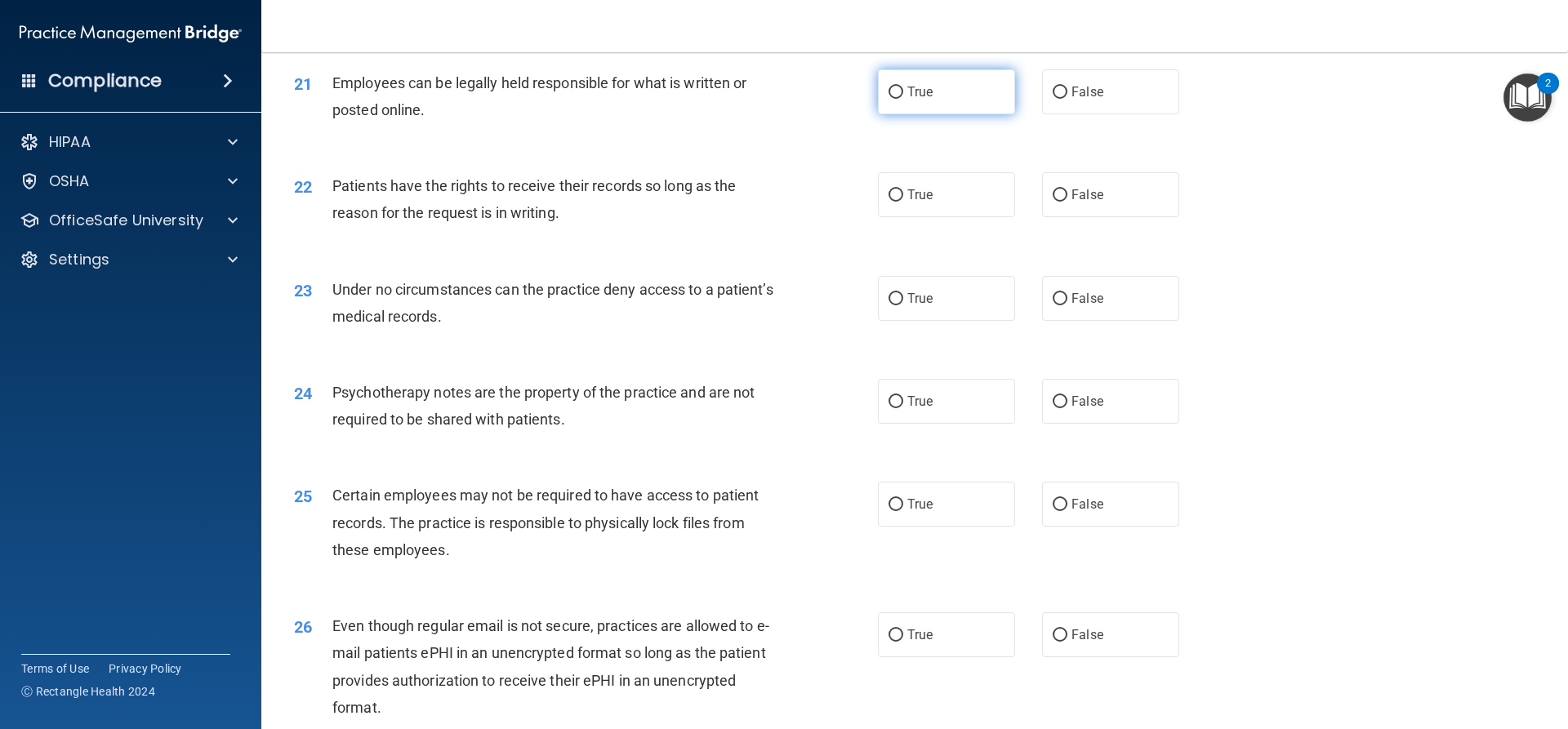 click on "True" at bounding box center [947, 91] 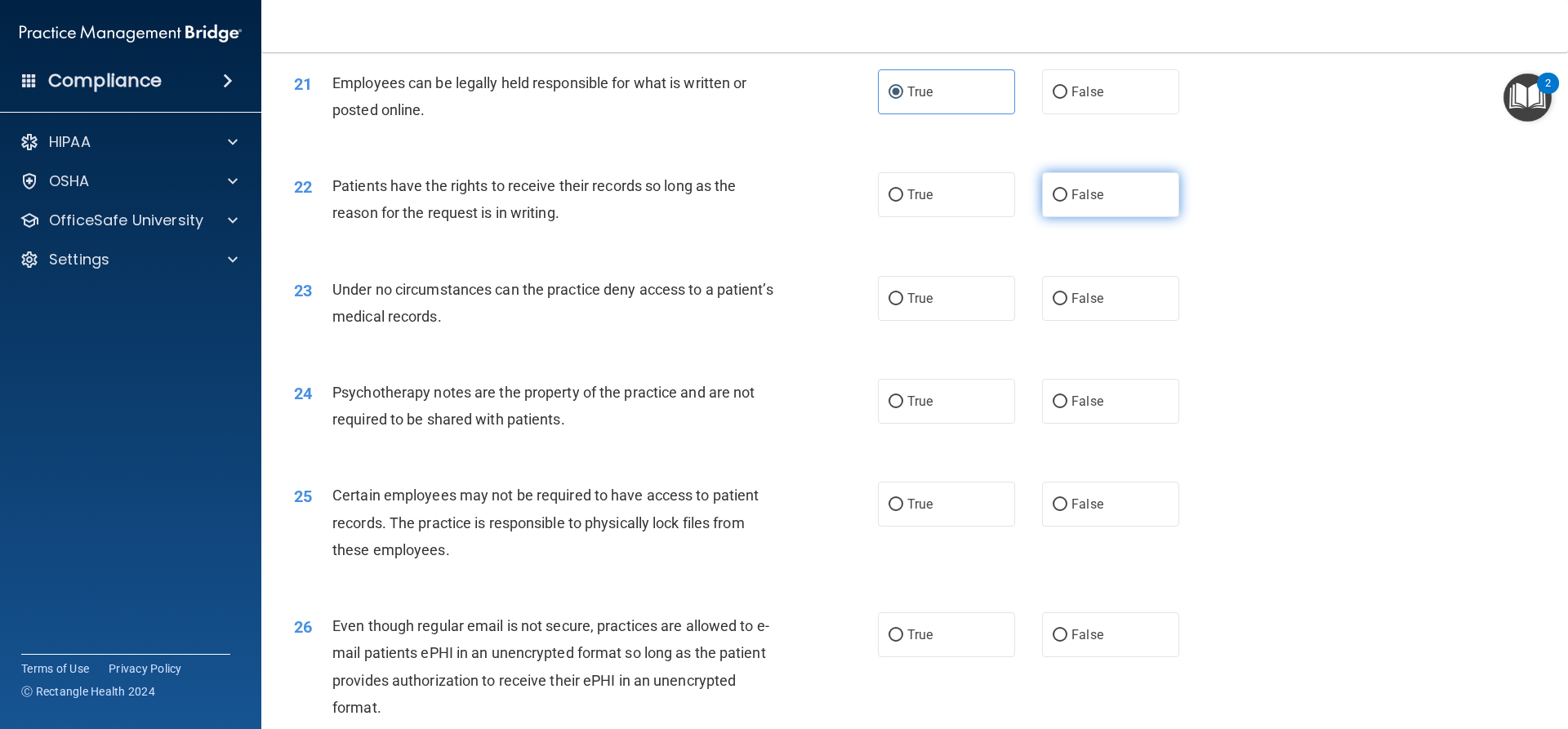 click on "False" at bounding box center [1111, 194] 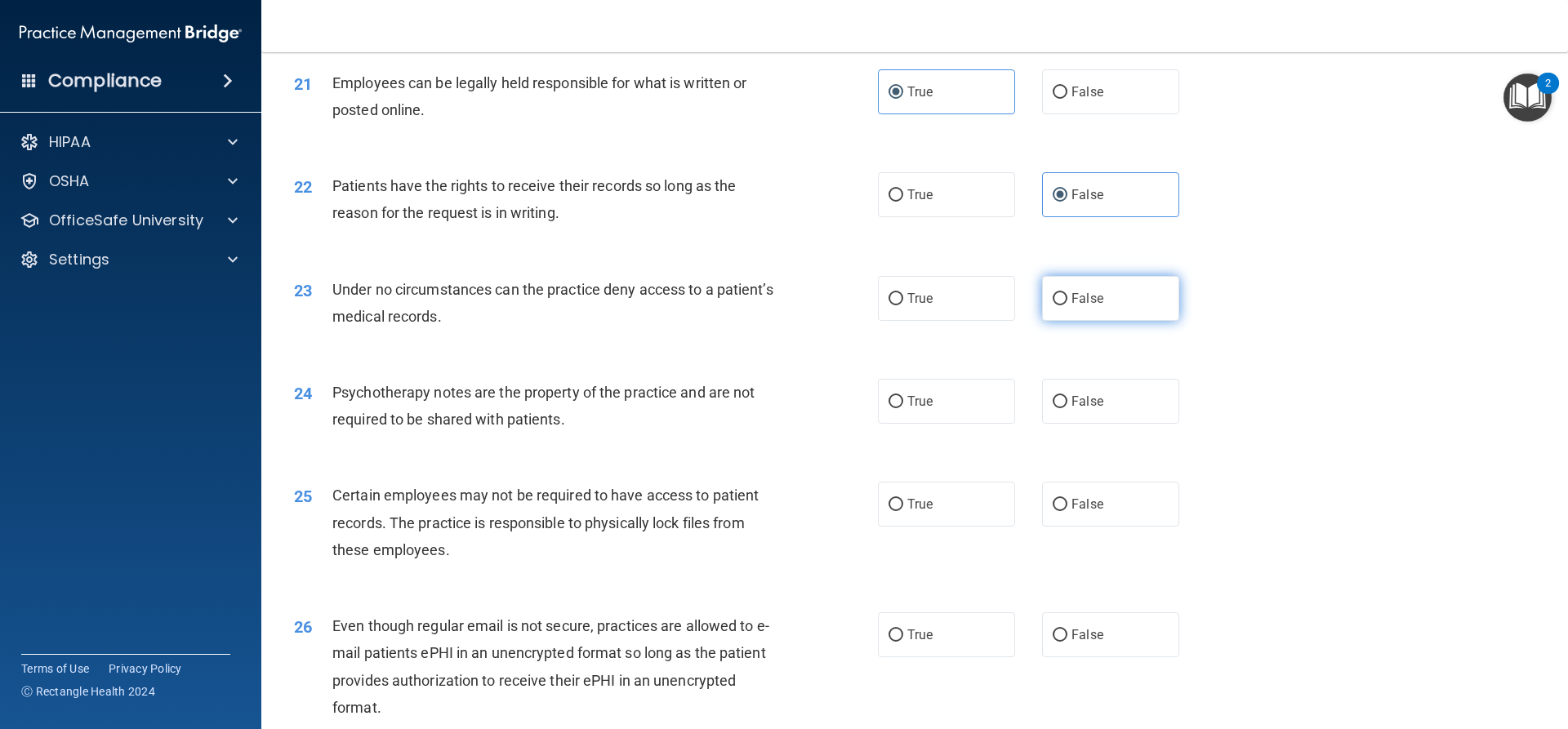 click on "False" at bounding box center [1087, 298] 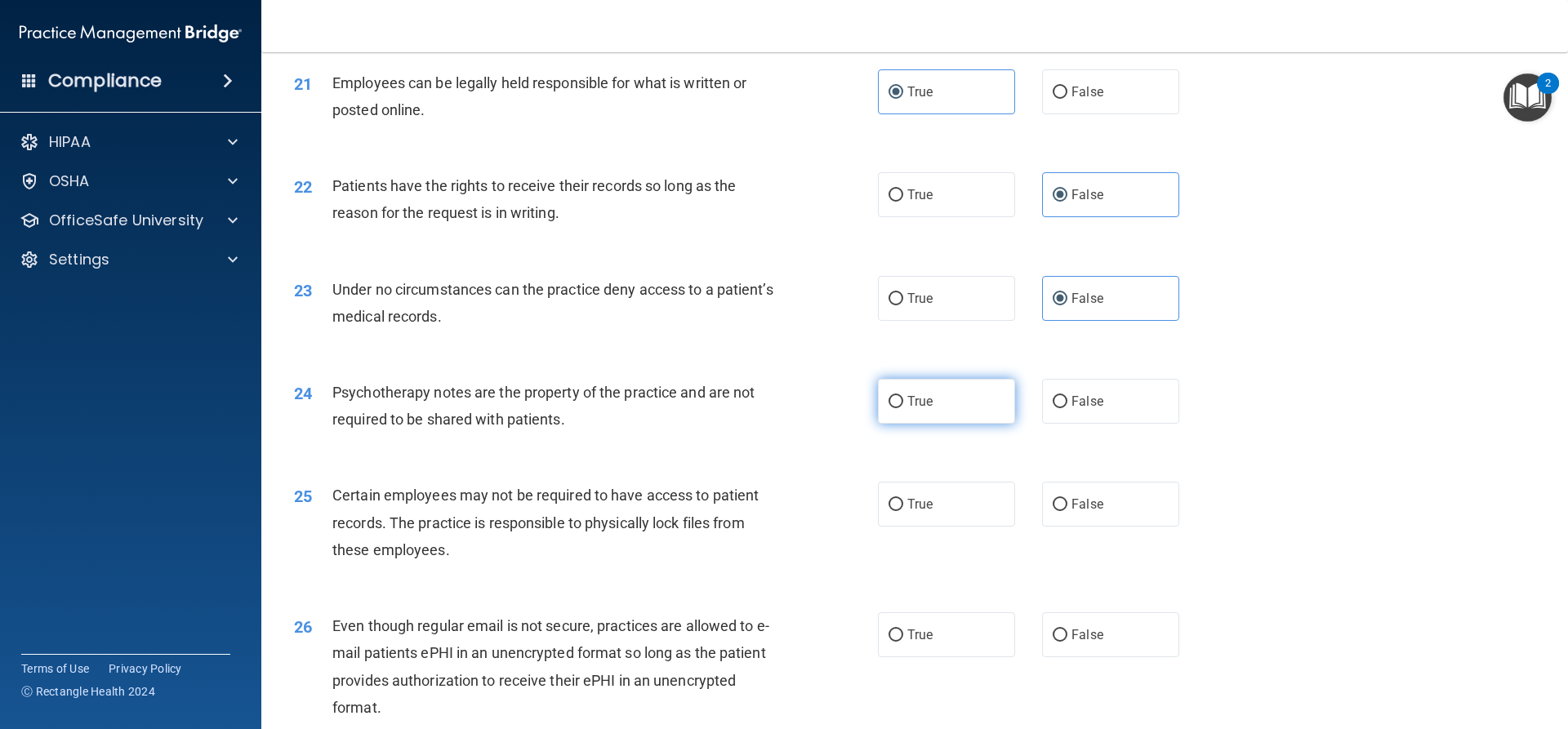 click on "True" at bounding box center (947, 401) 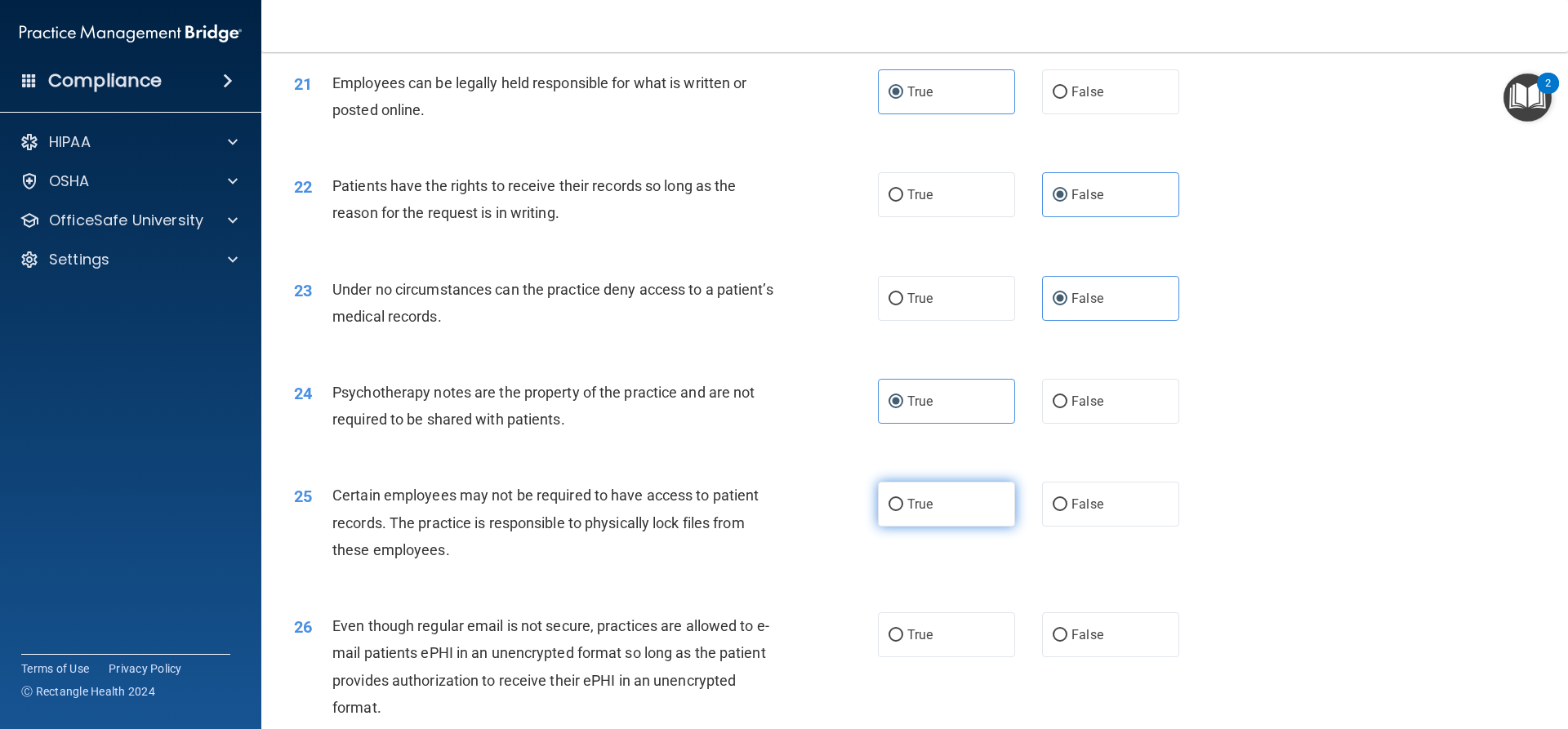 click on "True" at bounding box center [947, 504] 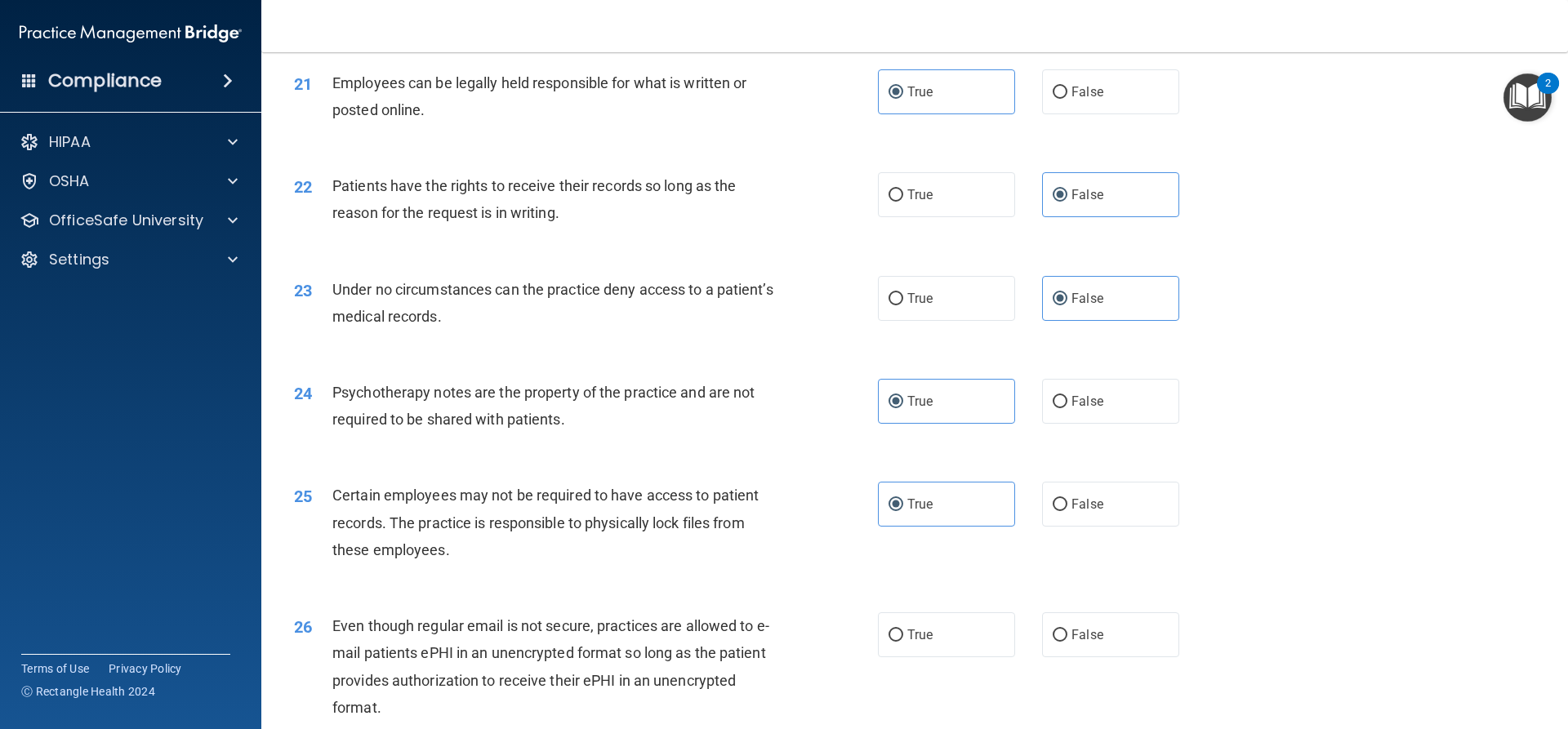 scroll, scrollTop: 2939, scrollLeft: 0, axis: vertical 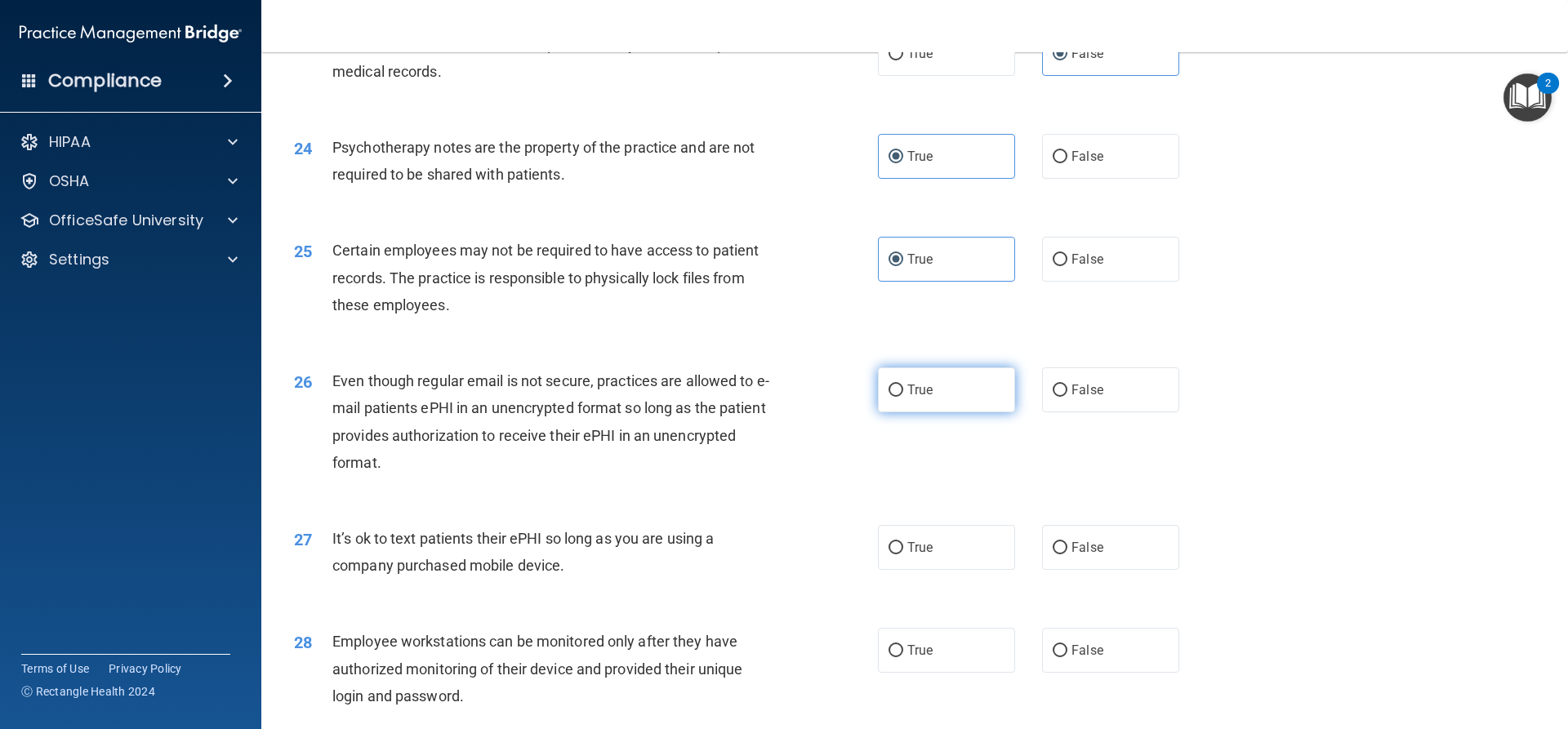 click on "True" at bounding box center (947, 389) 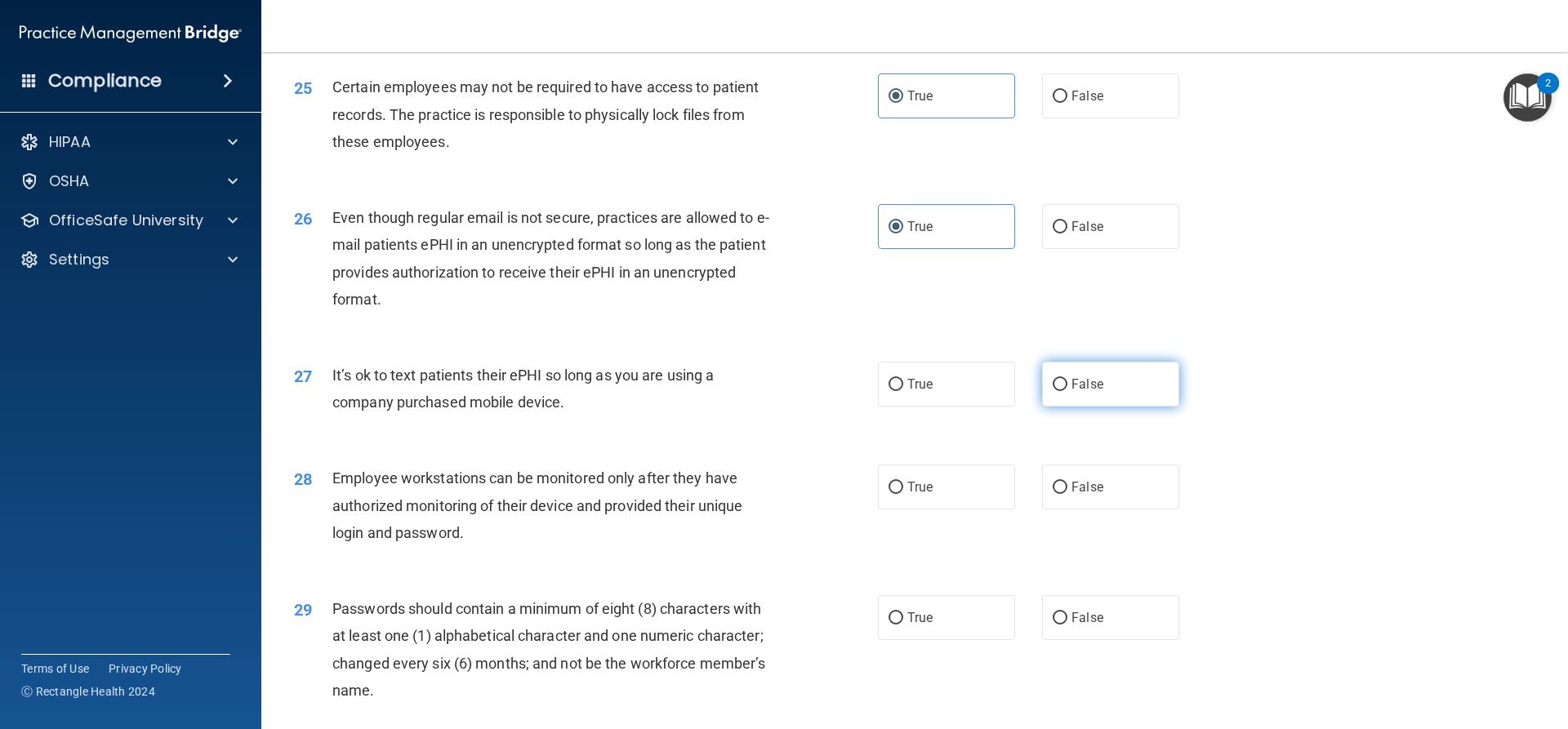 click on "False" at bounding box center [1111, 384] 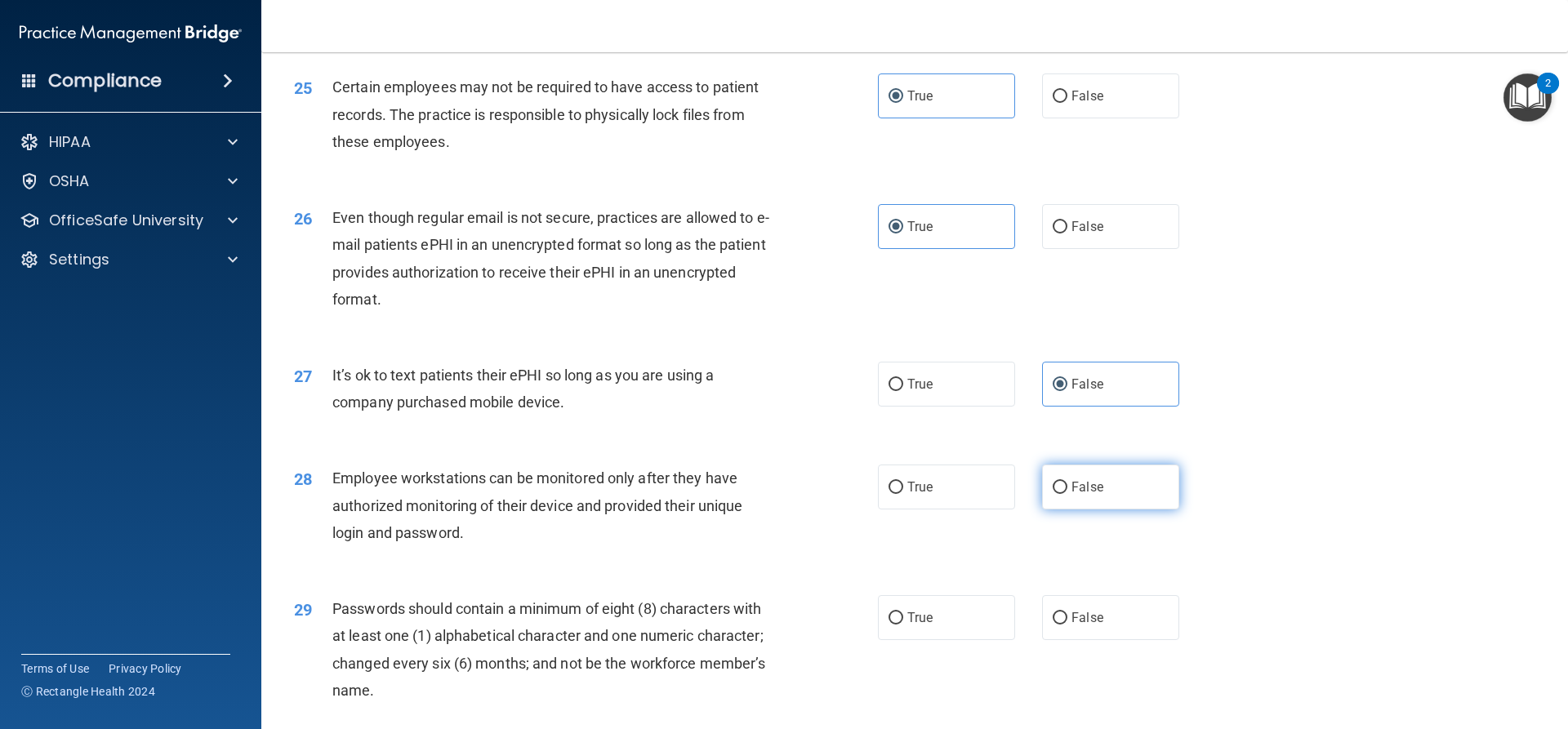 click on "False" at bounding box center [1111, 487] 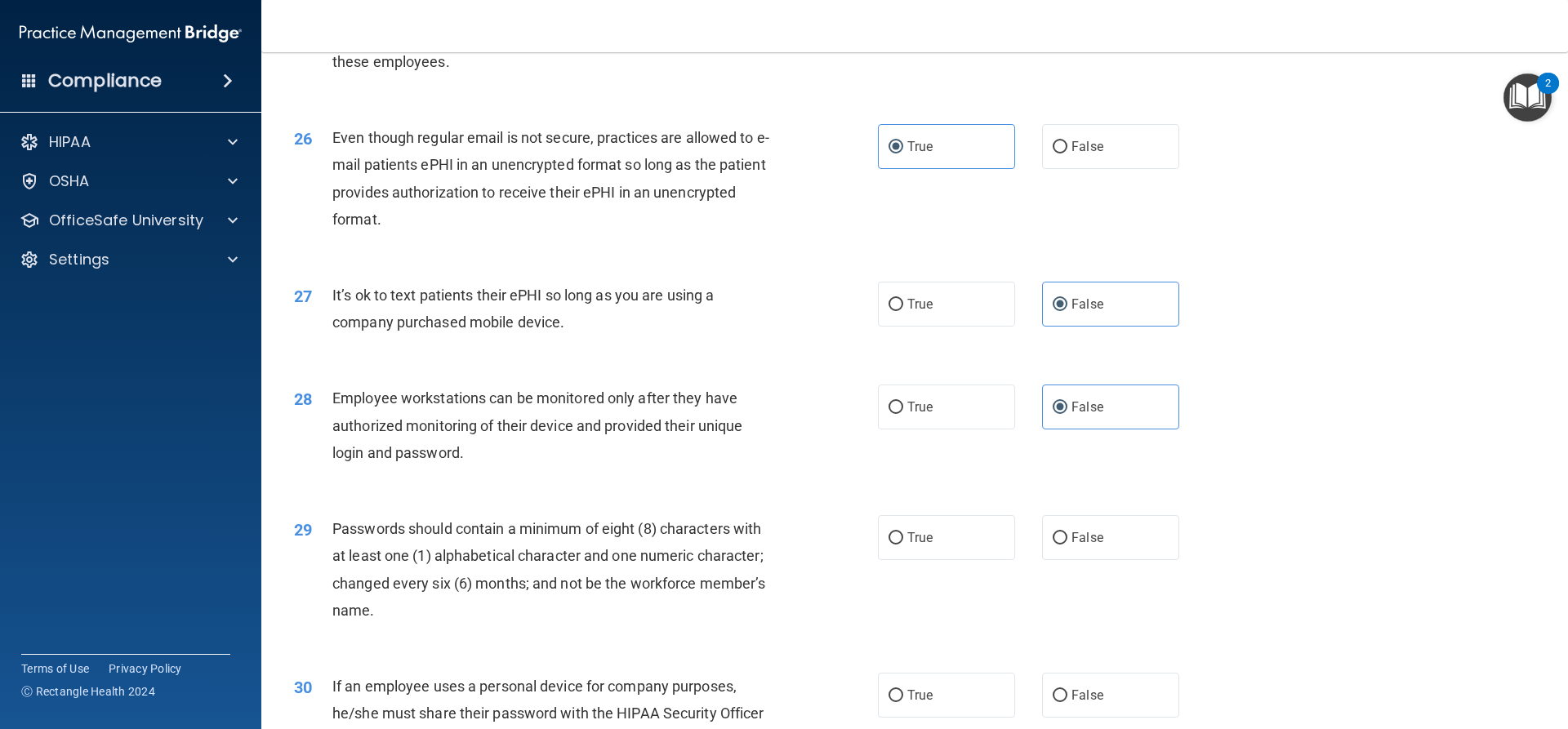 scroll, scrollTop: 3265, scrollLeft: 0, axis: vertical 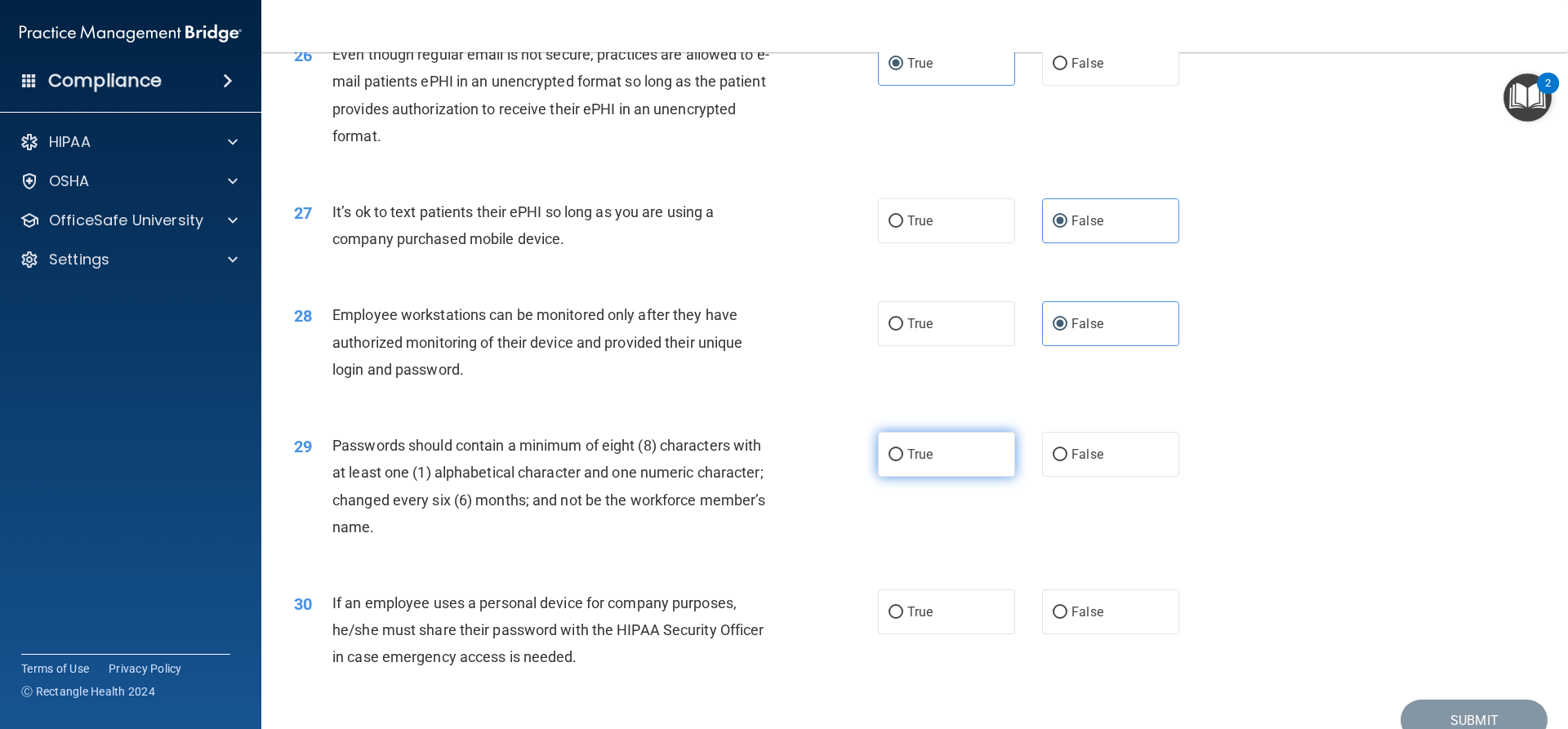 click on "True" at bounding box center (947, 454) 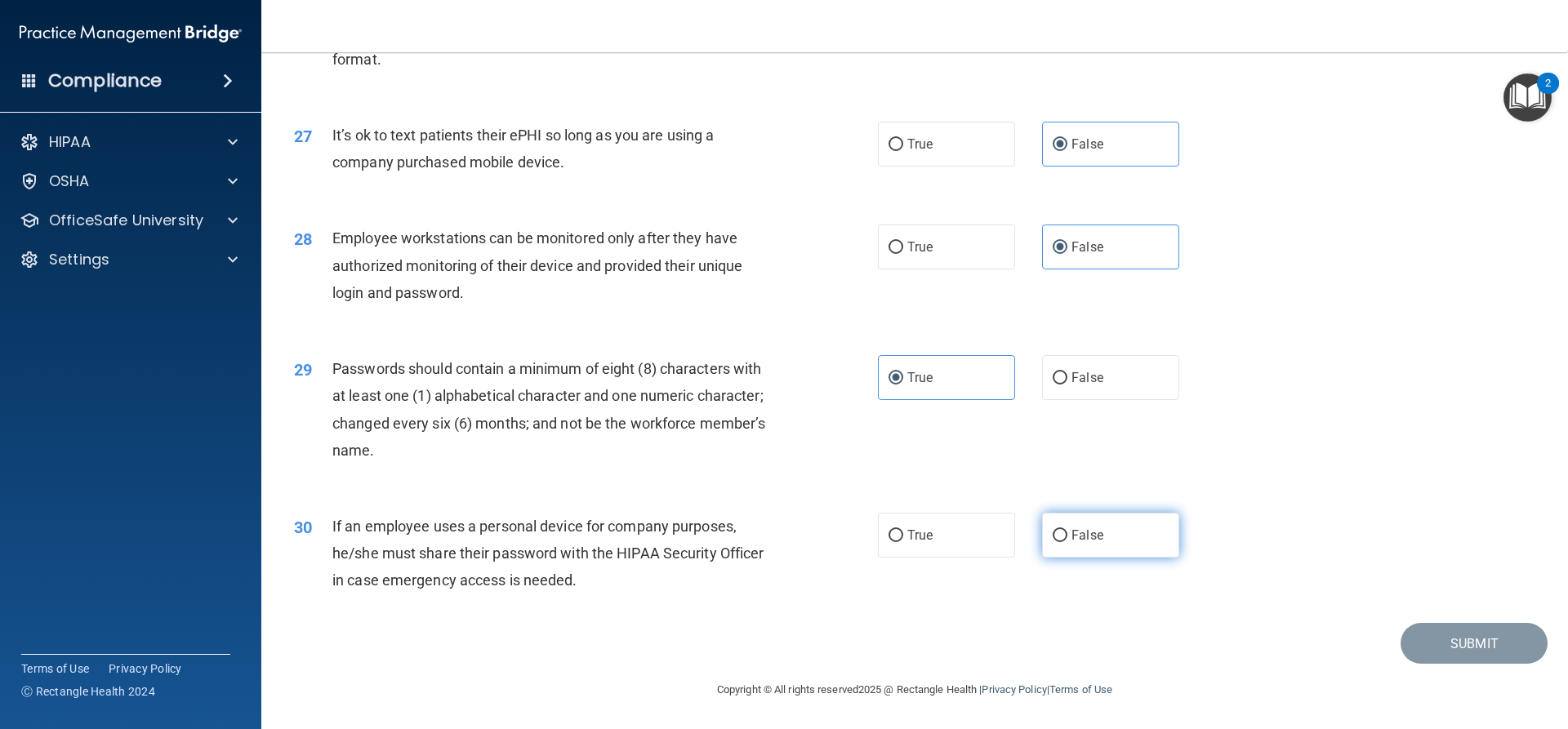 scroll, scrollTop: 3369, scrollLeft: 0, axis: vertical 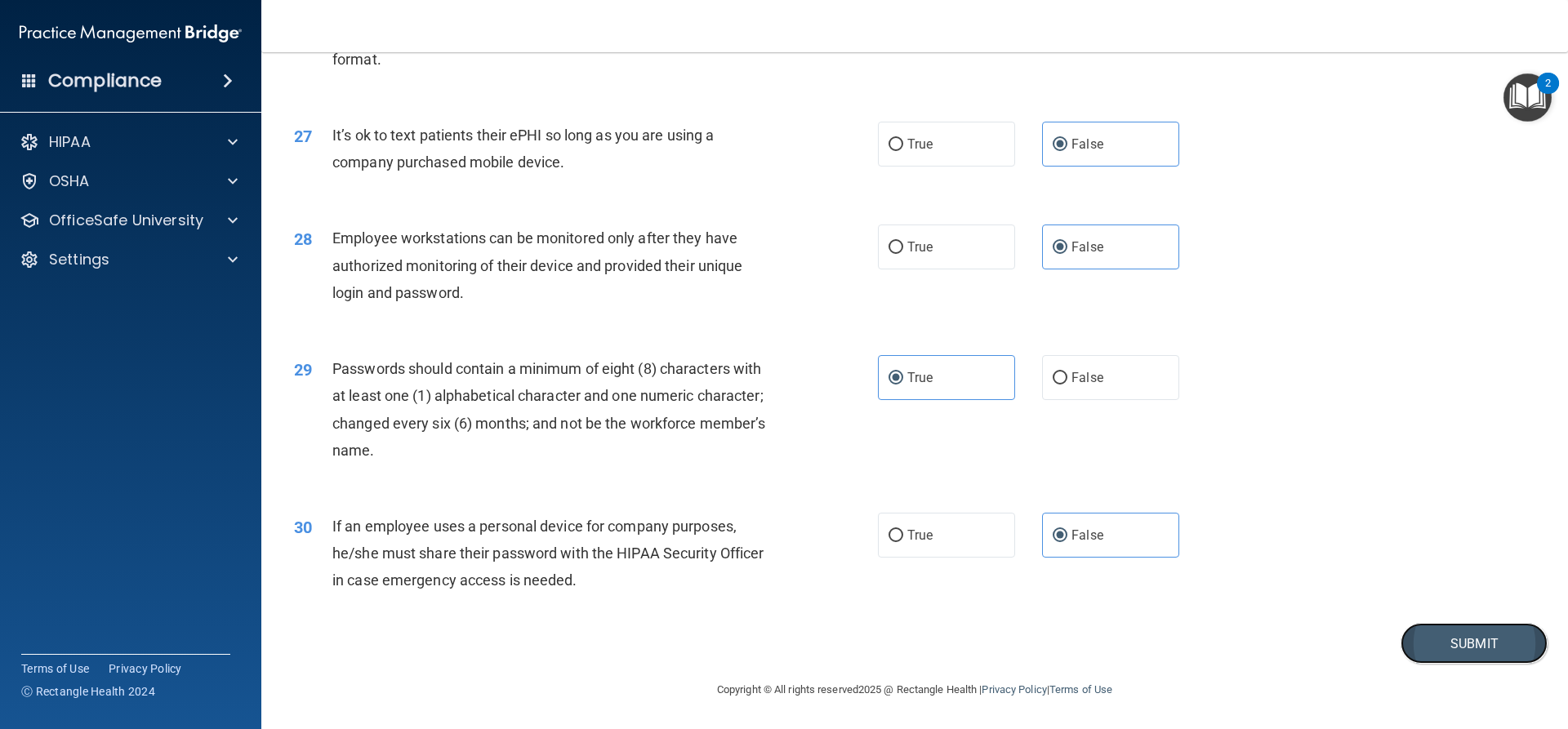 click on "Submit" at bounding box center [1474, 643] 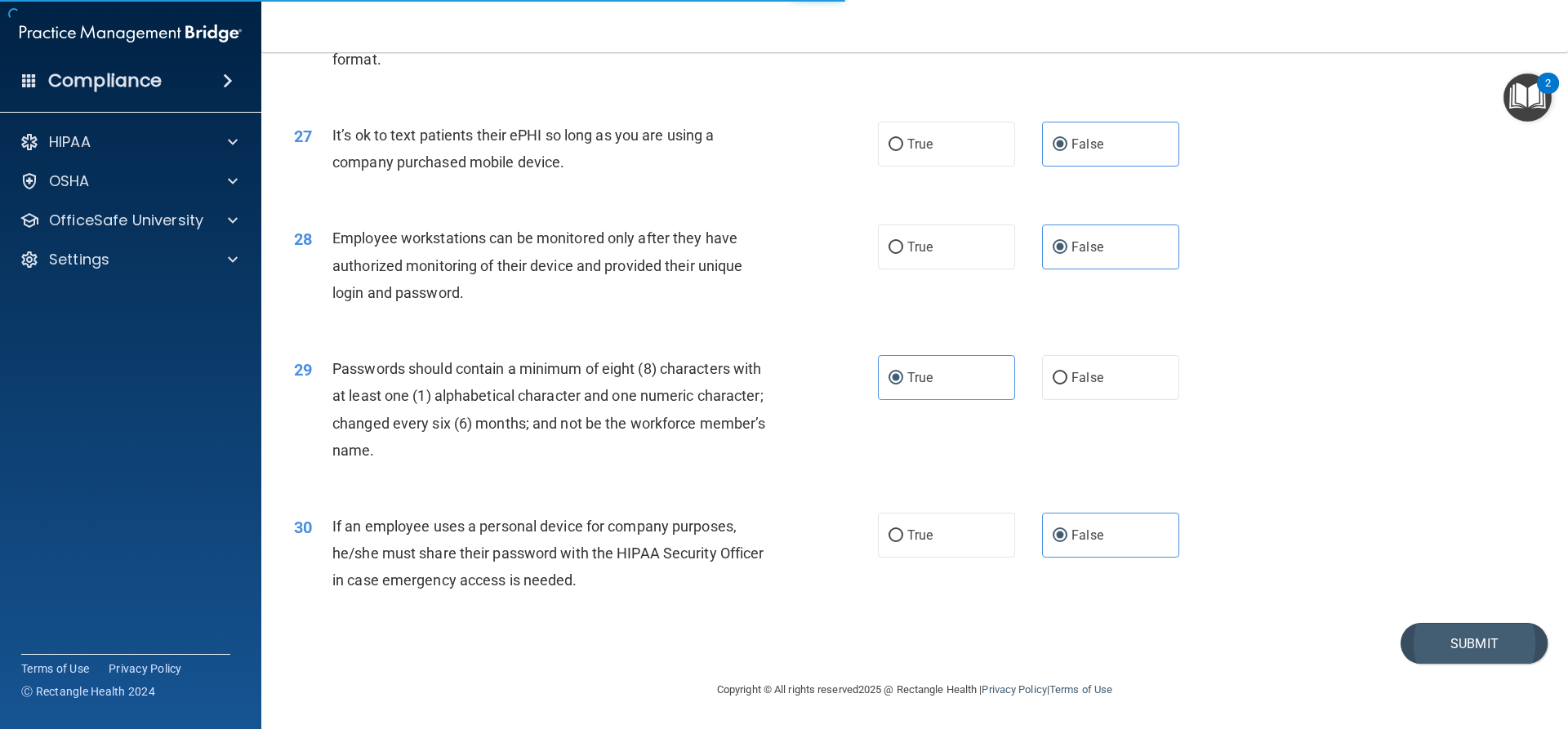 scroll, scrollTop: 0, scrollLeft: 0, axis: both 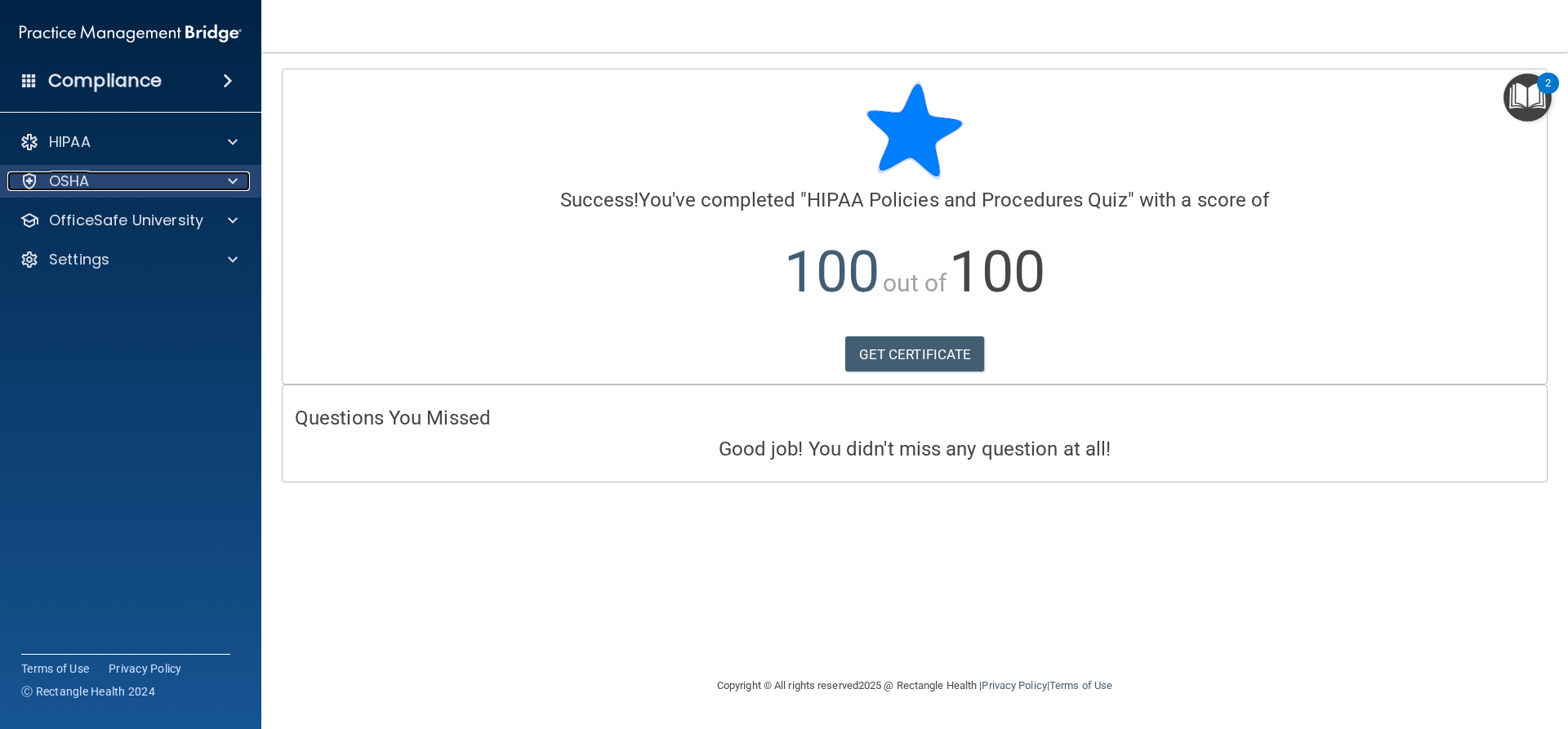 click at bounding box center [230, 181] 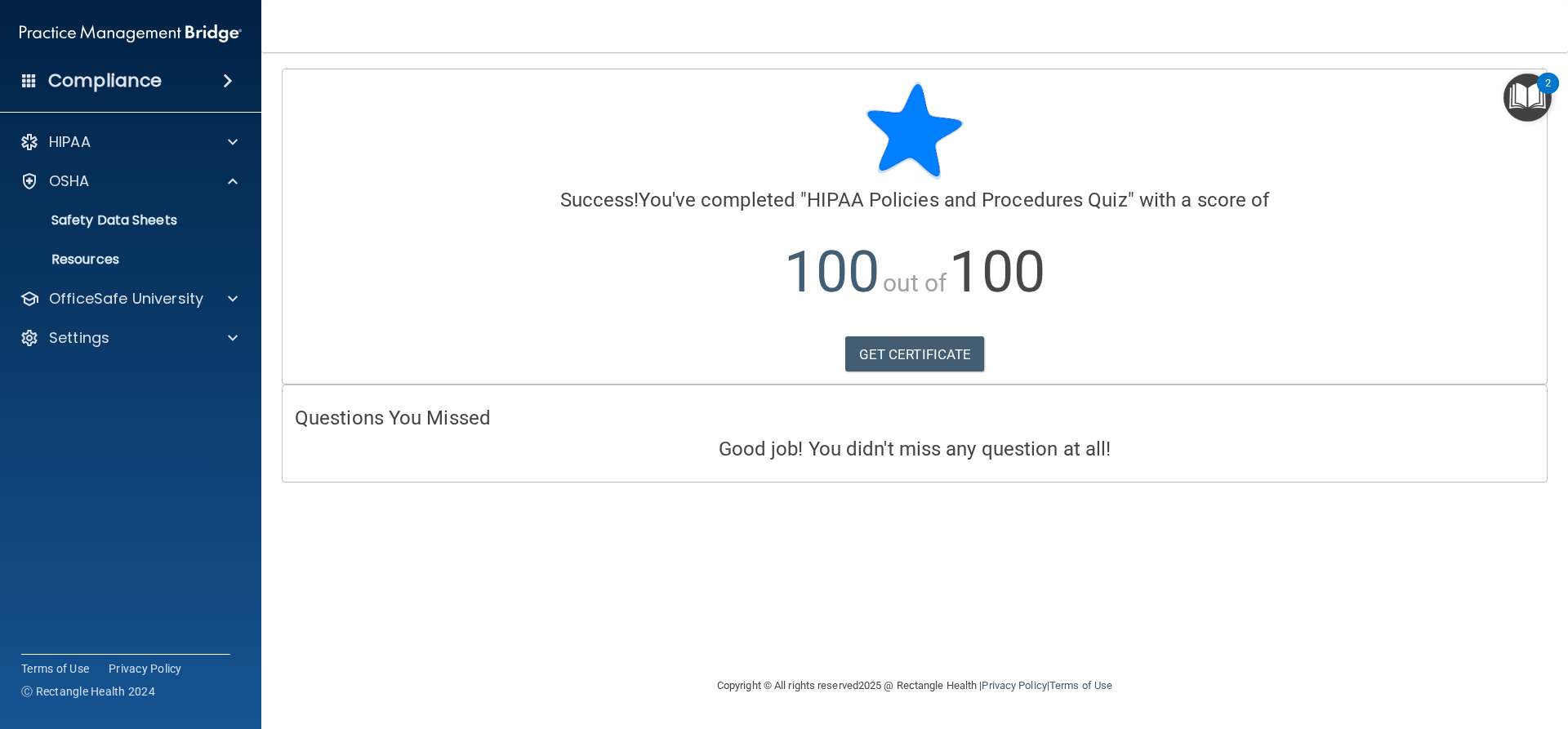 click at bounding box center (1527, 97) 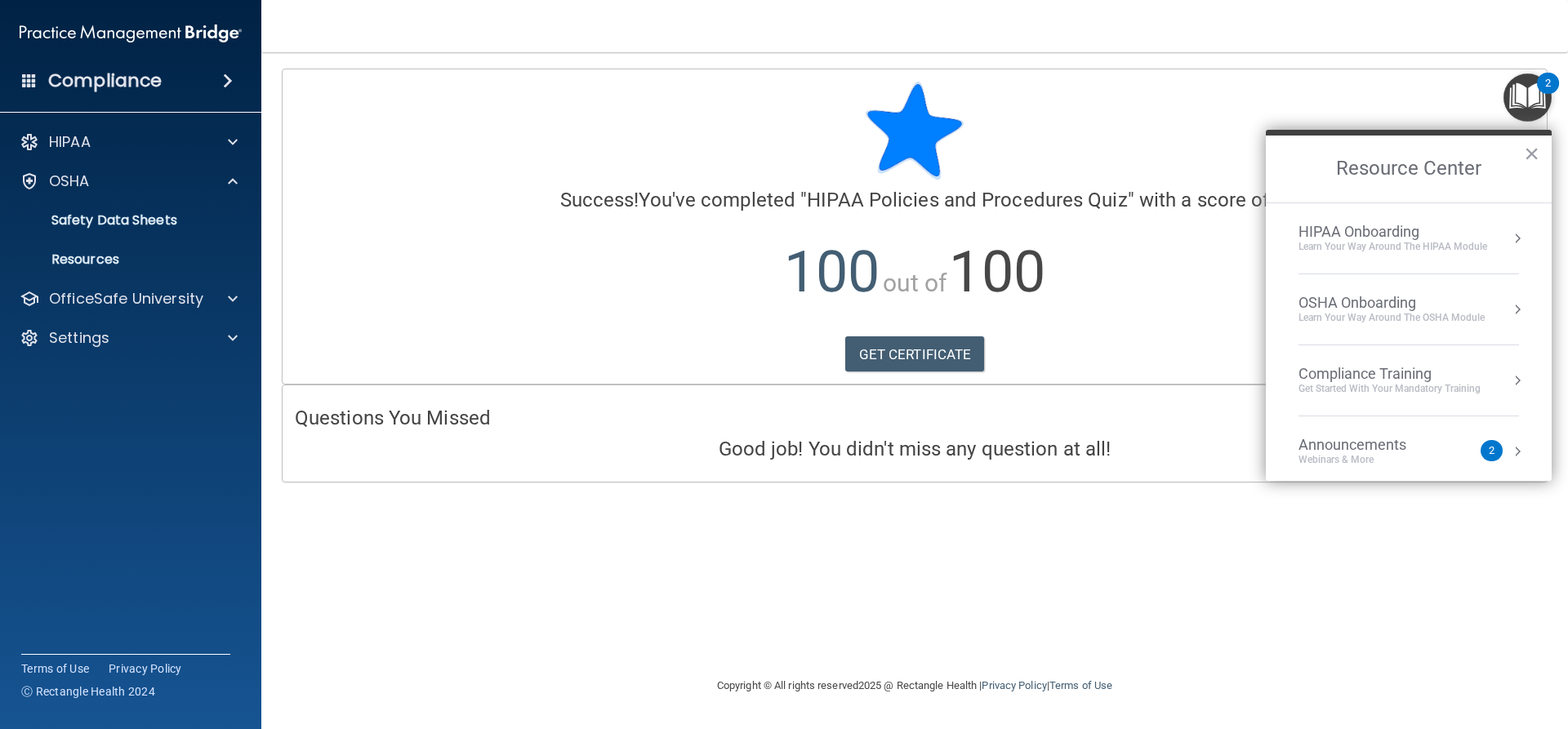 click on "Get Started with your mandatory training" at bounding box center (1389, 389) 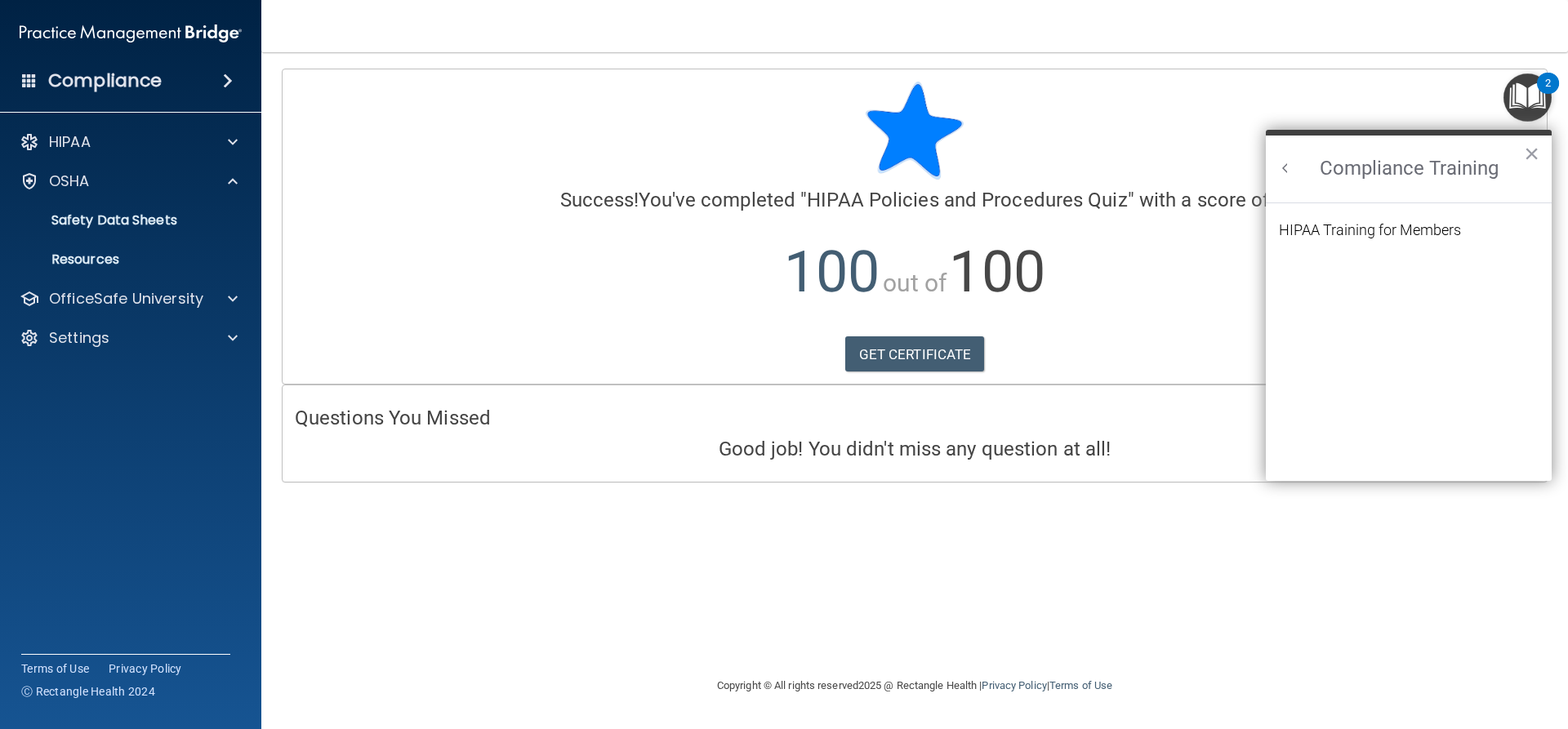 scroll, scrollTop: 0, scrollLeft: 0, axis: both 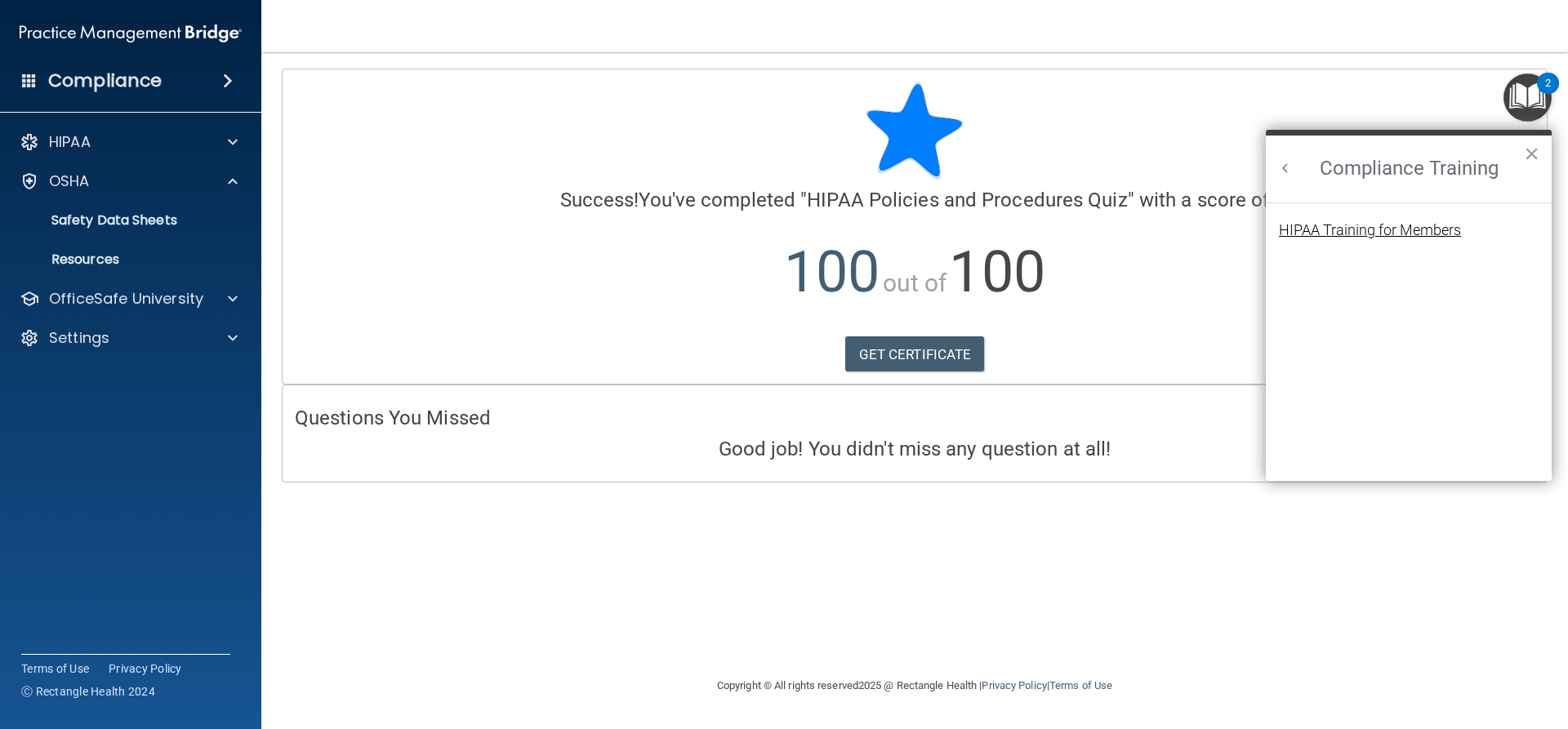 click on "HIPAA Training for Members" at bounding box center [1370, 230] 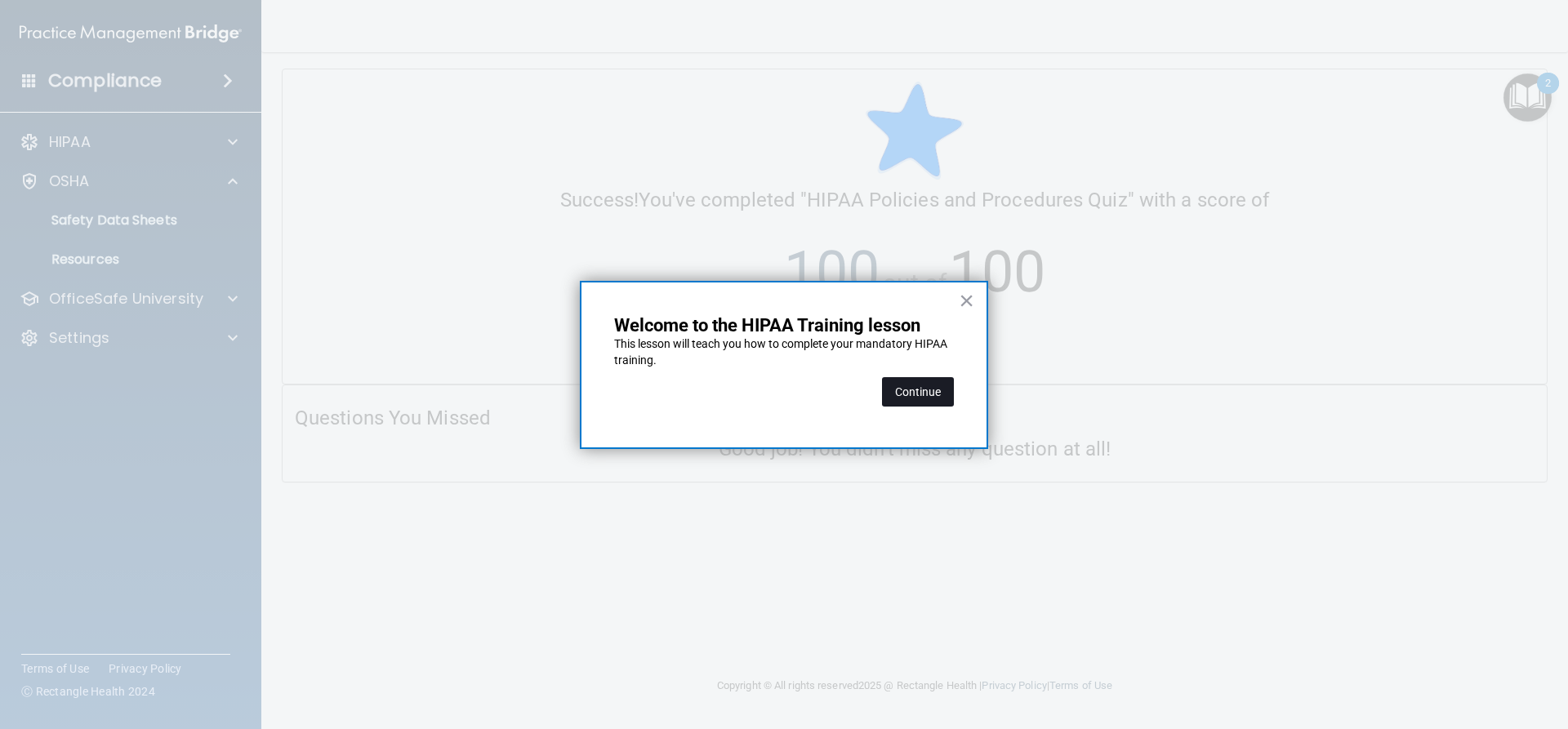 click on "Continue" at bounding box center (918, 392) 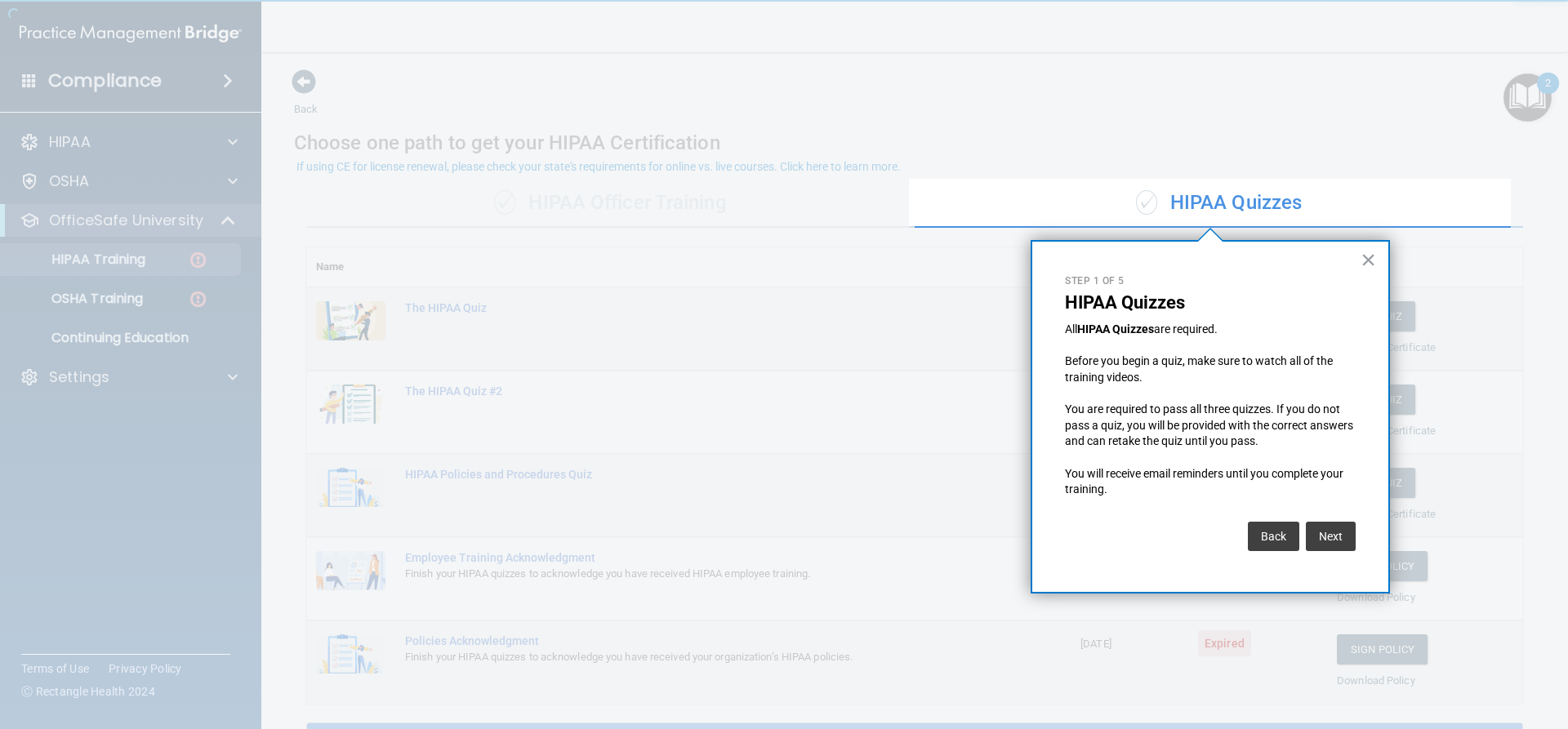 click on "×" at bounding box center (1368, 260) 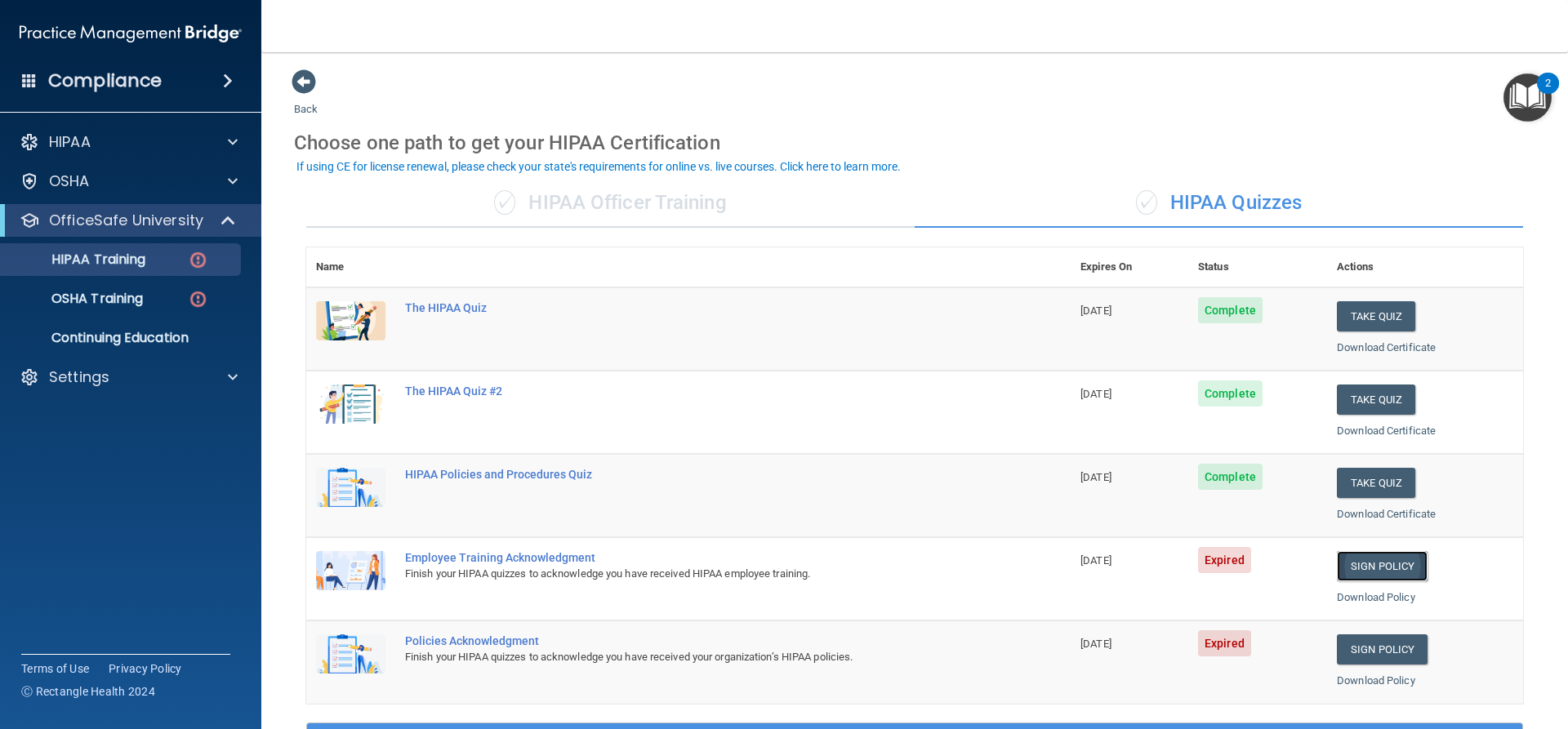 click on "Sign Policy" at bounding box center [1382, 566] 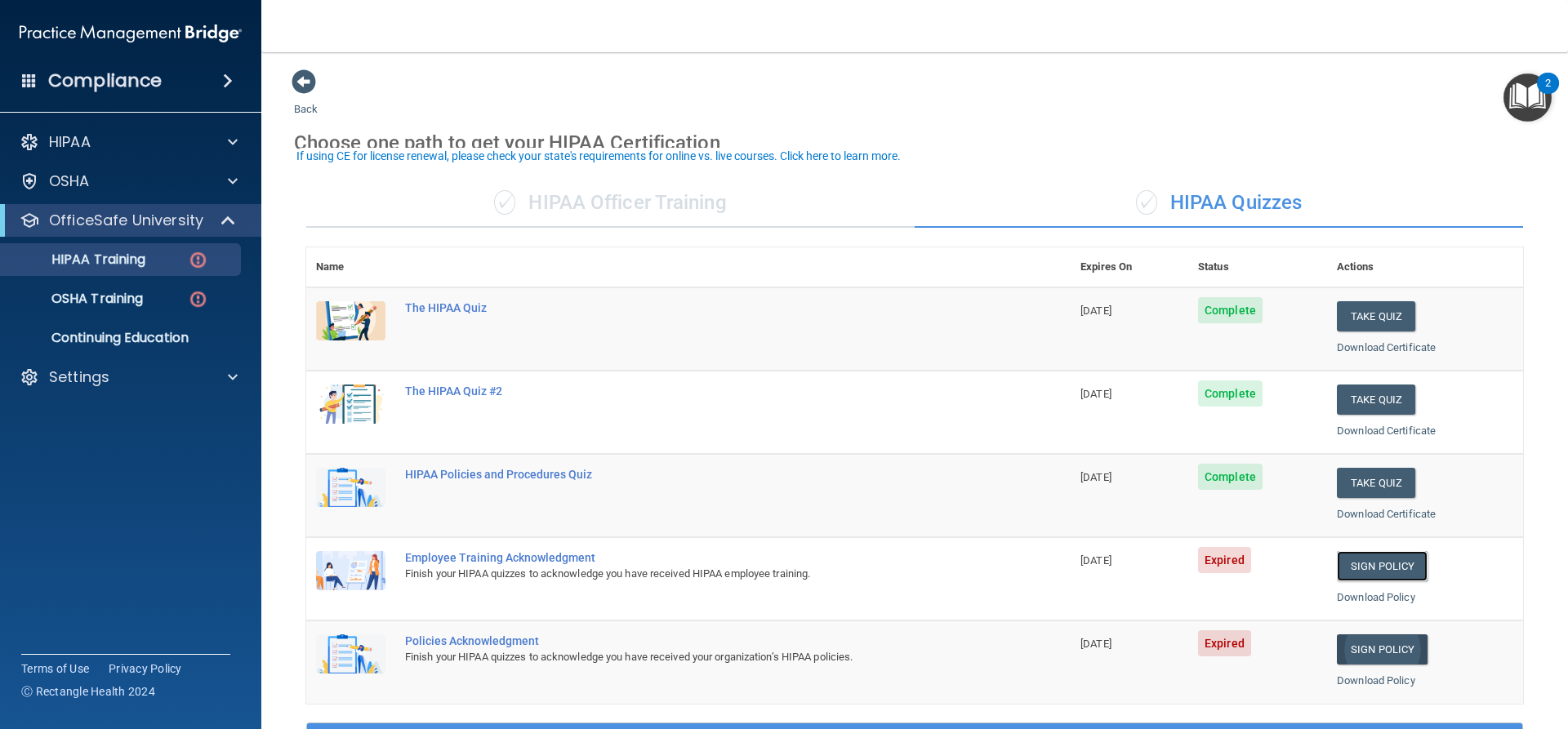 scroll, scrollTop: 245, scrollLeft: 0, axis: vertical 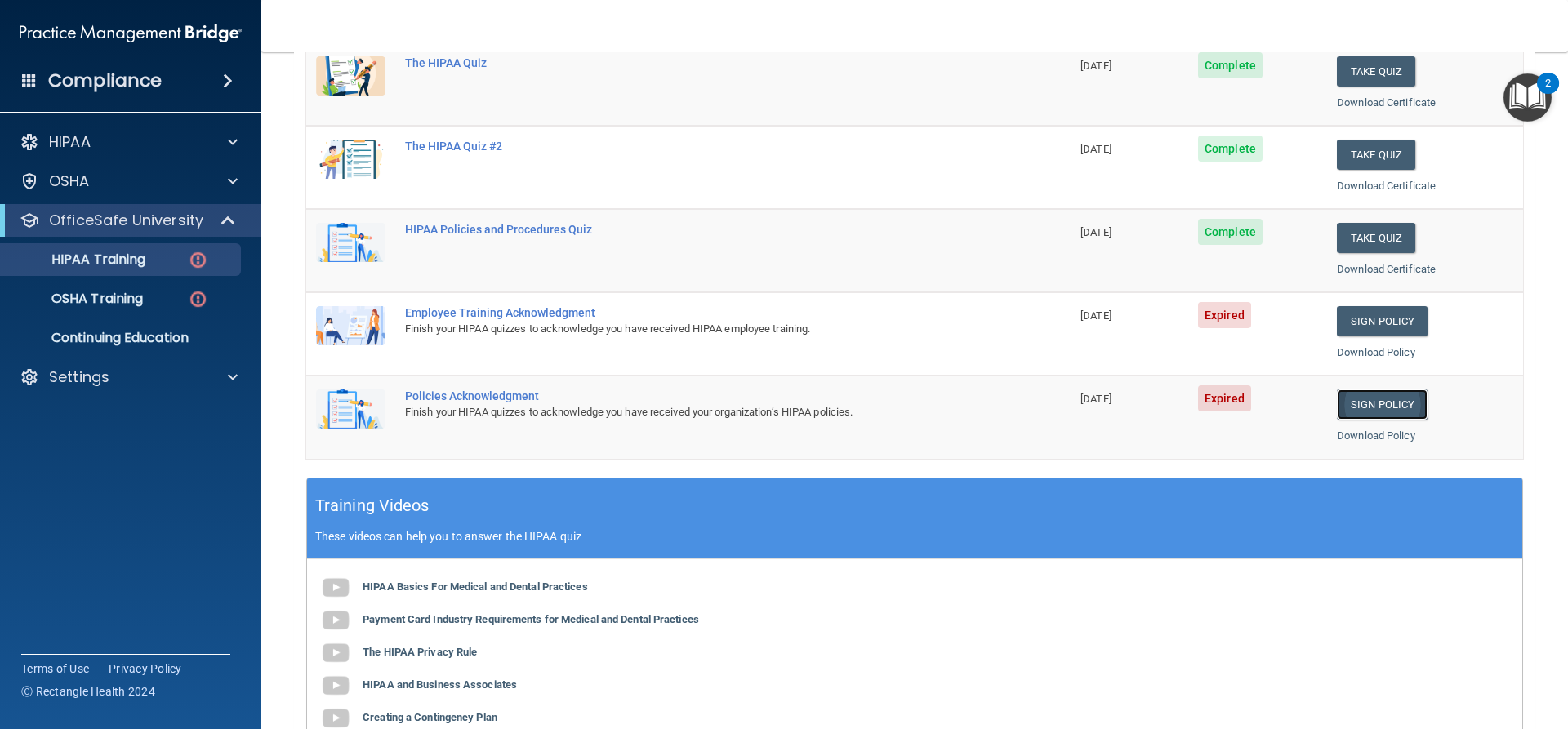 click on "Sign Policy" at bounding box center (1382, 404) 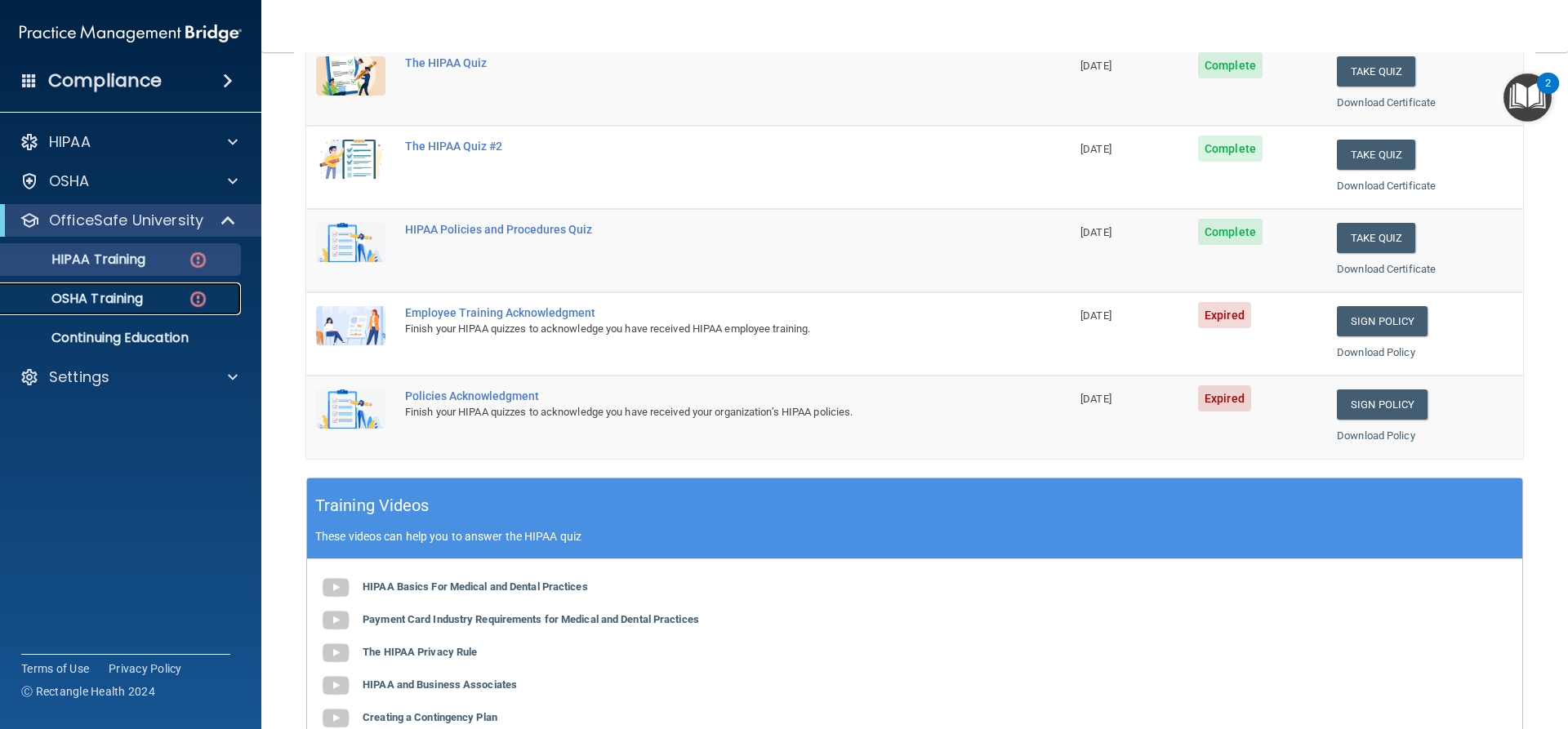 click on "OSHA Training" at bounding box center [77, 299] 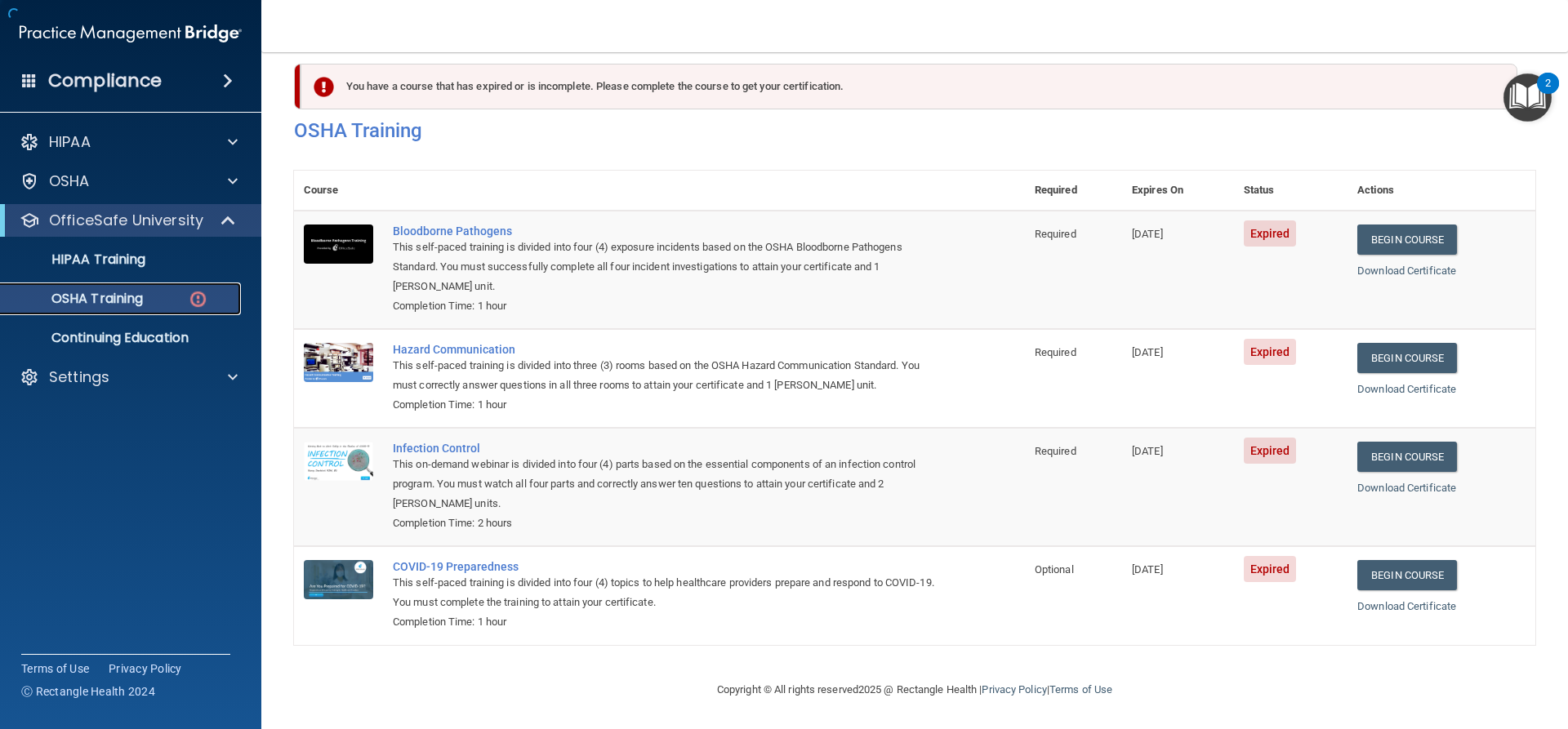 scroll, scrollTop: 22, scrollLeft: 0, axis: vertical 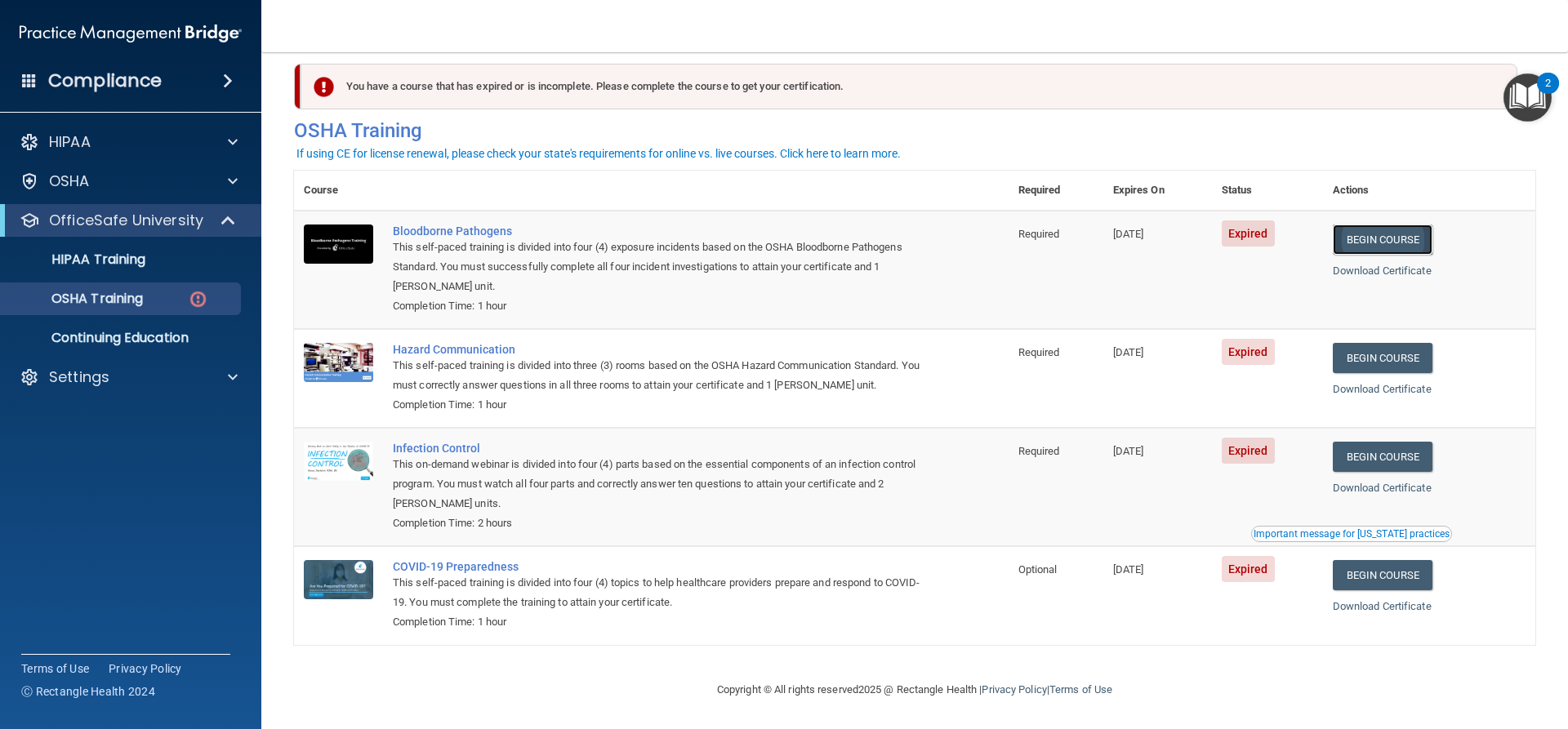 click on "Begin Course" at bounding box center [1383, 239] 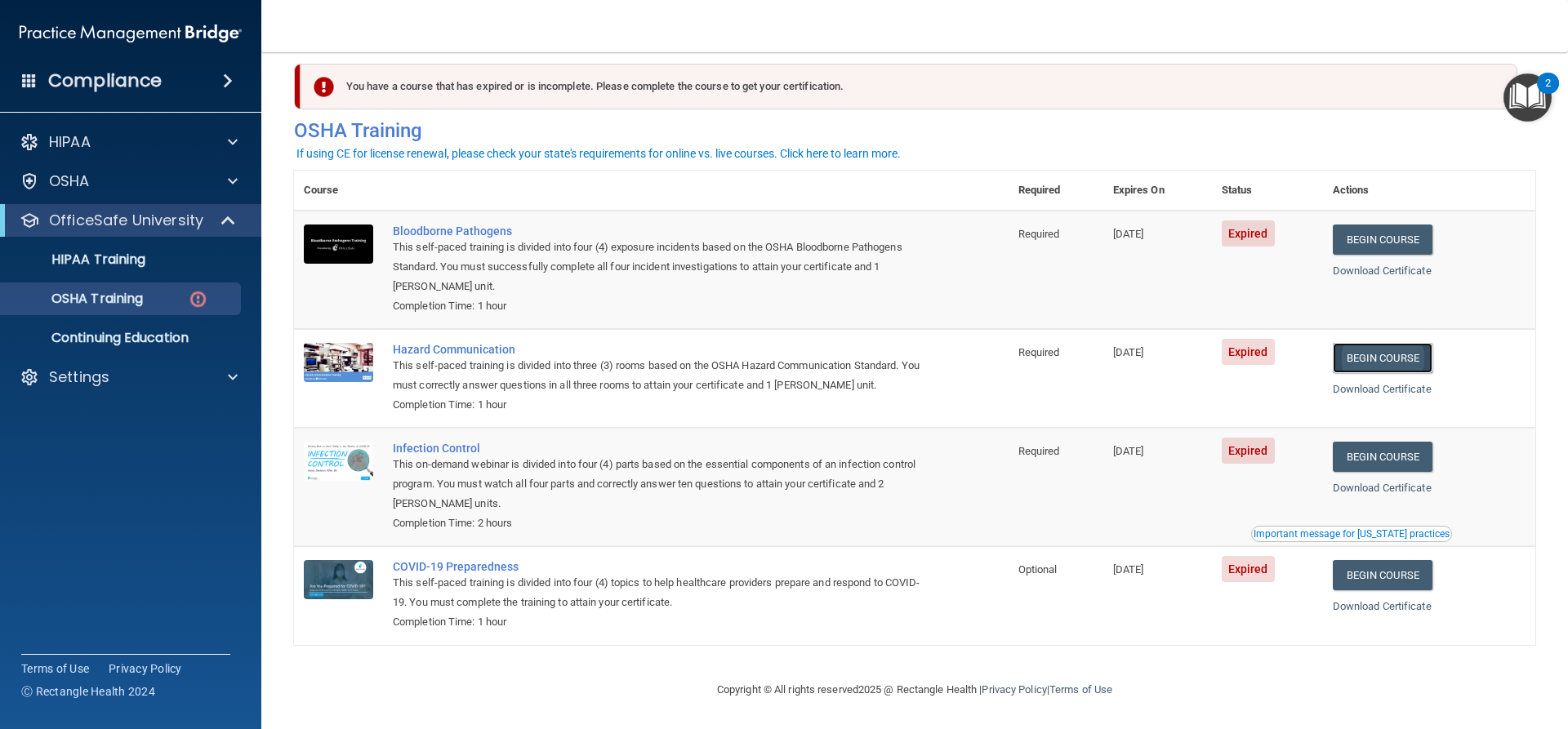 click on "Begin Course" at bounding box center (1383, 358) 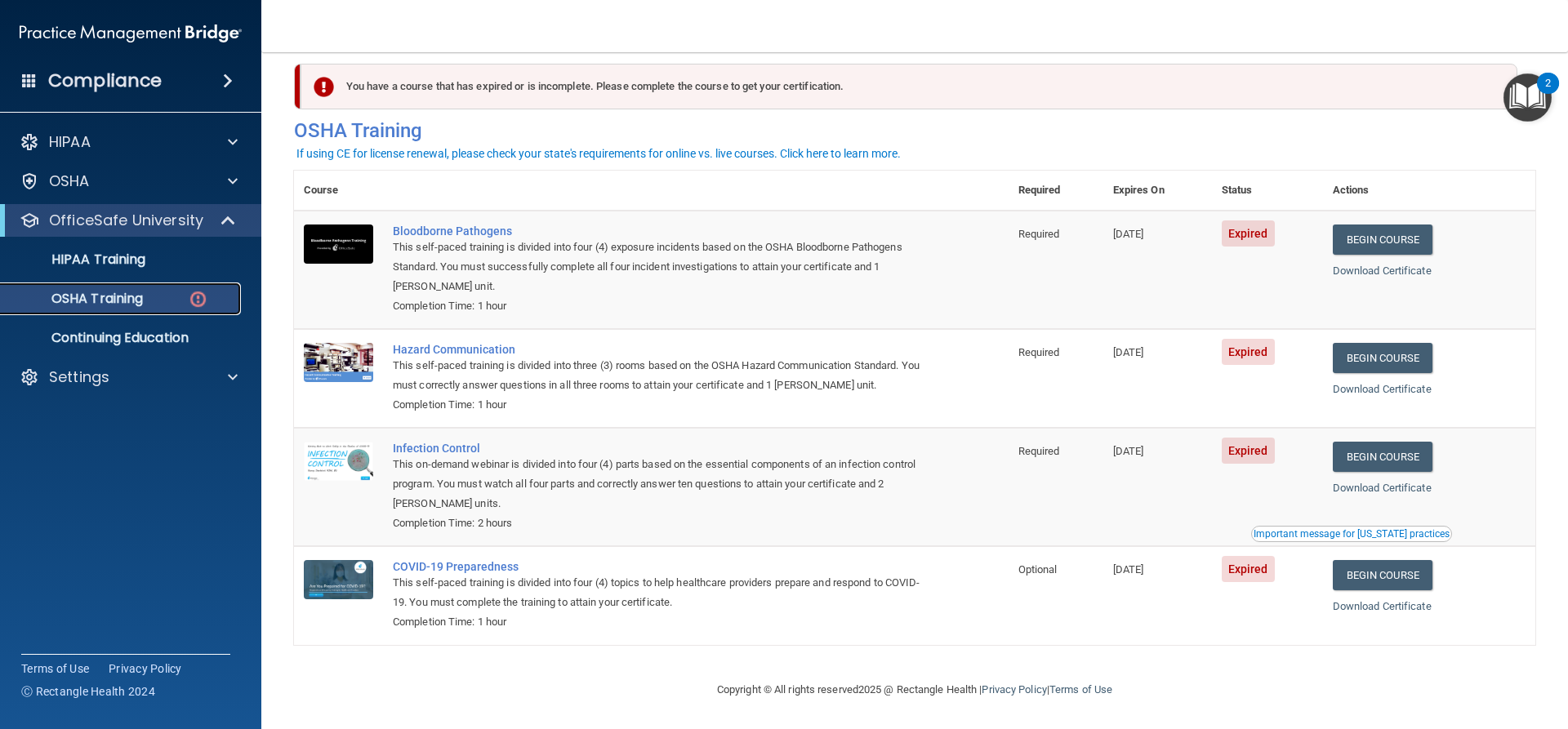 click on "OSHA Training" at bounding box center (77, 299) 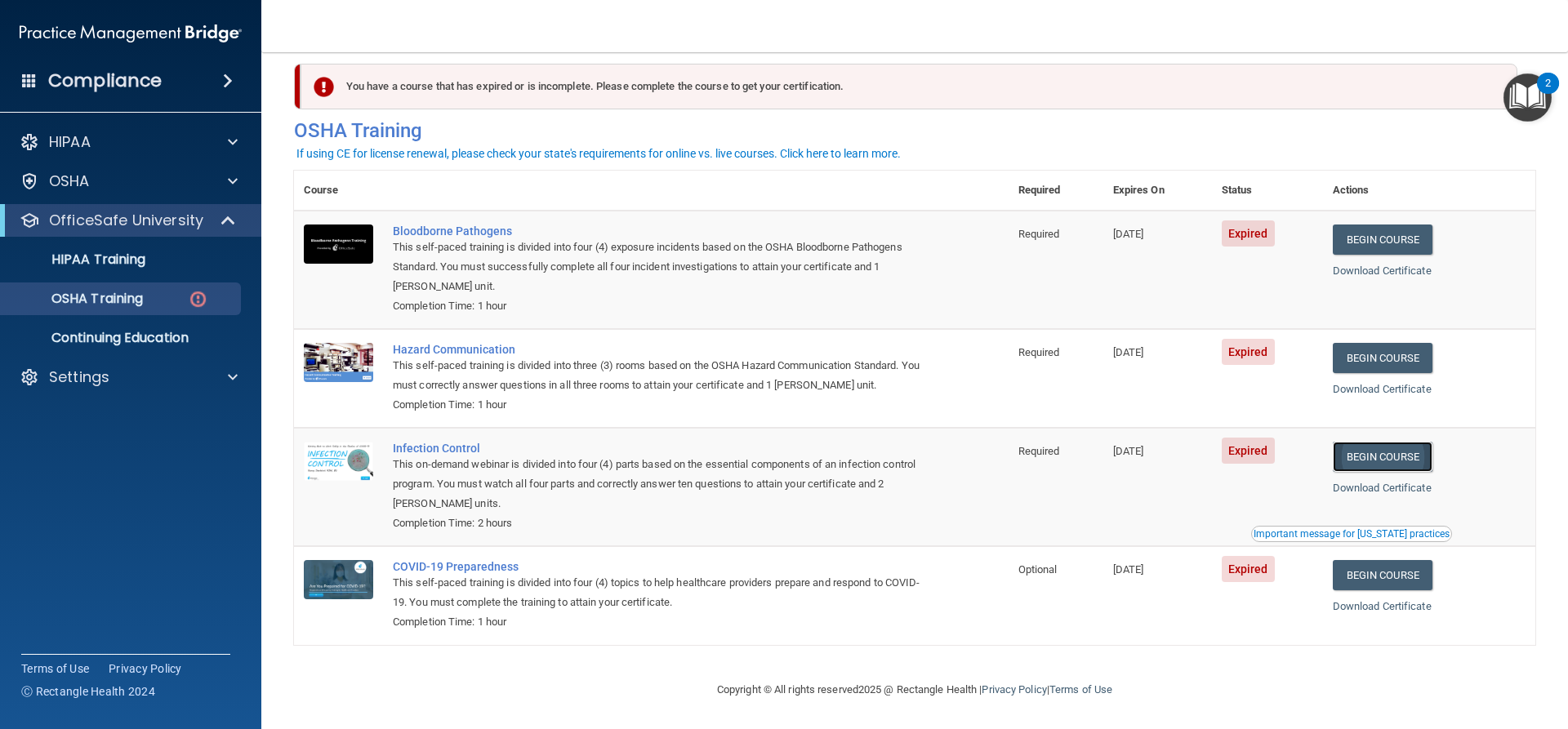 click on "Begin Course" at bounding box center (1383, 456) 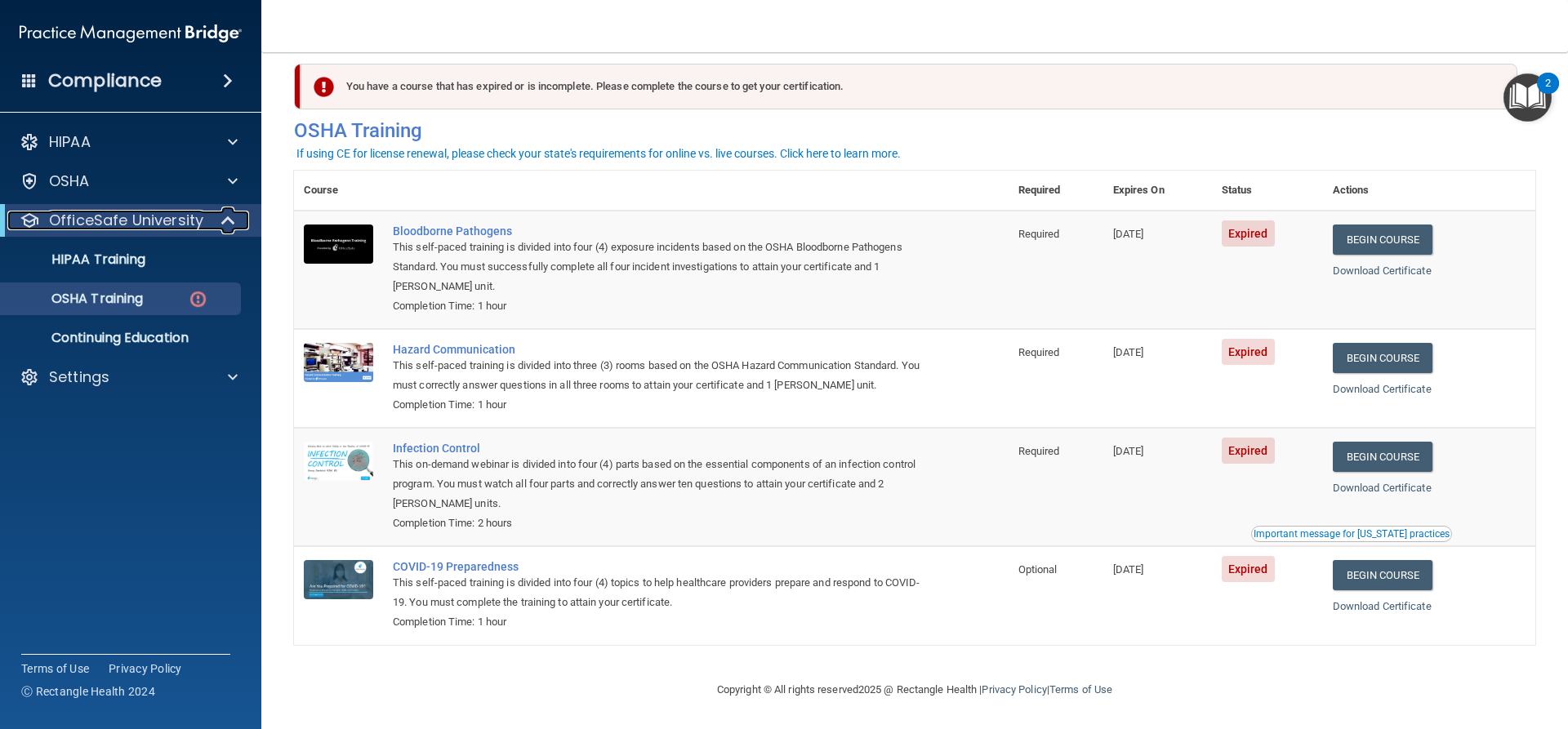 click on "OfficeSafe University" at bounding box center (126, 220) 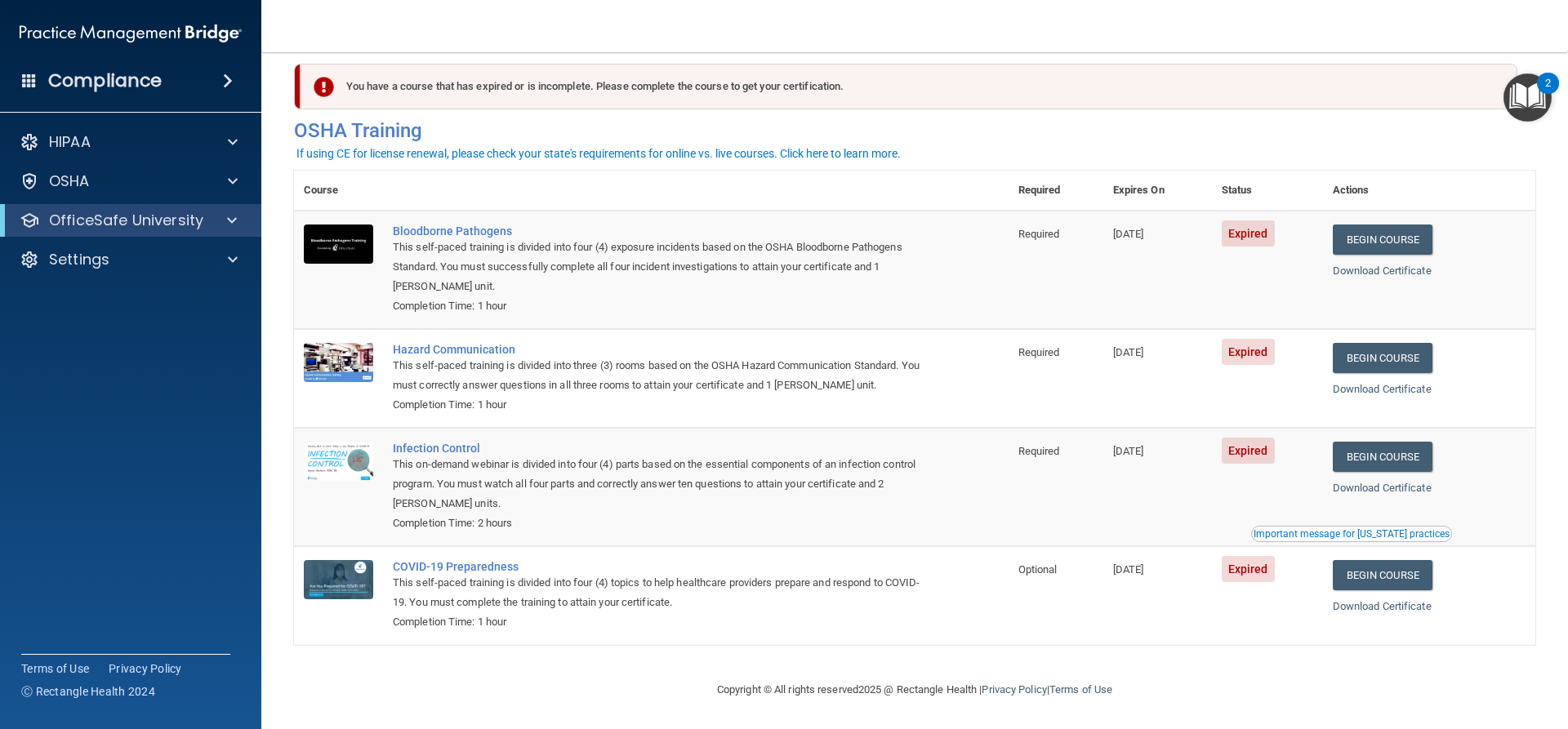 click on "OfficeSafe University" at bounding box center [131, 220] 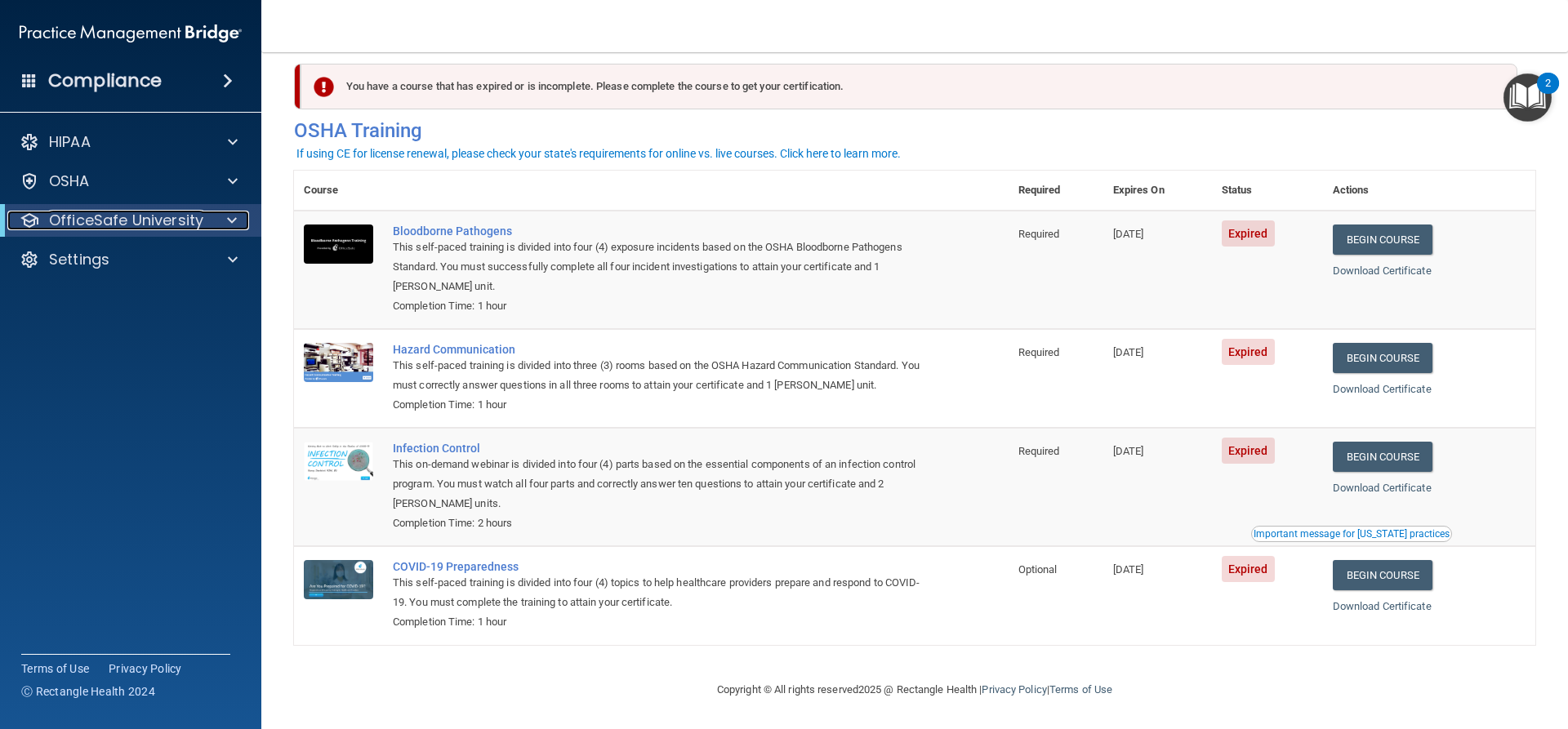 click on "OfficeSafe University" at bounding box center (126, 220) 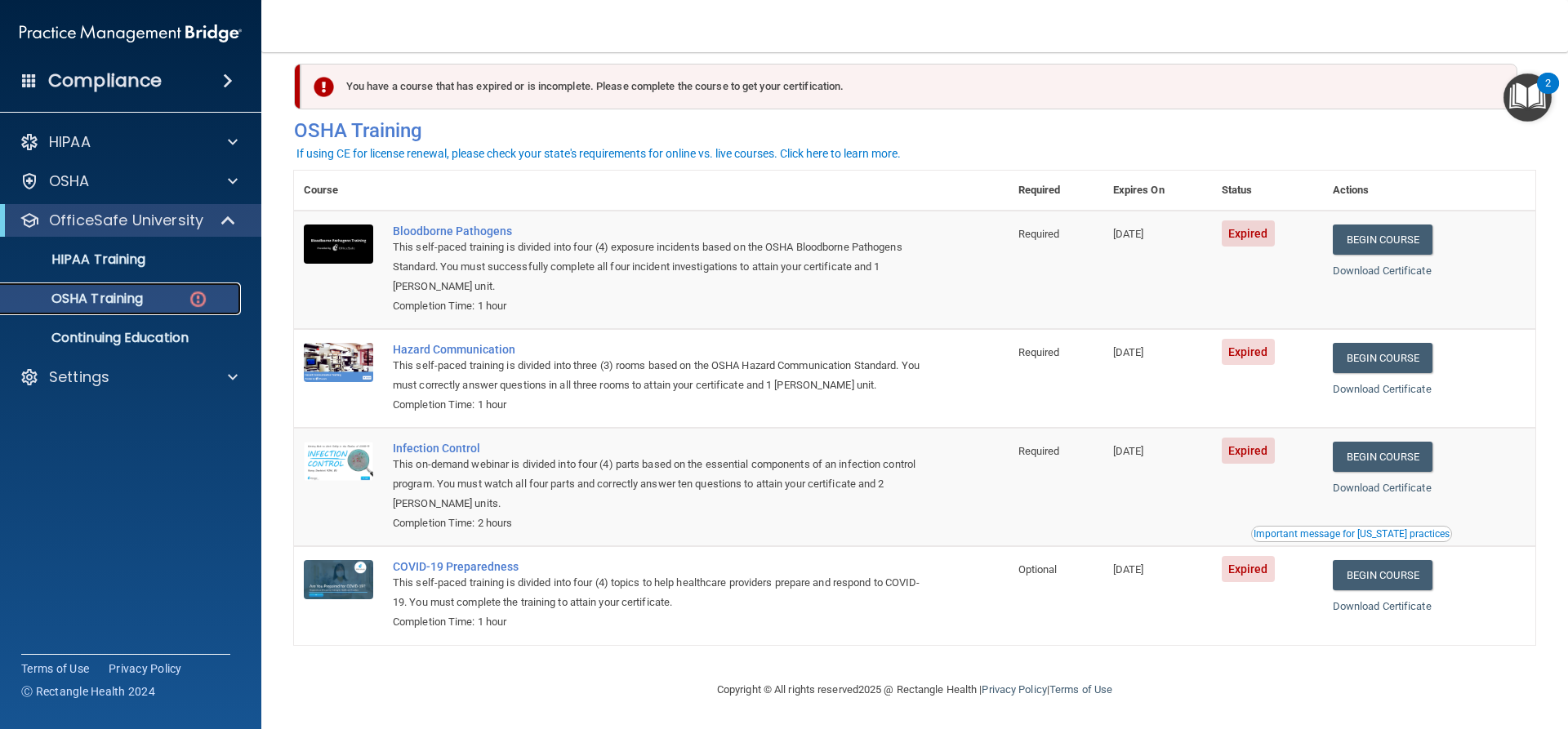 click on "OSHA Training" at bounding box center (77, 299) 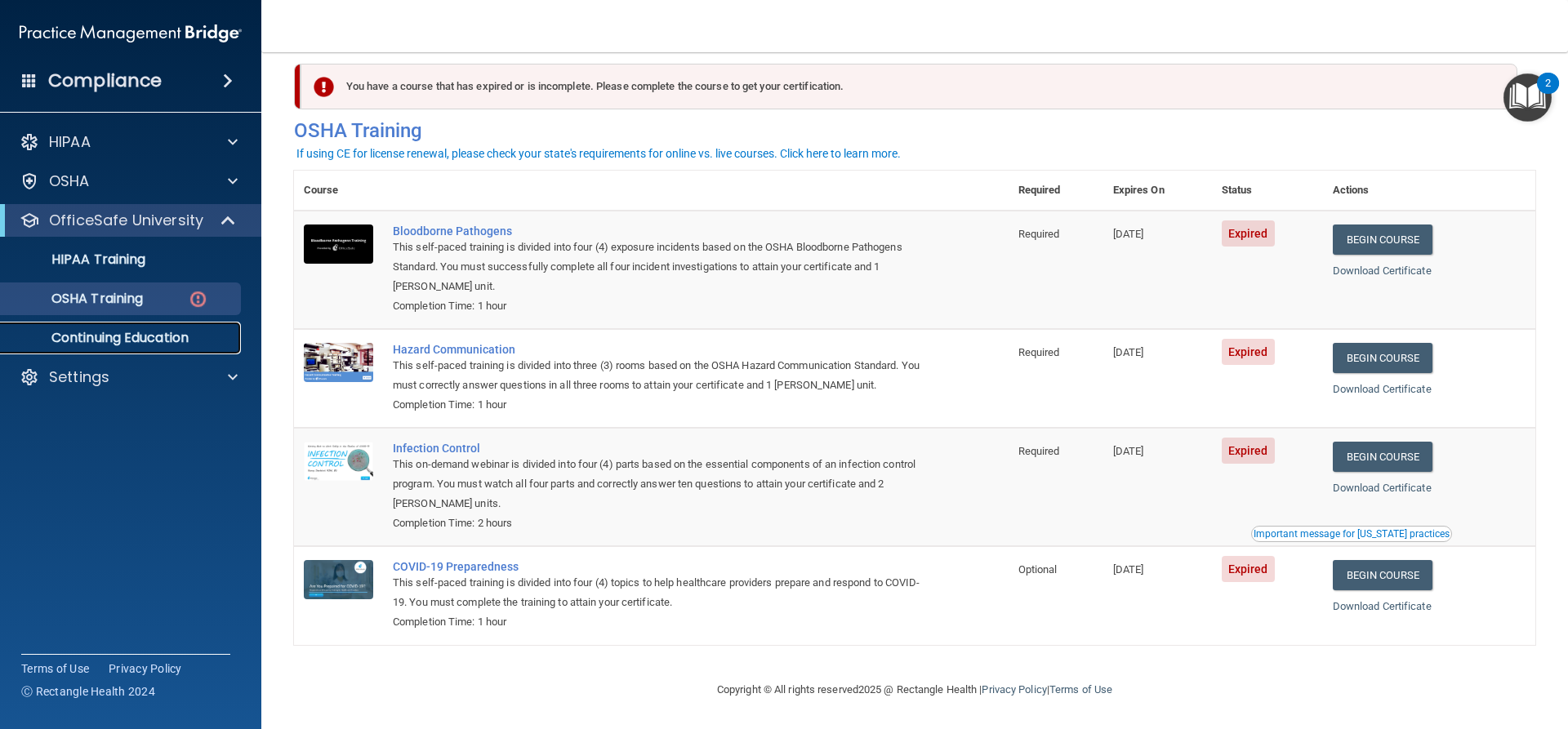 click on "Continuing Education" at bounding box center (112, 338) 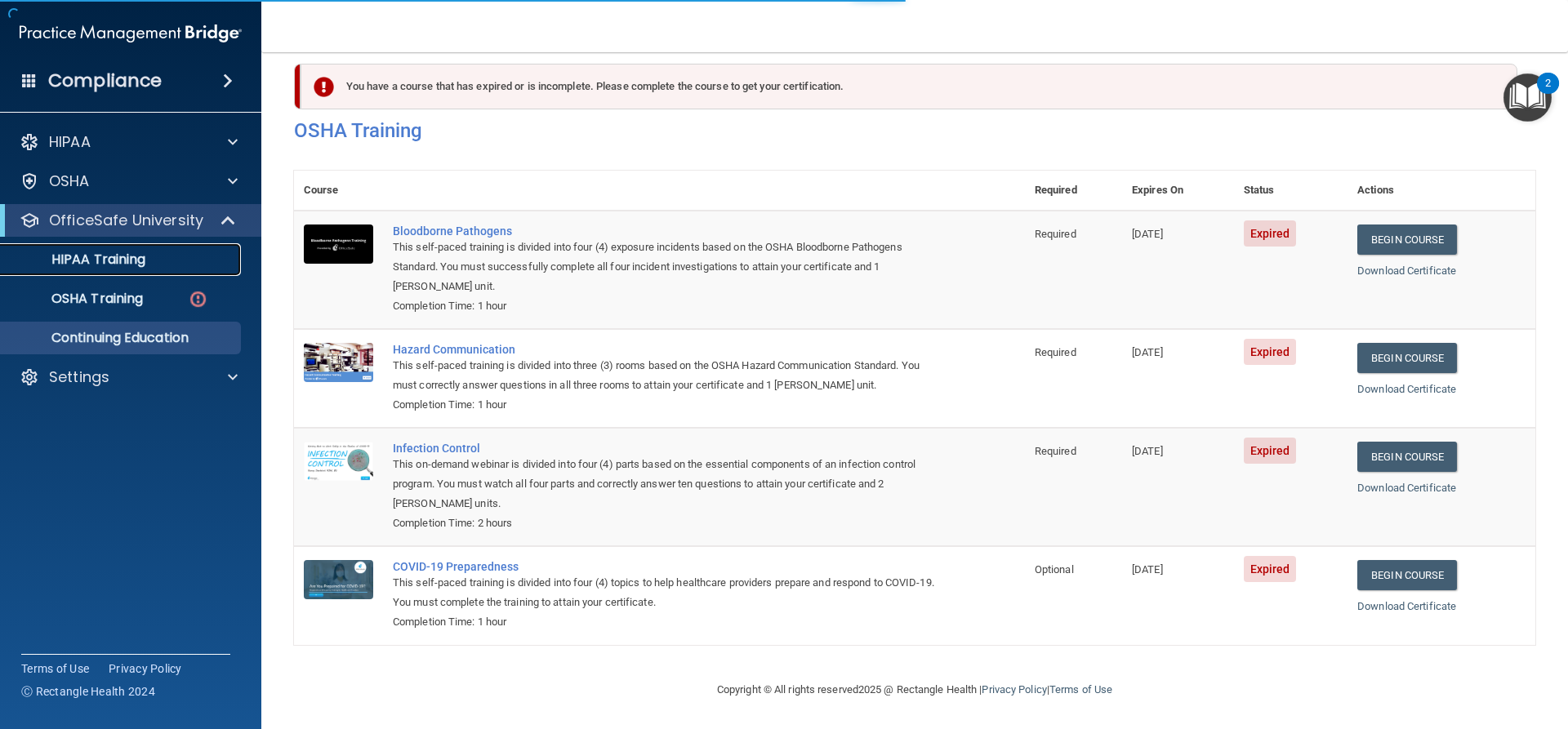 click on "HIPAA Training" at bounding box center [78, 260] 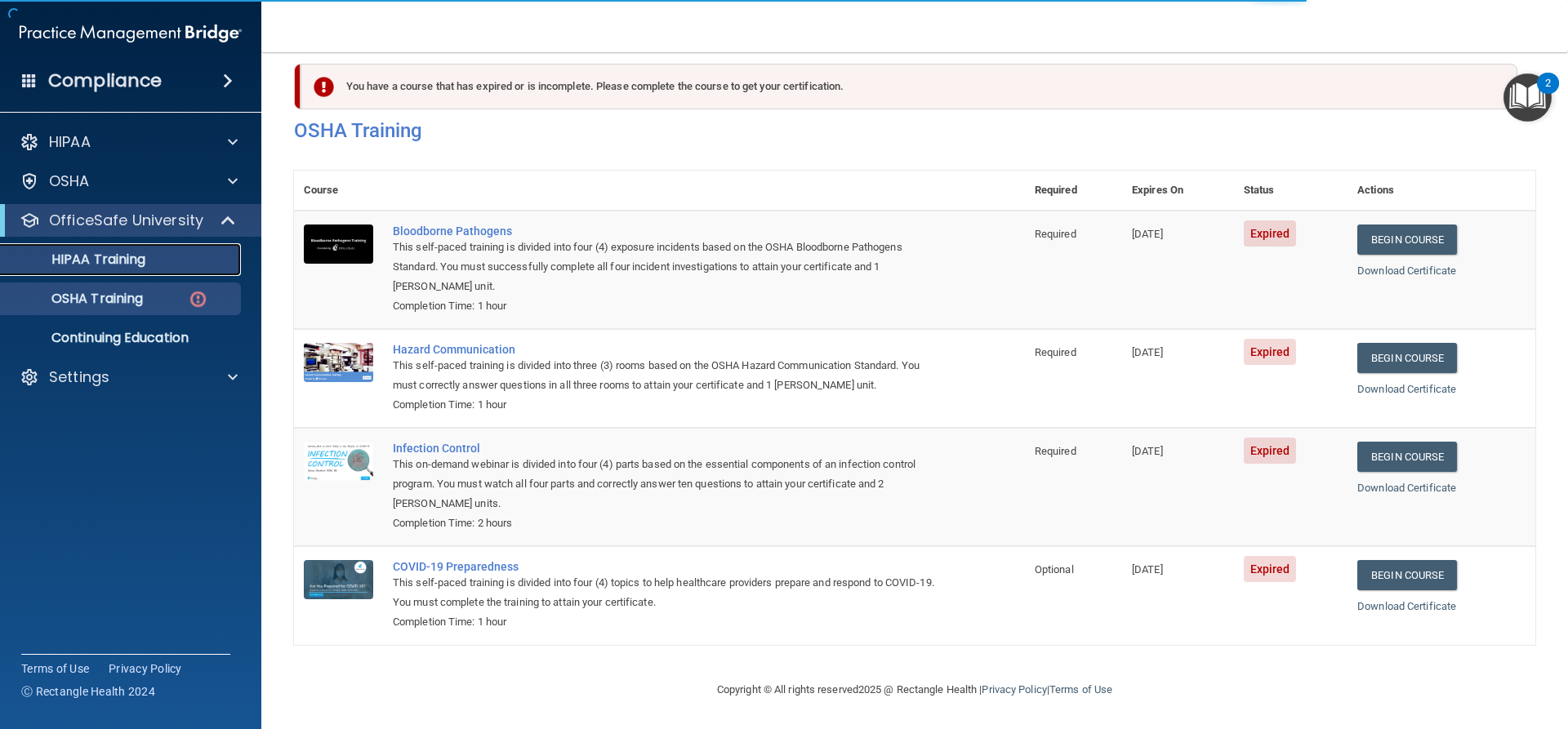 scroll, scrollTop: 500, scrollLeft: 0, axis: vertical 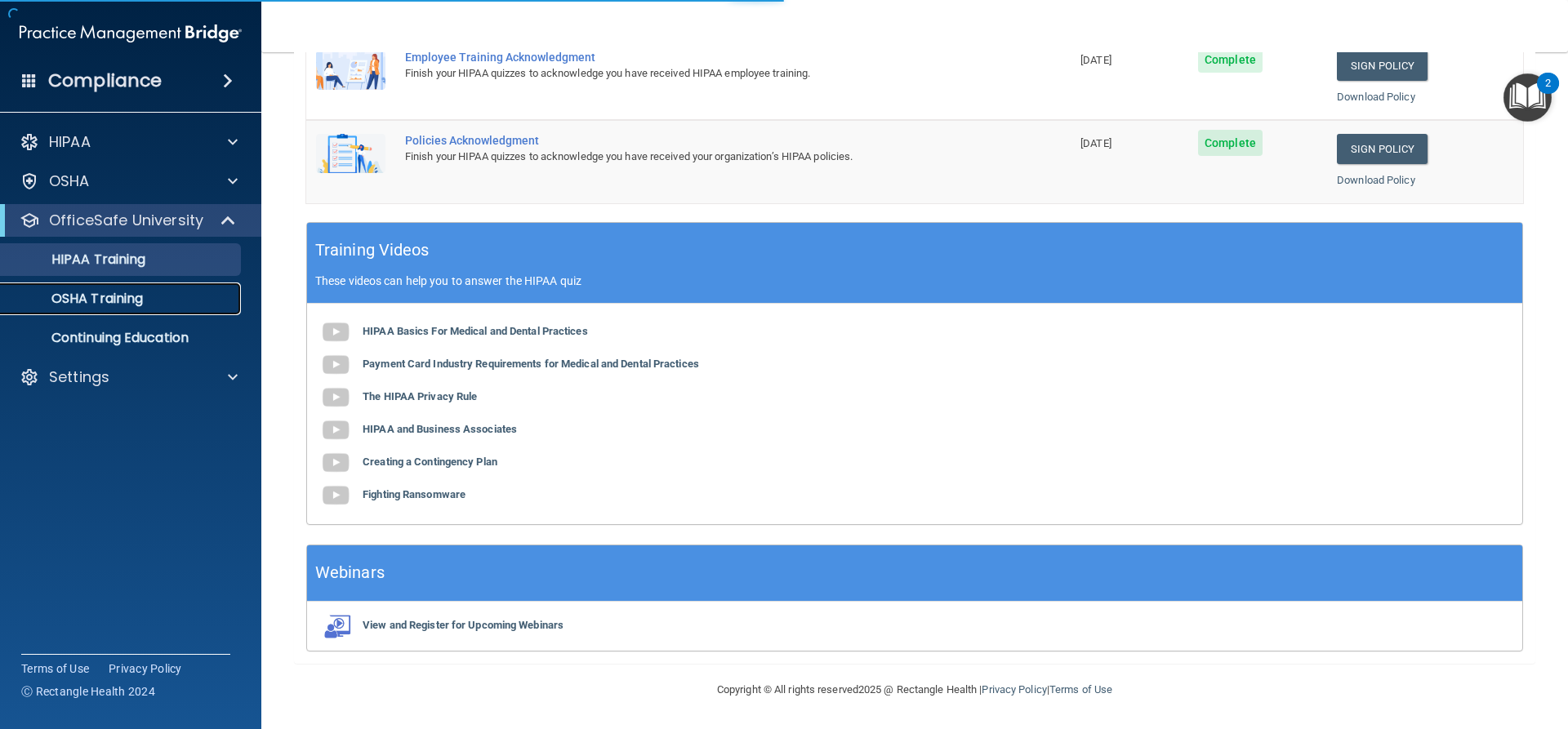click on "OSHA Training" at bounding box center (122, 299) 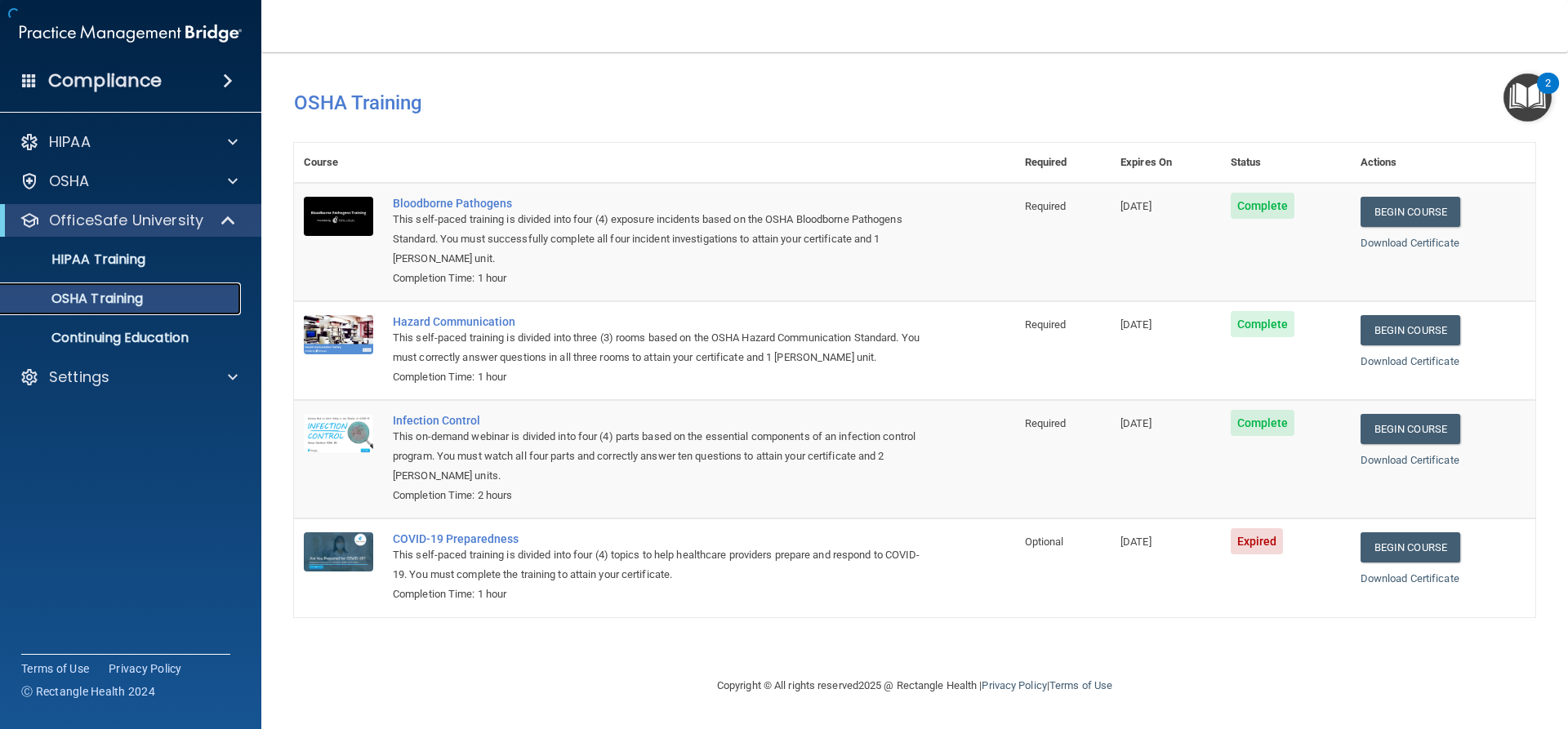 scroll, scrollTop: 0, scrollLeft: 0, axis: both 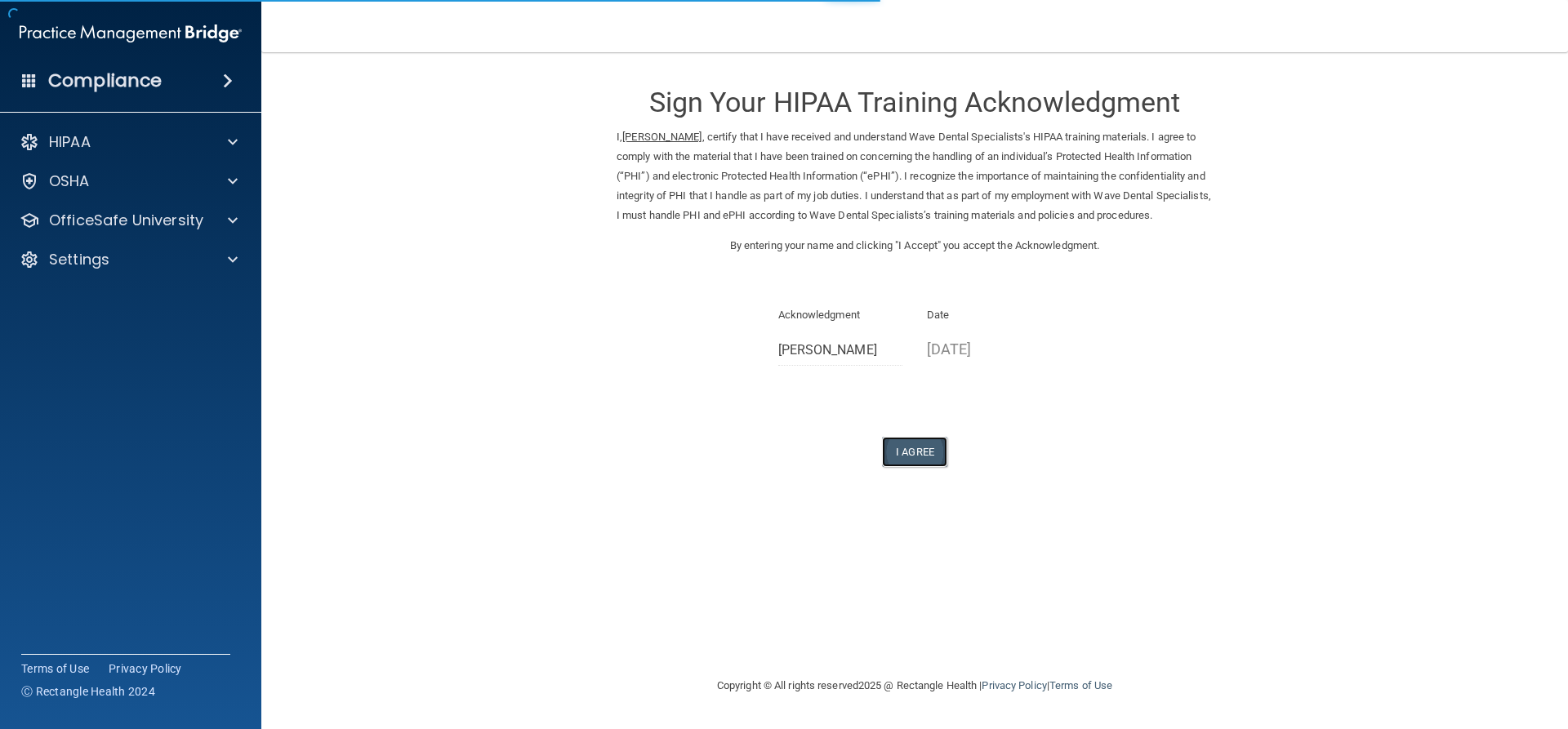 click on "I Agree" at bounding box center (915, 451) 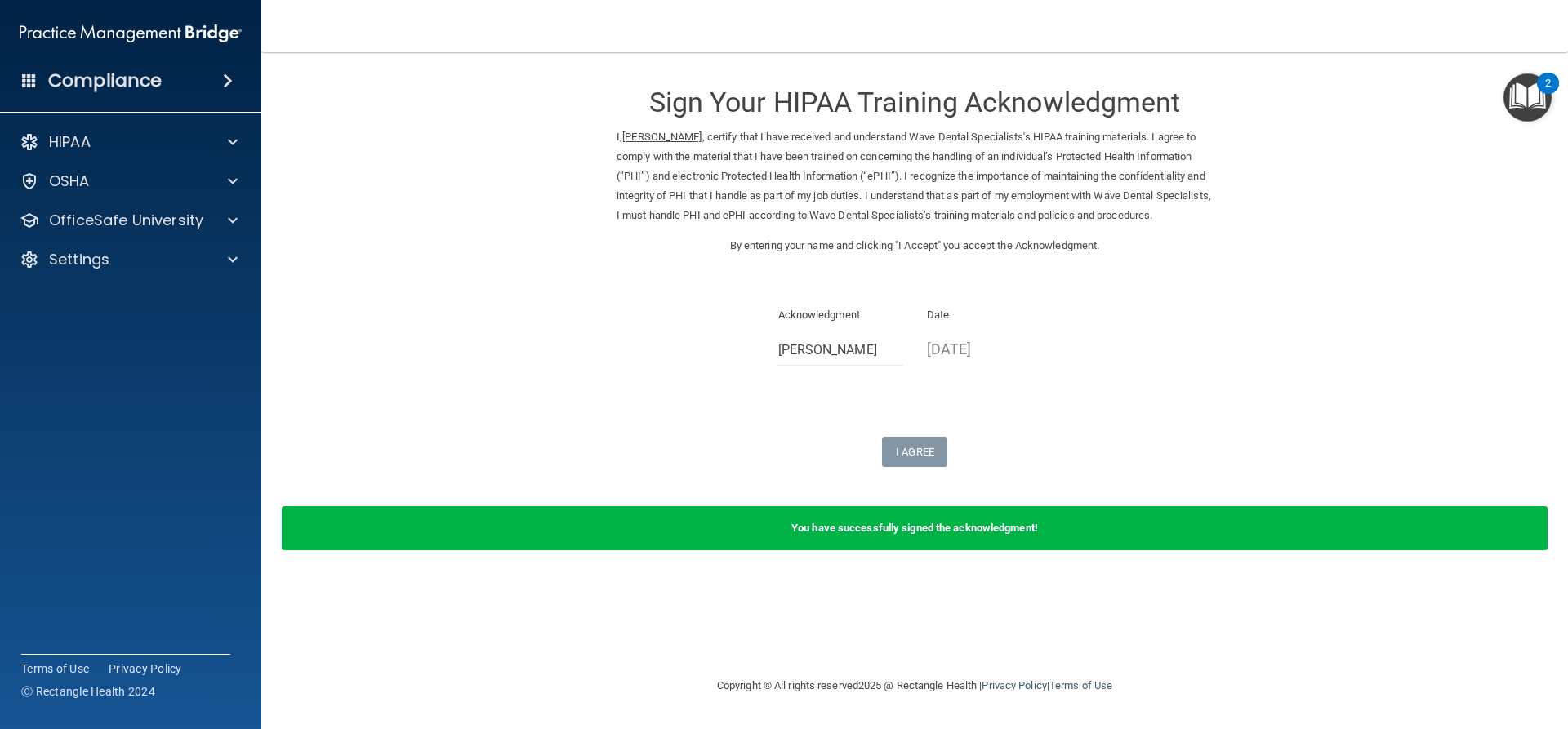 click on "You have successfully signed the acknowledgment!" at bounding box center [915, 528] 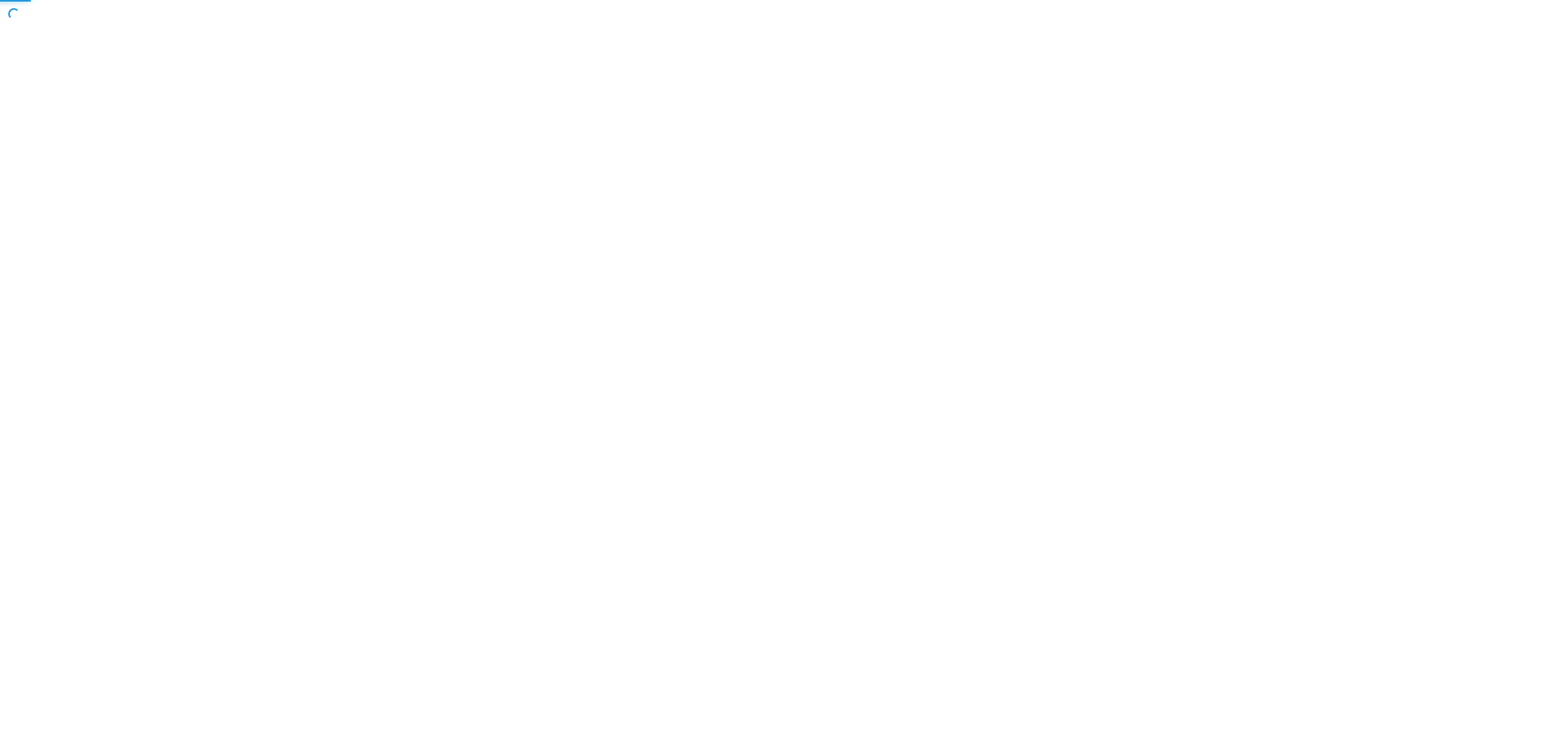 scroll, scrollTop: 0, scrollLeft: 0, axis: both 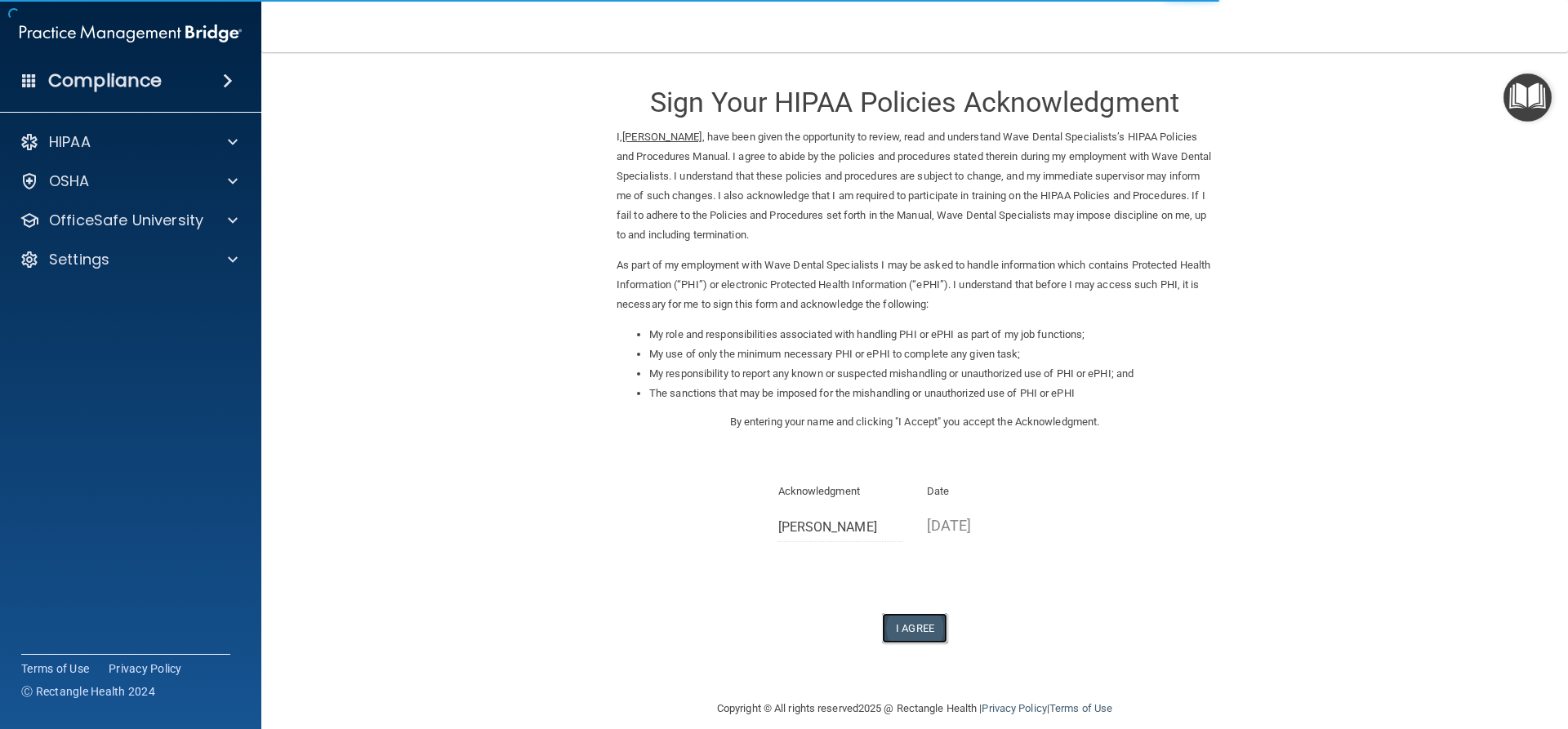 click on "I Agree" at bounding box center [915, 628] 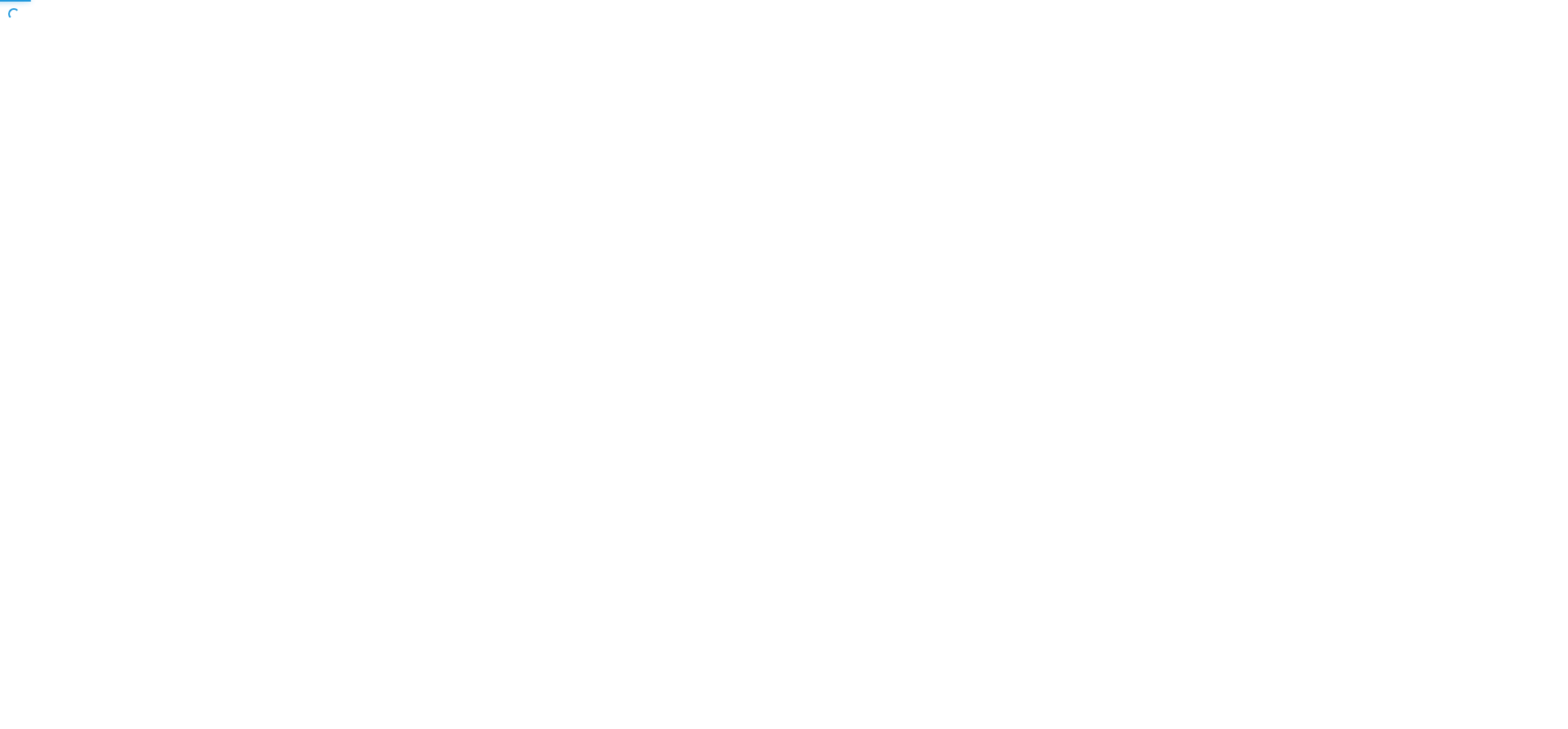 scroll, scrollTop: 0, scrollLeft: 0, axis: both 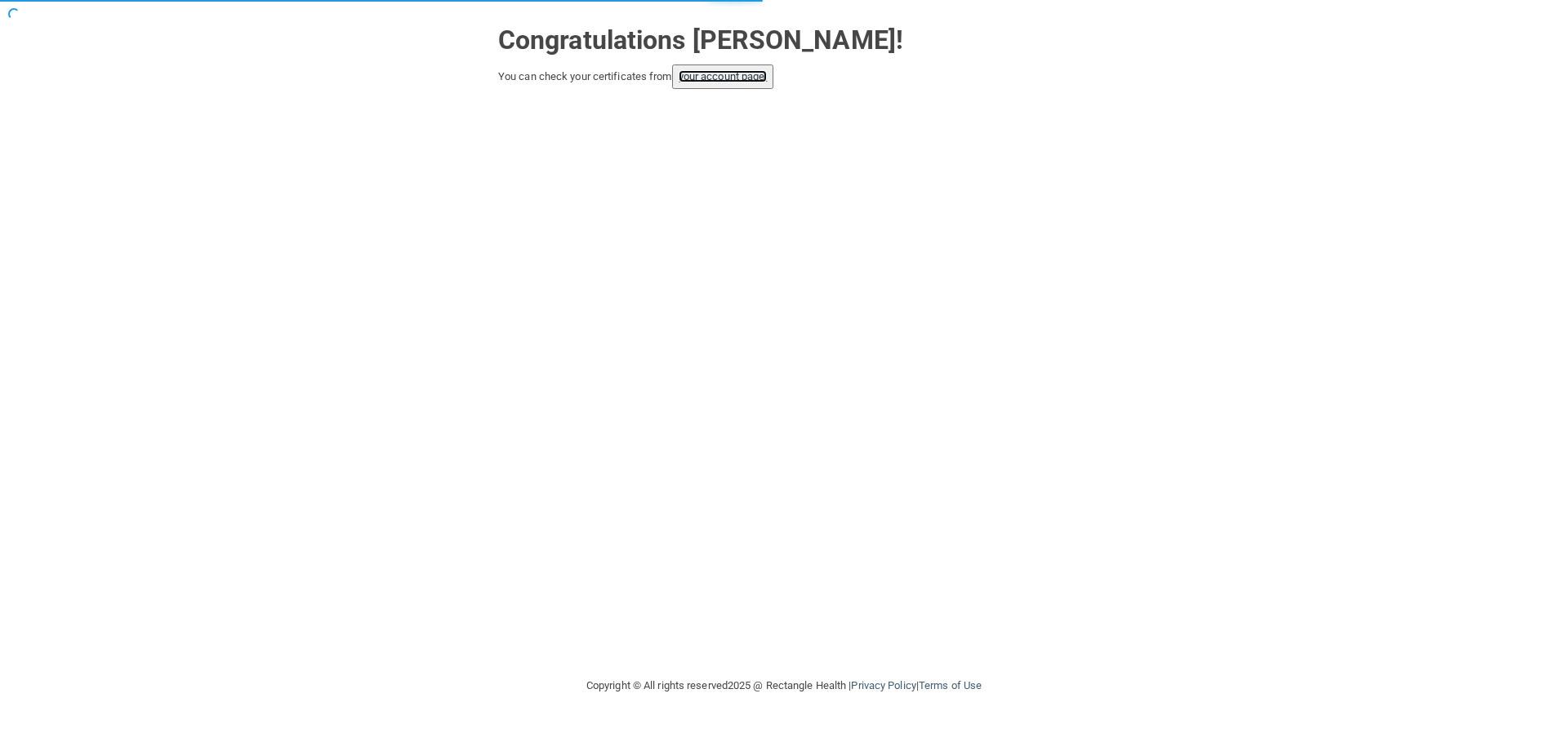 click on "your account page!" at bounding box center (723, 76) 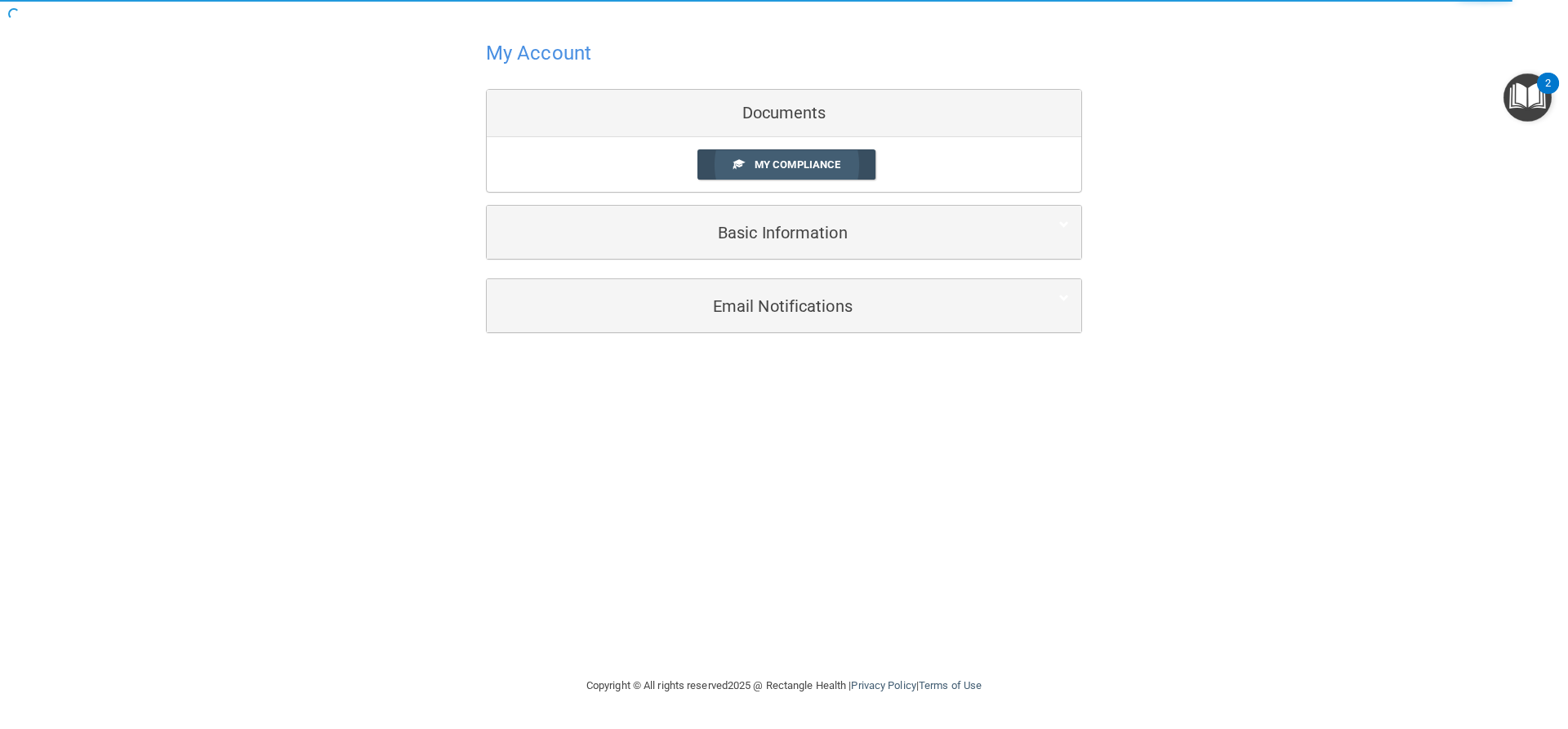 click on "My Compliance" at bounding box center [797, 164] 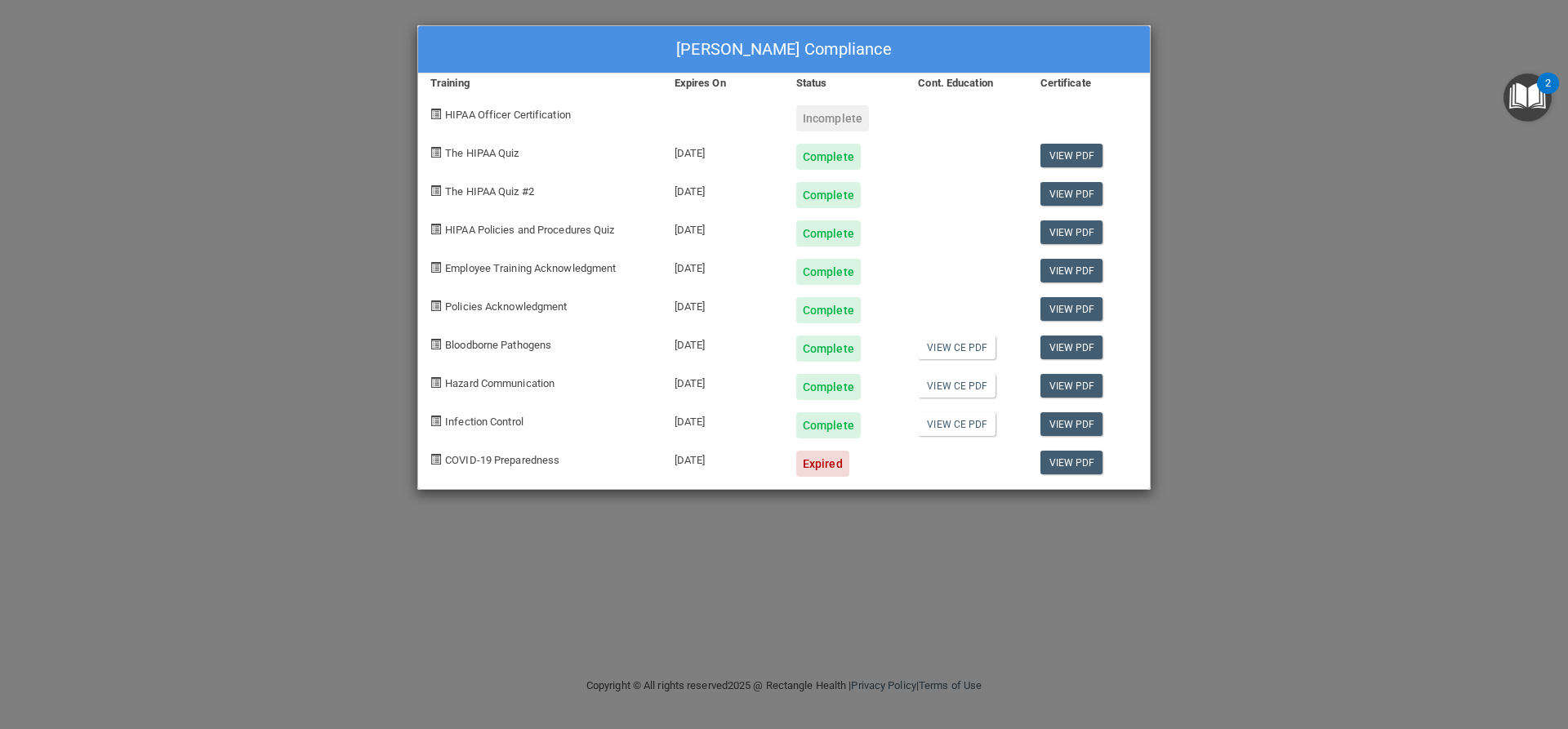 click on "[PERSON_NAME] Compliance      Training   Expires On   Status   Cont. Education   Certificate         HIPAA Officer Certification             Incomplete                      The HIPAA Quiz      [DATE]       Complete              View PDF         The HIPAA Quiz #2      [DATE]       Complete              View PDF         HIPAA Policies and Procedures Quiz      [DATE]       Complete              View PDF         Employee Training Acknowledgment      [DATE]       Complete              View PDF         Policies Acknowledgment      [DATE]       Complete              View PDF         Bloodborne Pathogens      [DATE]       Complete        View CE PDF       View PDF         Hazard Communication      [DATE]       Complete        View CE PDF       View PDF         Infection Control      [DATE]       Complete        View CE PDF       View PDF         COVID-19 Preparedness      [DATE]       Expired              View PDF" at bounding box center [784, 364] 